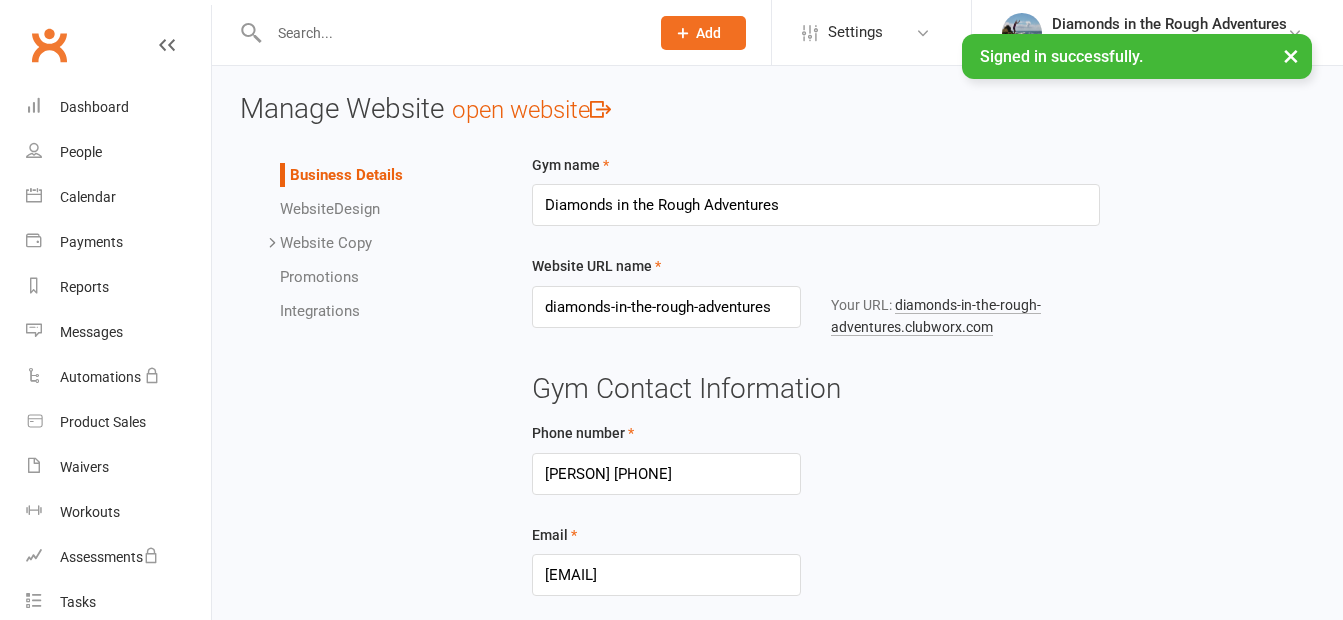 scroll, scrollTop: 0, scrollLeft: 0, axis: both 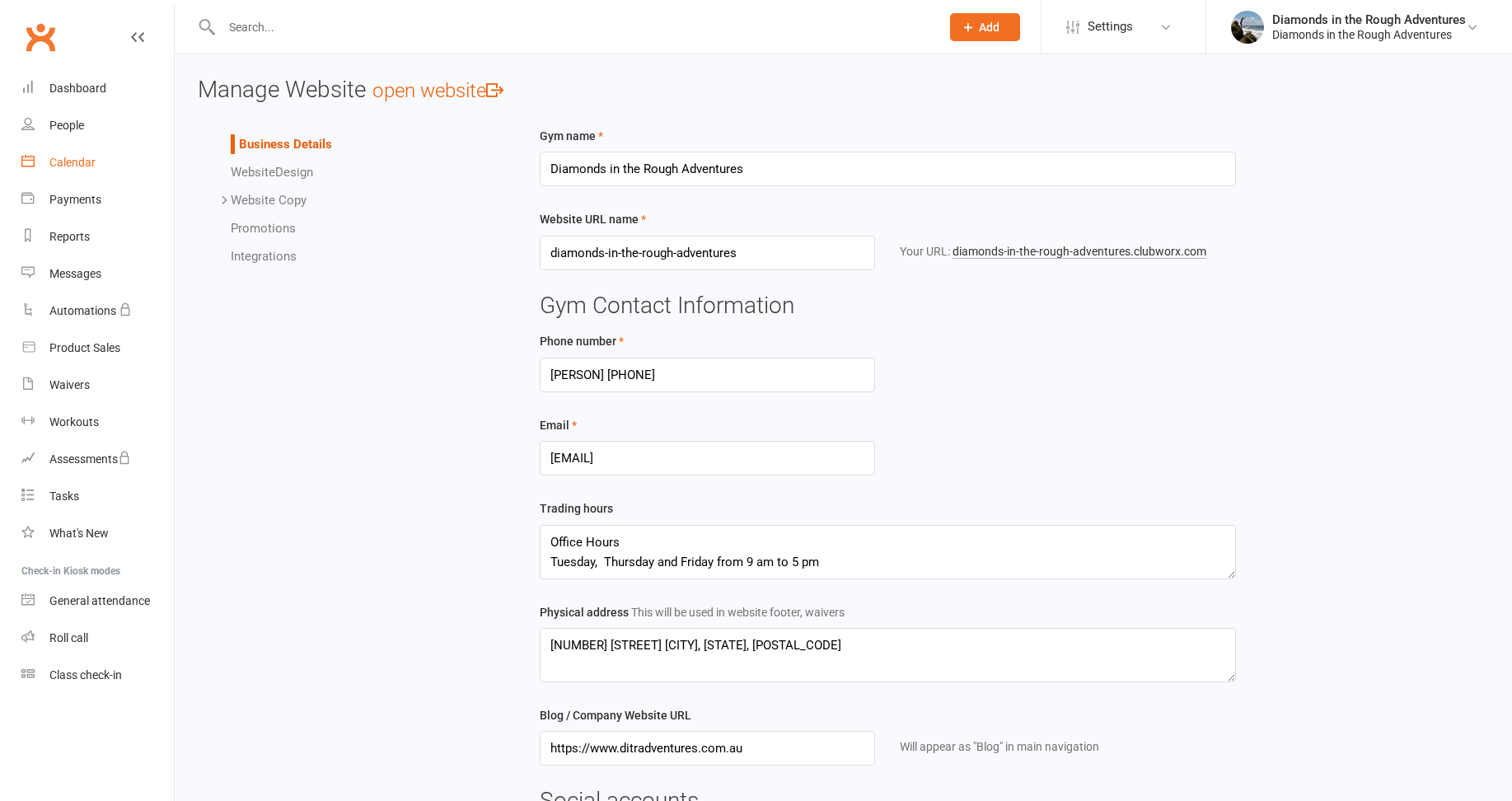 click on "Calendar" at bounding box center [97, 162] 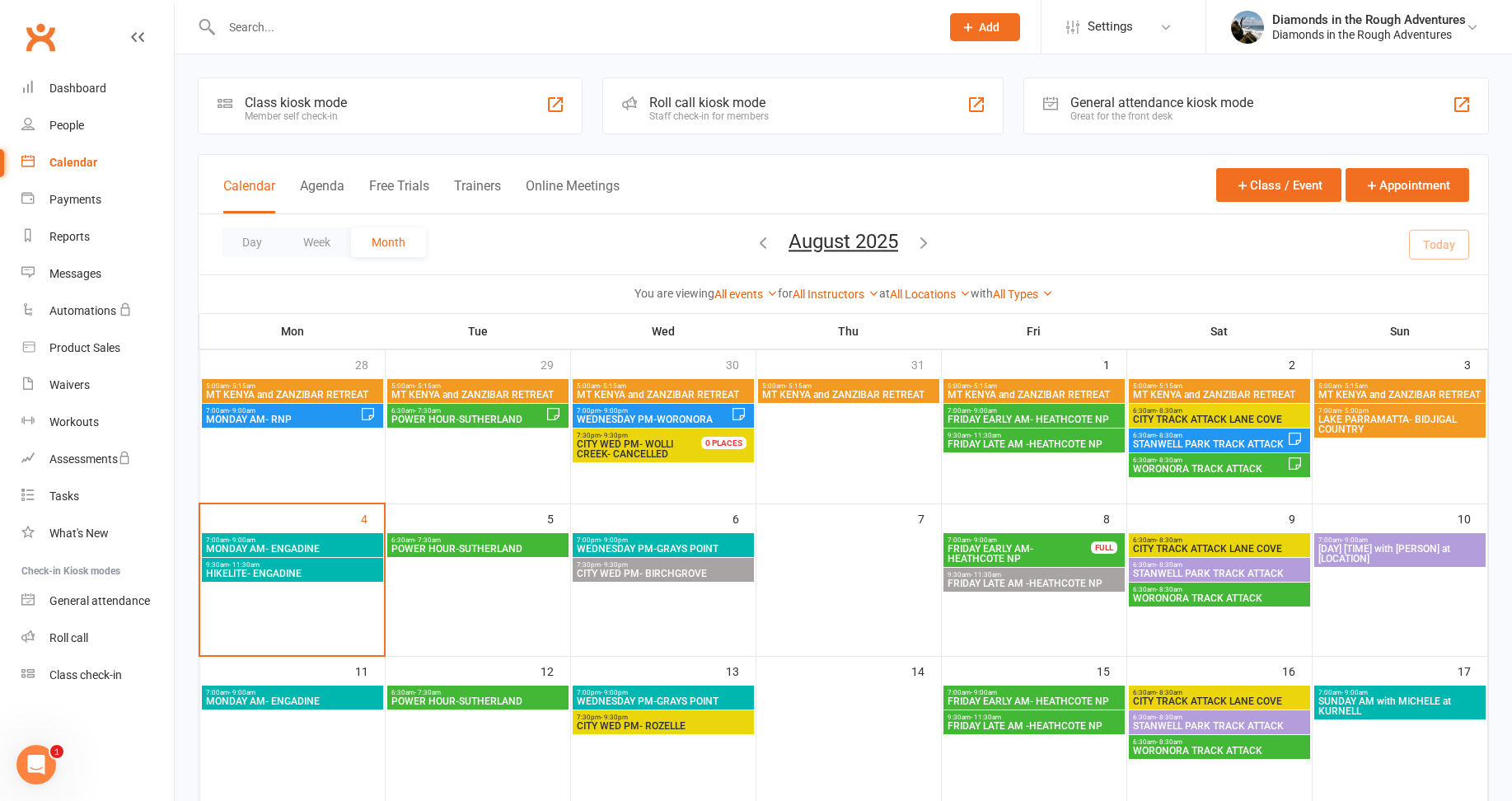 scroll, scrollTop: 0, scrollLeft: 0, axis: both 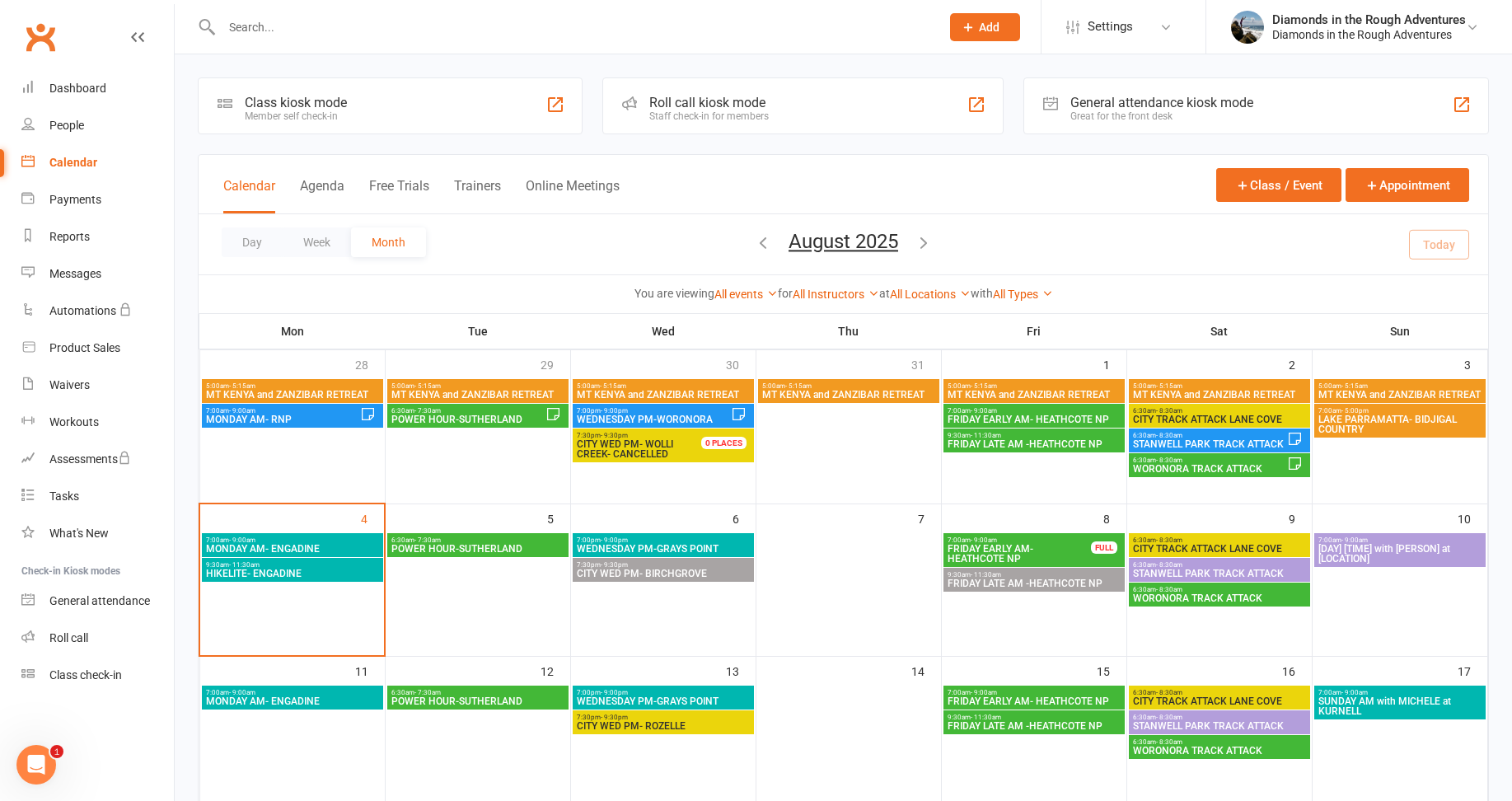 click at bounding box center (924, 242) 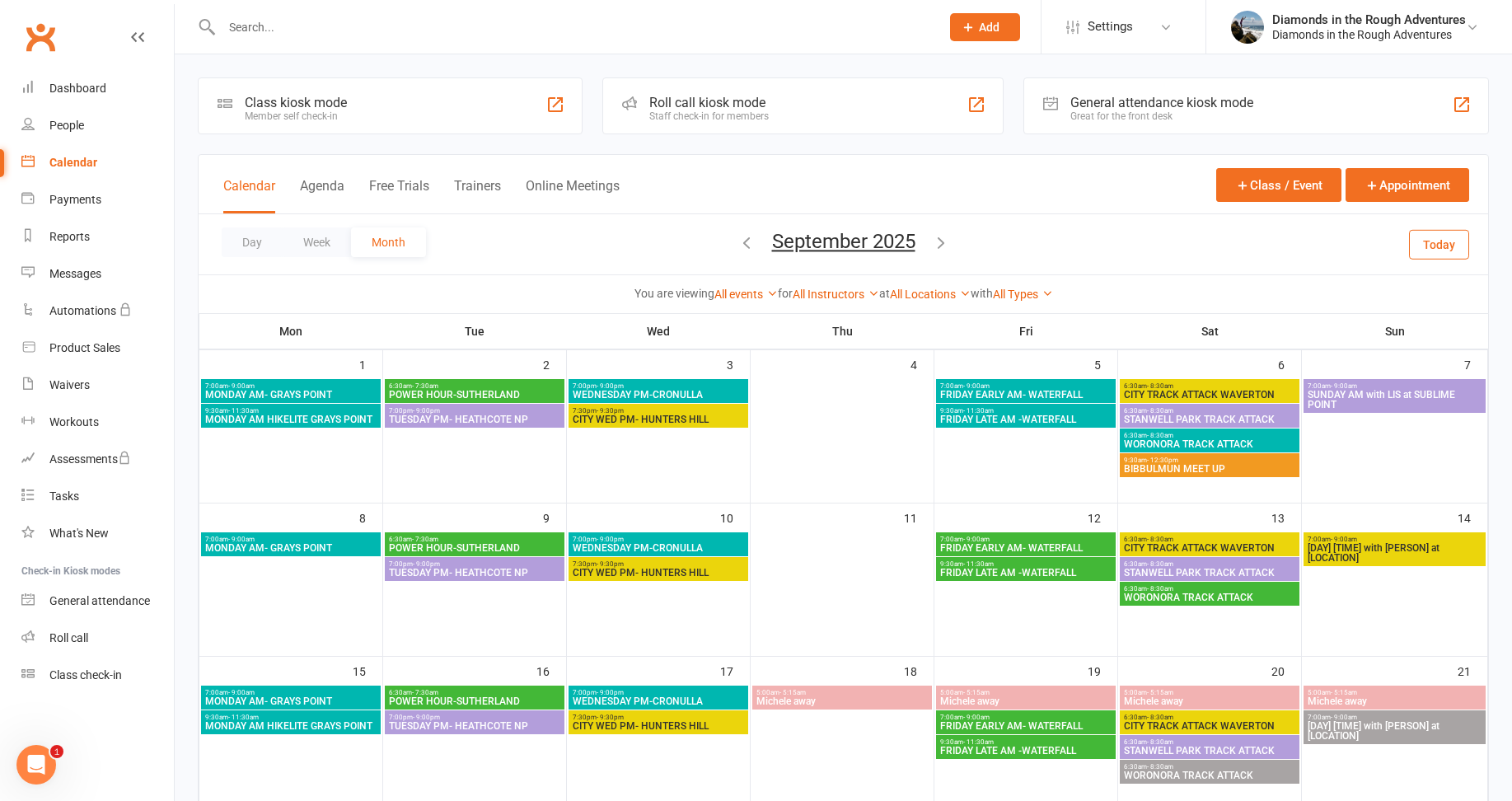 click at bounding box center [941, 242] 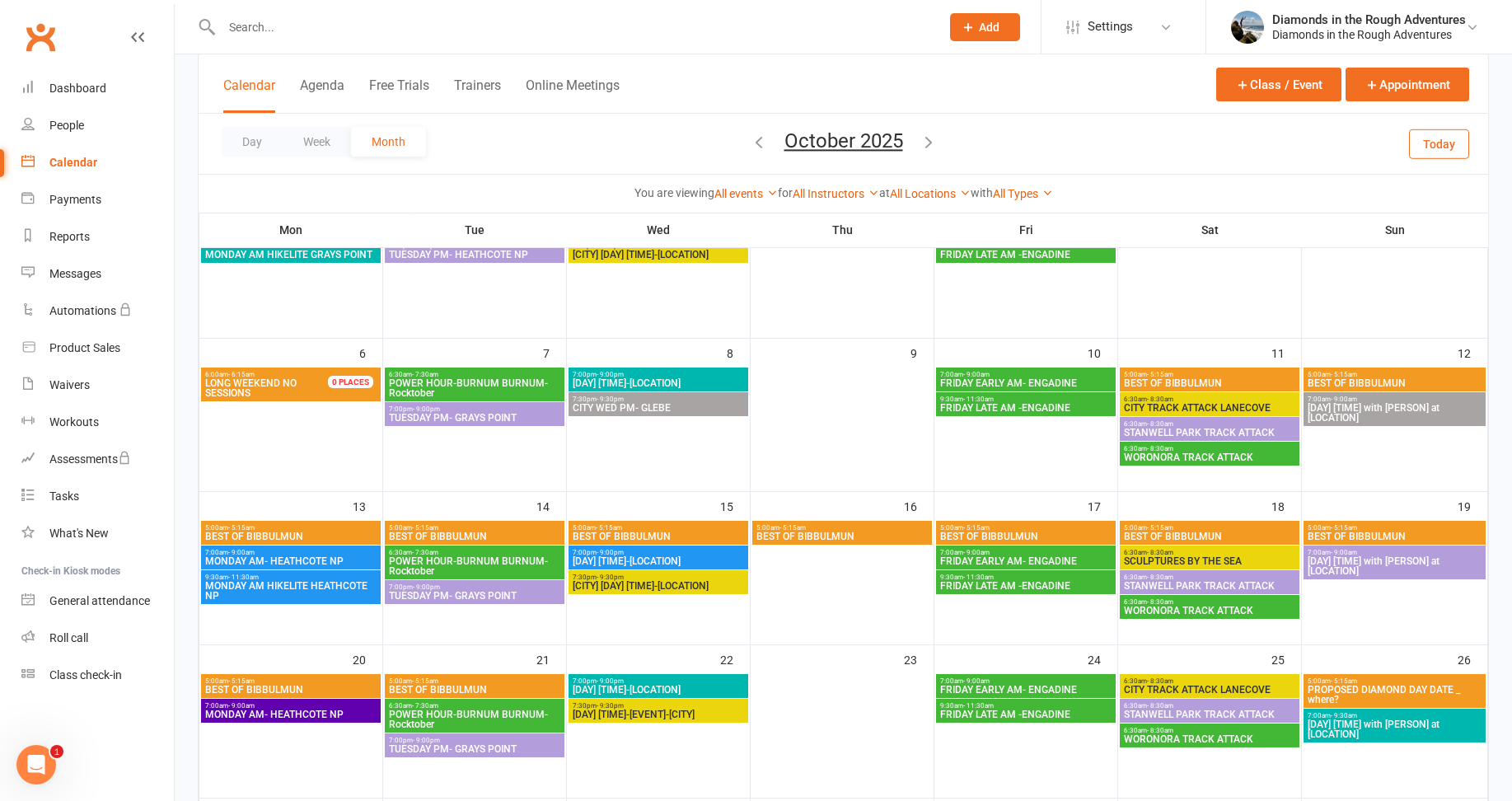 scroll, scrollTop: 82, scrollLeft: 0, axis: vertical 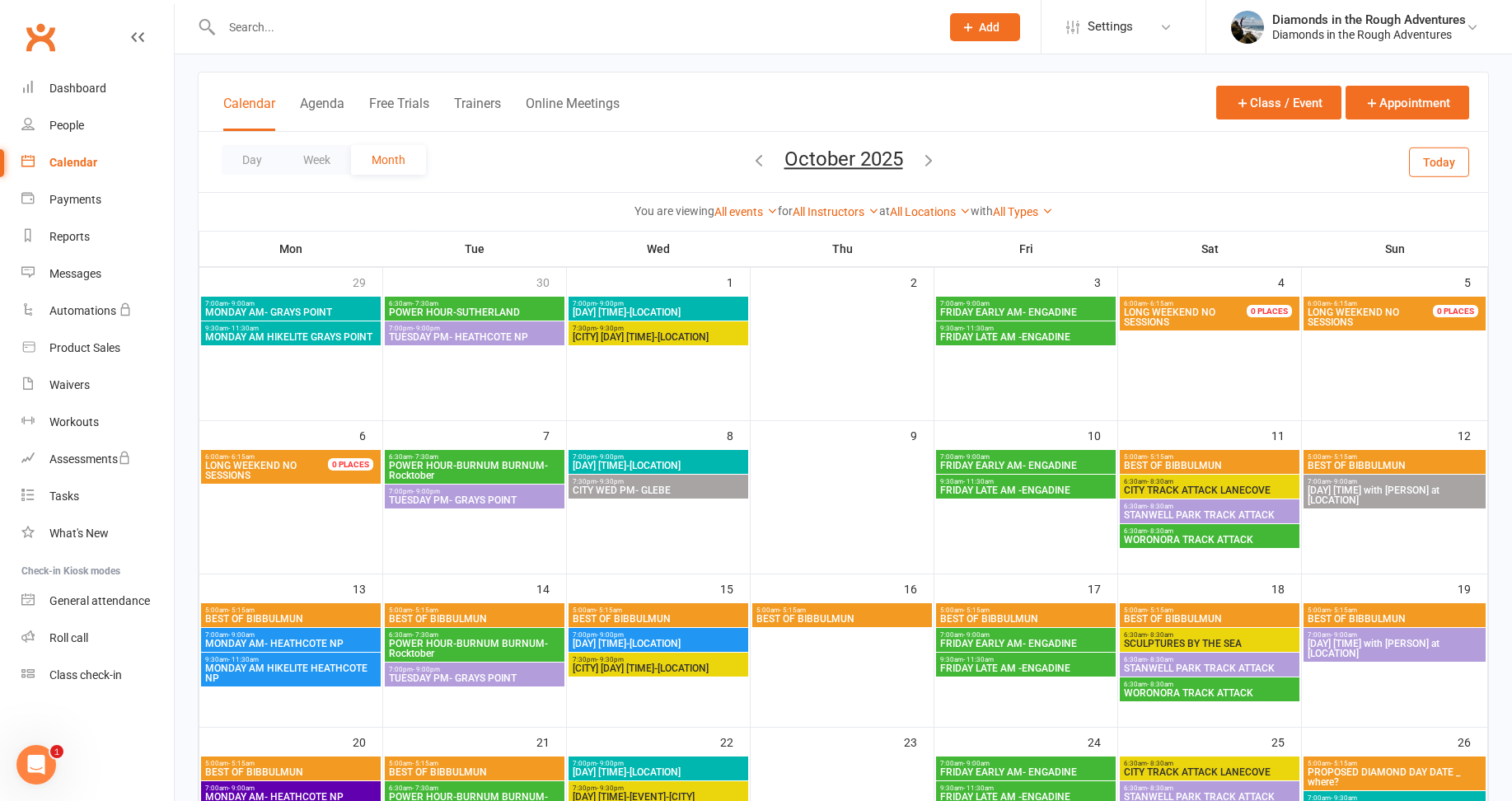 click on "5:00am  - 5:15am" at bounding box center (1210, 457) 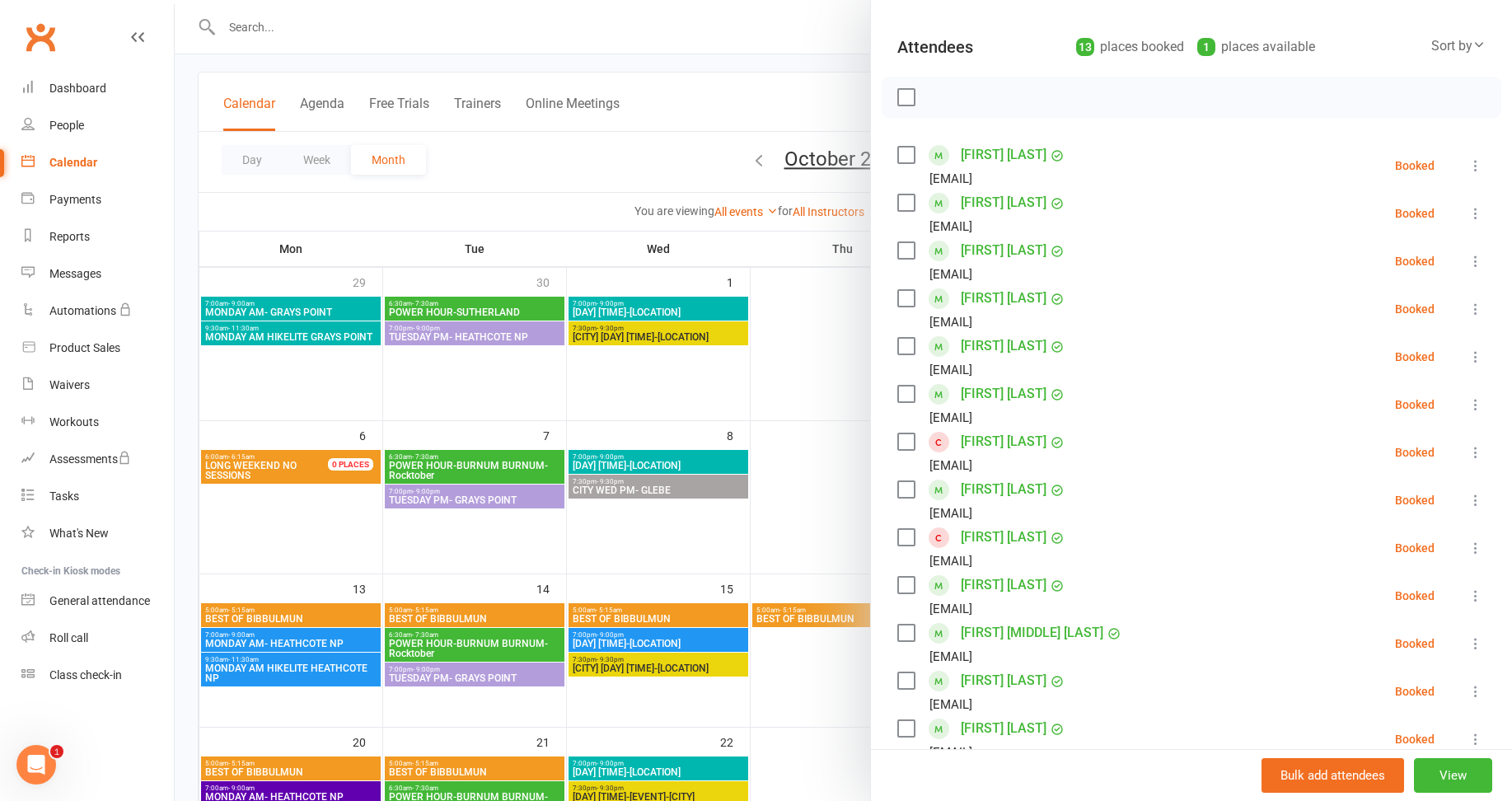scroll, scrollTop: 247, scrollLeft: 0, axis: vertical 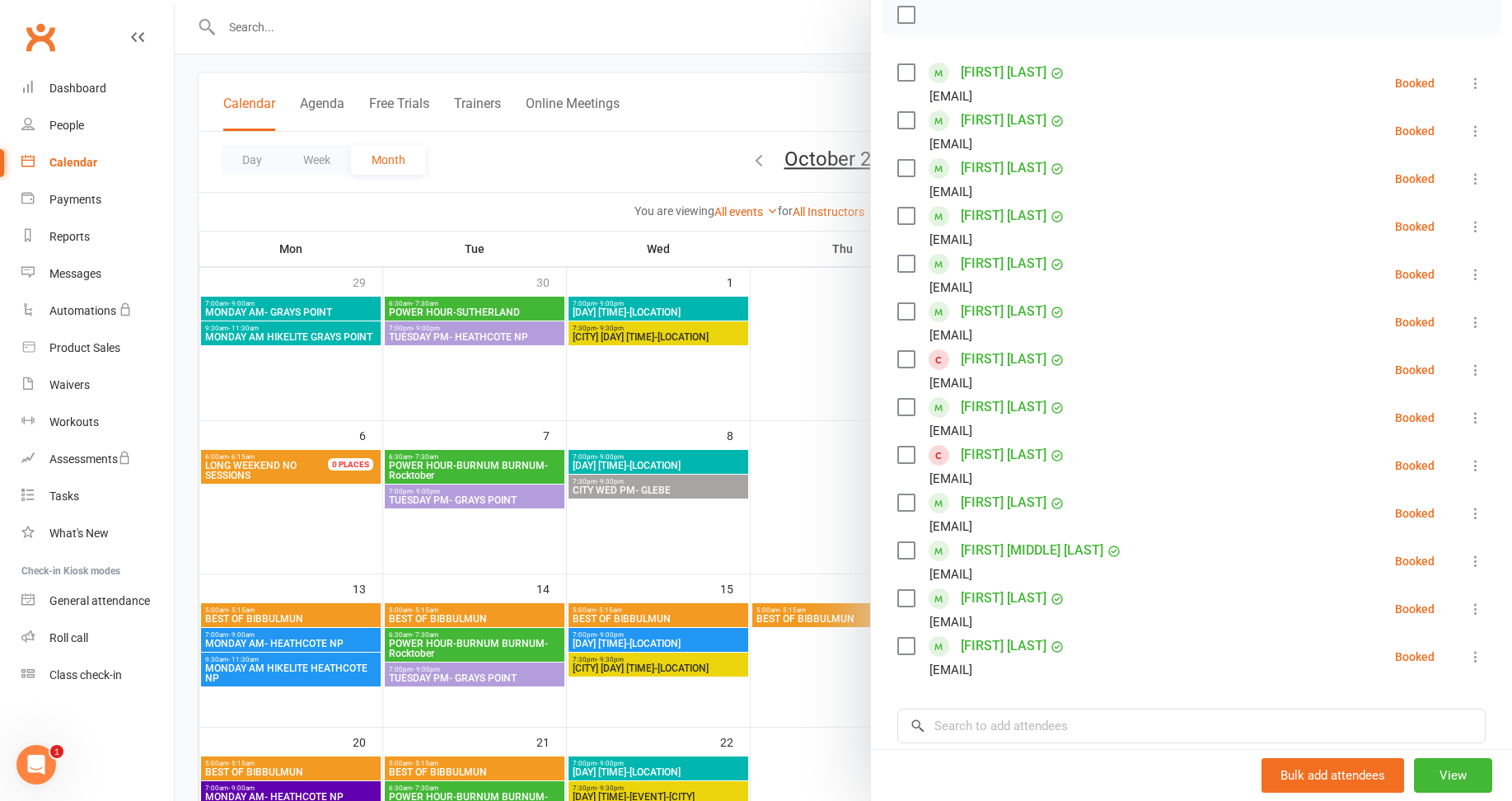 click at bounding box center (1476, 322) 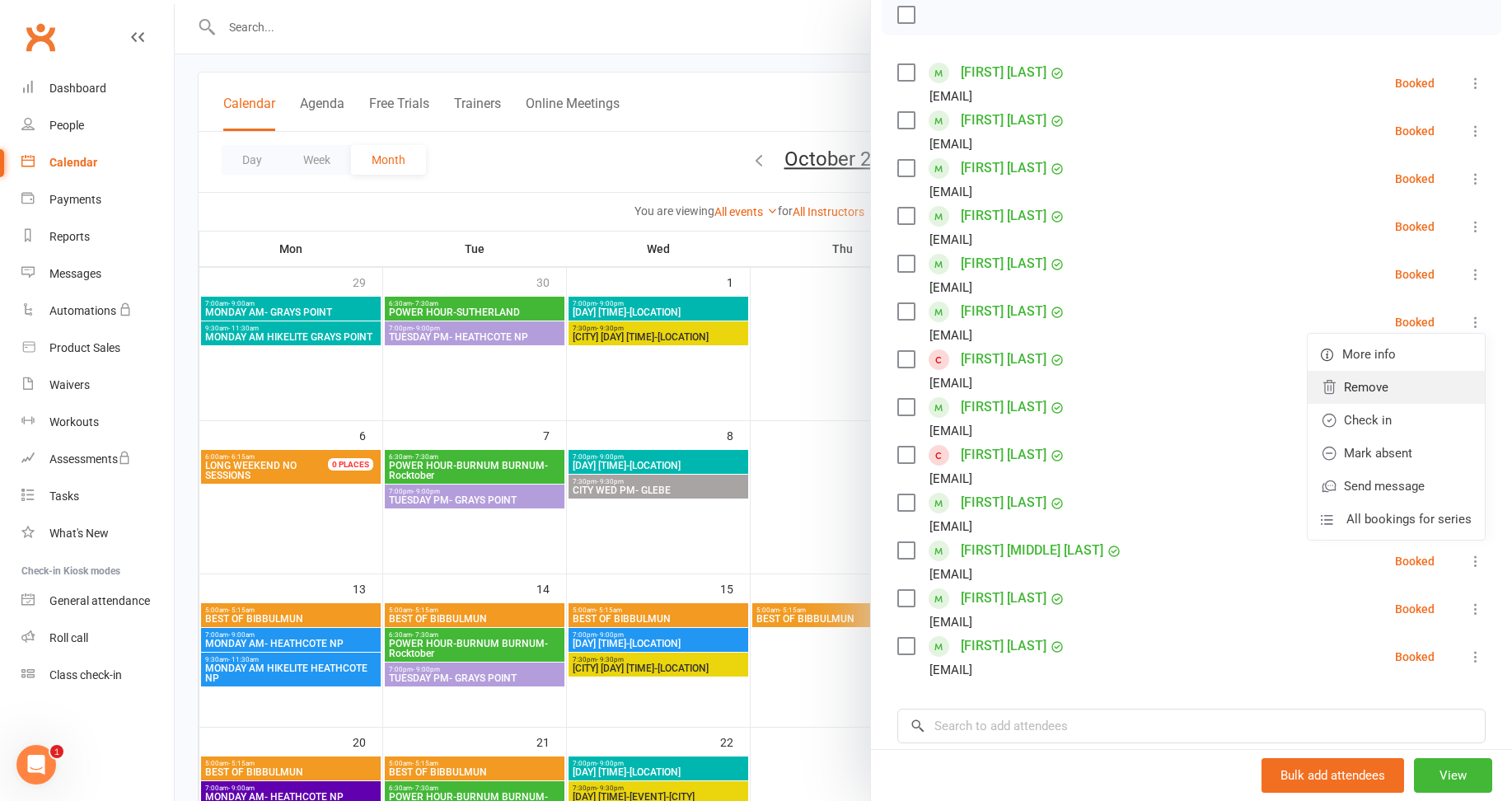click on "Remove" at bounding box center [1396, 387] 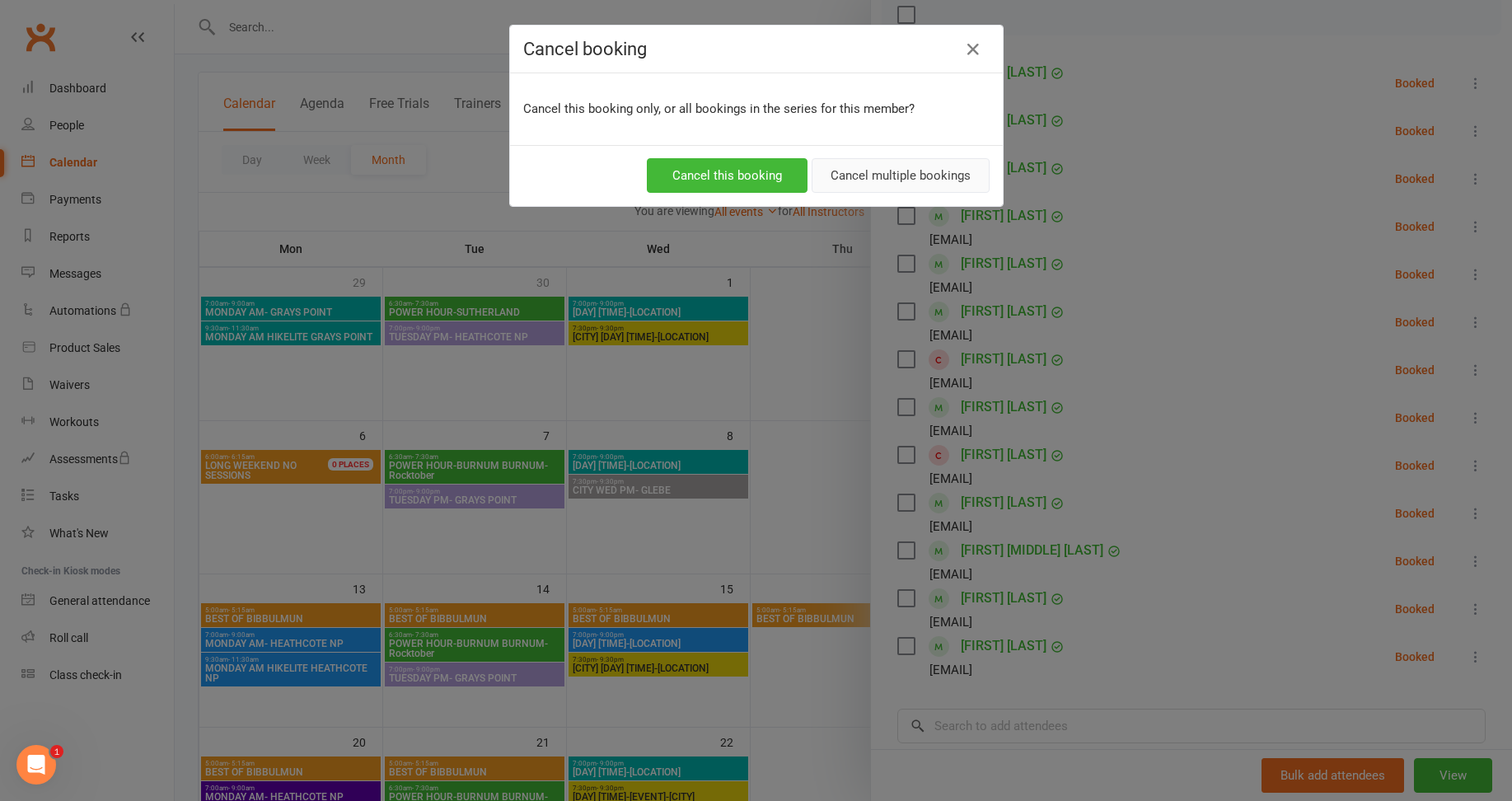 click on "Cancel multiple bookings" at bounding box center [901, 176] 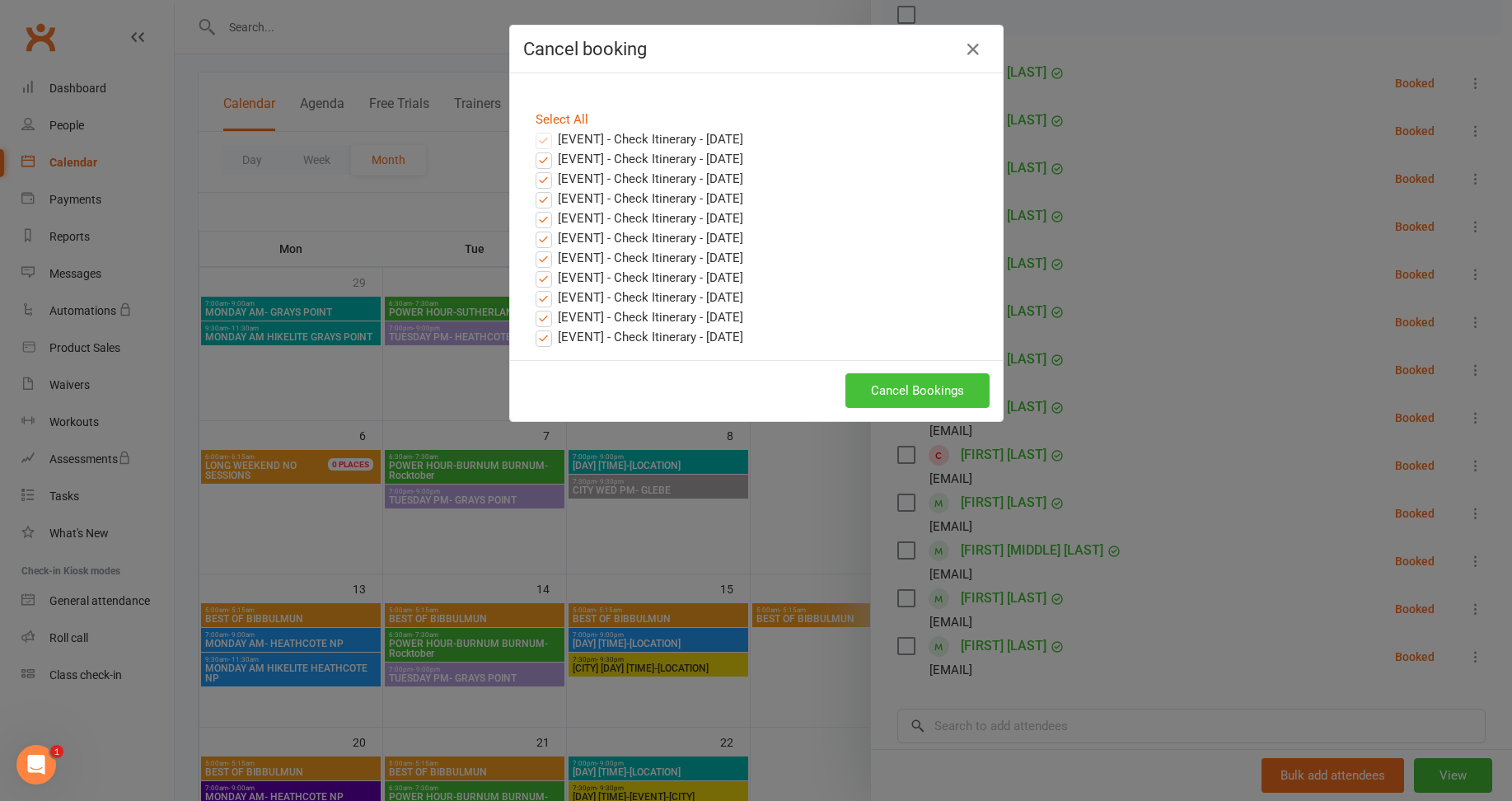 click on "Cancel Bookings" at bounding box center (917, 391) 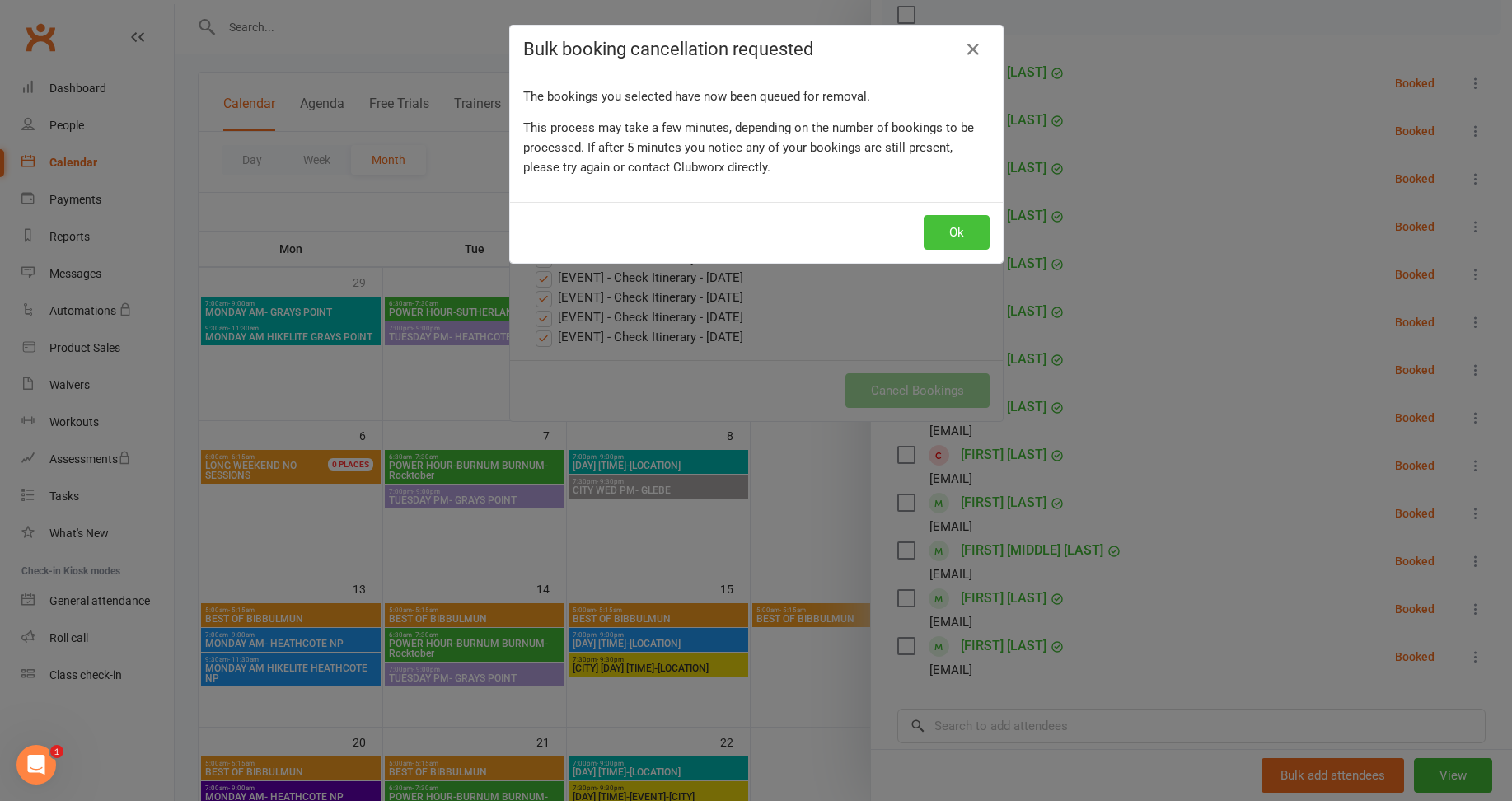 click on "Ok" at bounding box center [957, 232] 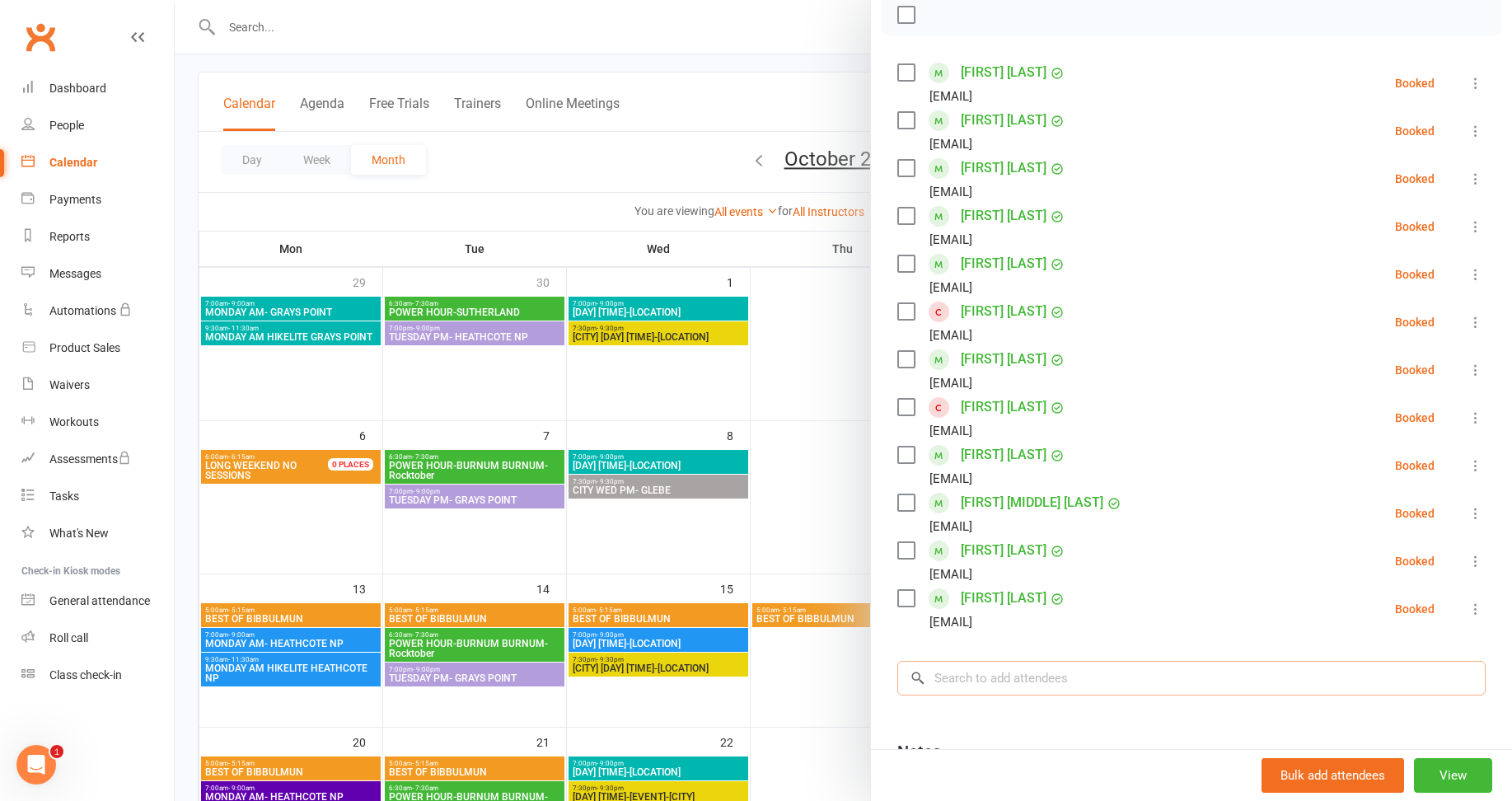click at bounding box center [1191, 678] 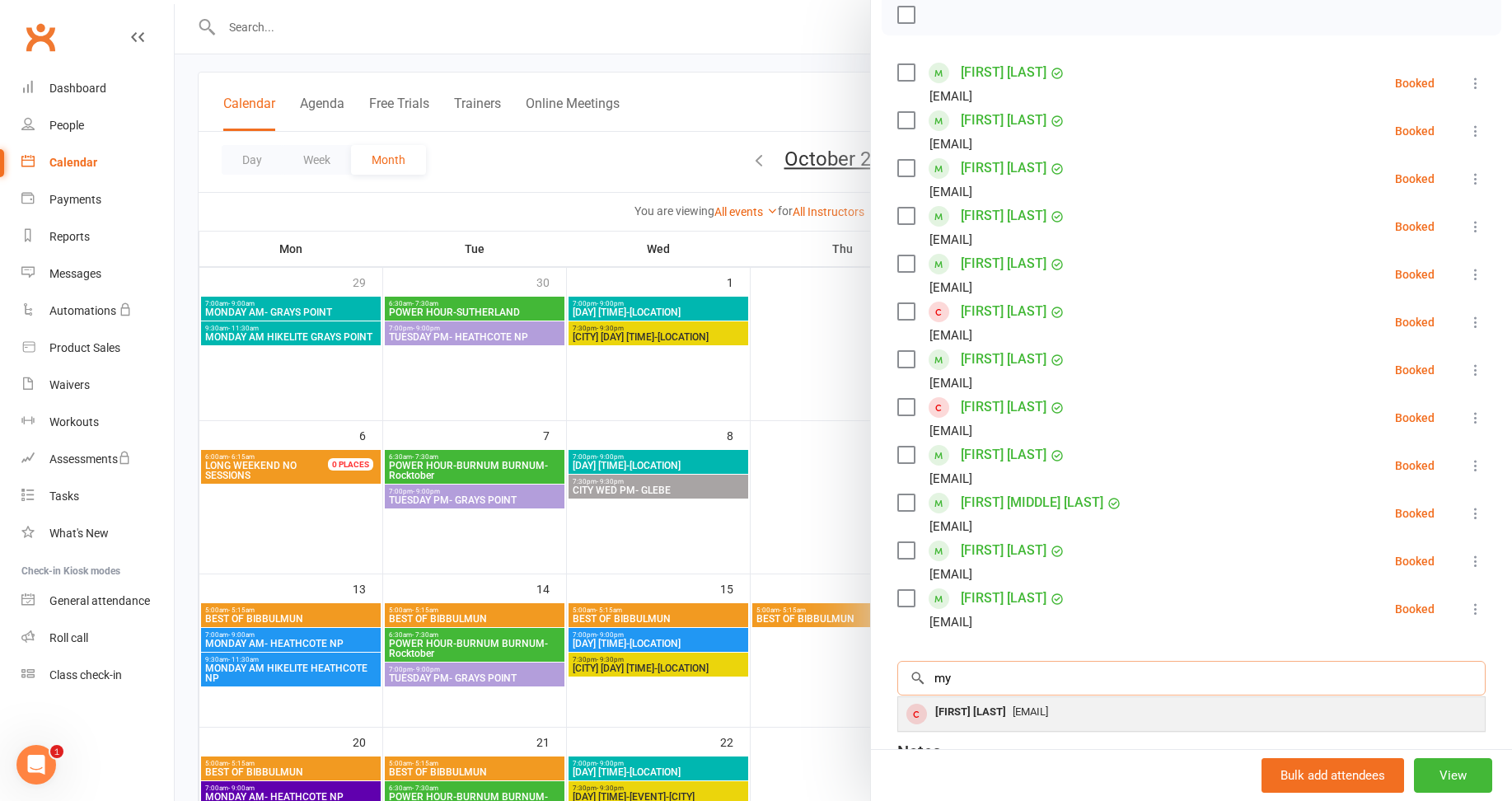 type on "my" 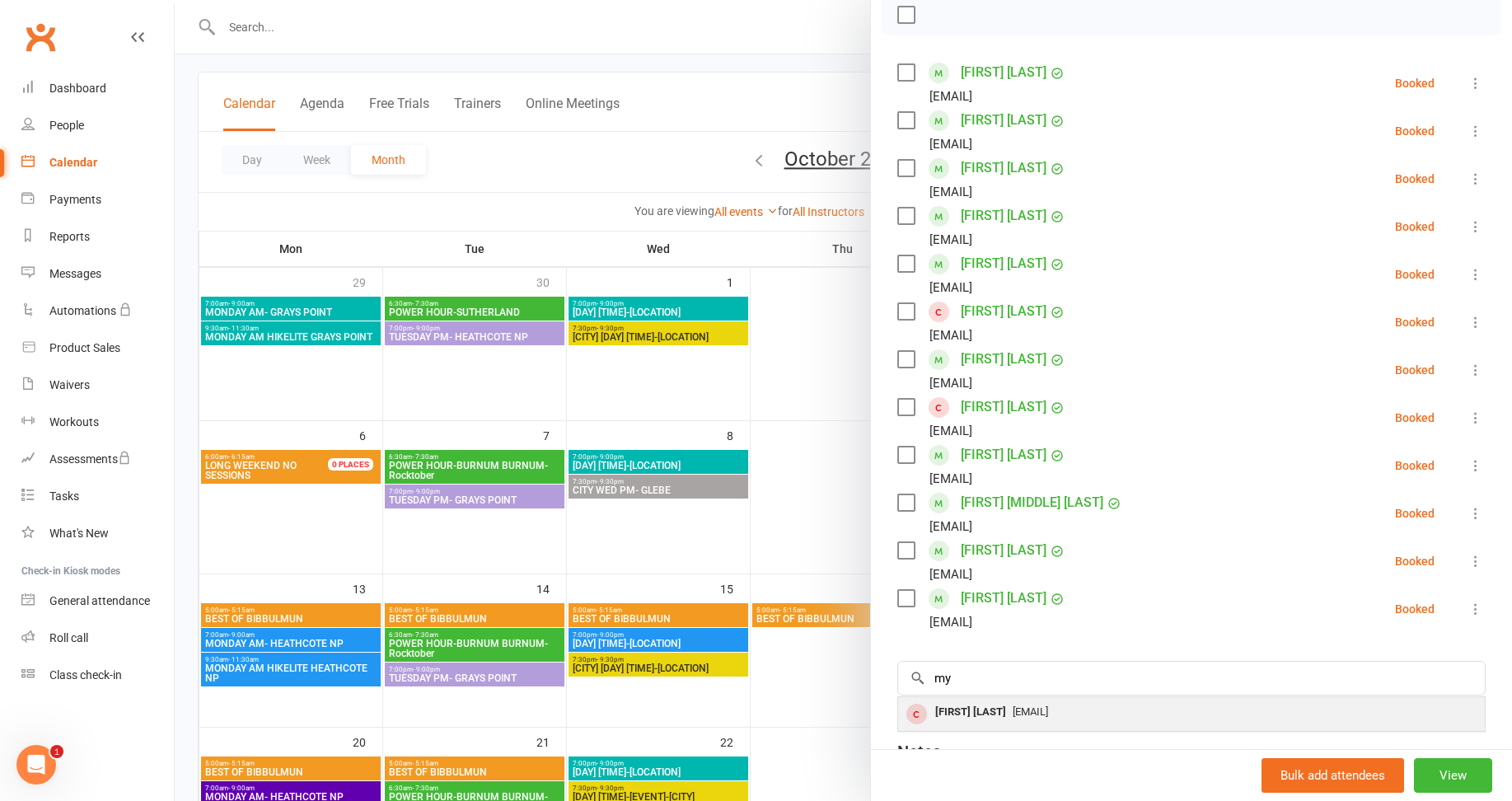 click on "My Salakas" at bounding box center (971, 712) 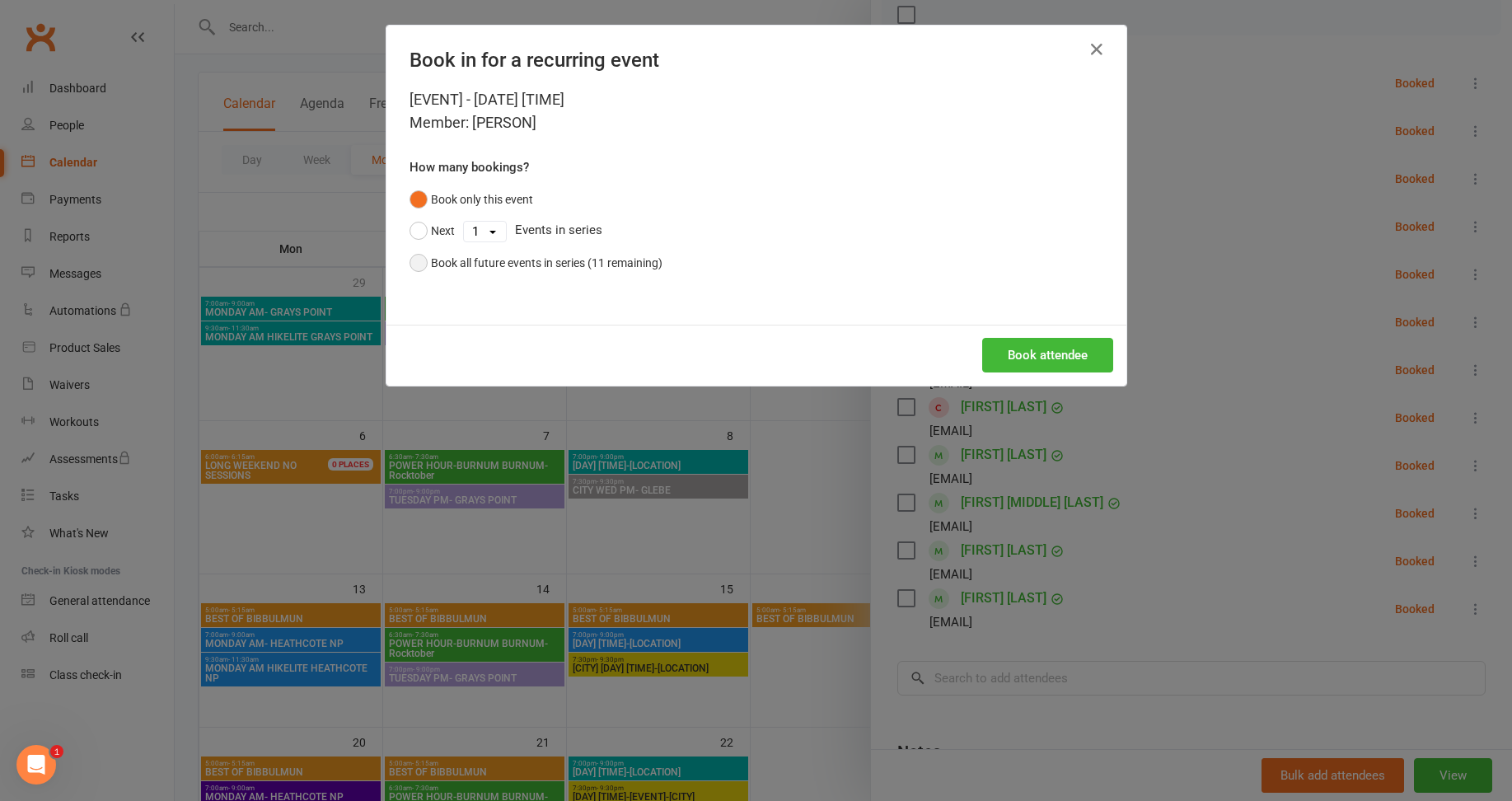 click on "Book all future events in series (11 remaining)" at bounding box center (536, 263) 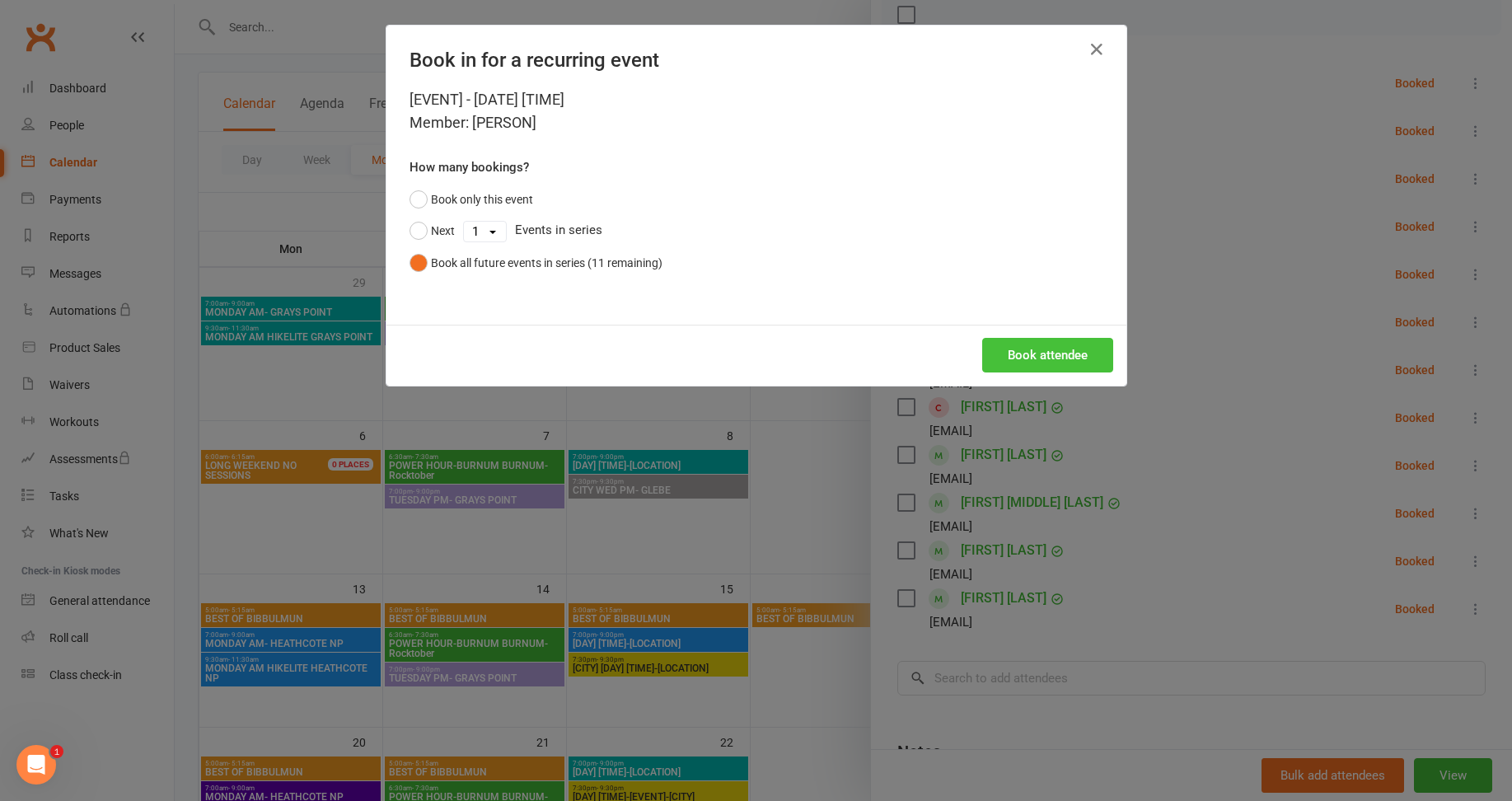 click on "Book attendee" at bounding box center [1047, 355] 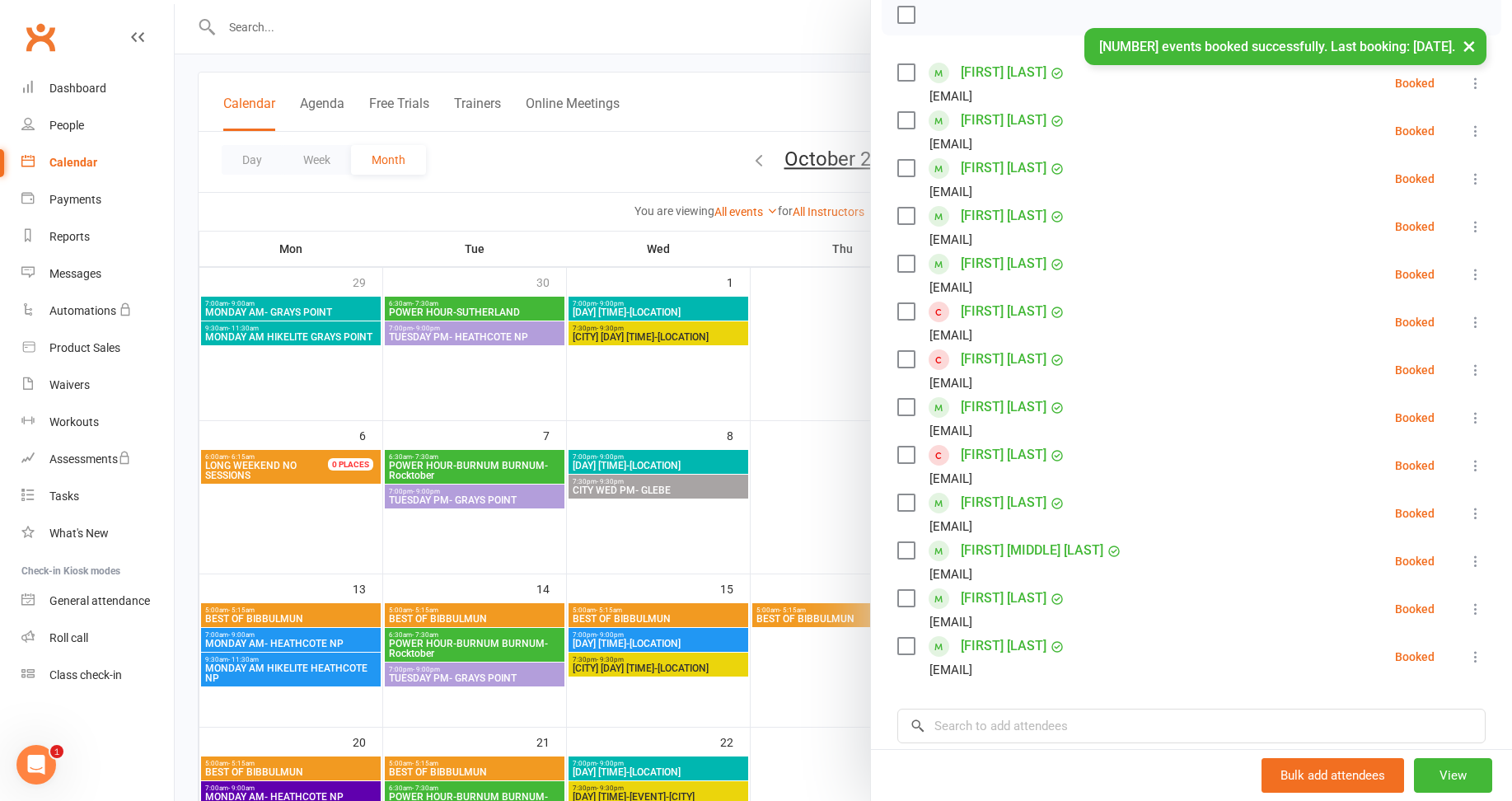 click at bounding box center (843, 400) 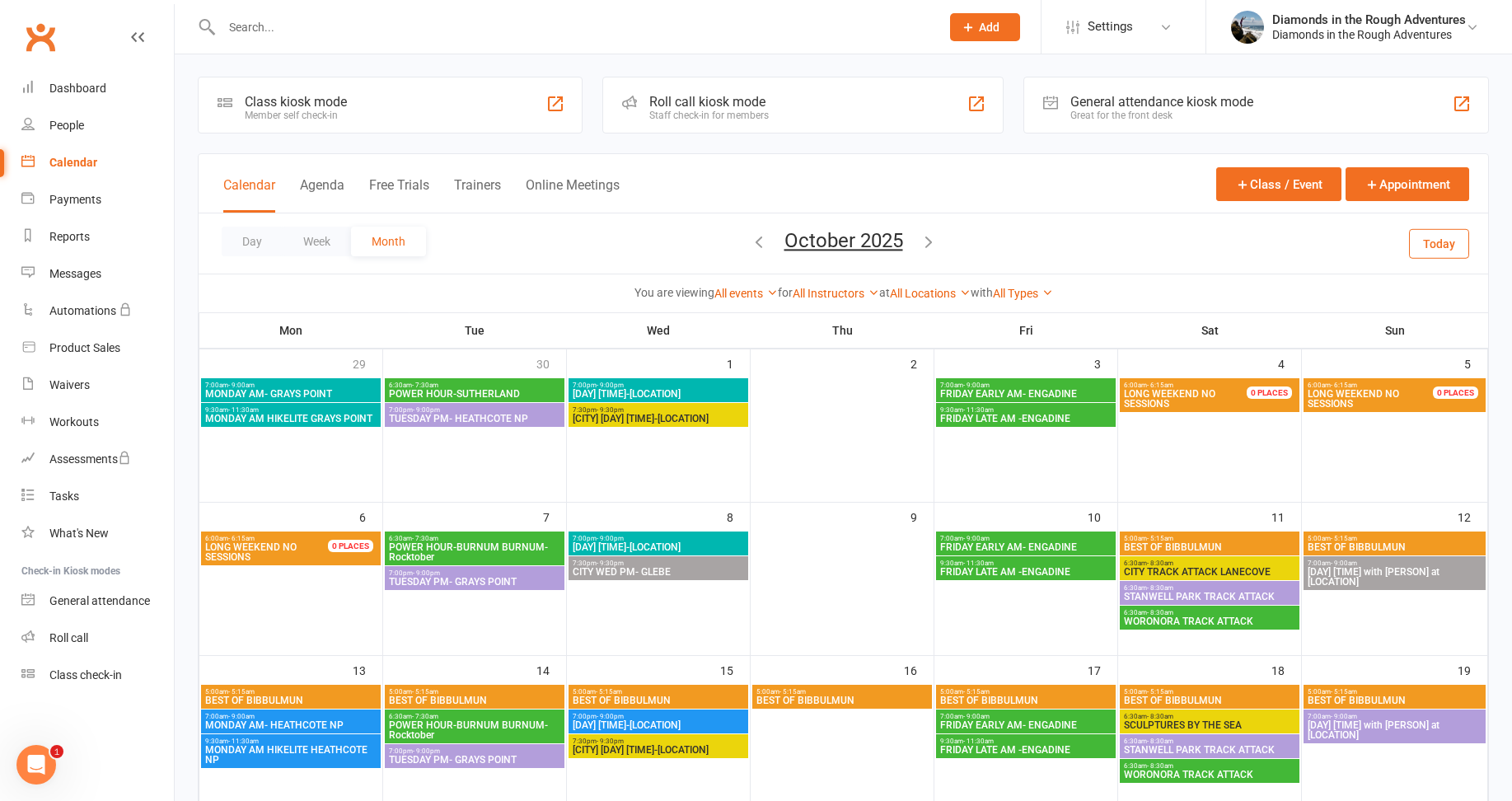 scroll, scrollTop: 0, scrollLeft: 0, axis: both 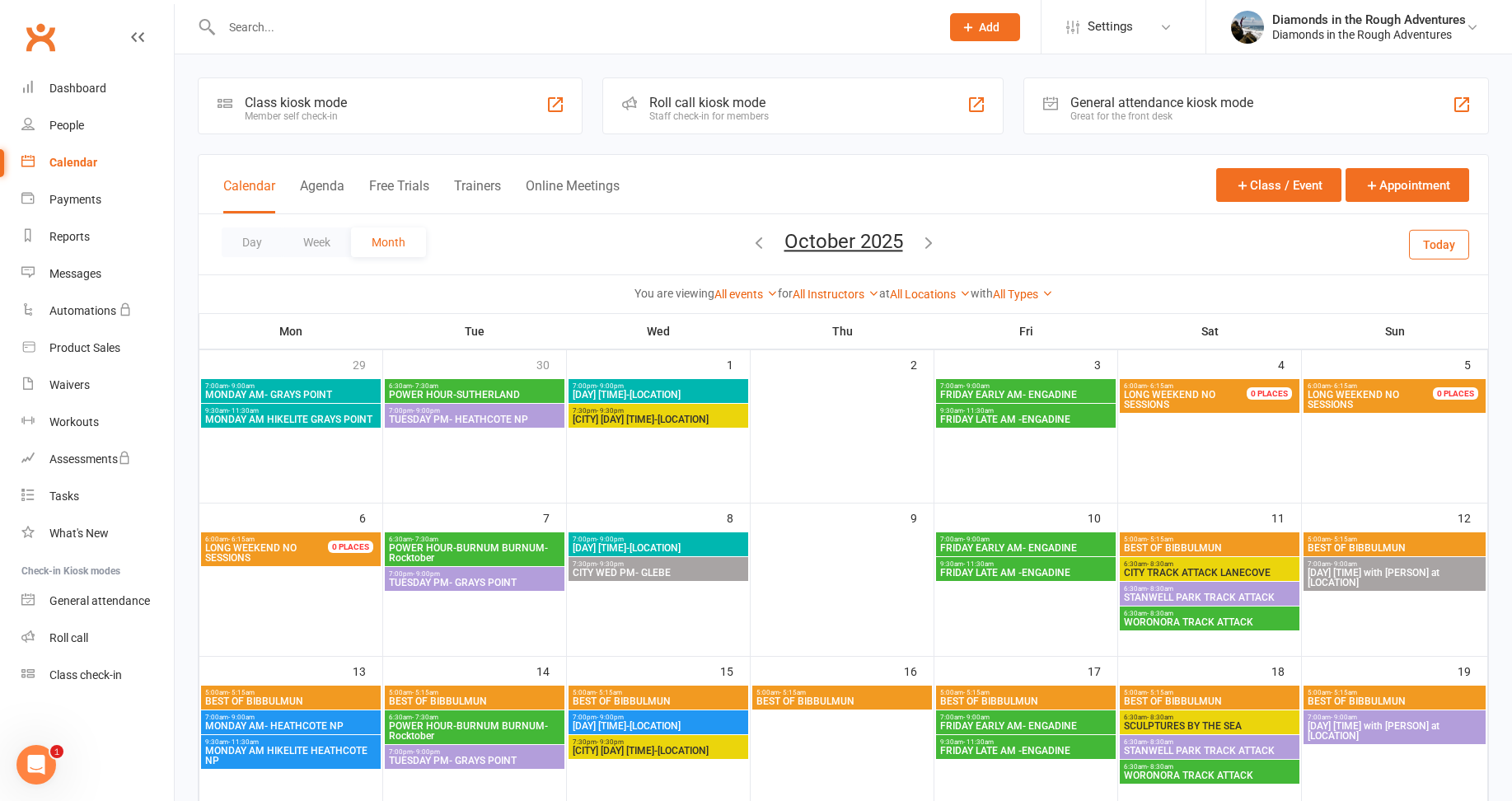 click on "Today" at bounding box center [1439, 244] 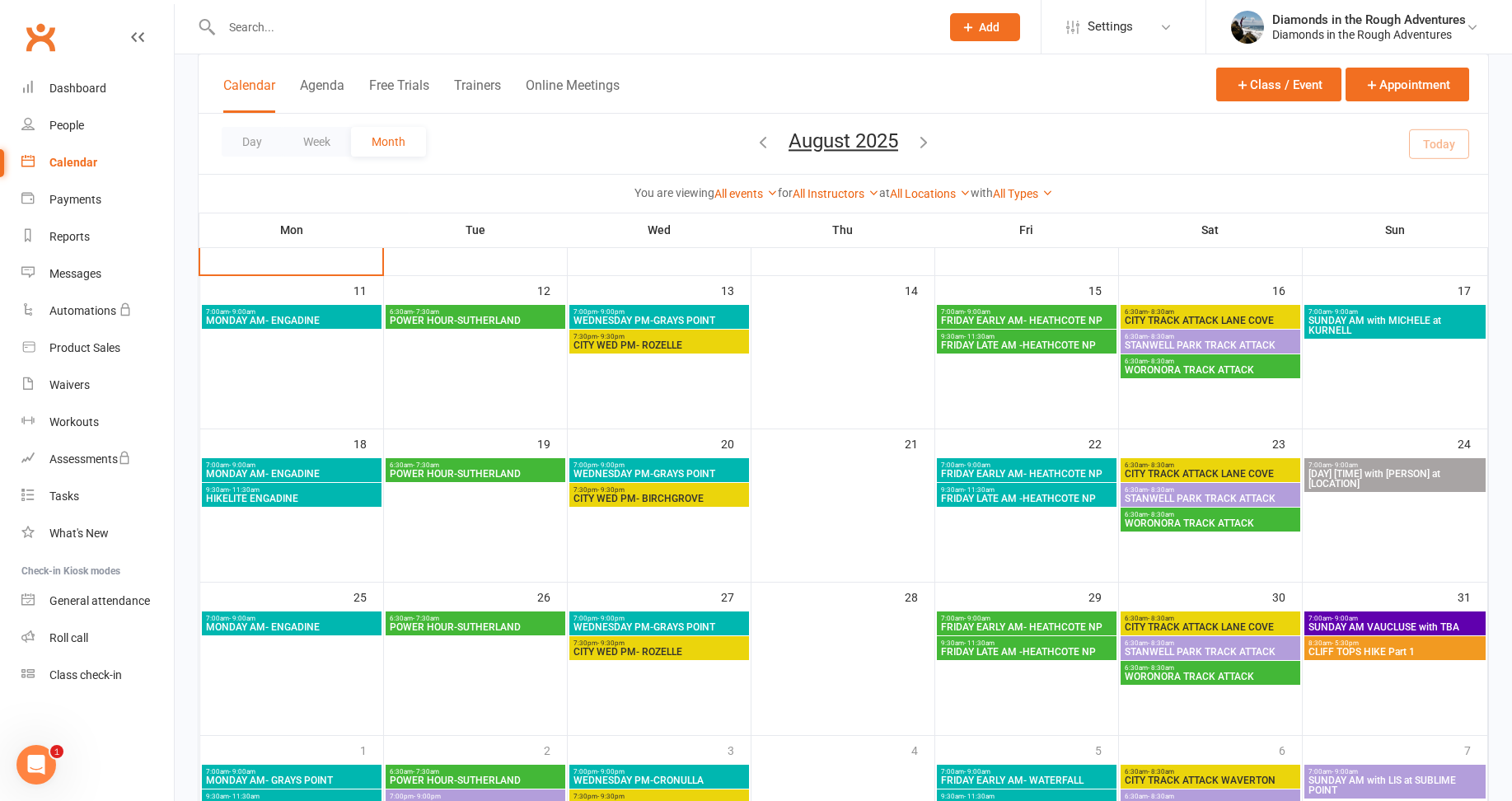 scroll, scrollTop: 396, scrollLeft: 0, axis: vertical 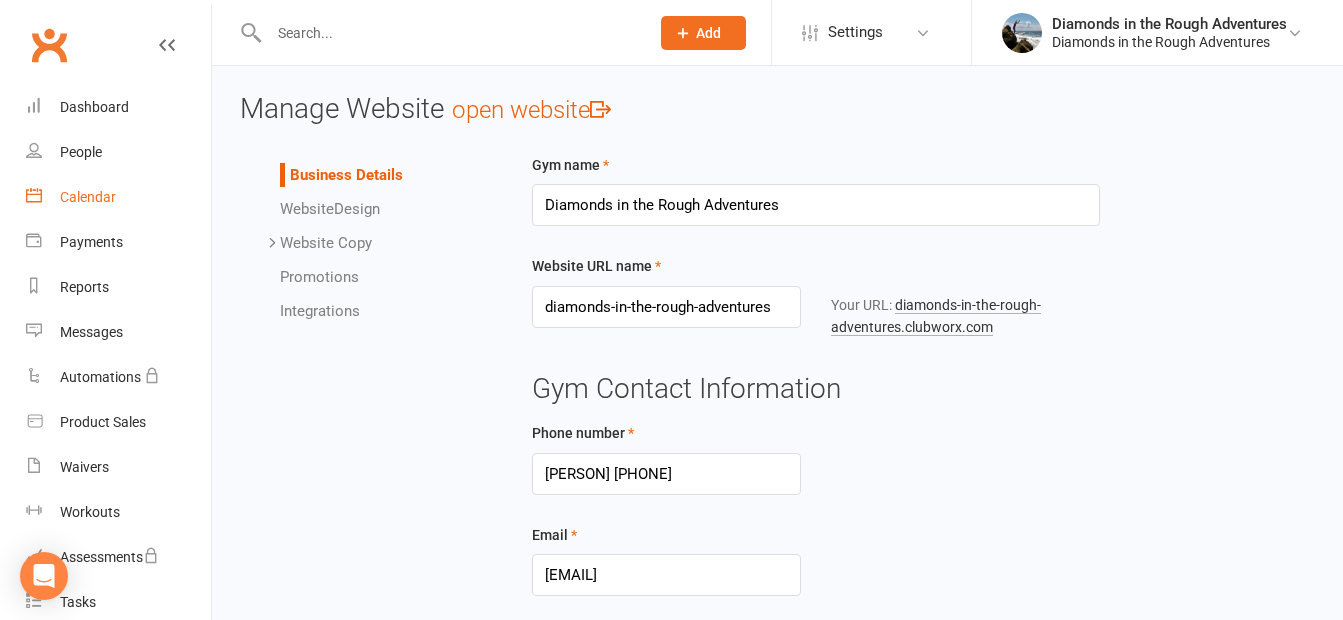 click on "Calendar" at bounding box center (88, 197) 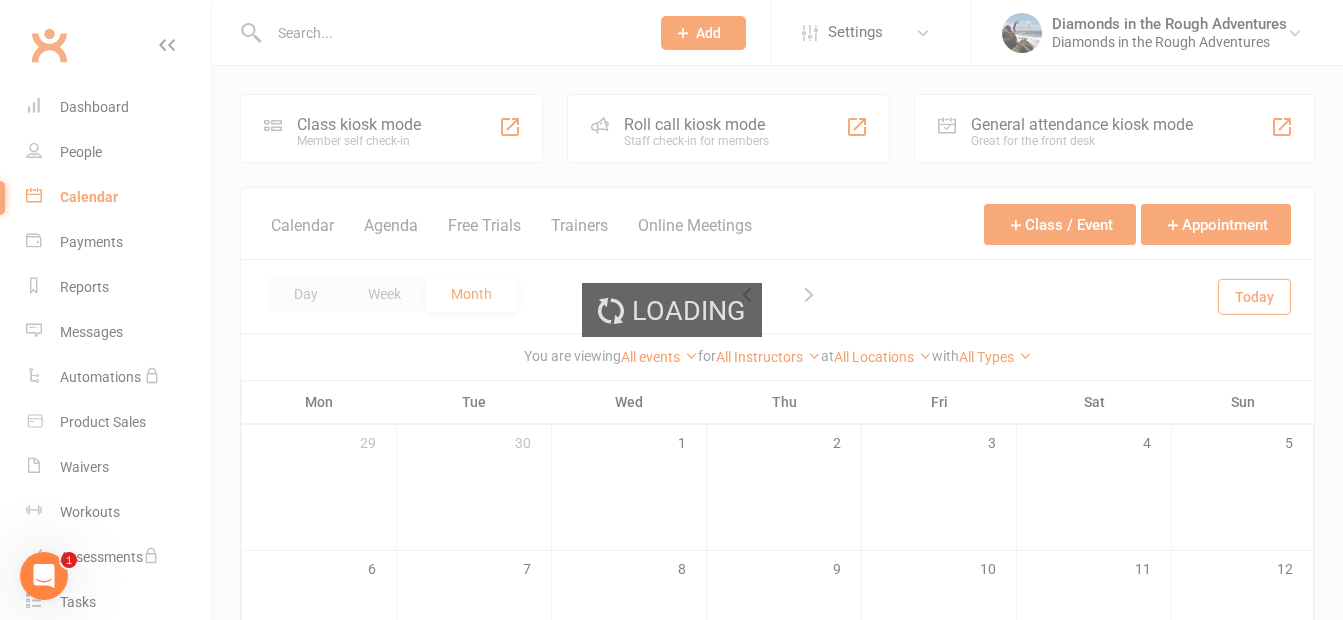 scroll, scrollTop: 0, scrollLeft: 0, axis: both 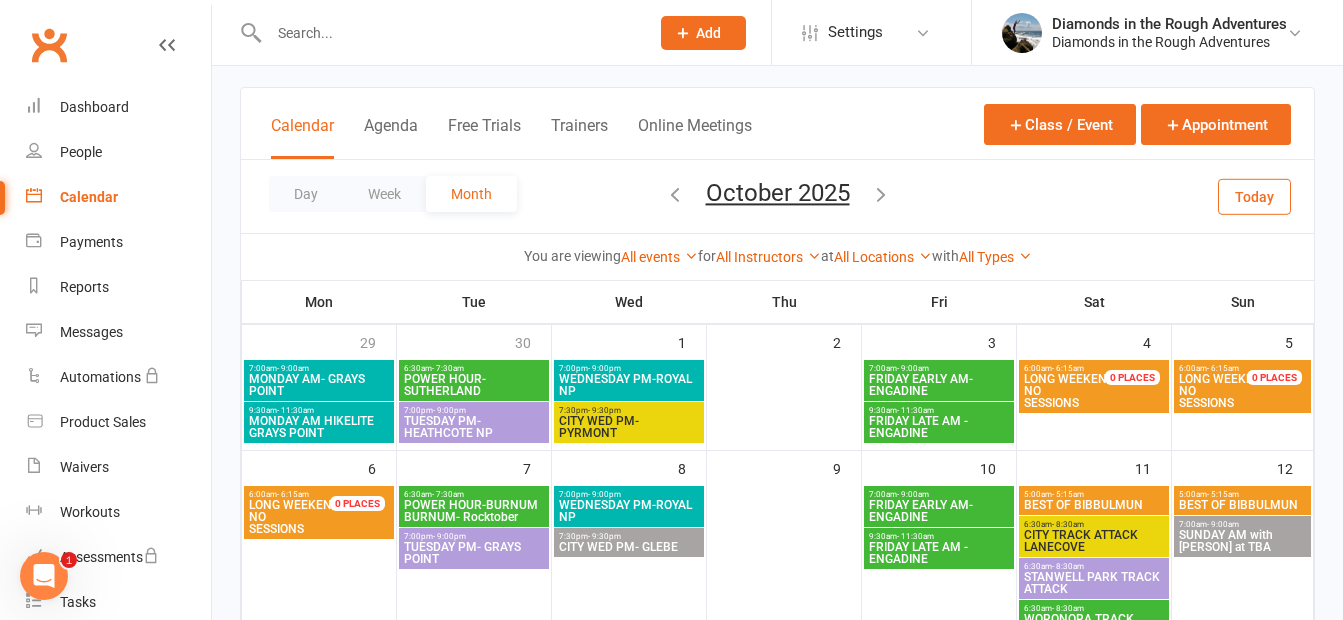 click at bounding box center (675, 194) 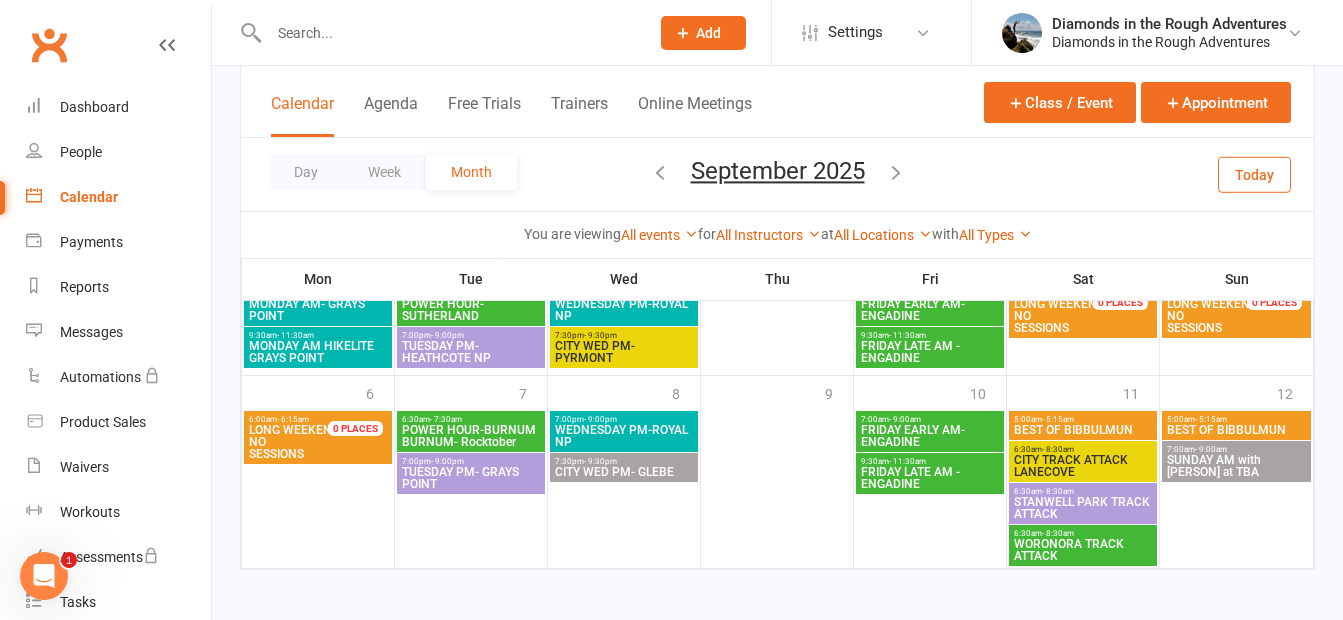scroll, scrollTop: 894, scrollLeft: 0, axis: vertical 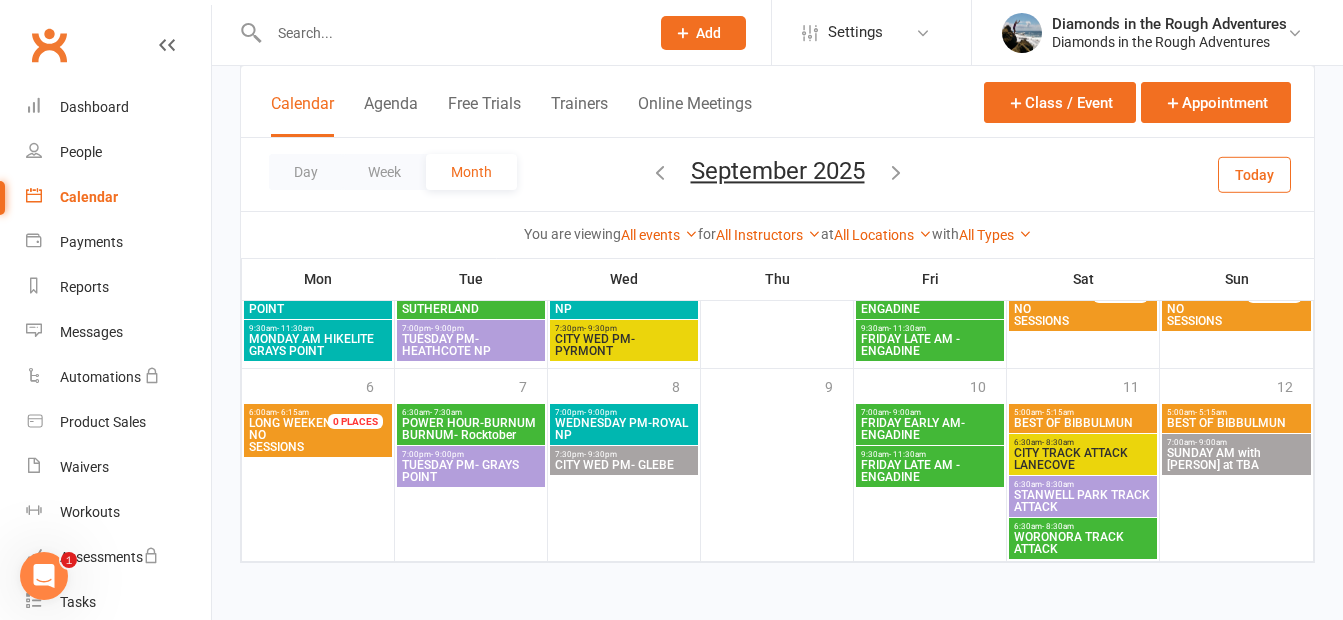 click on "Fri" at bounding box center (930, 279) 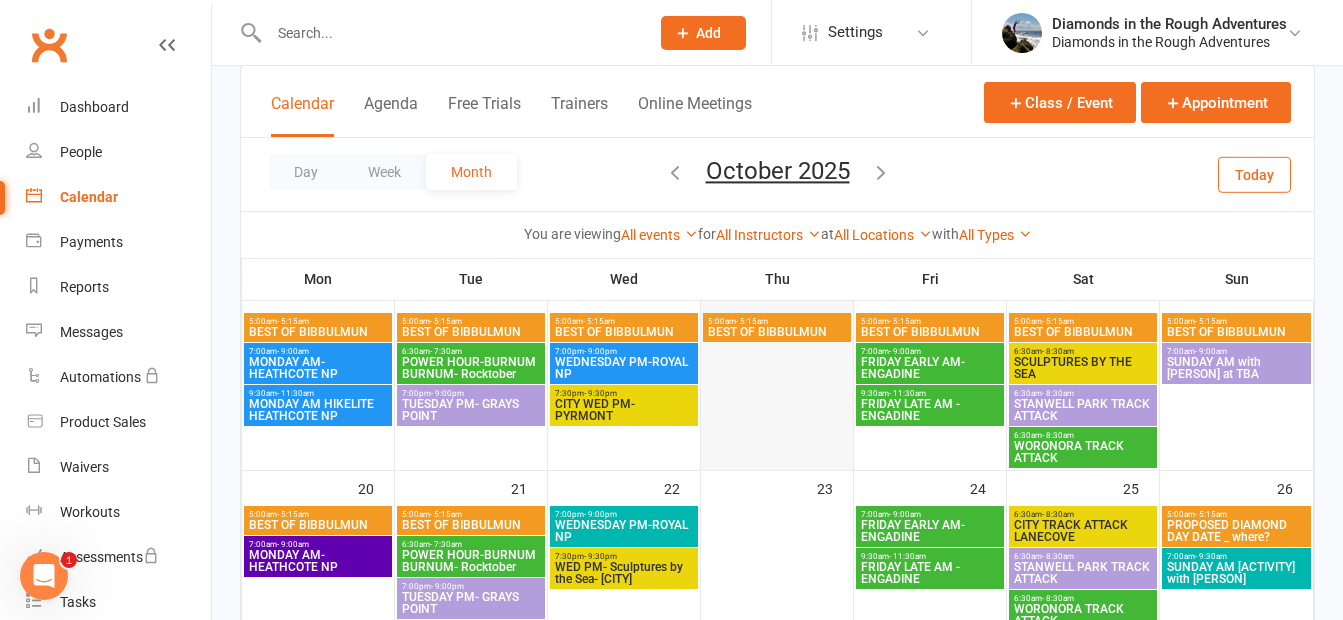 scroll, scrollTop: 500, scrollLeft: 0, axis: vertical 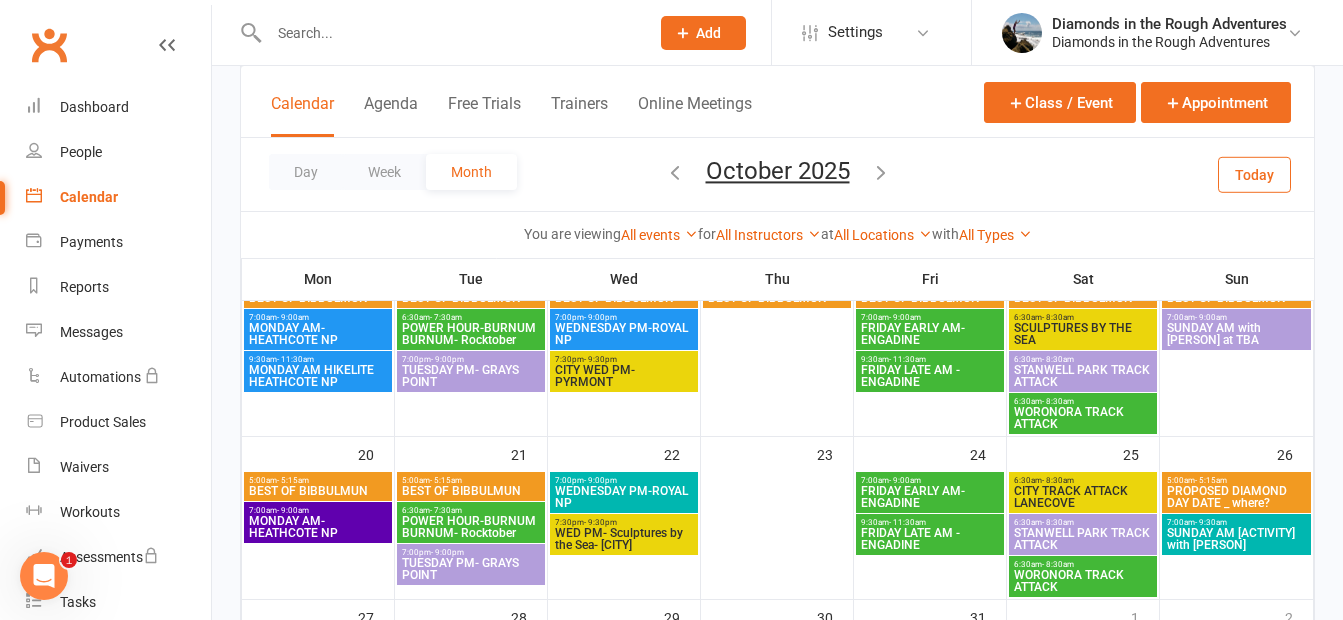 click on "MONDAY AM- HEATHCOTE NP" at bounding box center (318, 527) 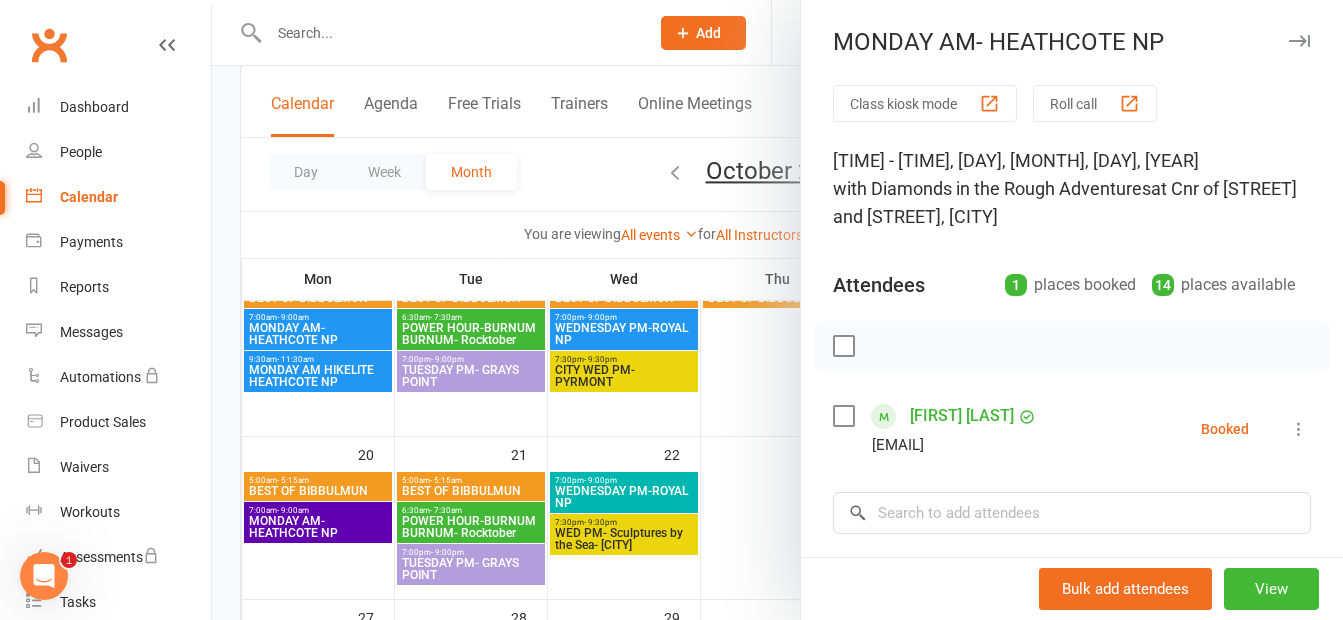 click at bounding box center [777, 310] 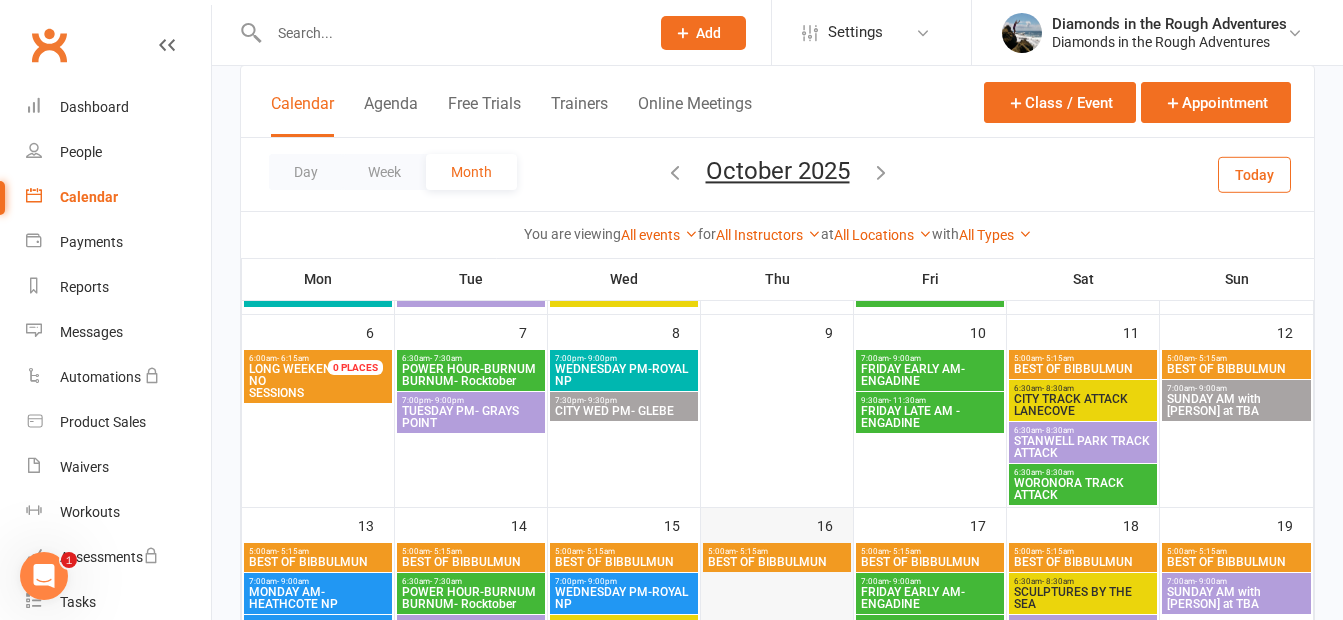 scroll, scrollTop: 200, scrollLeft: 0, axis: vertical 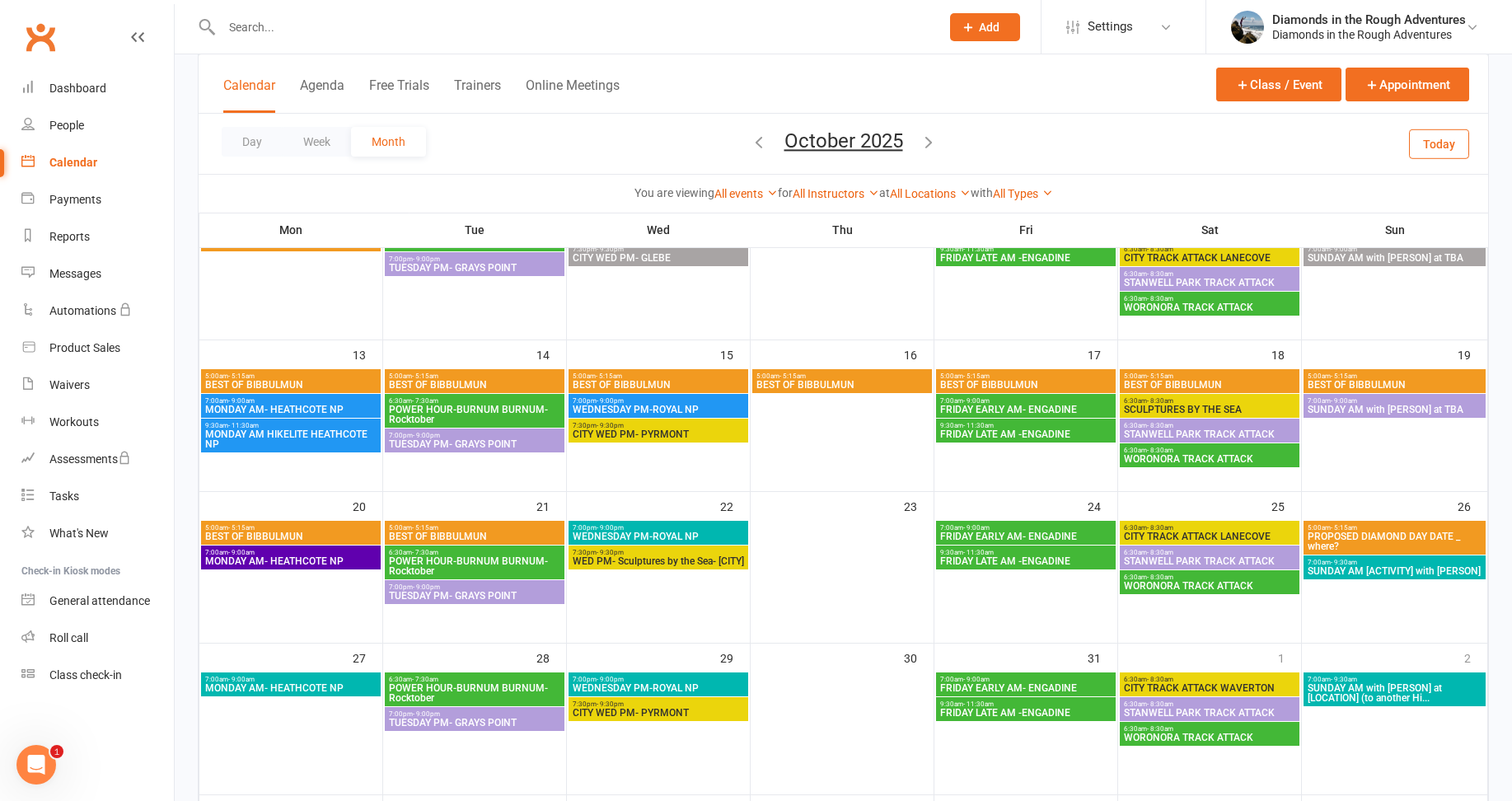 click on "Today" at bounding box center (1439, 143) 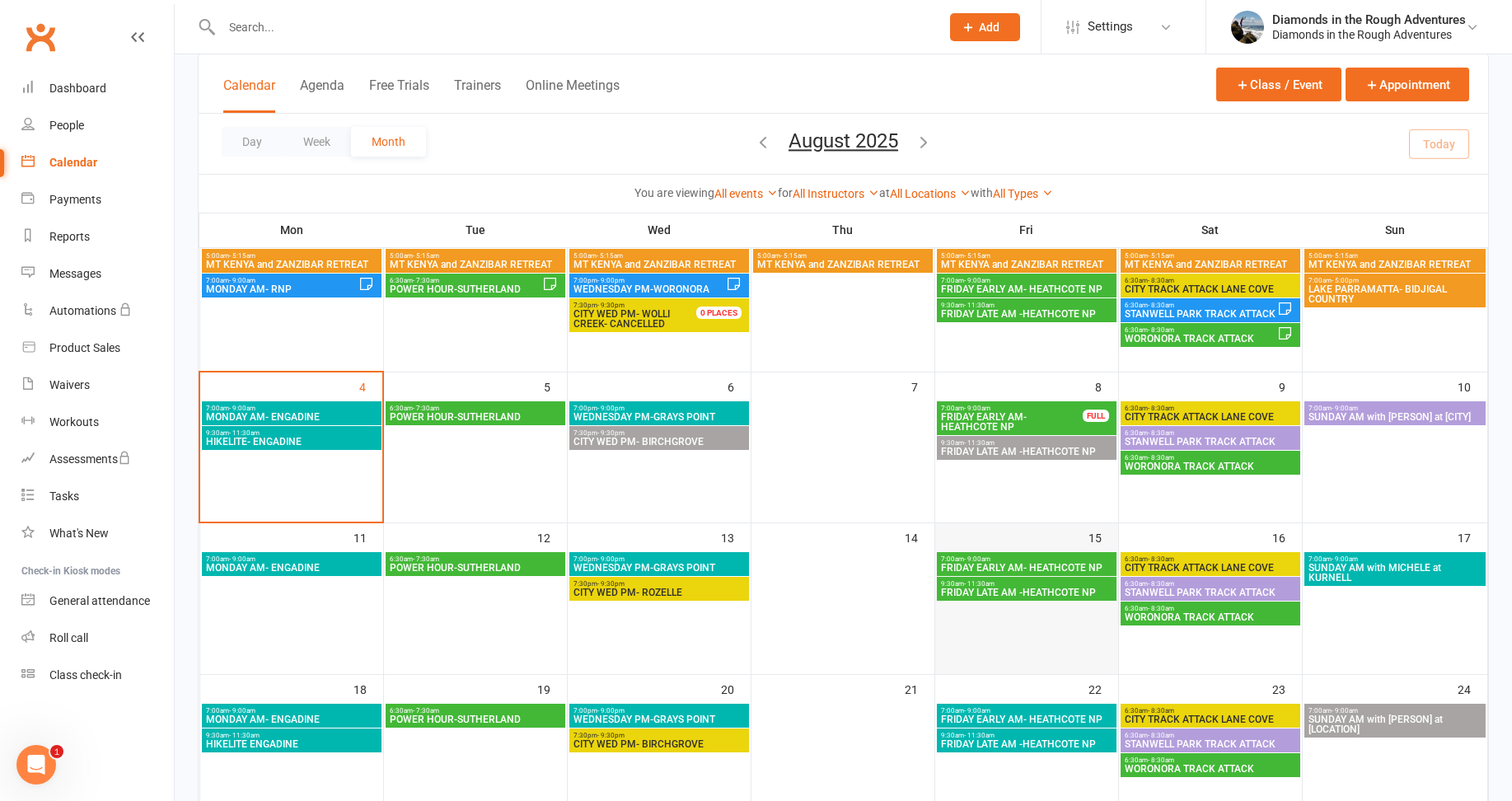 scroll, scrollTop: 0, scrollLeft: 0, axis: both 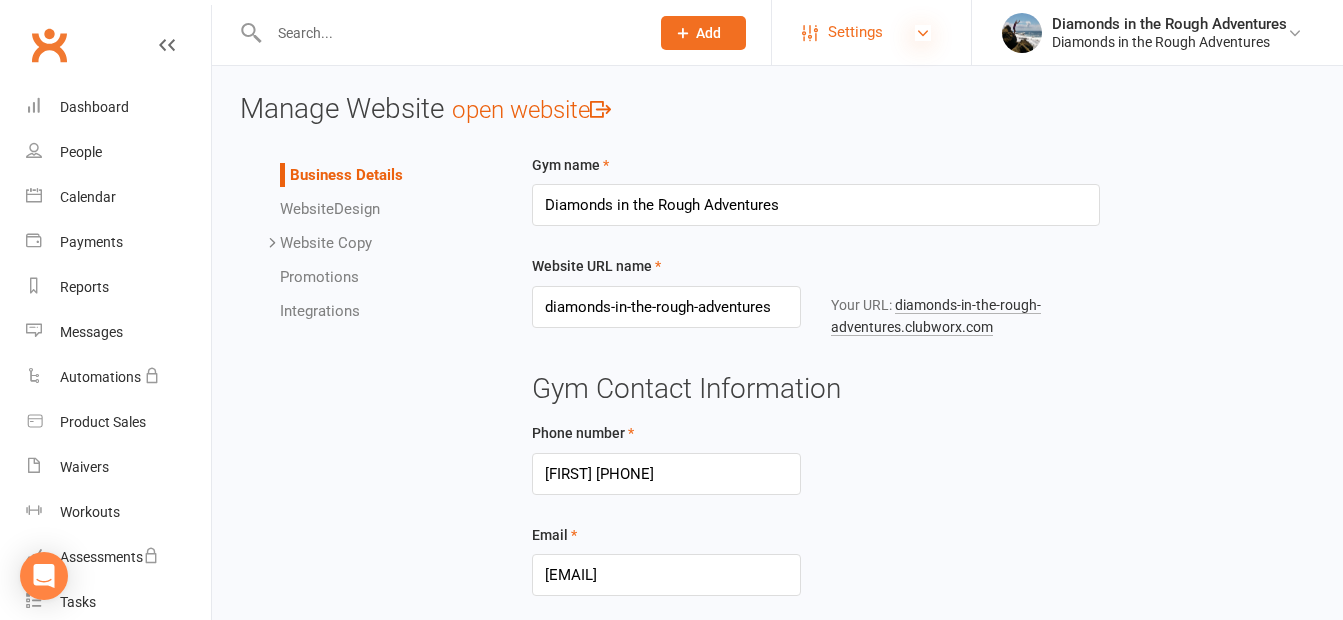 click at bounding box center [923, 33] 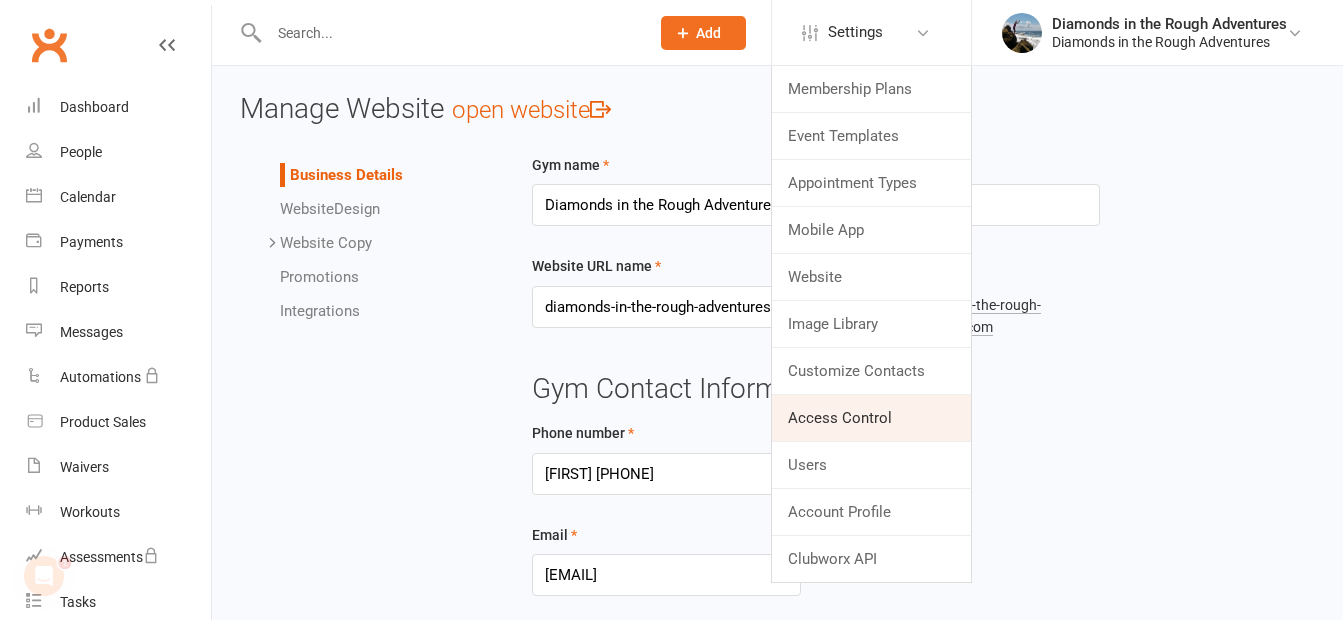 scroll, scrollTop: 0, scrollLeft: 0, axis: both 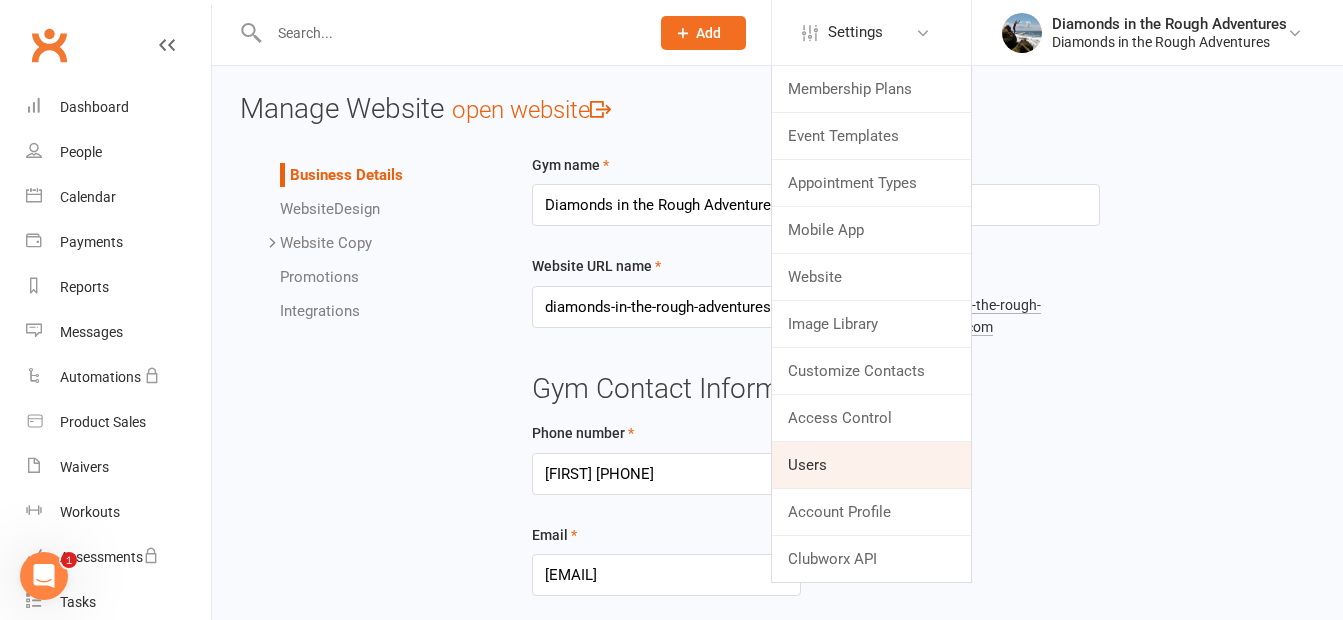 click on "Users" at bounding box center (871, 465) 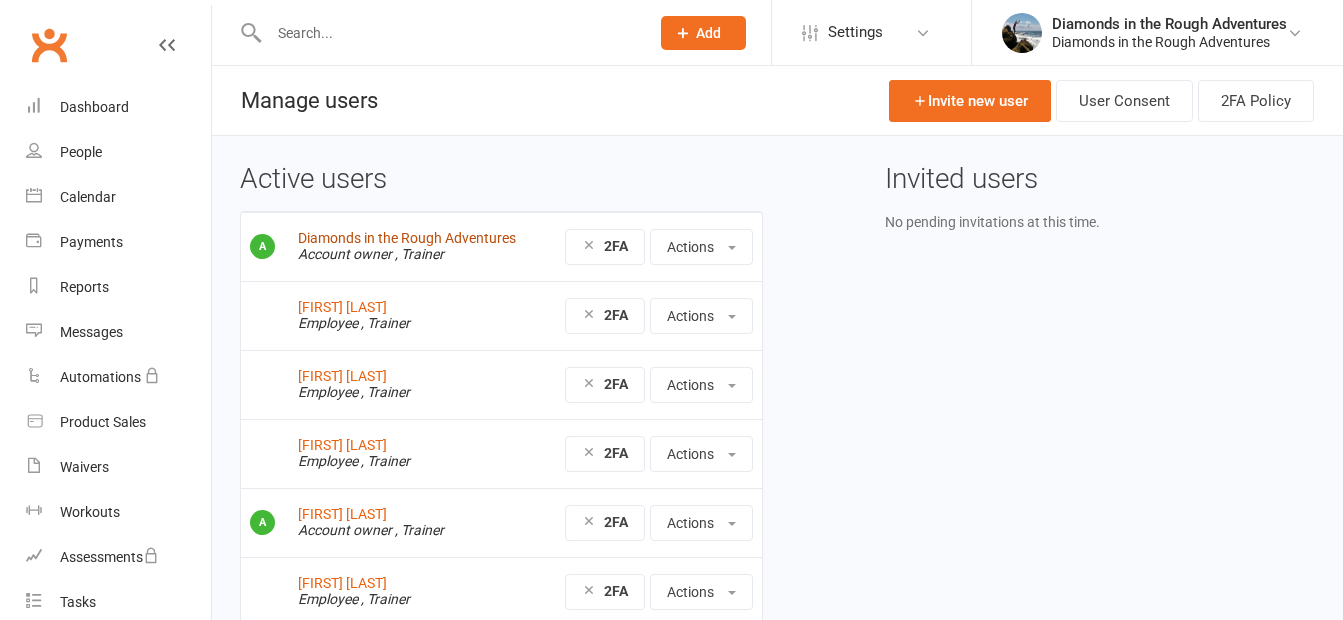 scroll, scrollTop: 0, scrollLeft: 0, axis: both 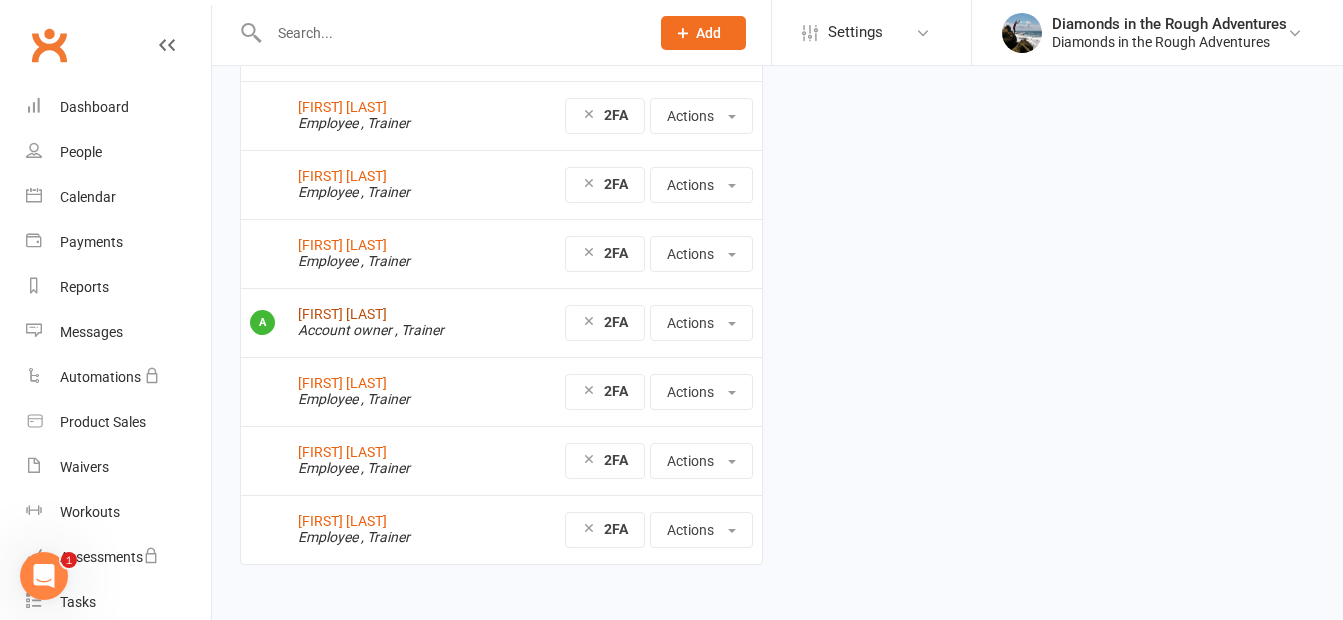 click on "Jo Vartanian" at bounding box center [342, 314] 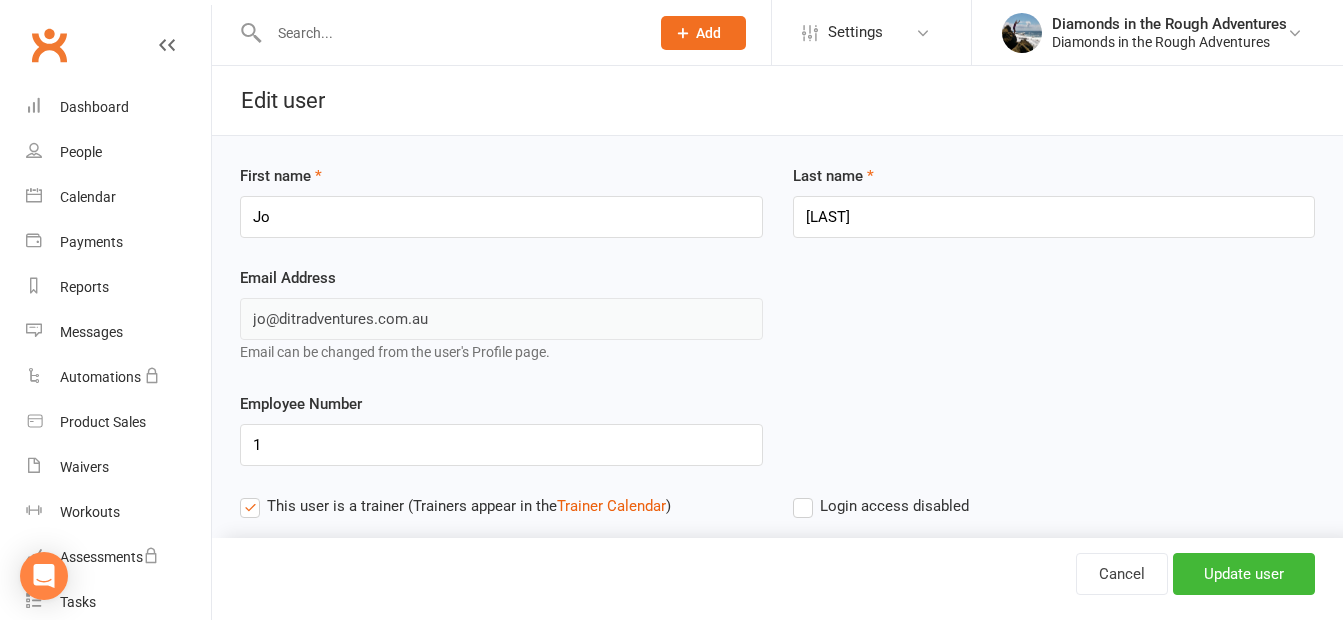 scroll, scrollTop: 35, scrollLeft: 0, axis: vertical 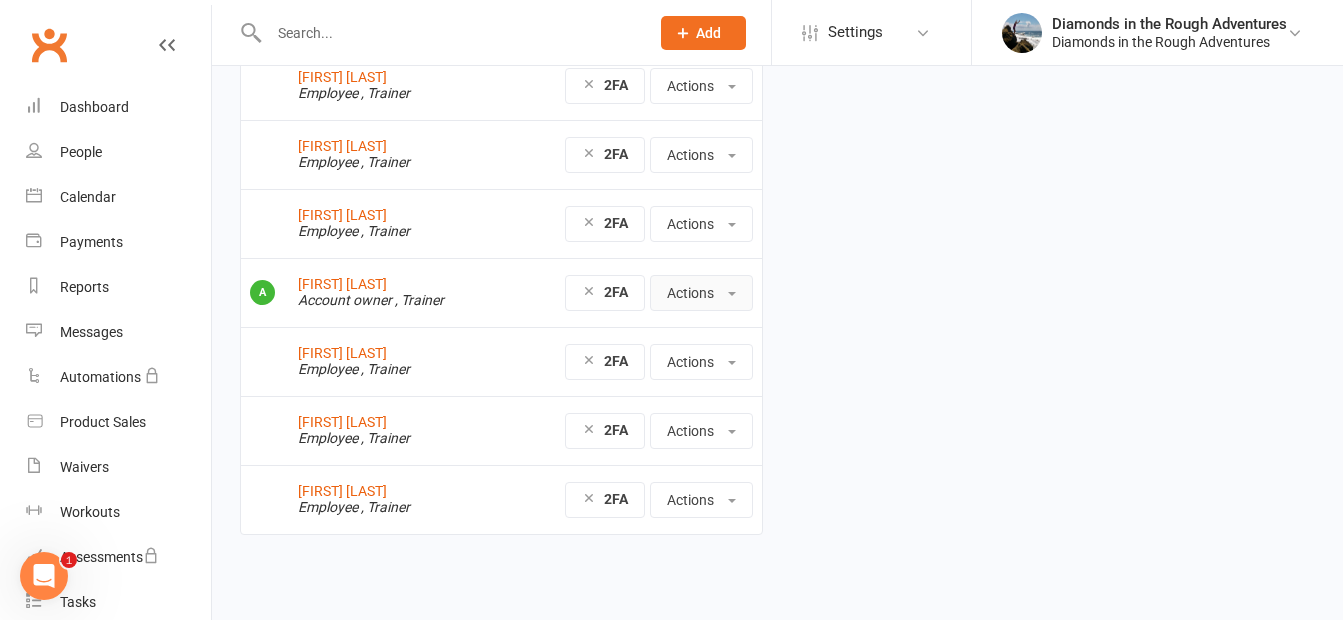 click on "Actions" at bounding box center [701, 293] 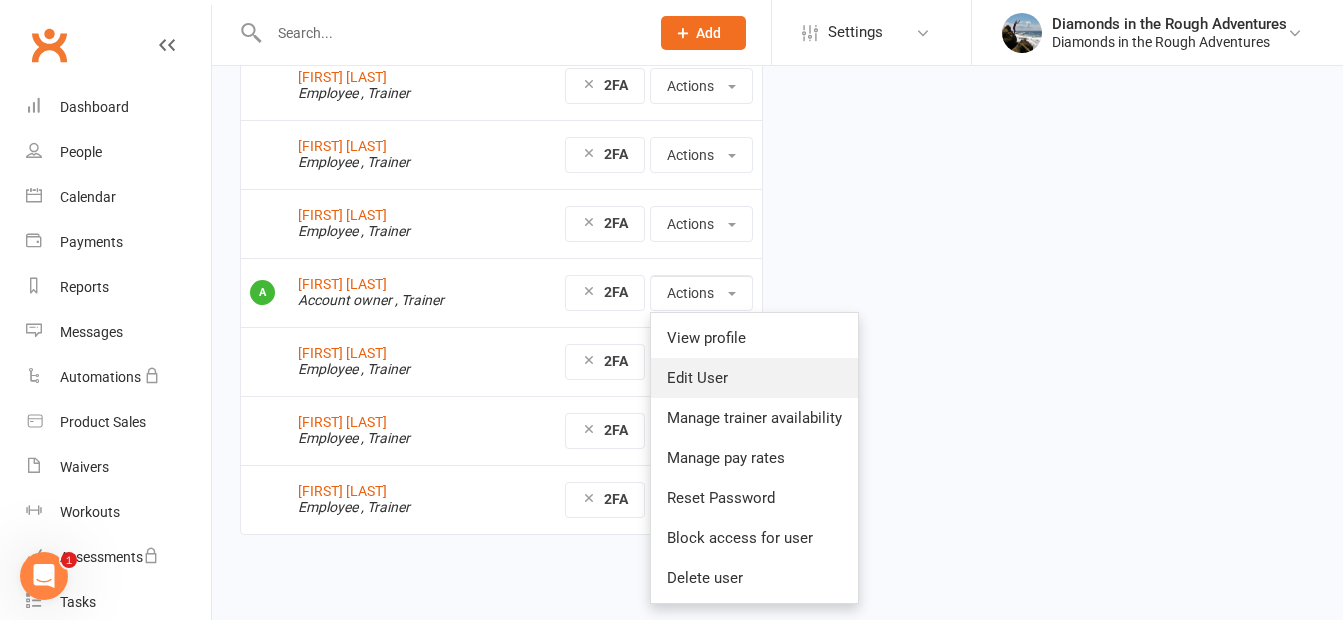 click on "Edit User" at bounding box center [754, 378] 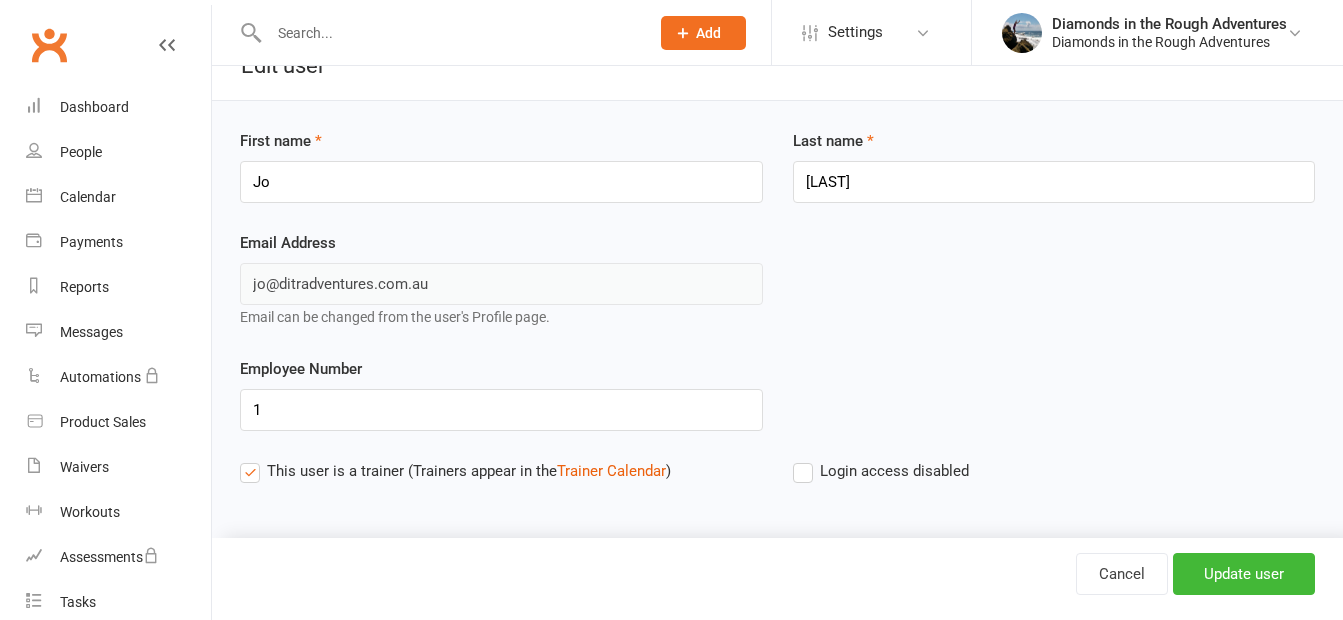 scroll, scrollTop: 0, scrollLeft: 0, axis: both 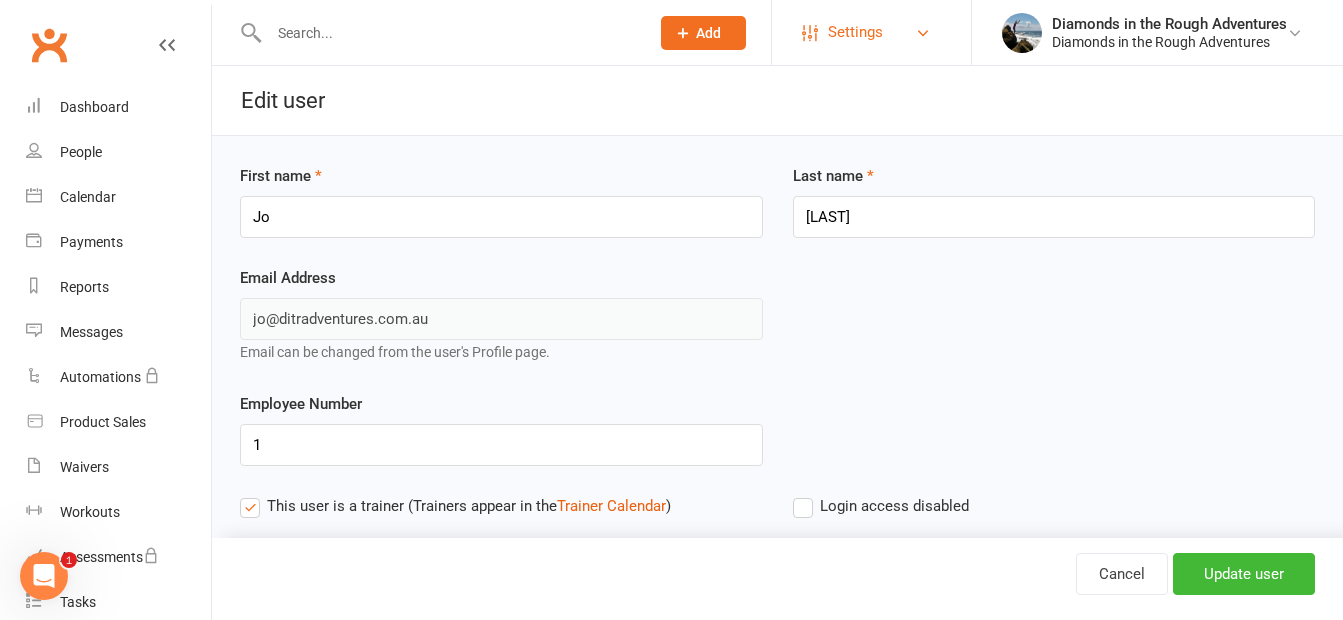 click on "Settings" at bounding box center (855, 32) 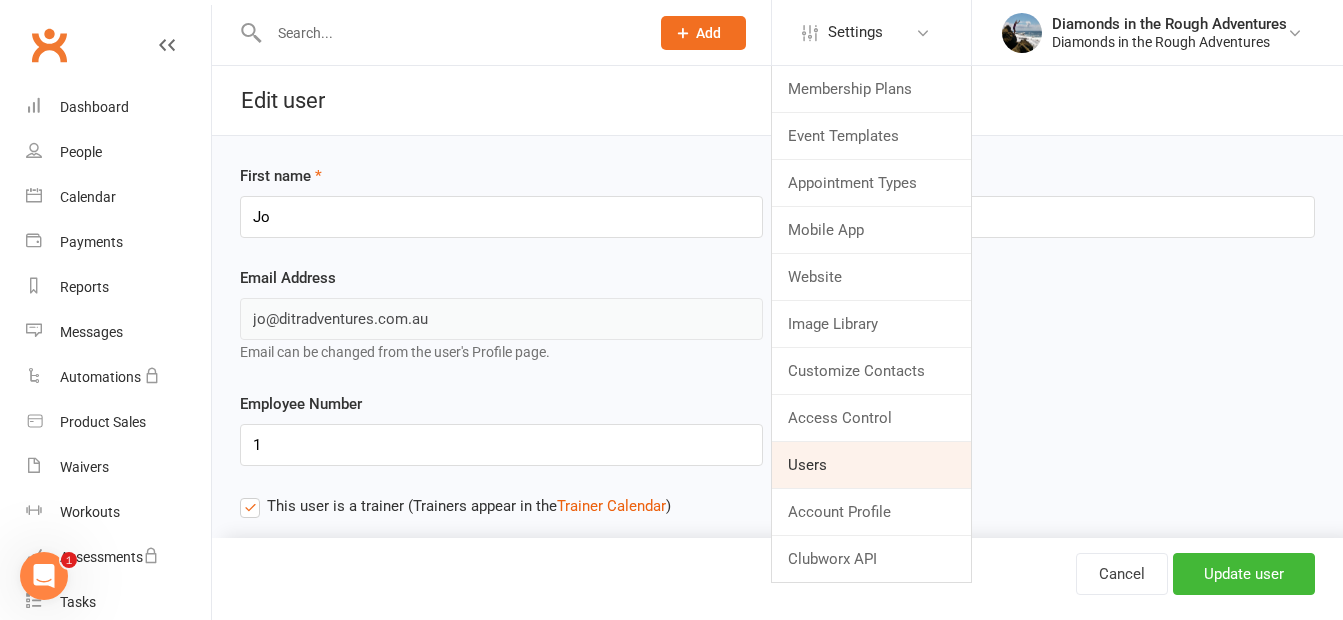 click on "Users" at bounding box center (871, 465) 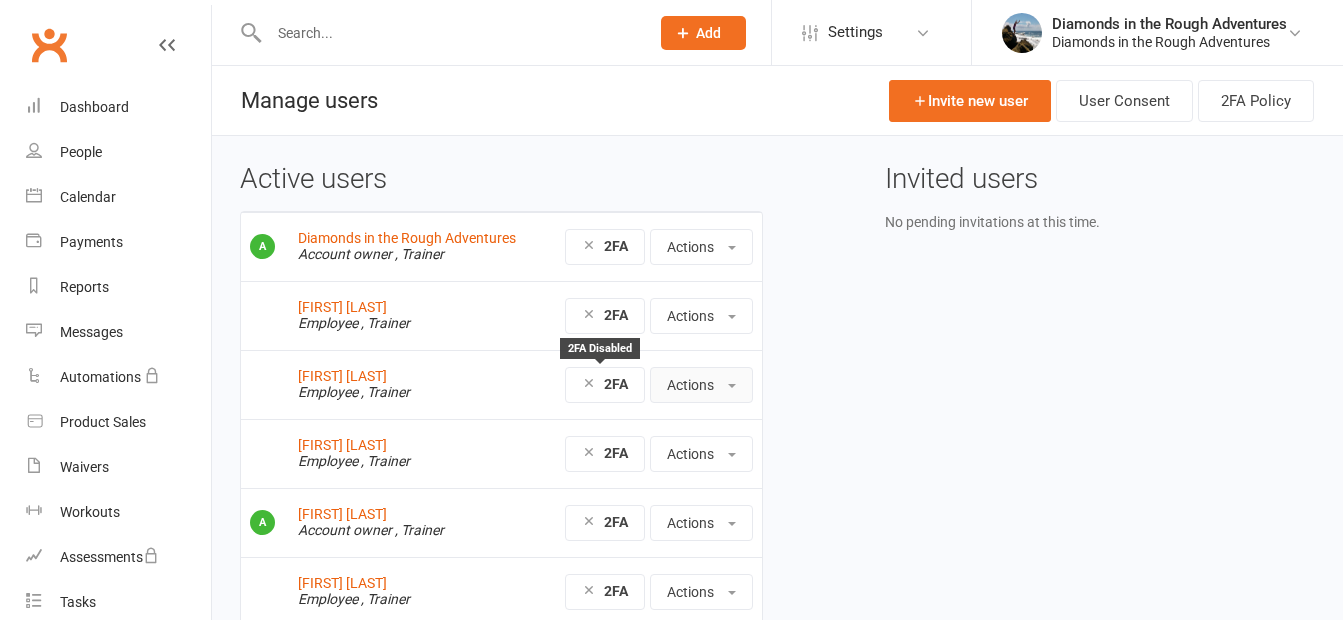 scroll, scrollTop: 0, scrollLeft: 0, axis: both 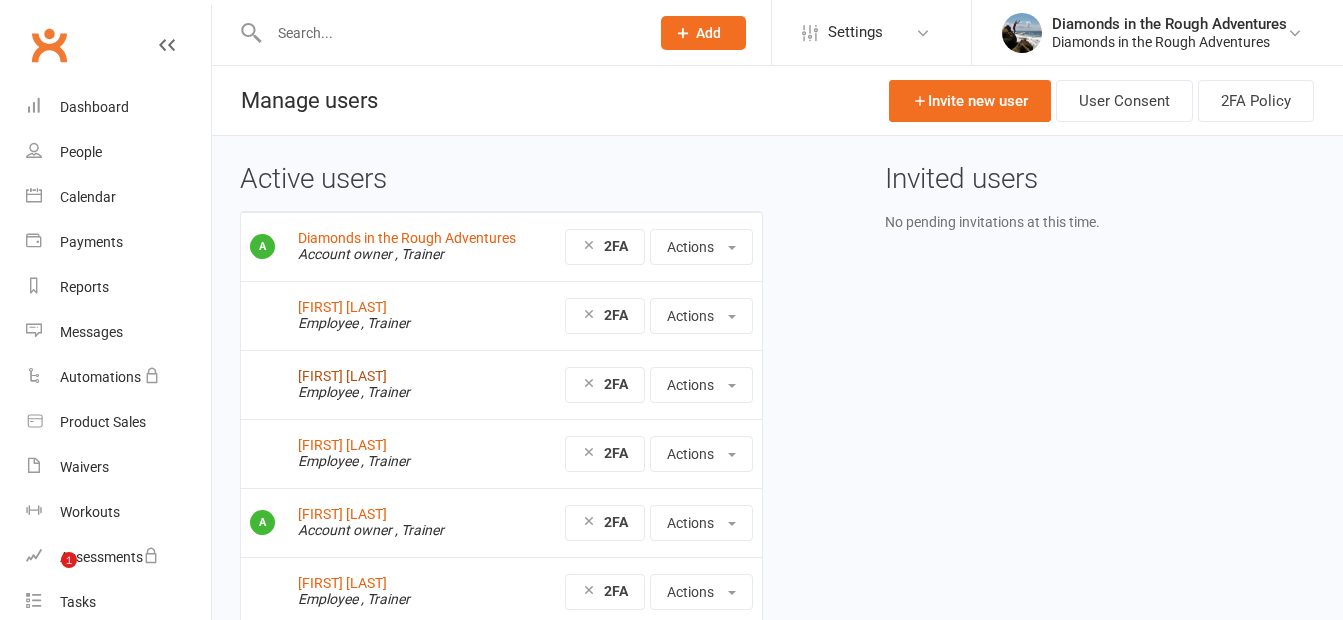 click on "[FIRST] [LAST]" at bounding box center [342, 376] 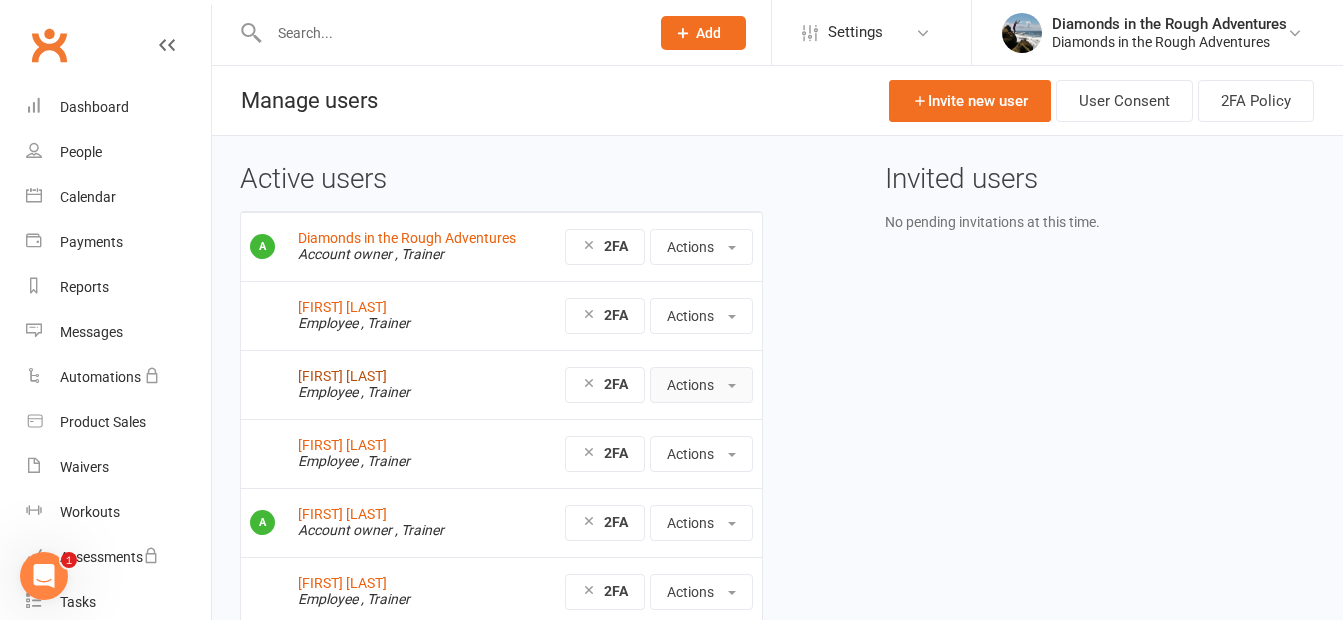 scroll, scrollTop: 0, scrollLeft: 0, axis: both 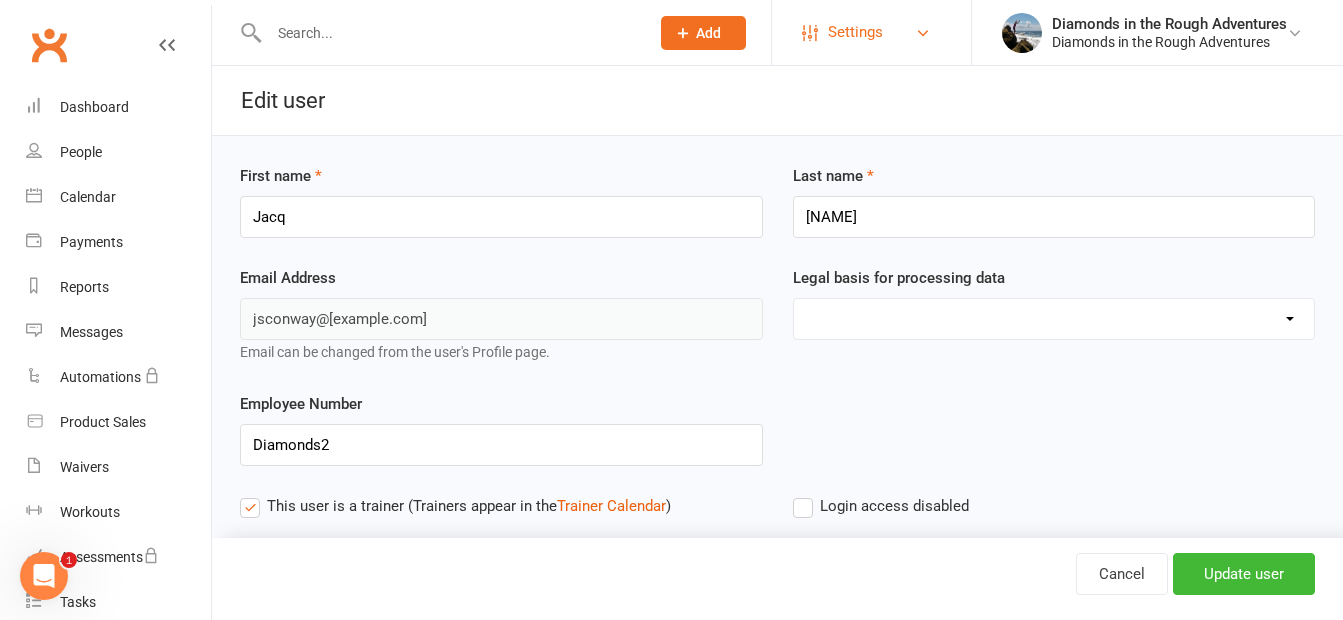 click on "Settings" at bounding box center (855, 32) 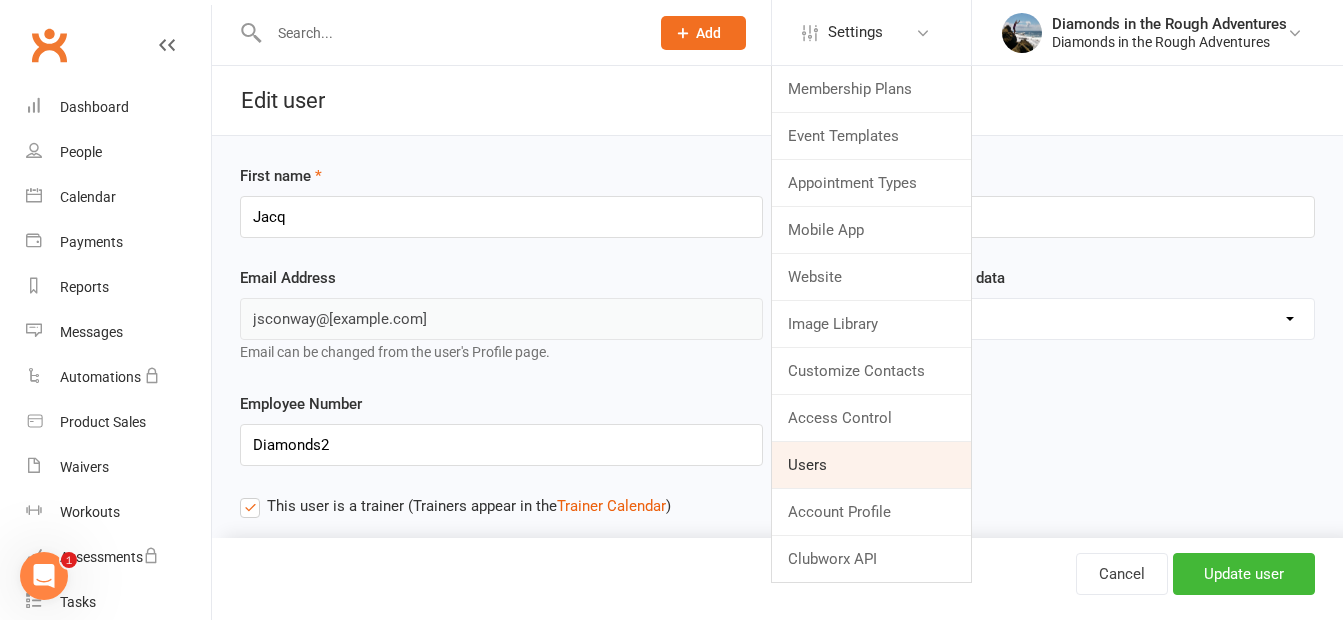 click on "Users" at bounding box center [871, 465] 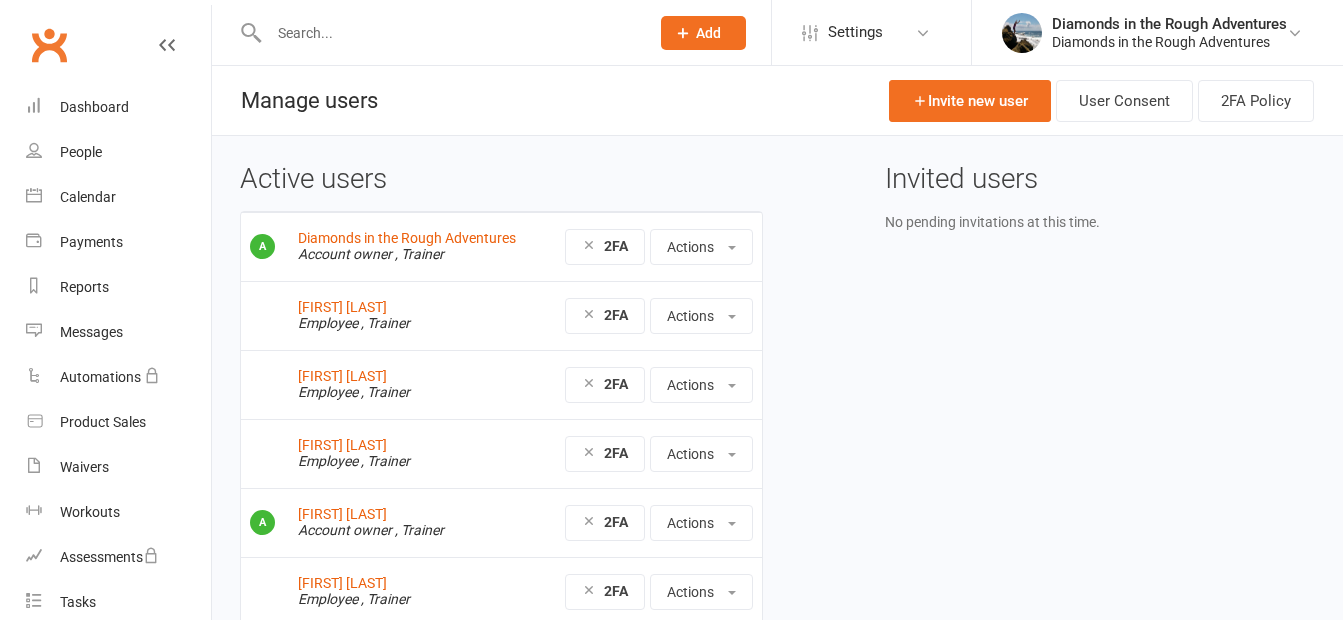 scroll, scrollTop: 0, scrollLeft: 0, axis: both 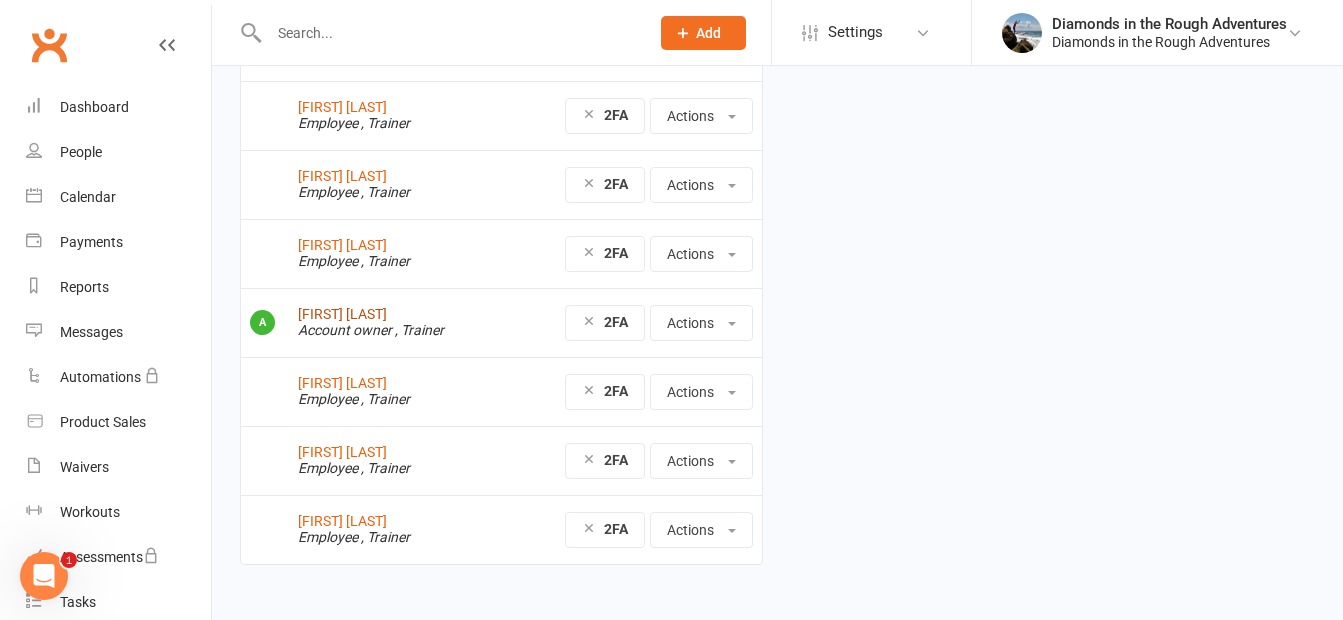click on "[FIRST] [LAST]" at bounding box center (342, 314) 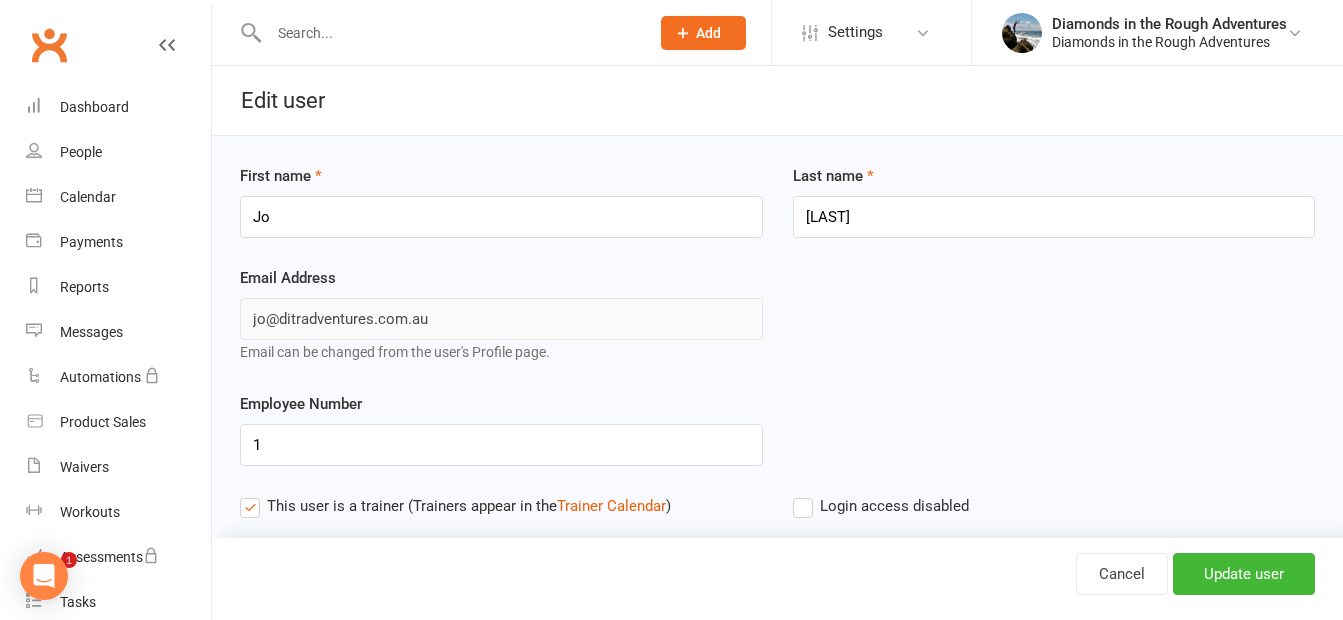 scroll, scrollTop: 0, scrollLeft: 0, axis: both 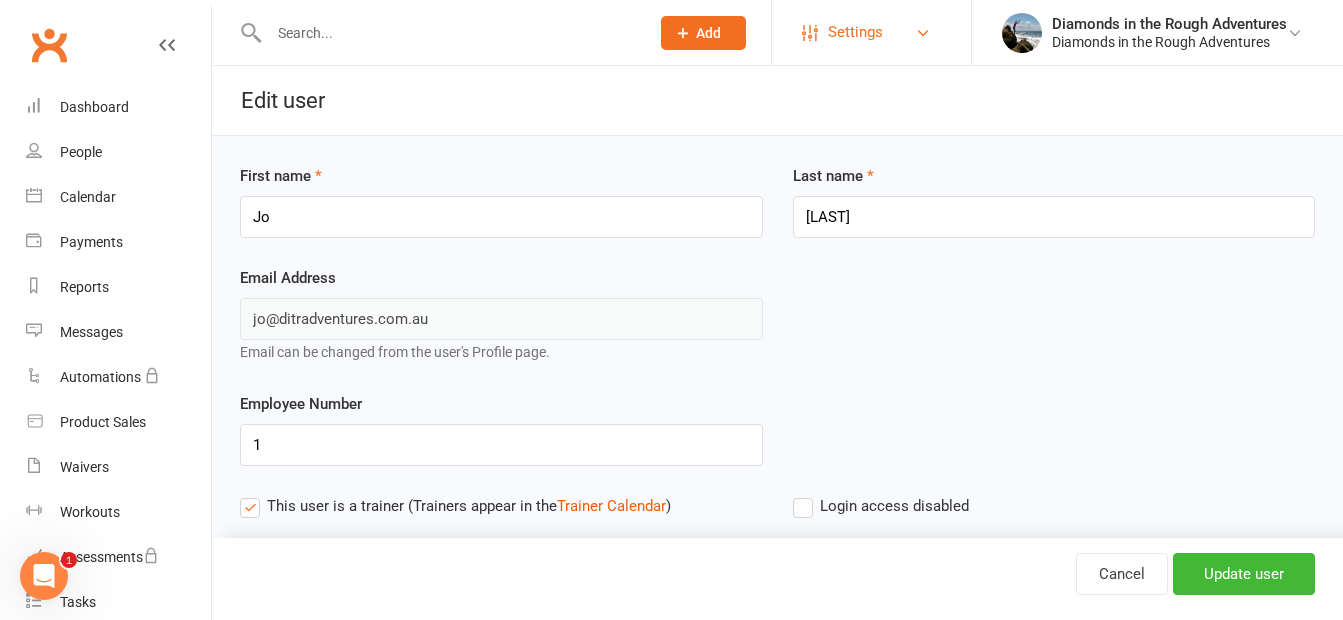 click on "Settings" at bounding box center (855, 32) 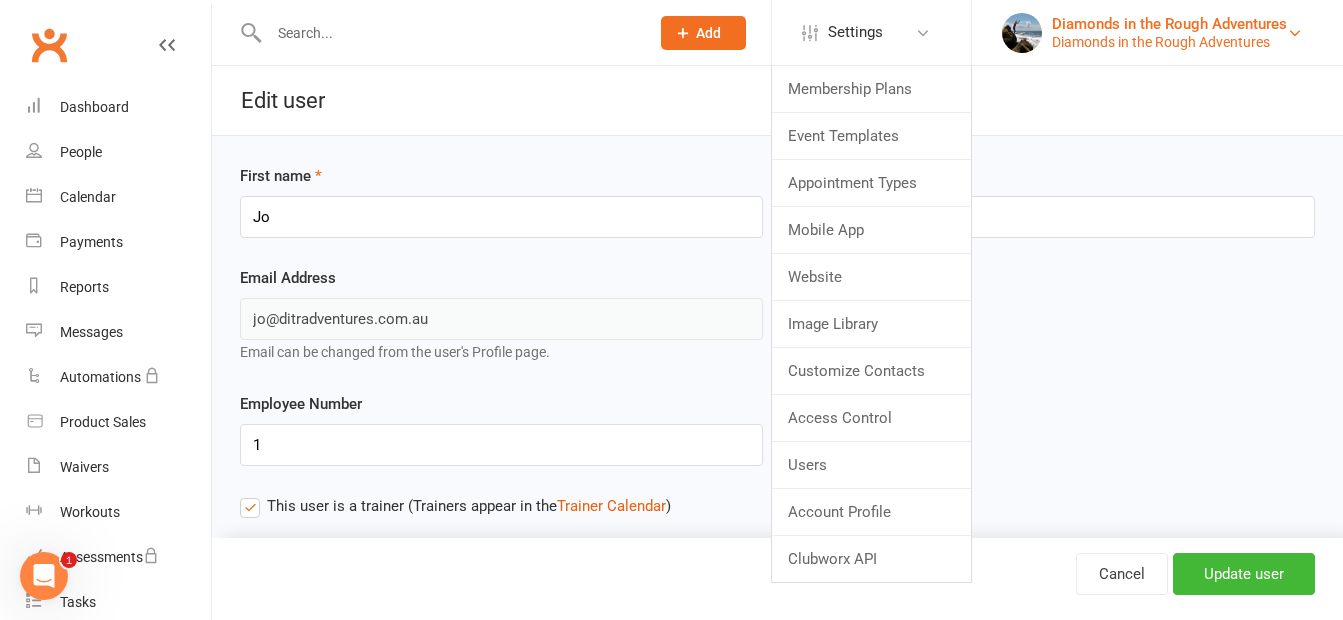 click on "Diamonds in the Rough Adventures" at bounding box center [1169, 42] 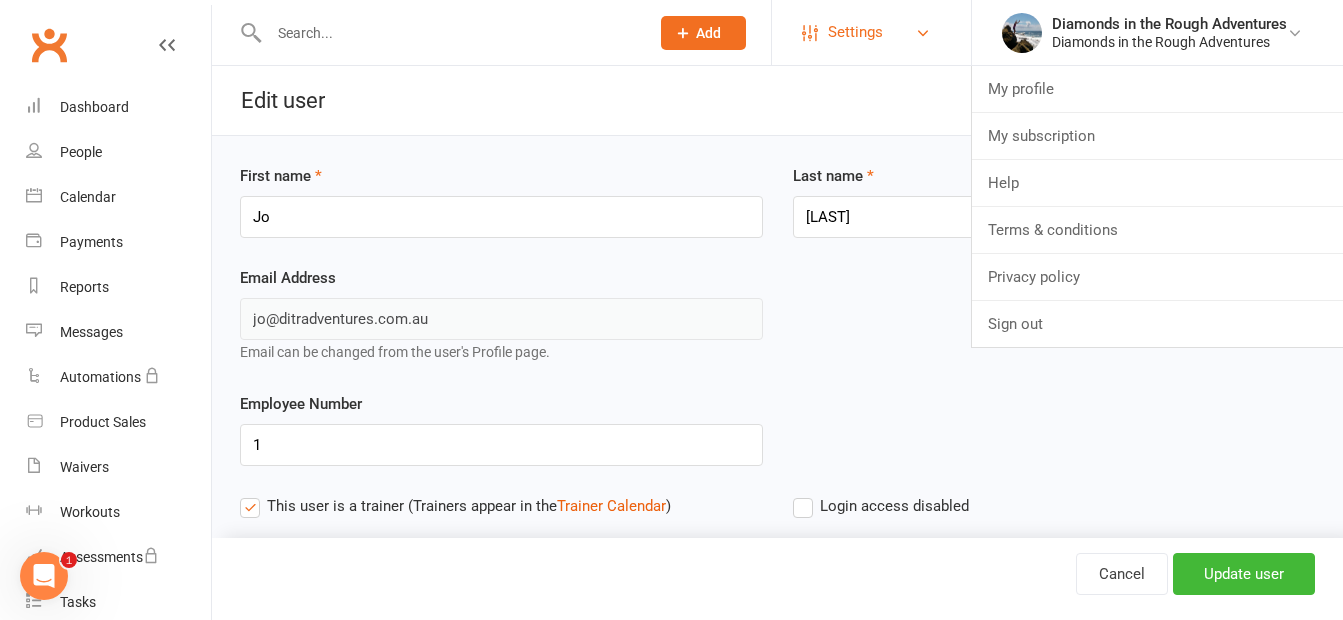 click on "Settings" at bounding box center [855, 32] 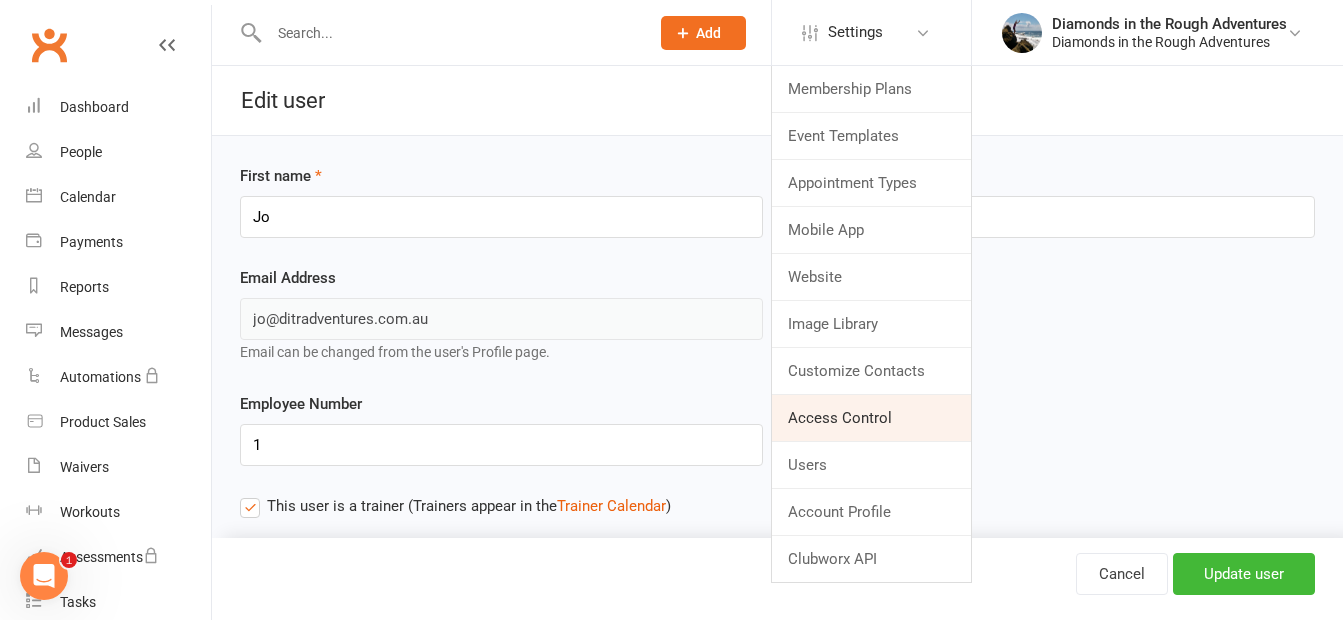 click on "Access Control" at bounding box center [871, 418] 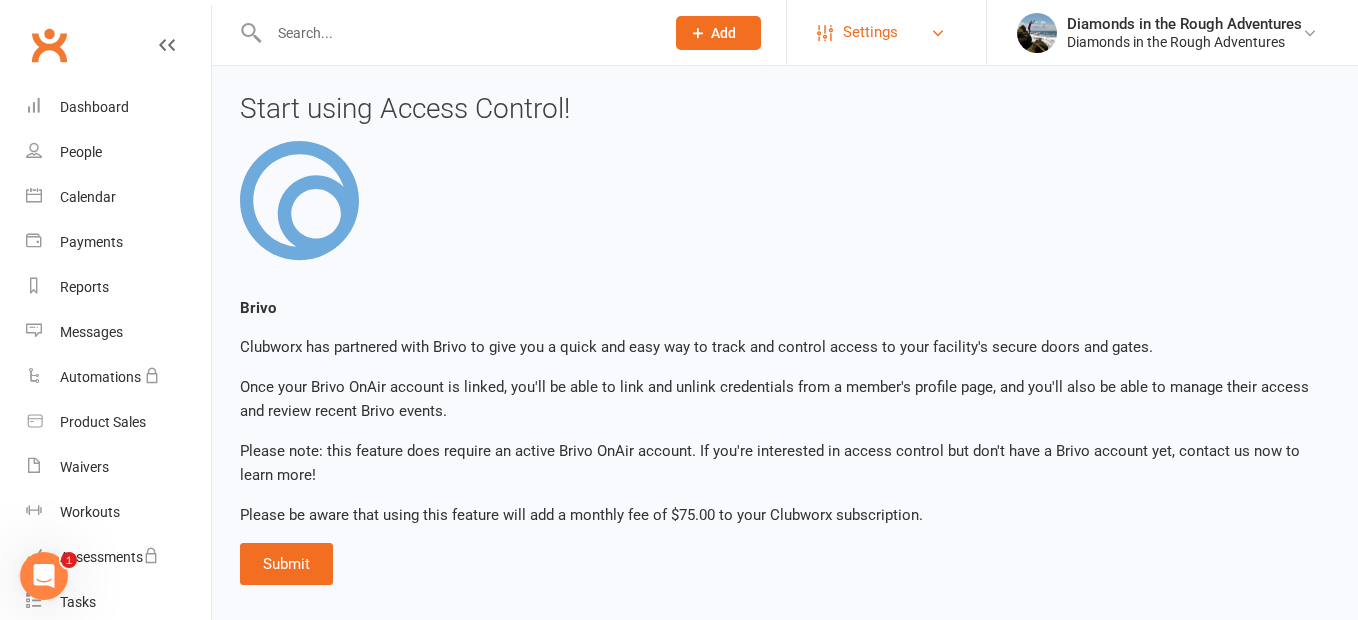 click on "Settings" at bounding box center (870, 32) 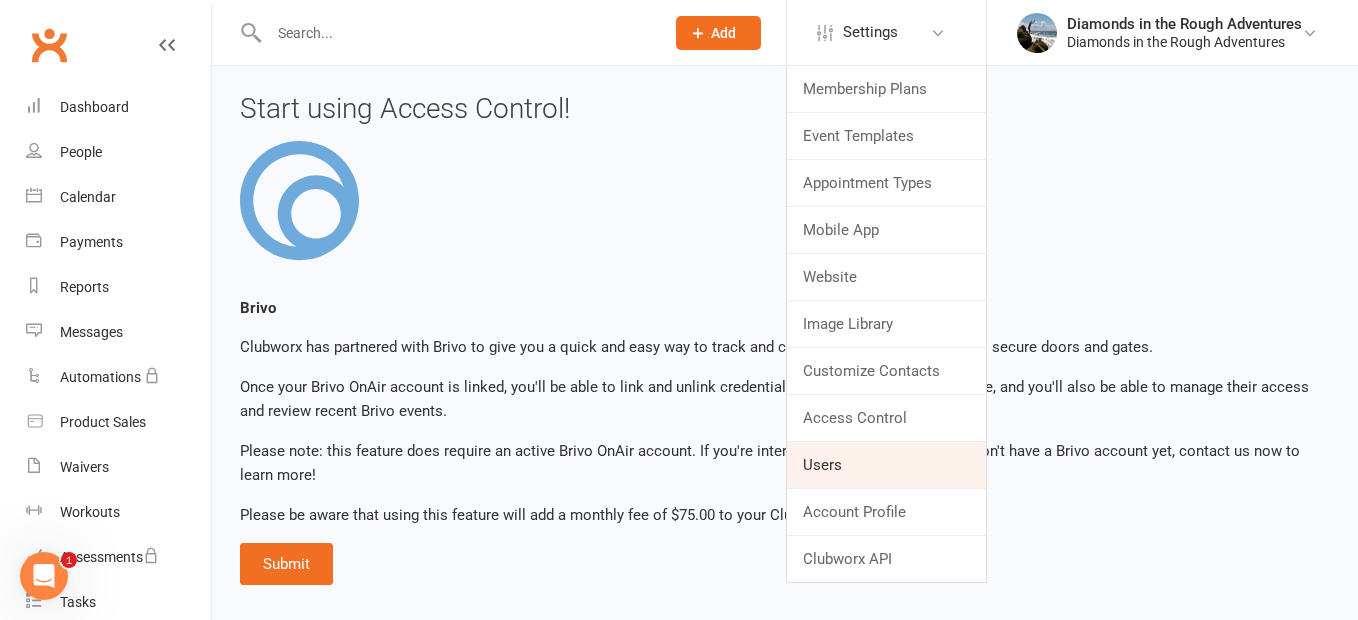 click on "Users" at bounding box center (886, 465) 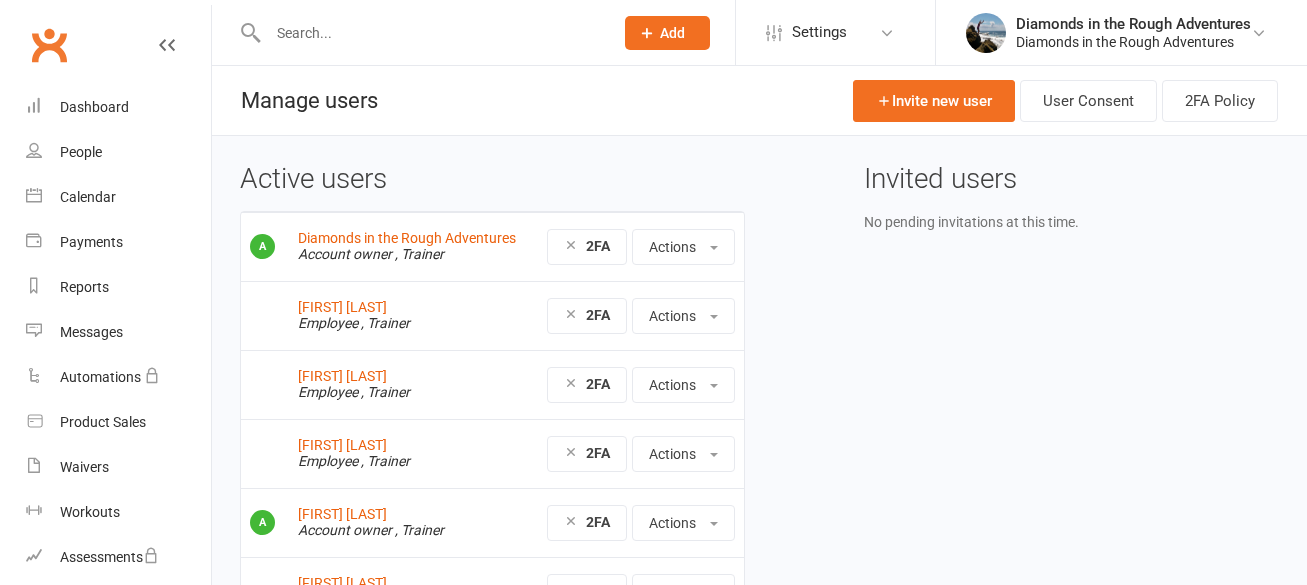 scroll, scrollTop: 0, scrollLeft: 0, axis: both 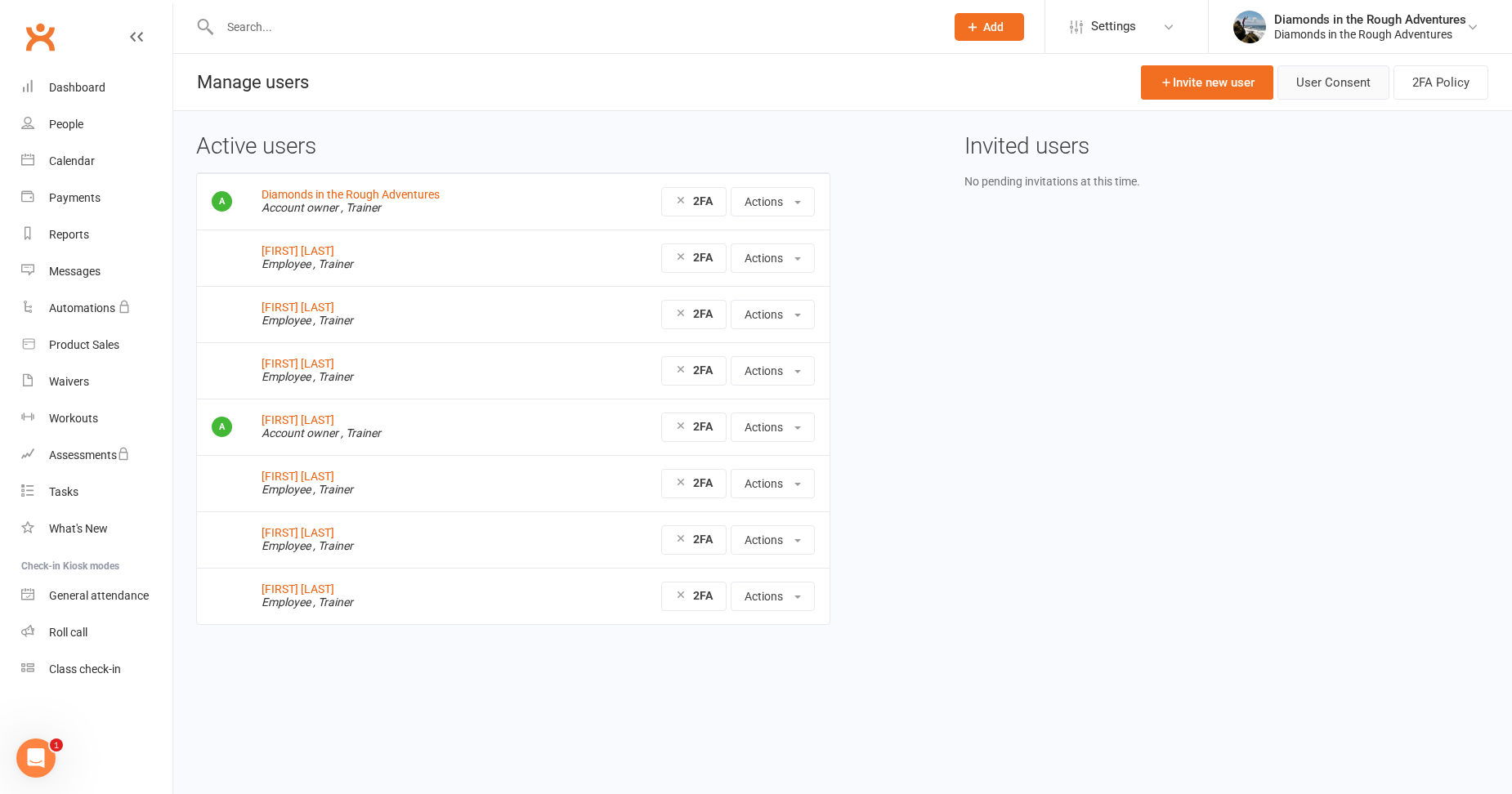 click on "User Consent" at bounding box center (1333, 83) 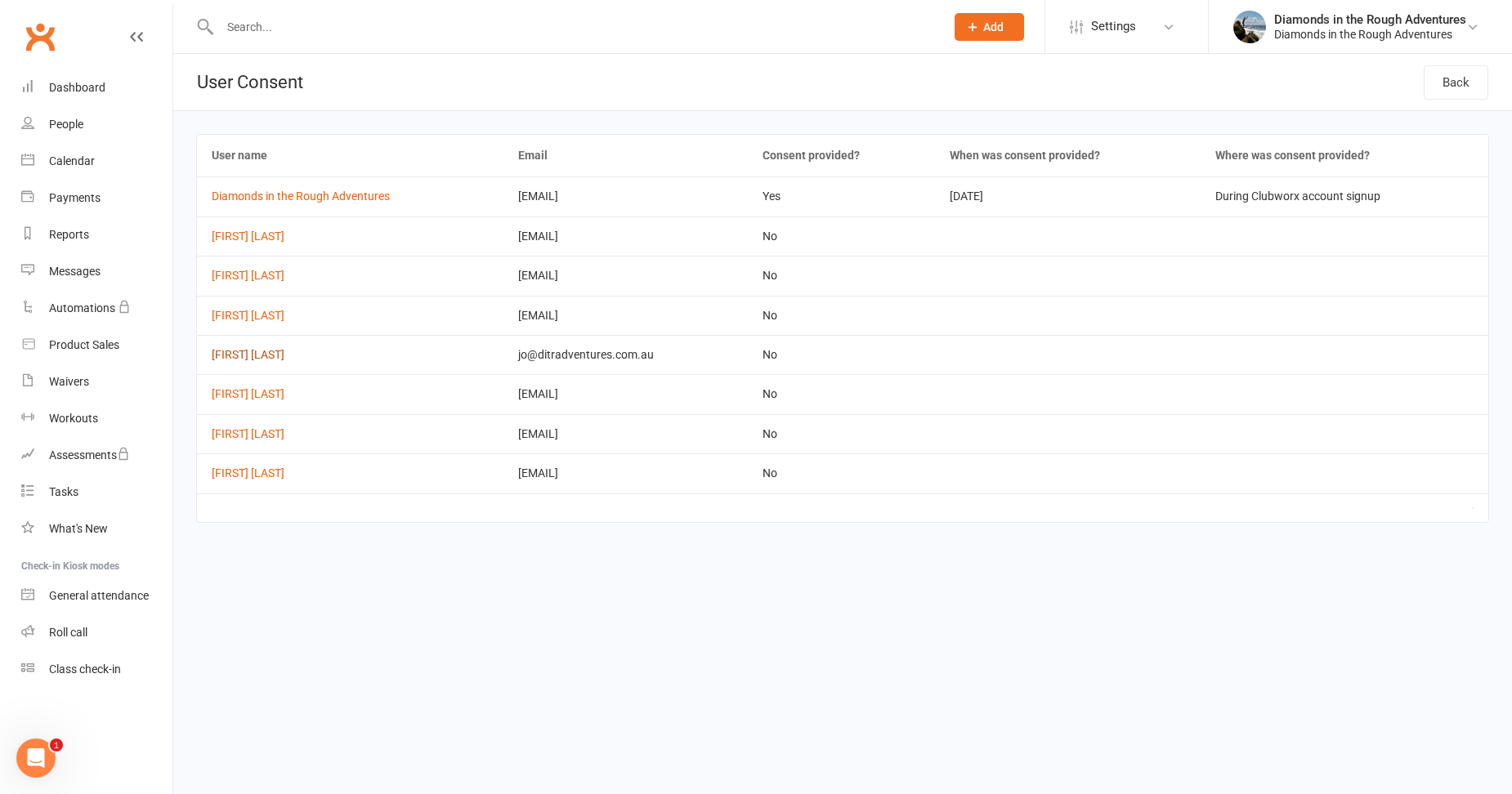click on "Jo Vartanian" at bounding box center [248, 355] 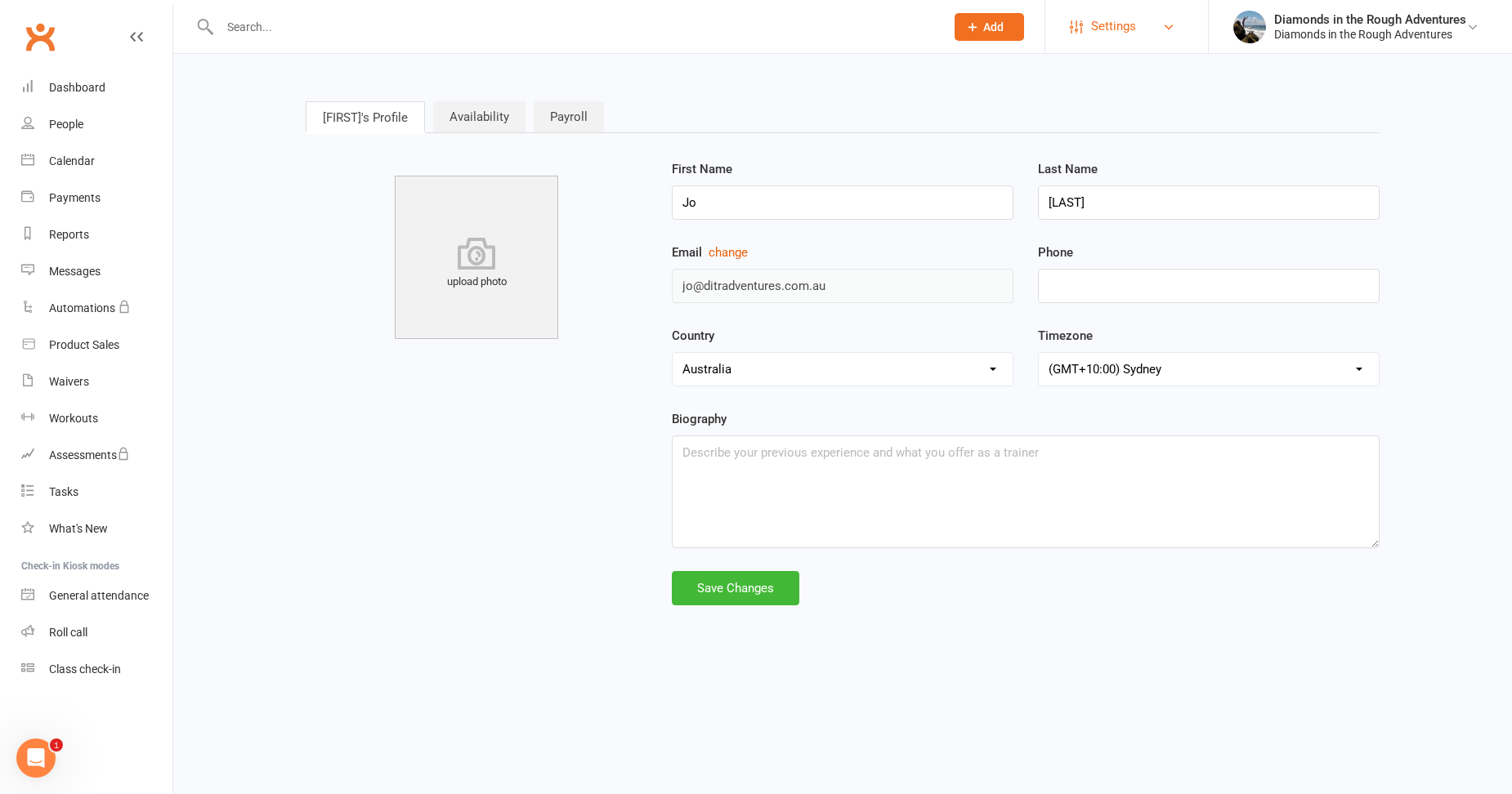 click on "Settings" at bounding box center [1113, 26] 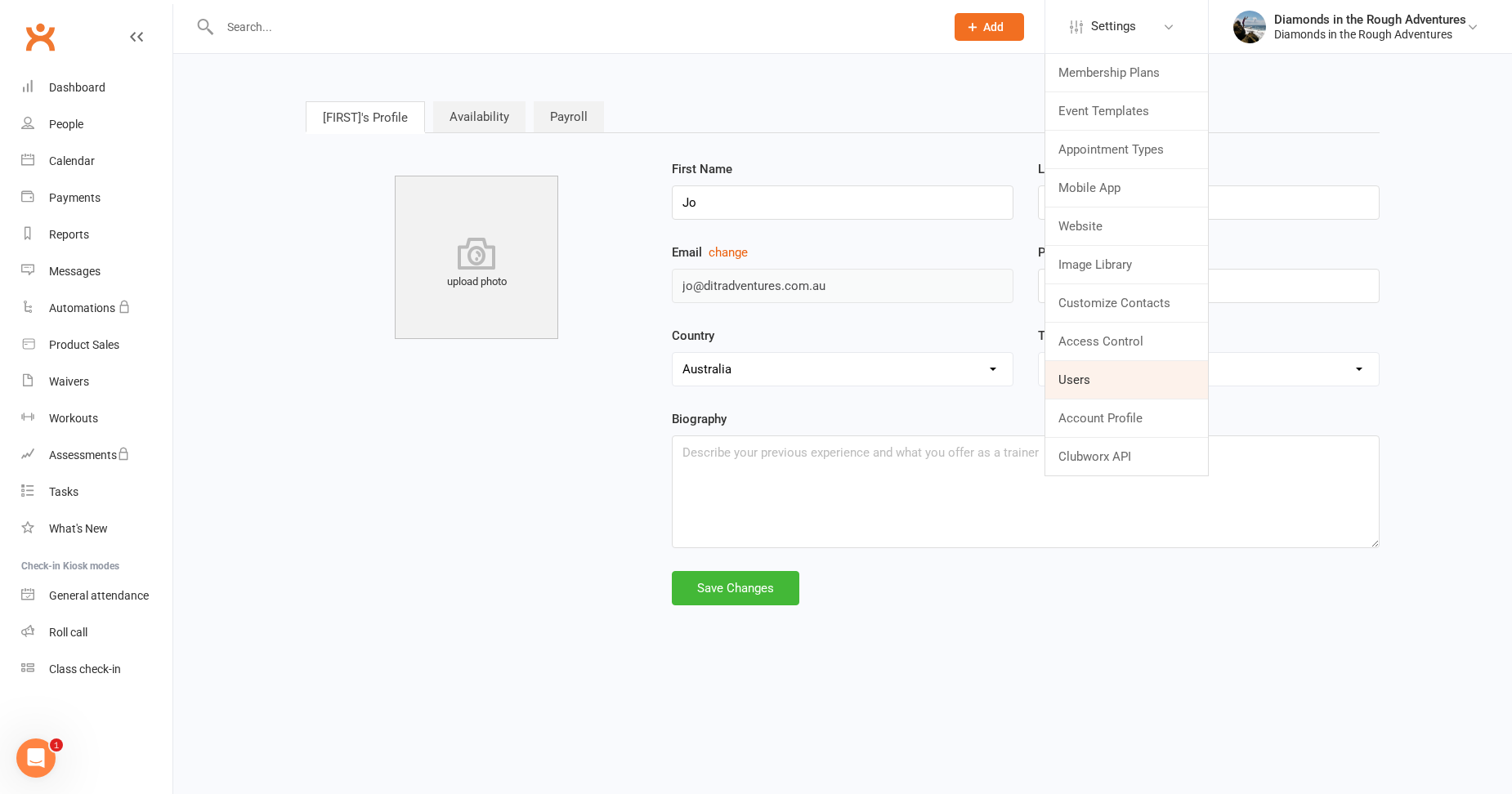 click on "Users" at bounding box center [1126, 380] 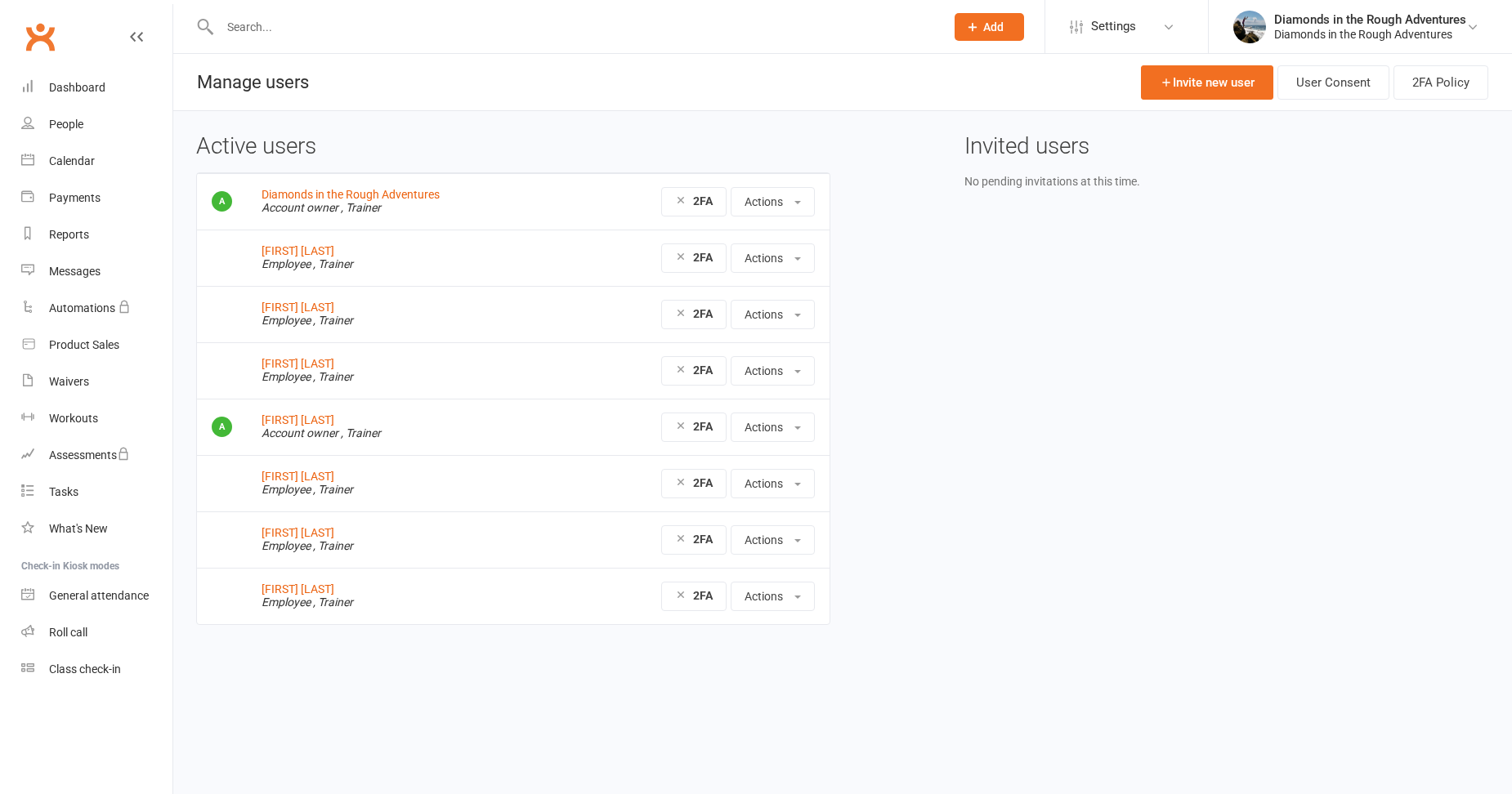 scroll, scrollTop: 0, scrollLeft: 0, axis: both 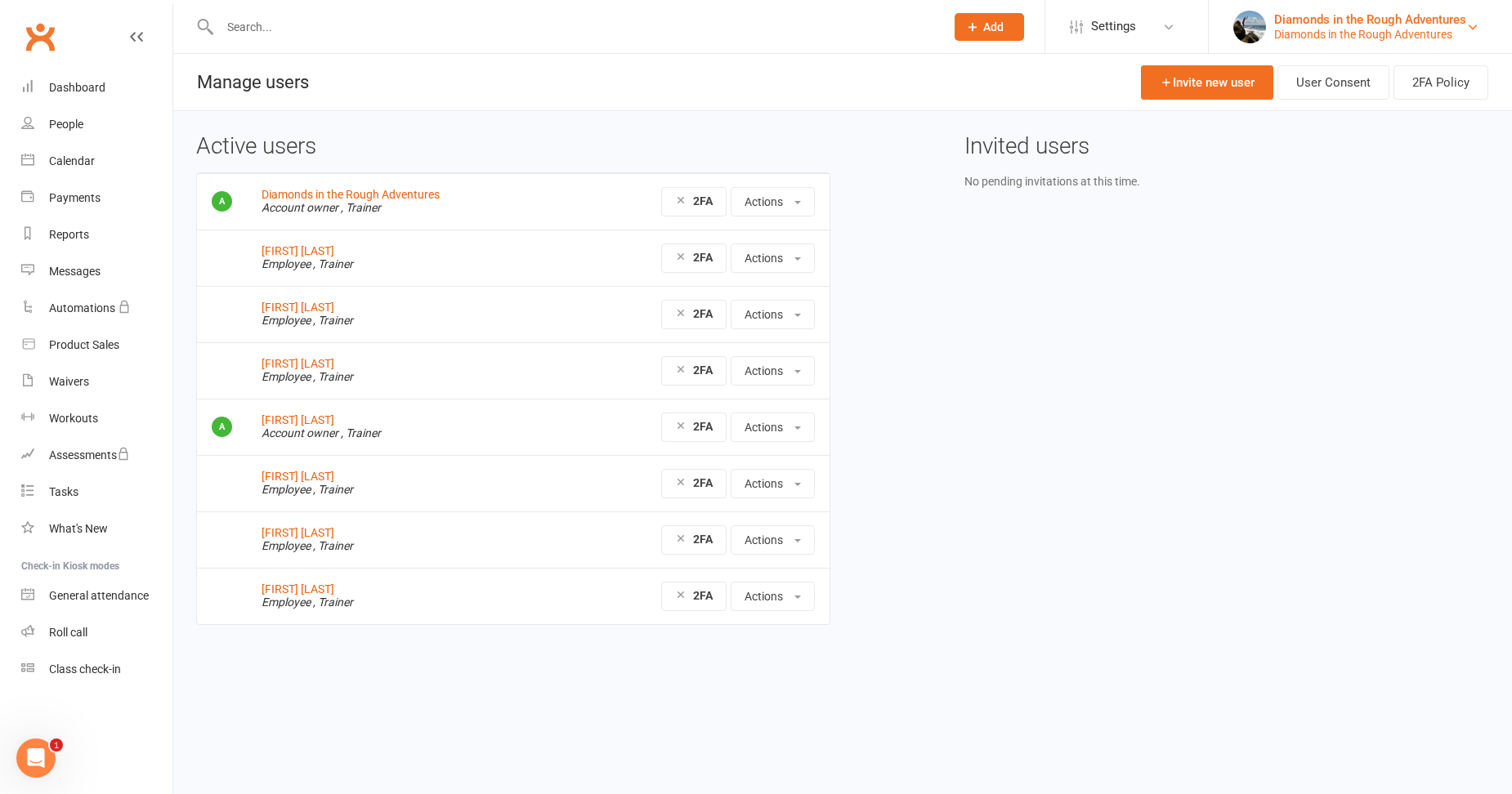 click on "Diamonds in the Rough Adventures" at bounding box center (1370, 34) 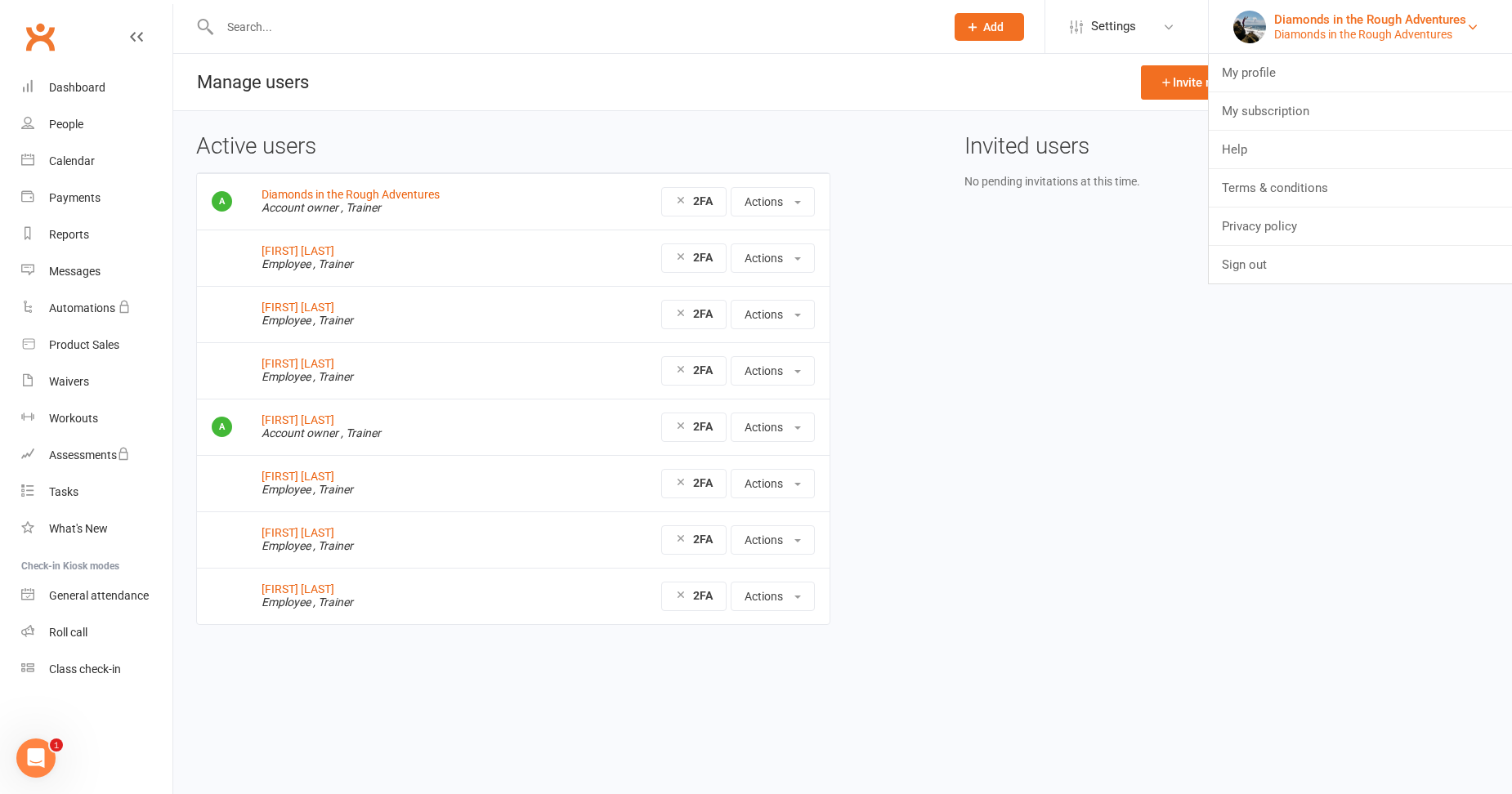 click on "Diamonds in the Rough Adventures" at bounding box center [1370, 34] 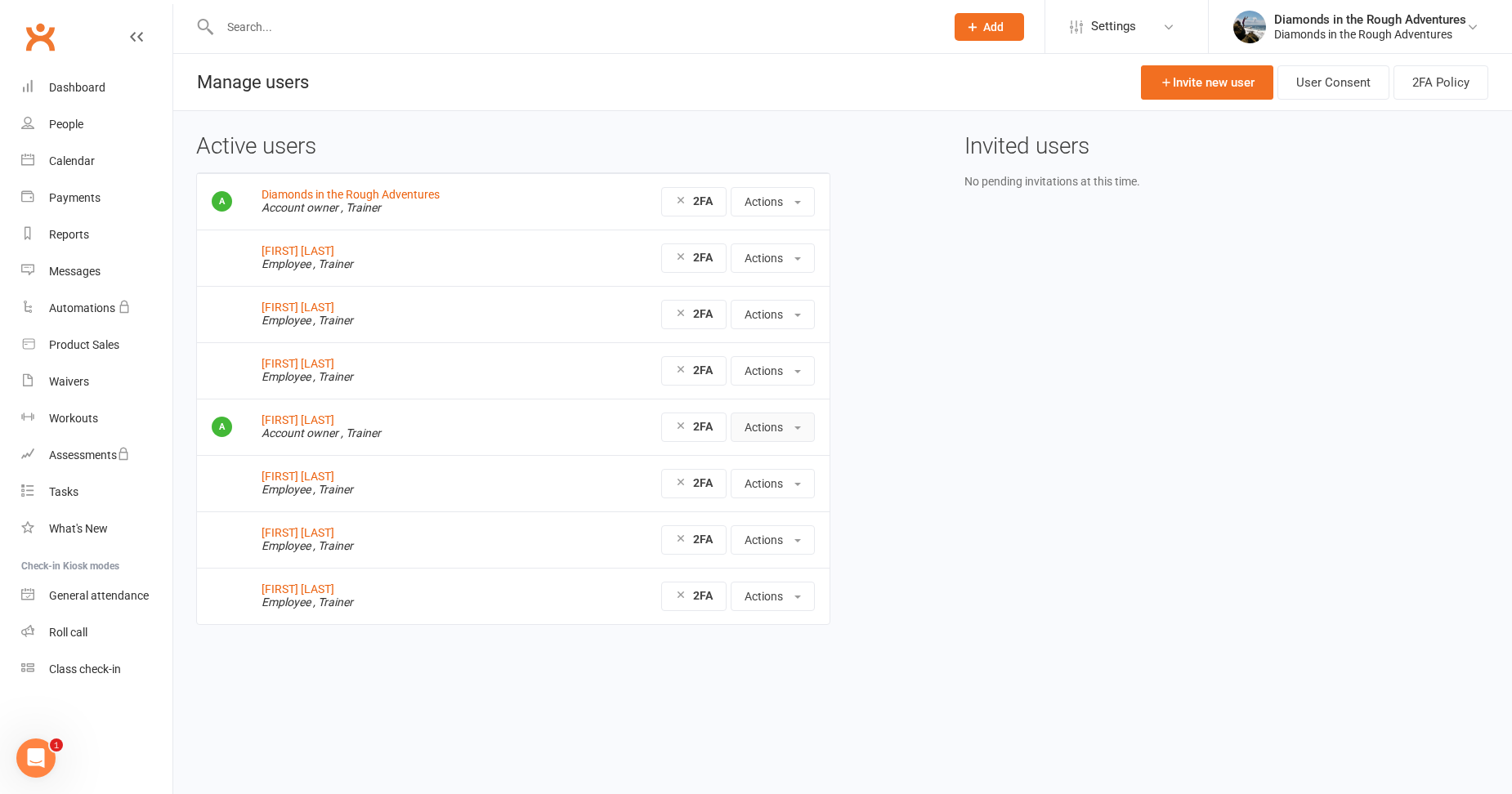 click on "Actions" at bounding box center [772, 427] 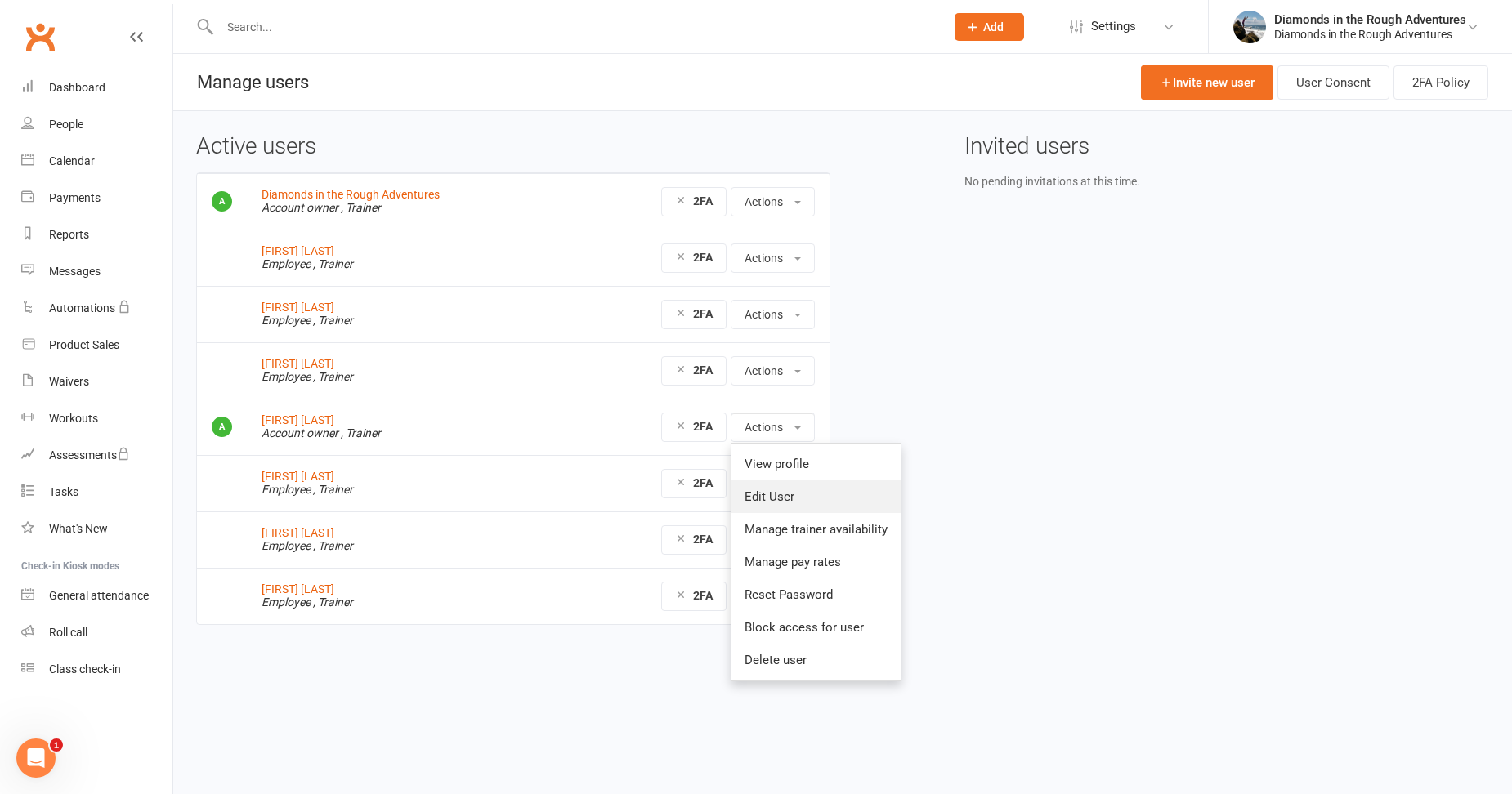 click on "Edit User" at bounding box center (816, 497) 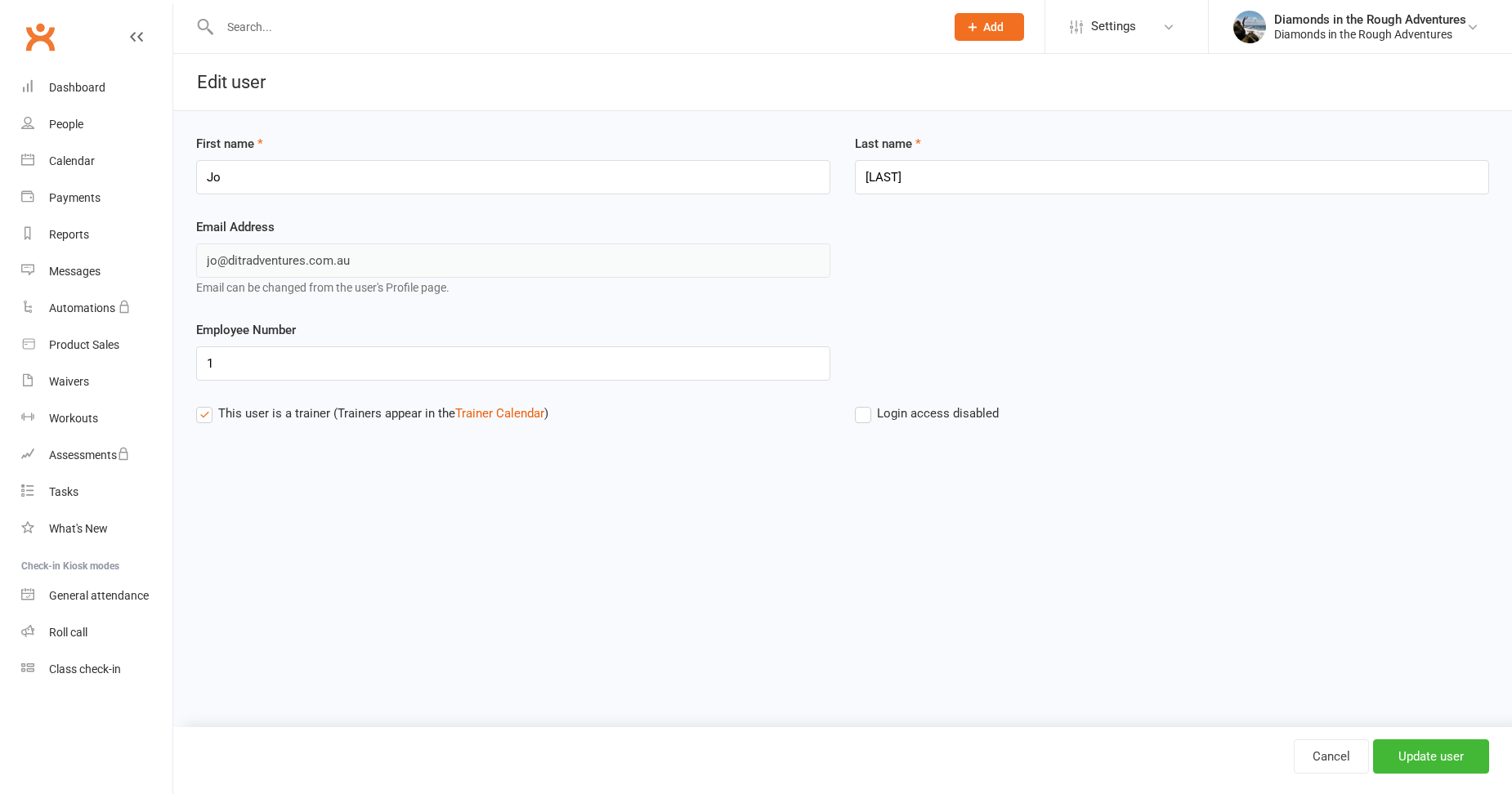 scroll, scrollTop: 0, scrollLeft: 0, axis: both 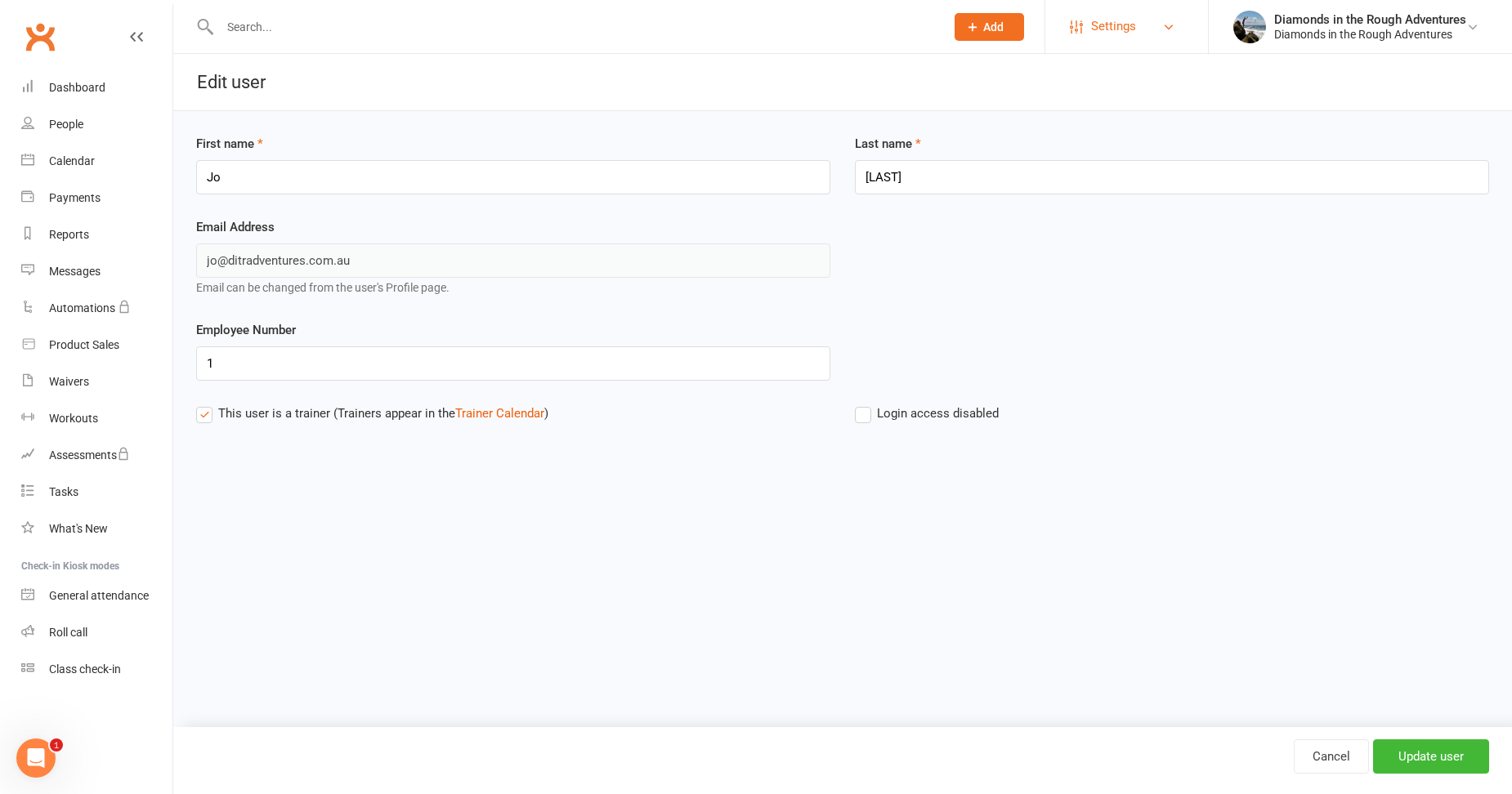 click on "Settings" at bounding box center [1113, 26] 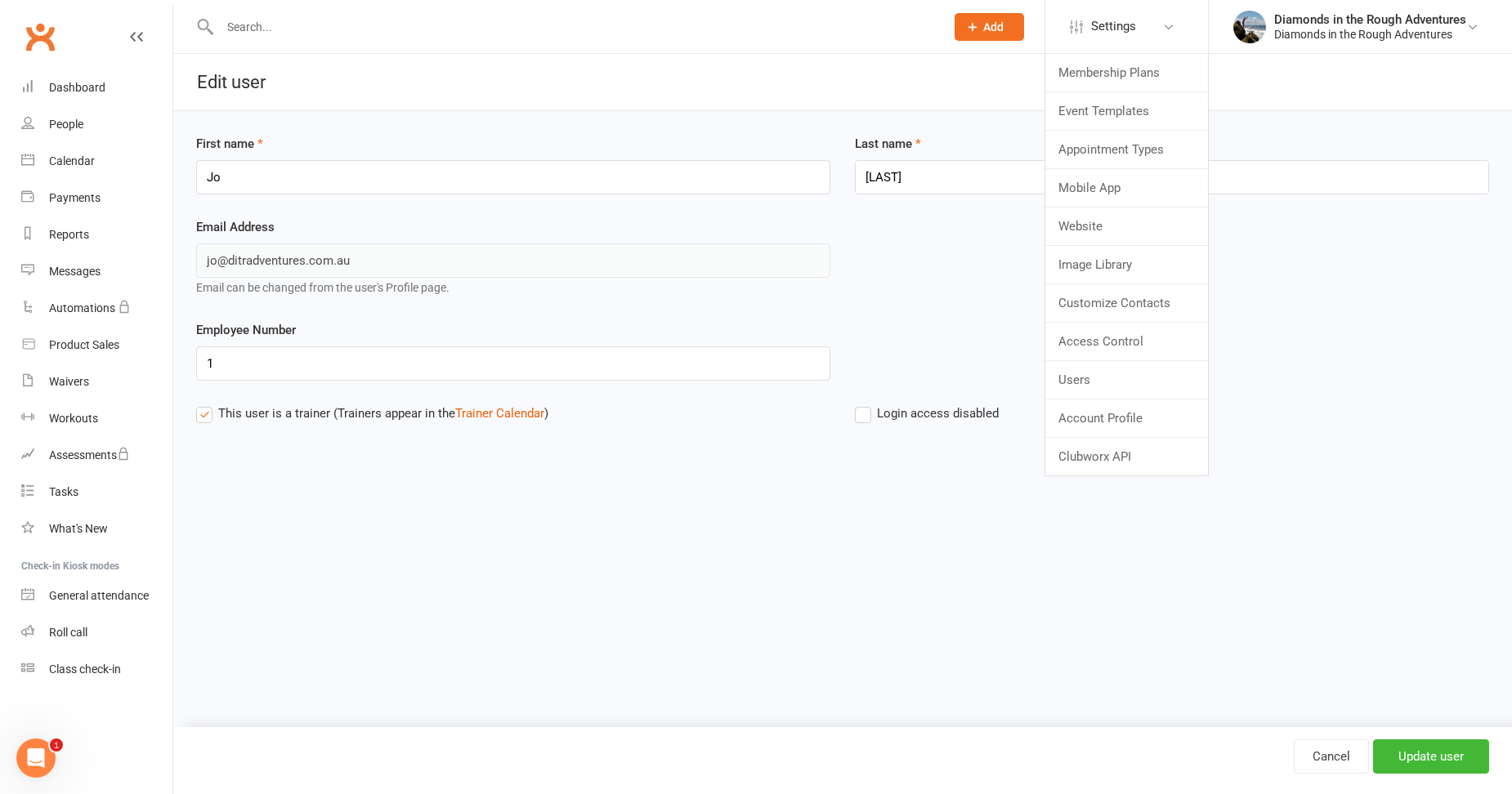 drag, startPoint x: 1312, startPoint y: 369, endPoint x: 1295, endPoint y: 282, distance: 88.645361 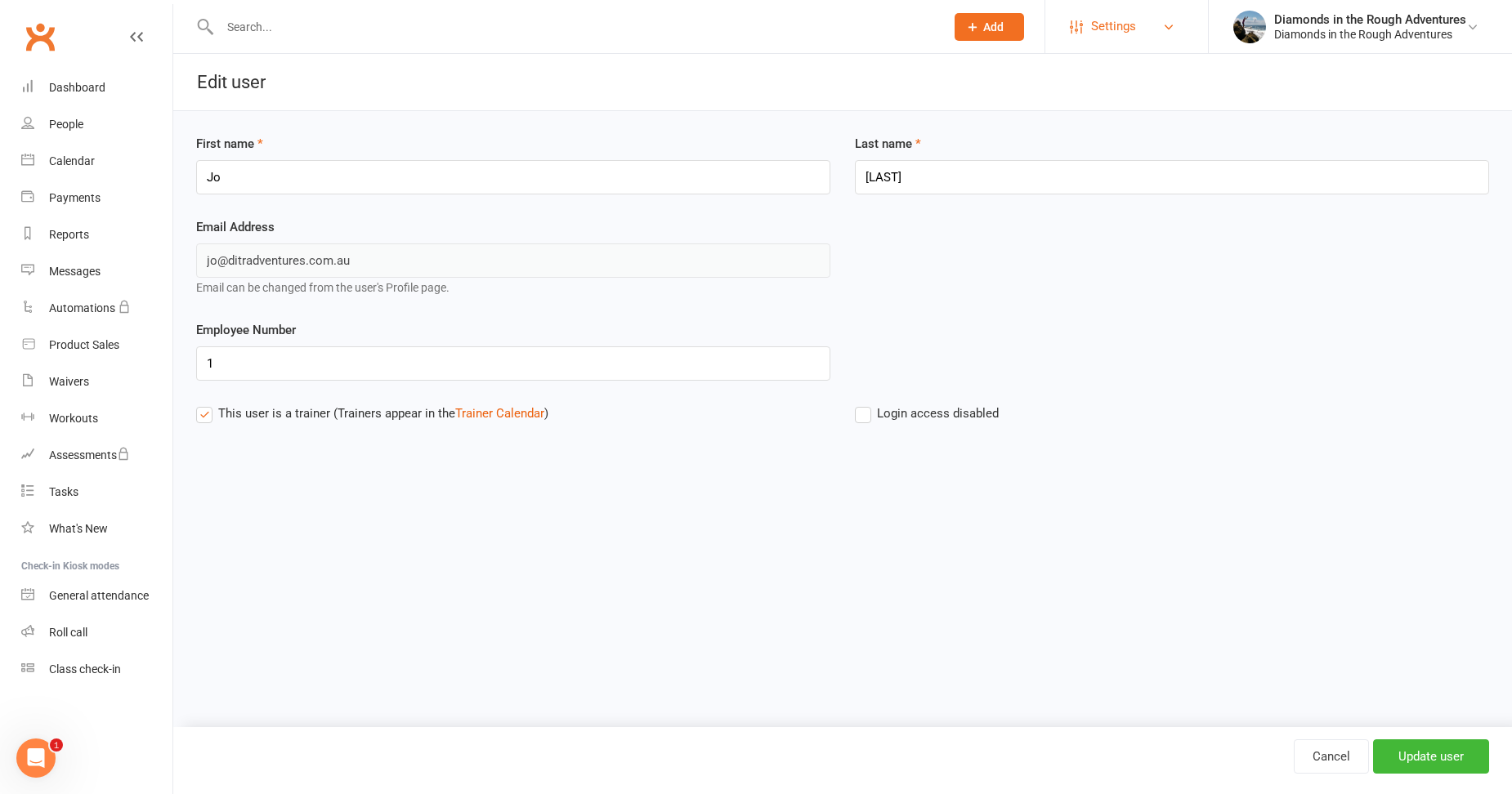 drag, startPoint x: 1108, startPoint y: 26, endPoint x: 1089, endPoint y: 72, distance: 49.76947 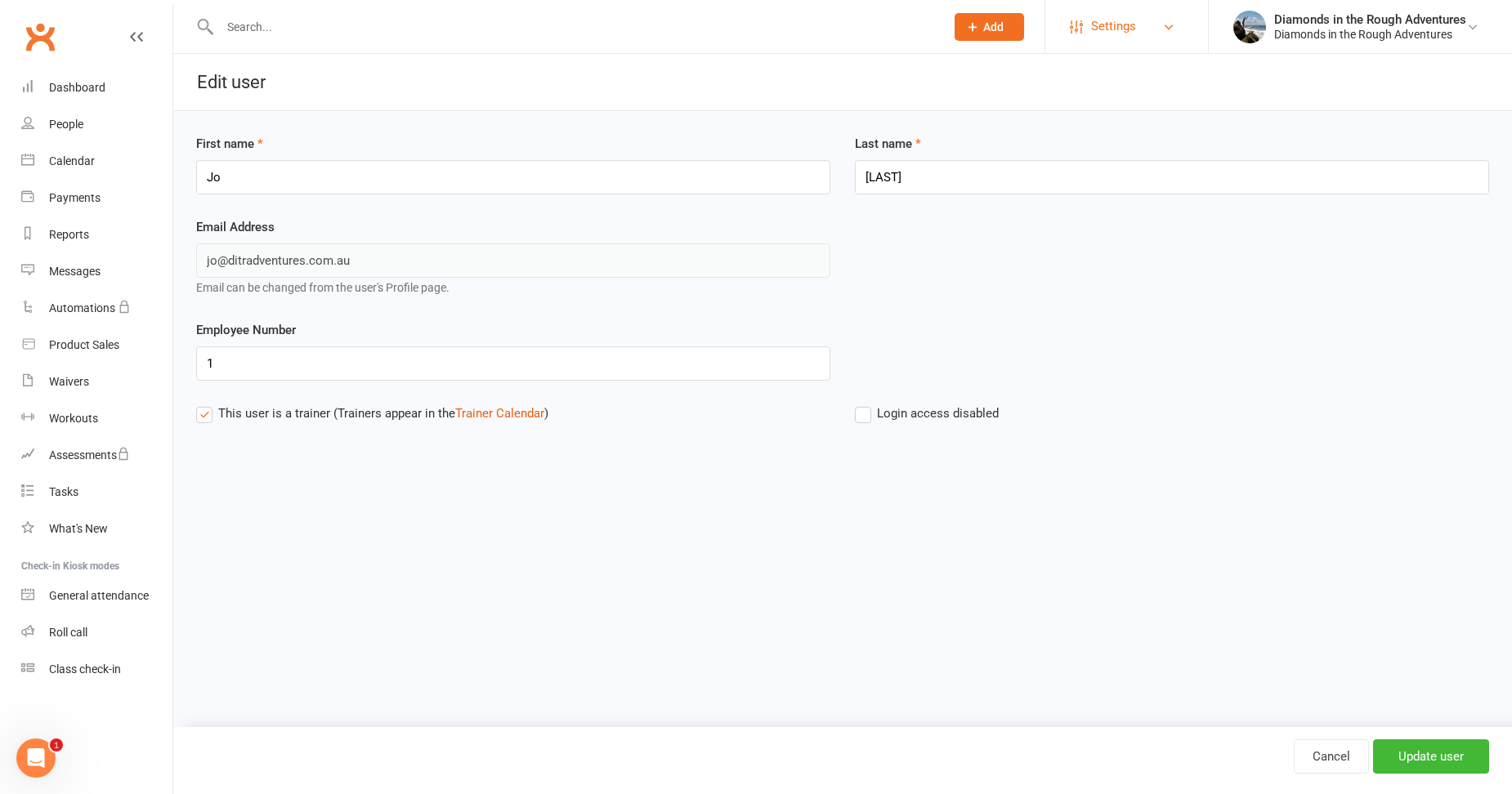 click on "Settings" at bounding box center (1113, 26) 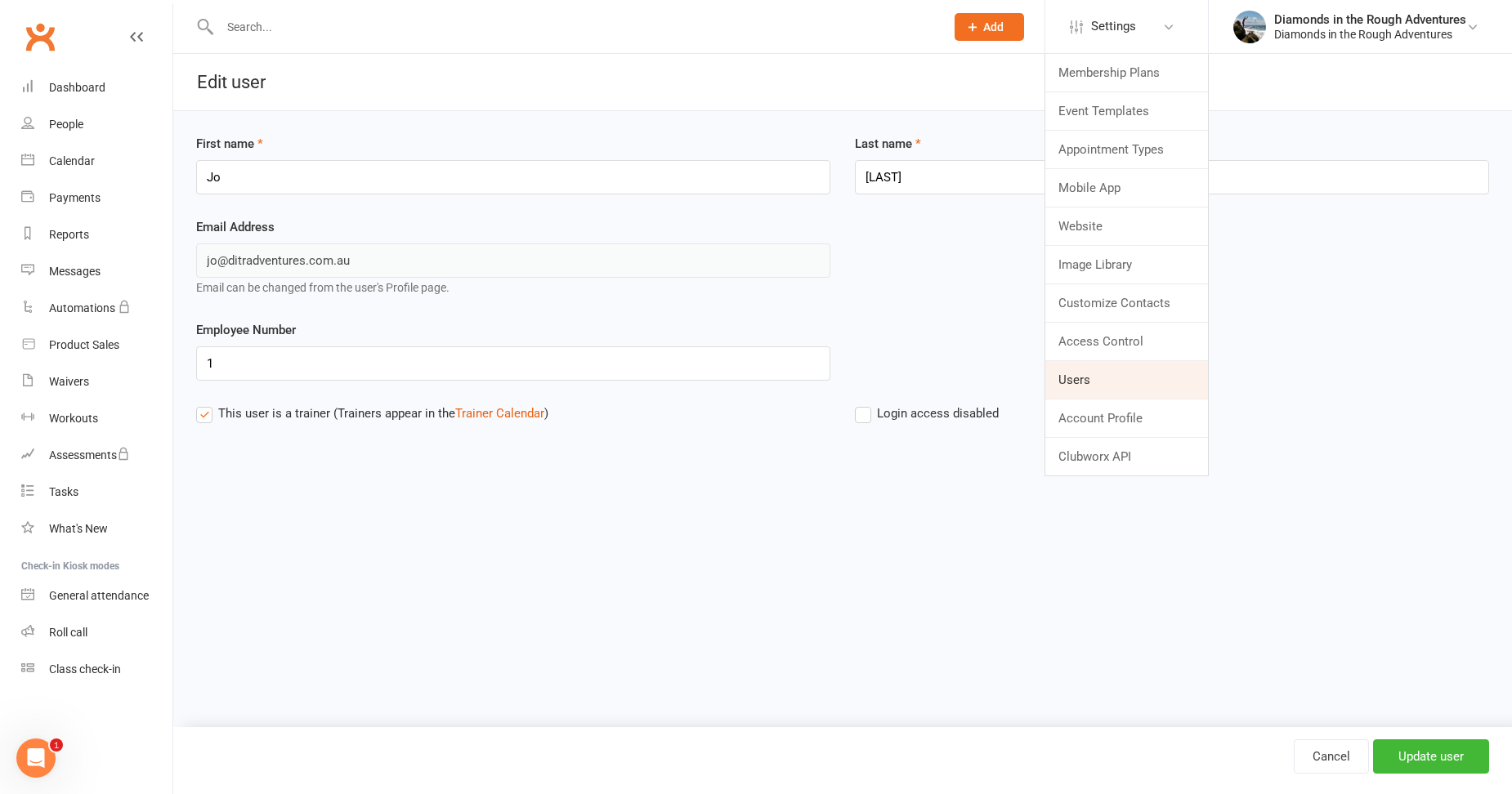 click on "Users" at bounding box center (1126, 380) 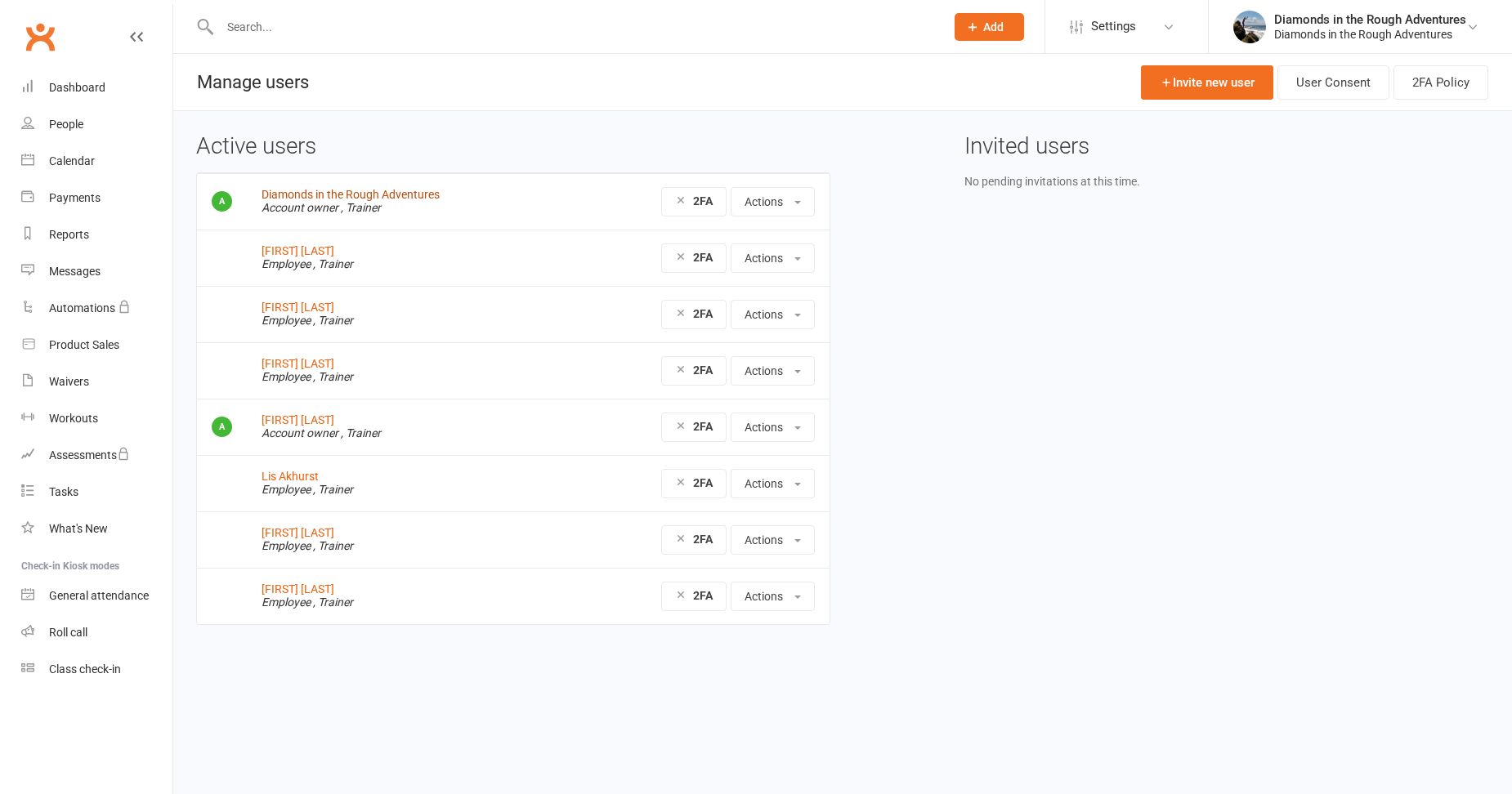 scroll, scrollTop: 0, scrollLeft: 0, axis: both 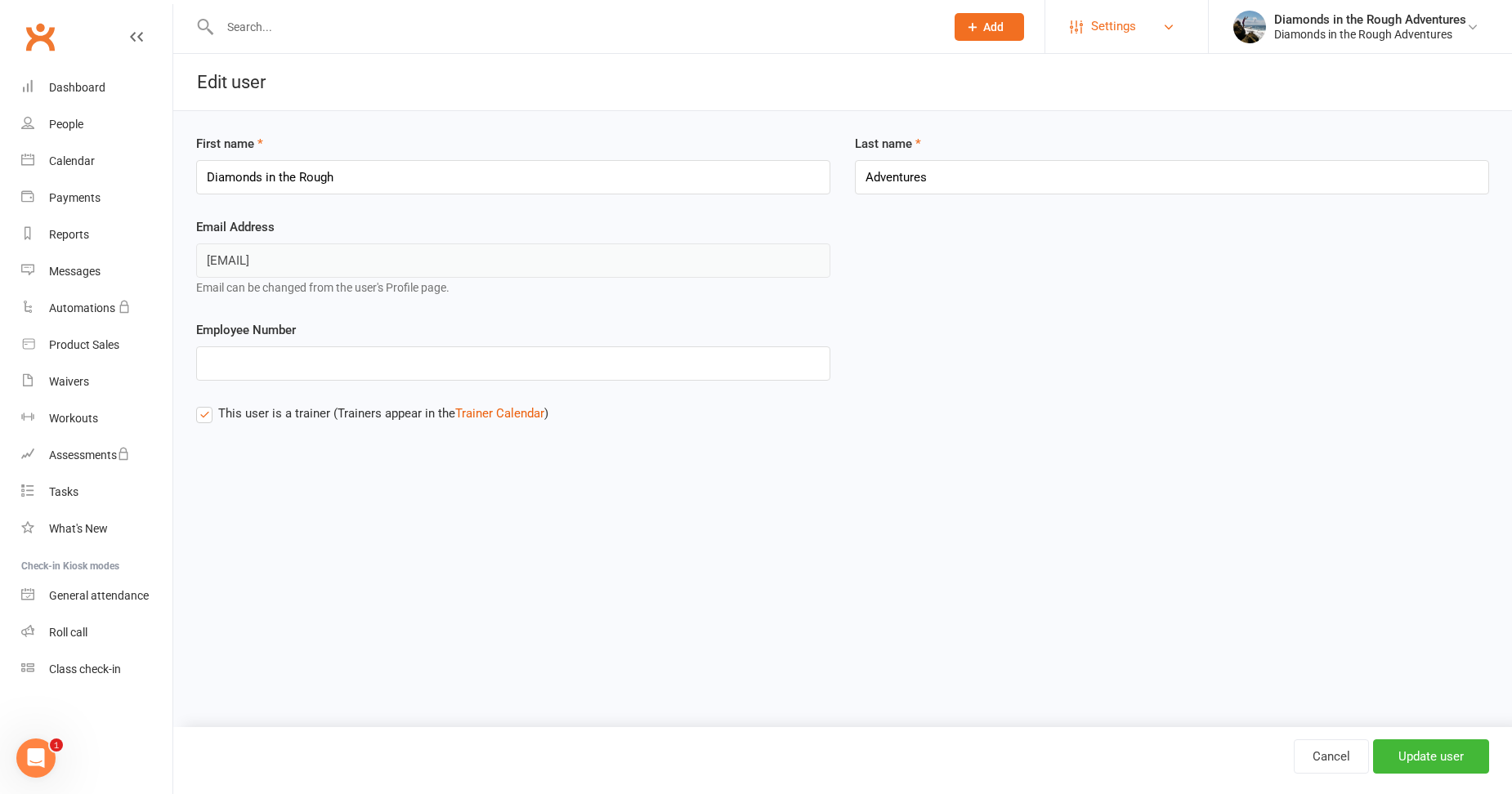 click on "Settings" at bounding box center [1113, 26] 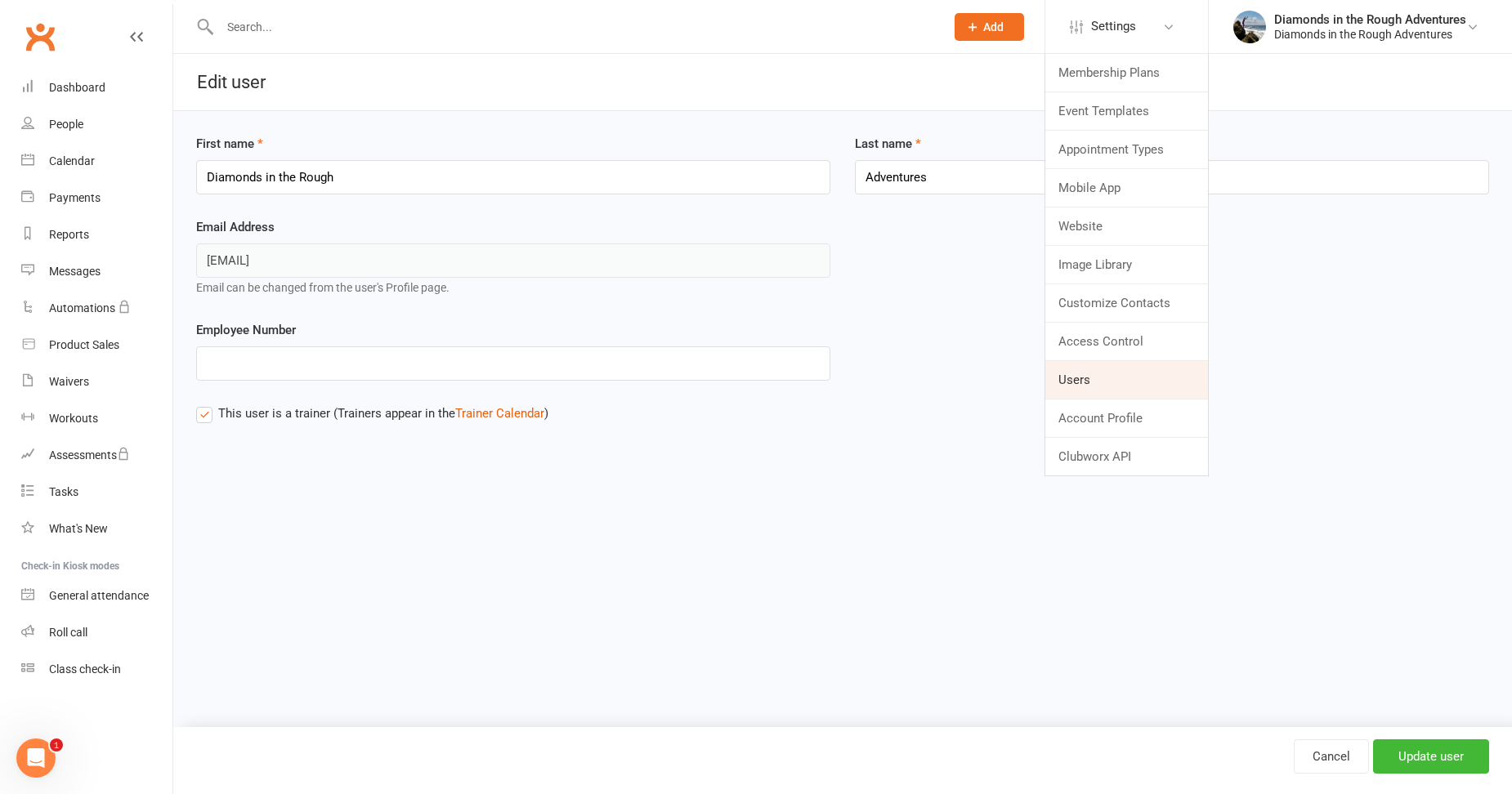 click on "Users" at bounding box center [1126, 380] 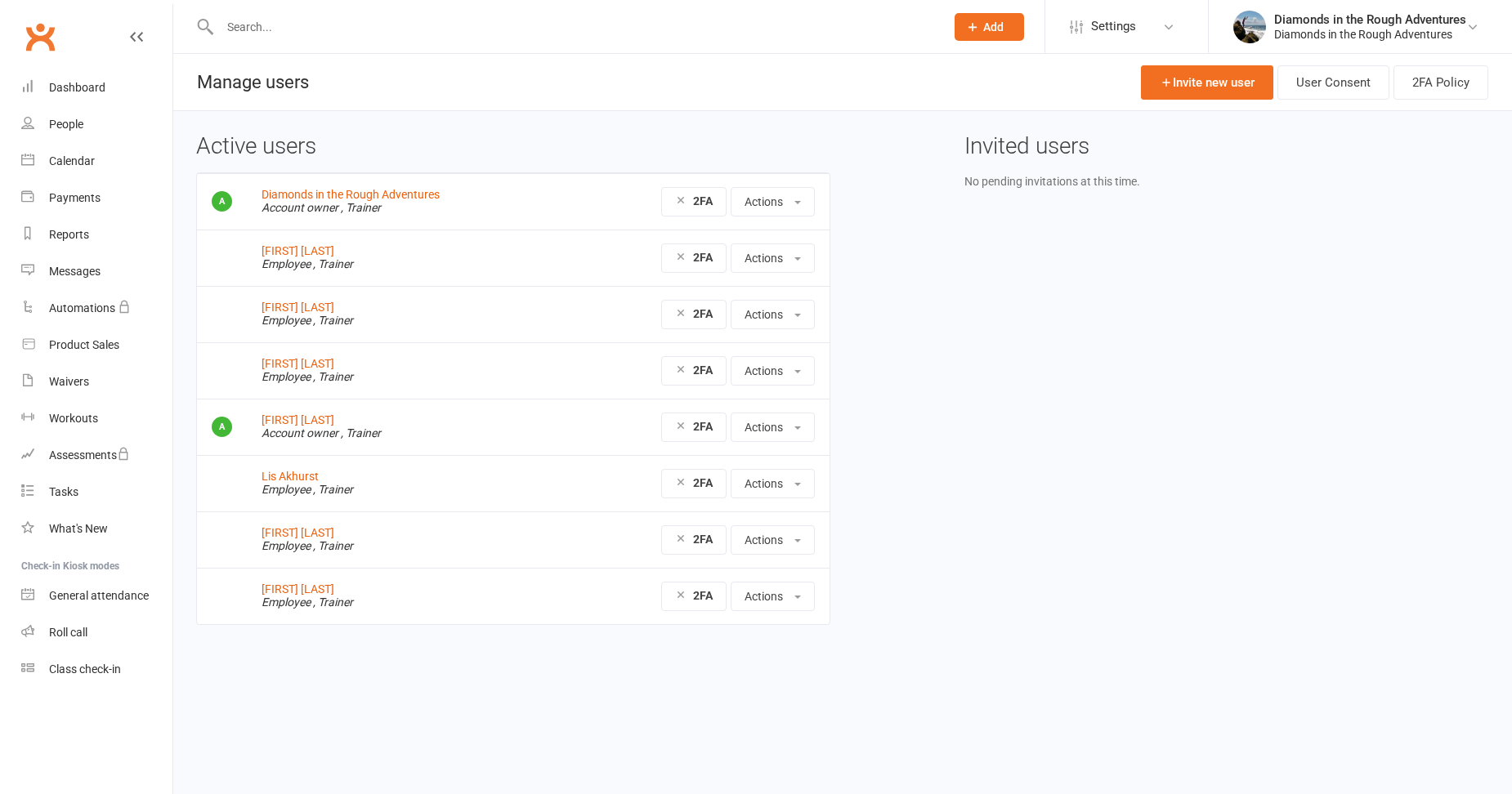 scroll, scrollTop: 0, scrollLeft: 0, axis: both 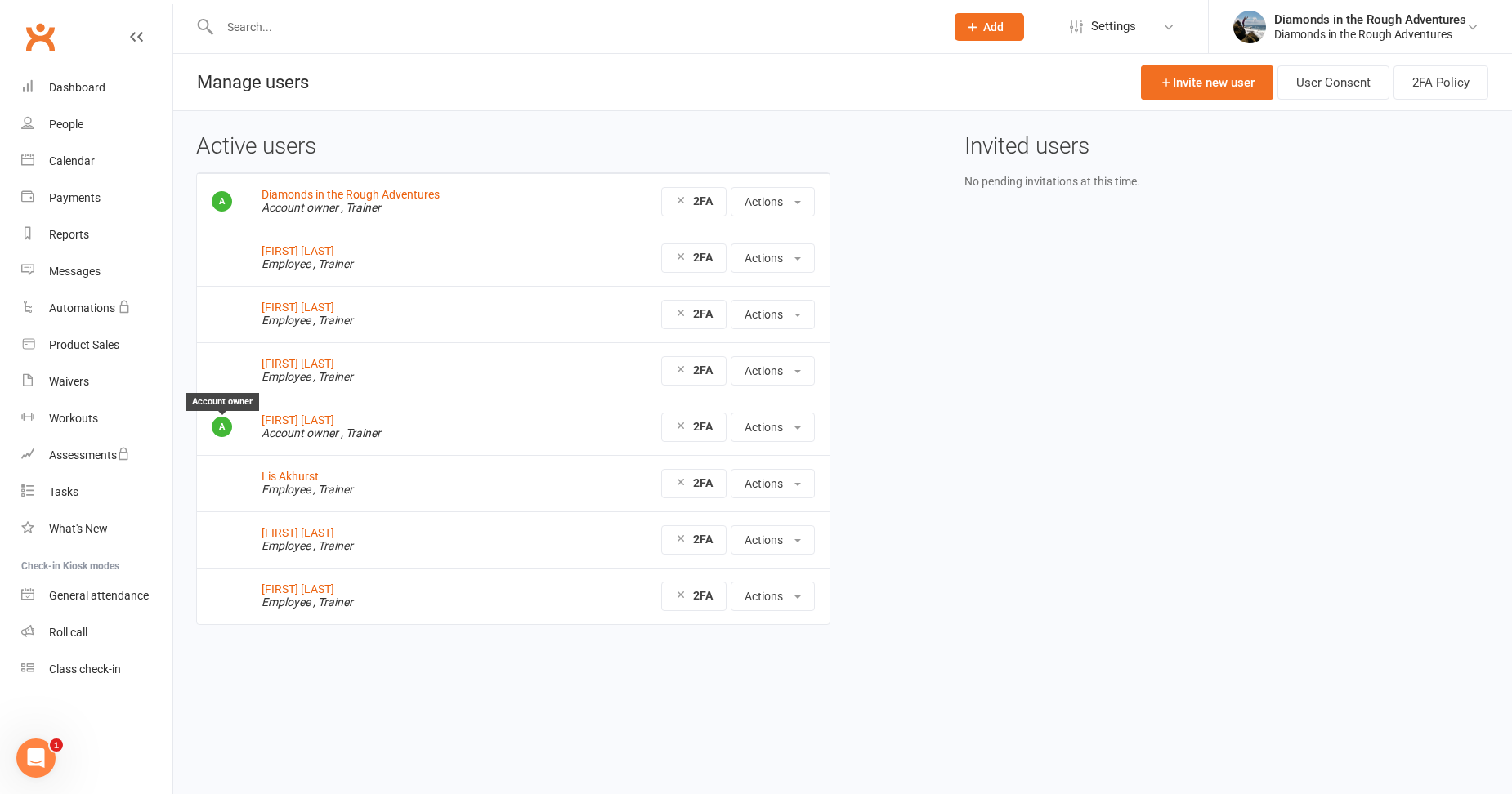 click at bounding box center (221, 426) 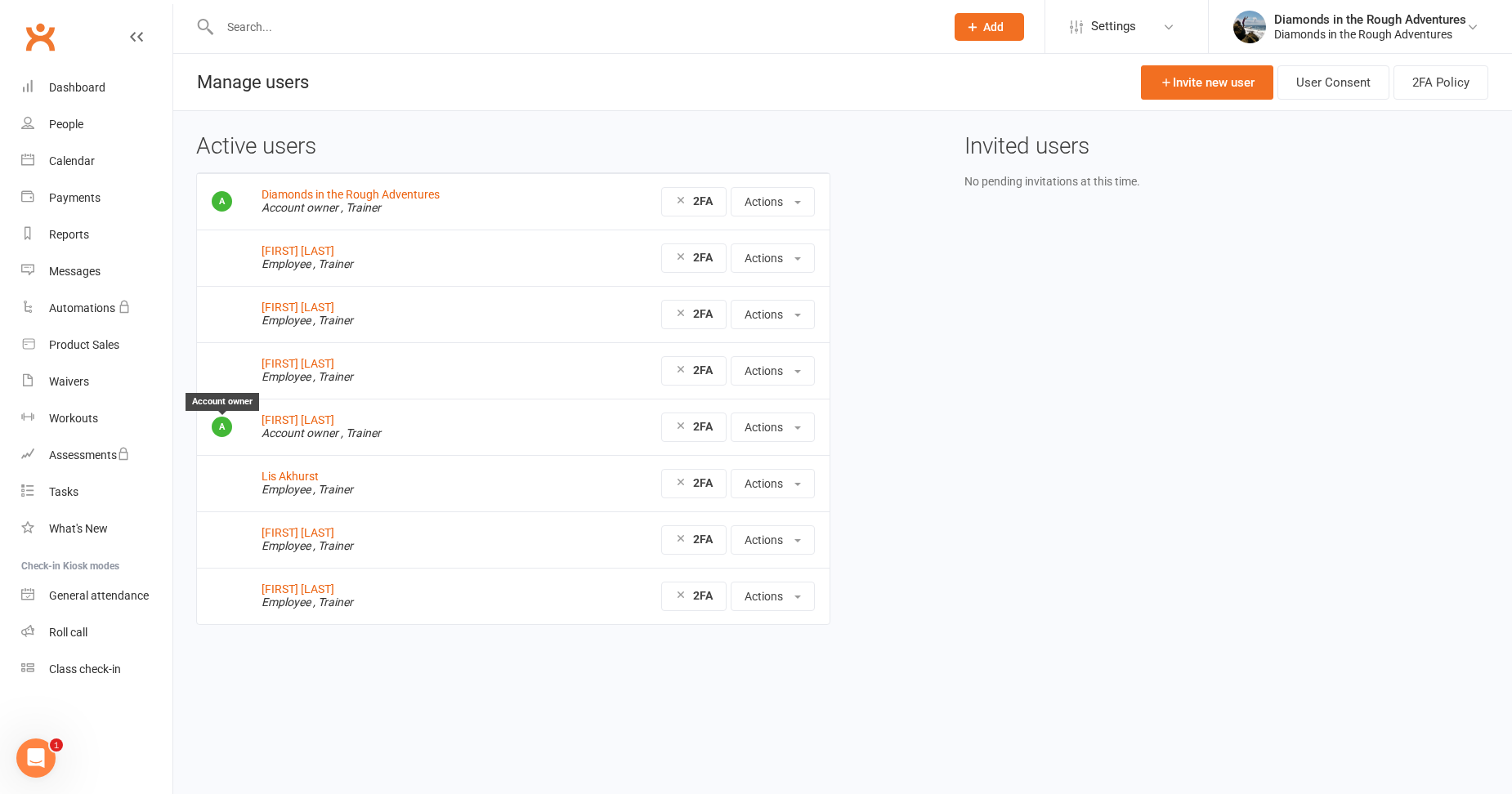 drag, startPoint x: 223, startPoint y: 424, endPoint x: 1035, endPoint y: 420, distance: 812.0099 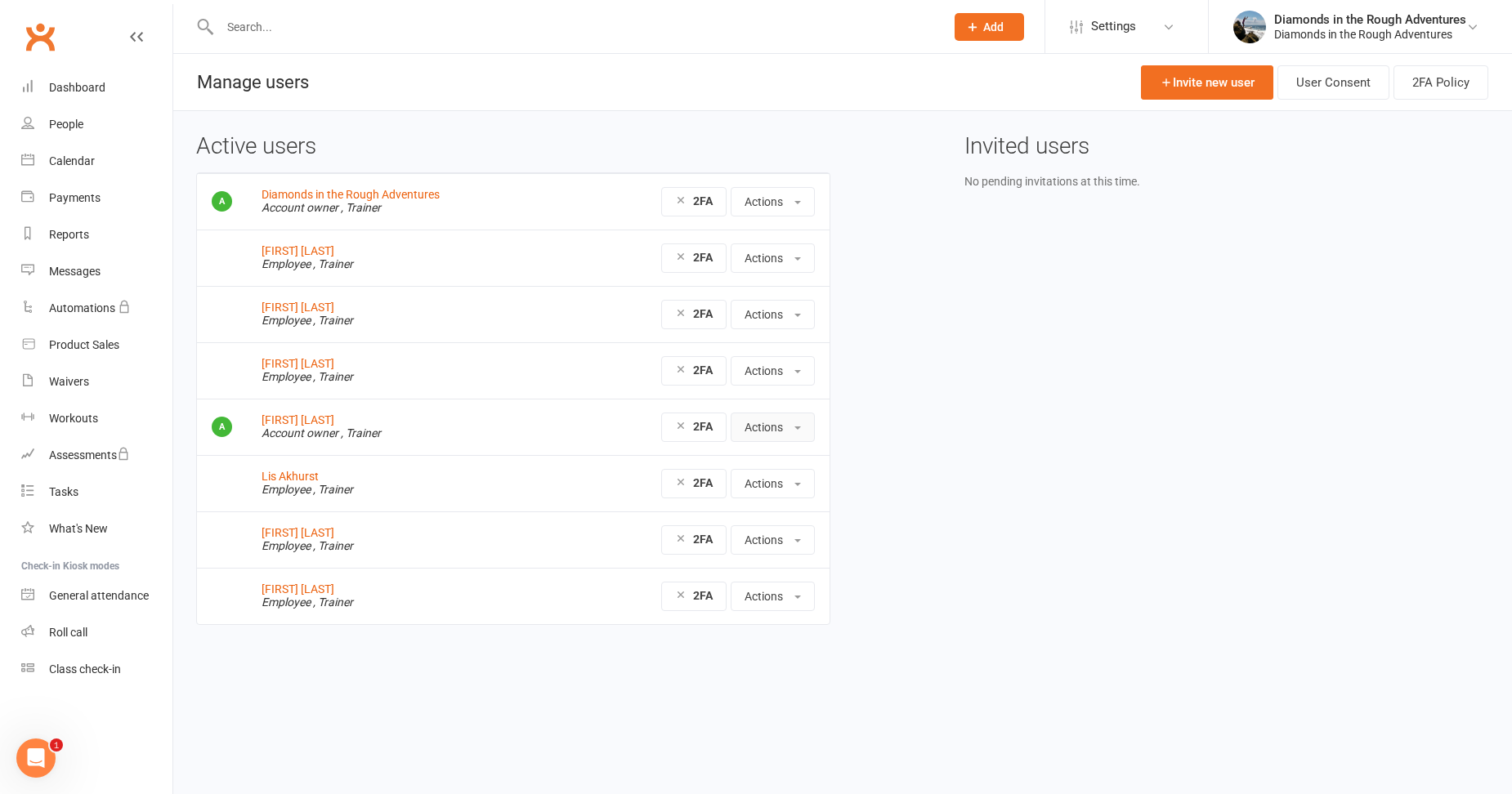 click on "Actions" at bounding box center (772, 427) 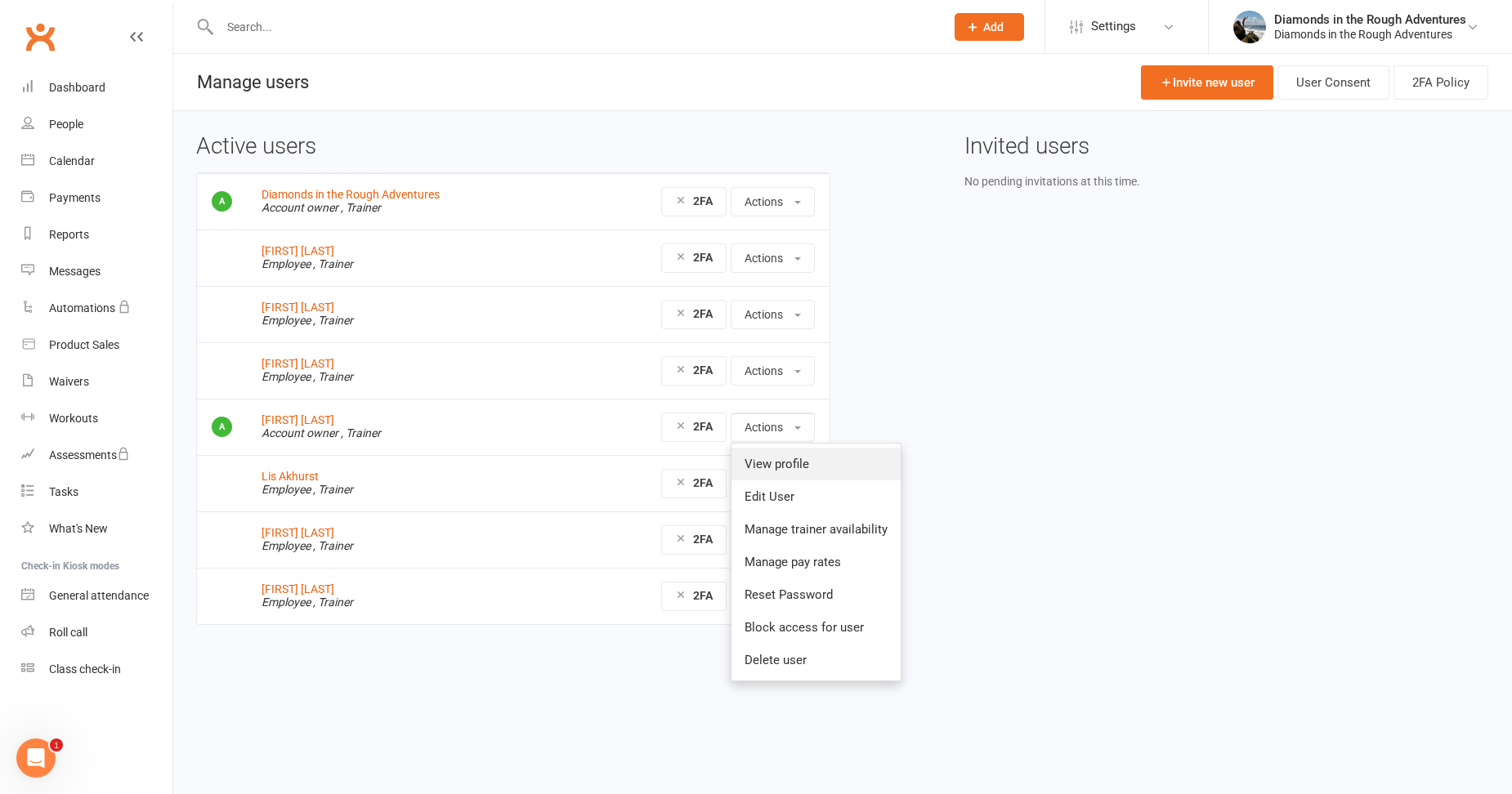 click on "View profile" at bounding box center [816, 464] 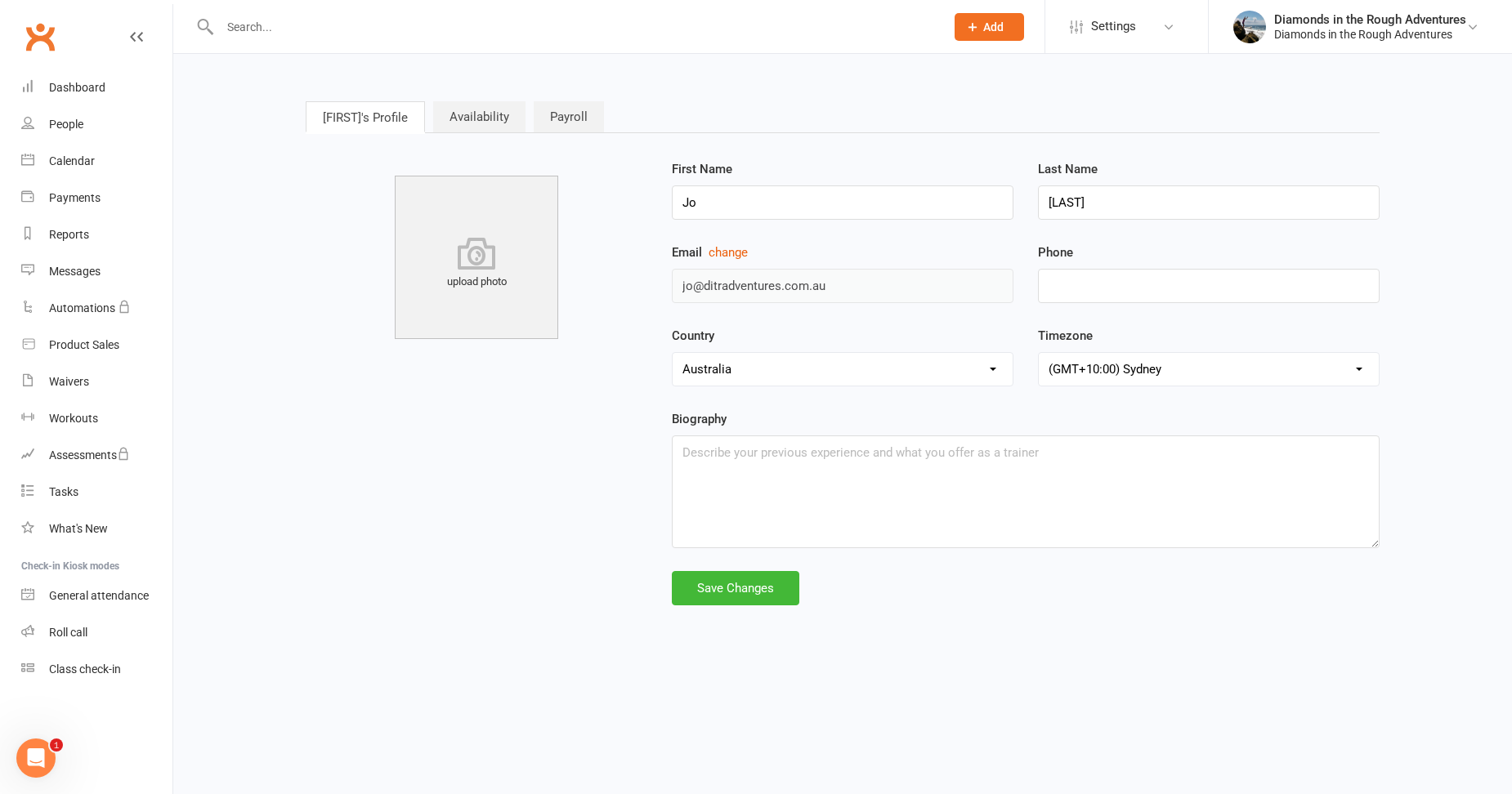 click on "Availability" at bounding box center (479, 117) 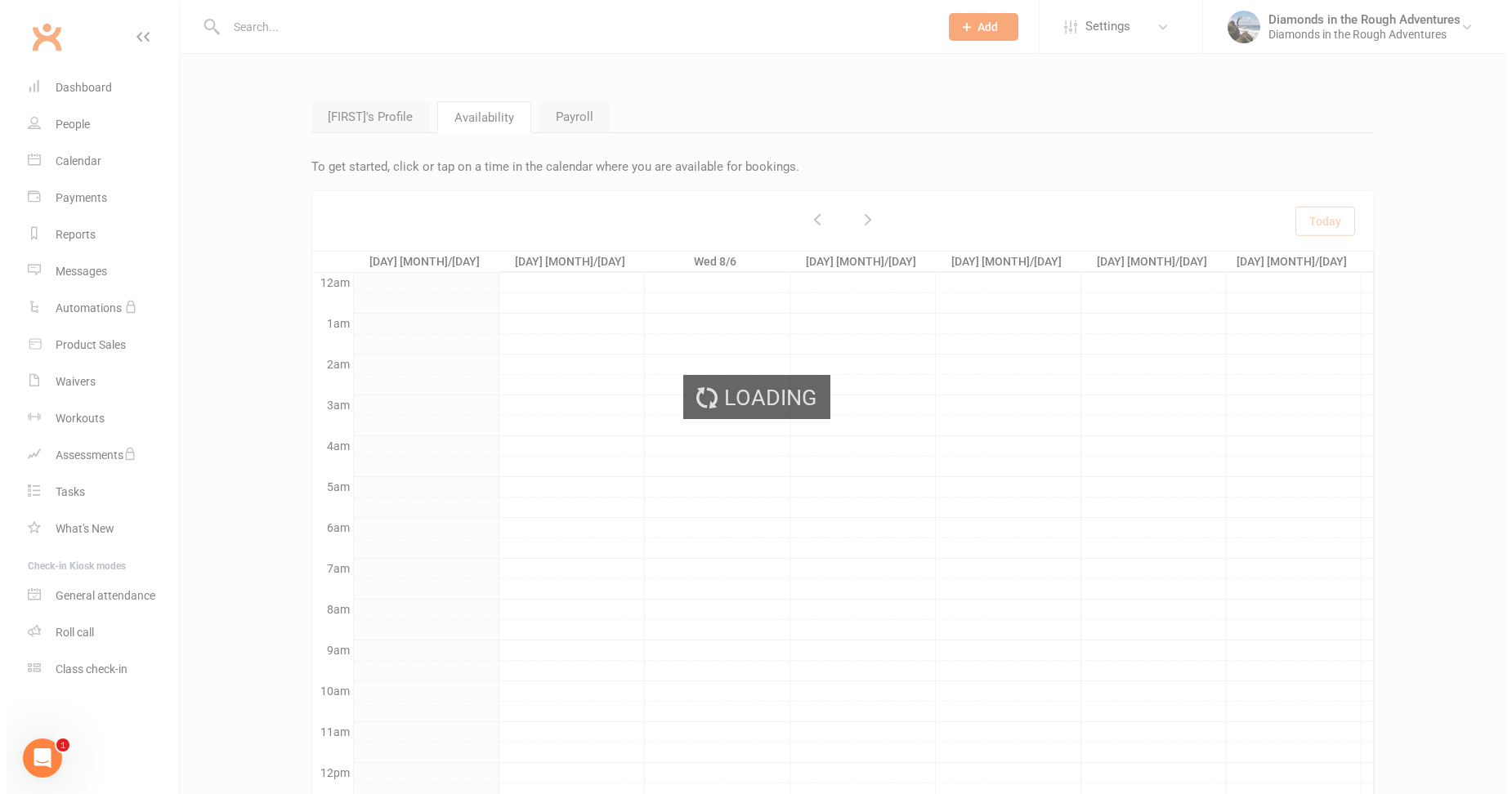 scroll, scrollTop: 208, scrollLeft: 0, axis: vertical 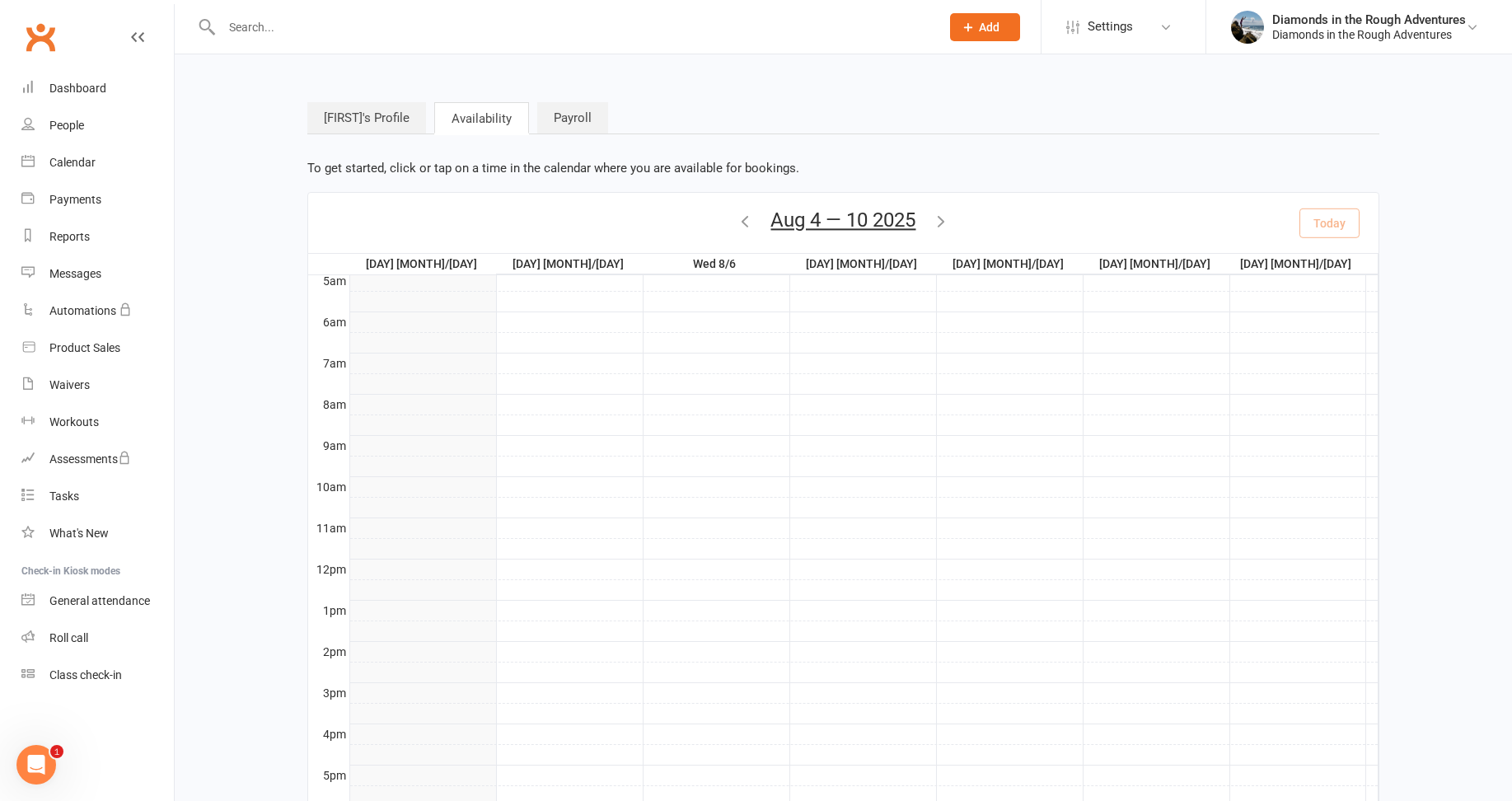 click on "Payroll" at bounding box center (573, 118) 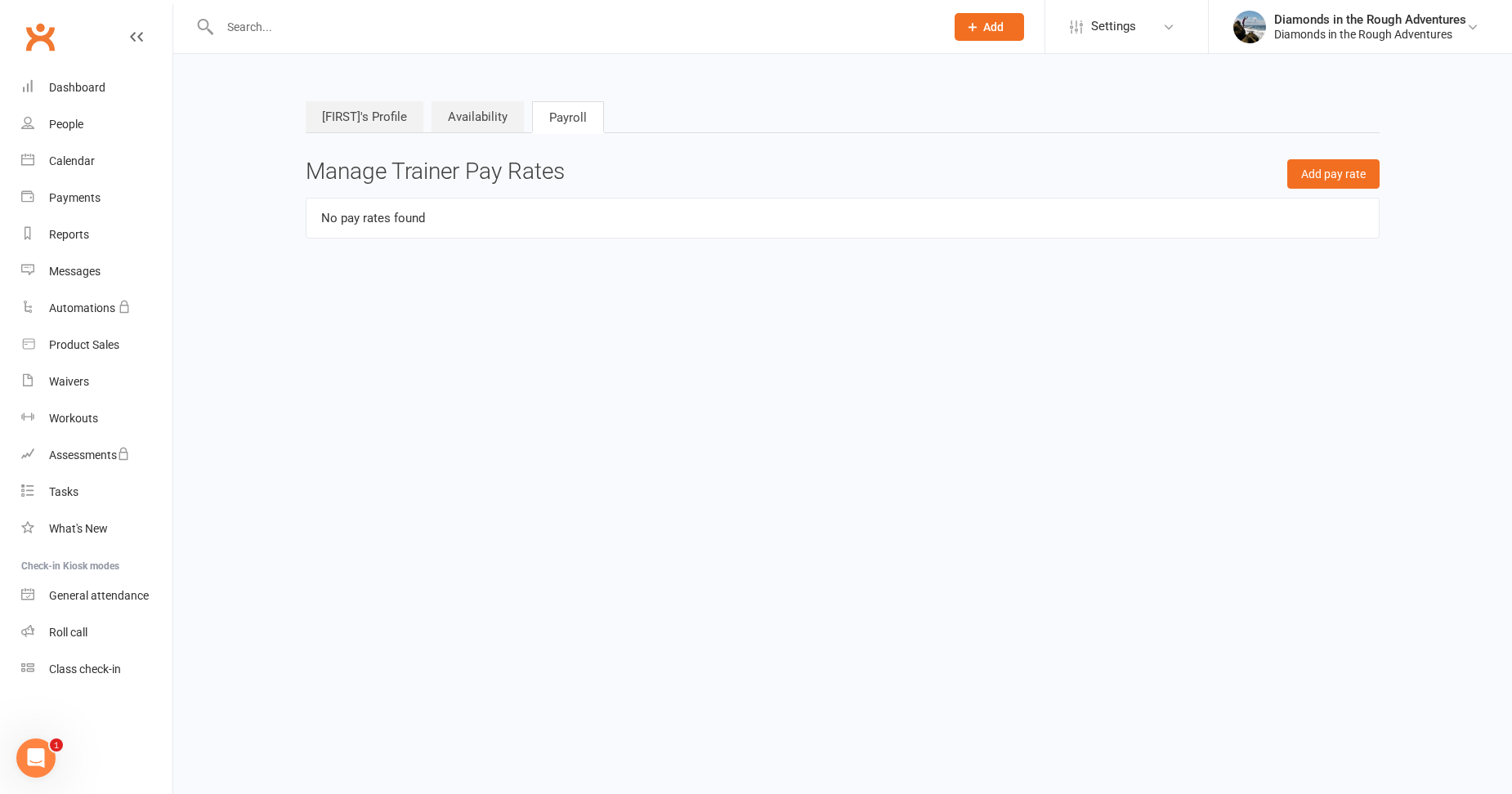 click on "Jo's Profile" at bounding box center [365, 117] 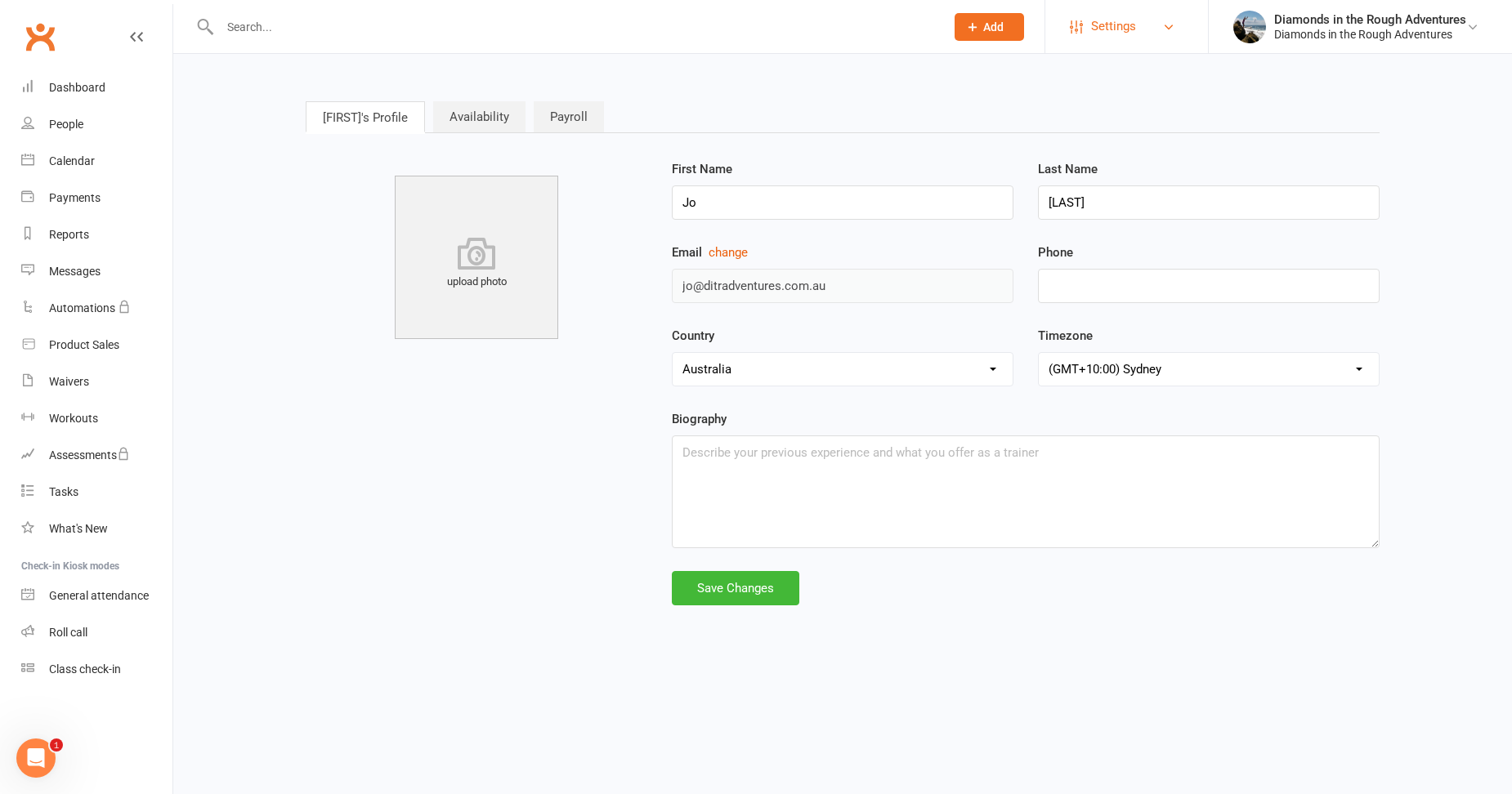 click on "Settings" at bounding box center [1113, 26] 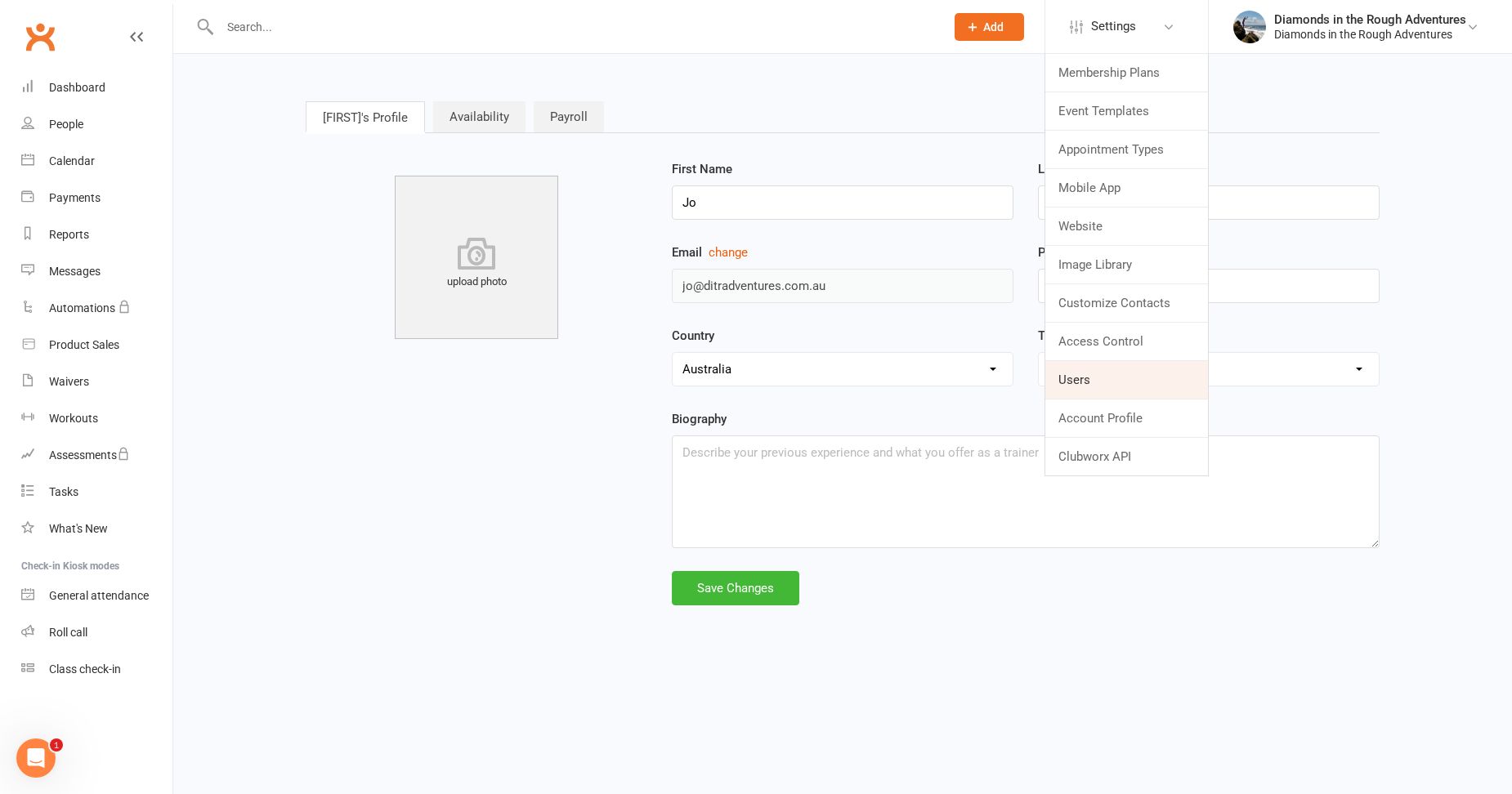 click on "Users" at bounding box center [1126, 380] 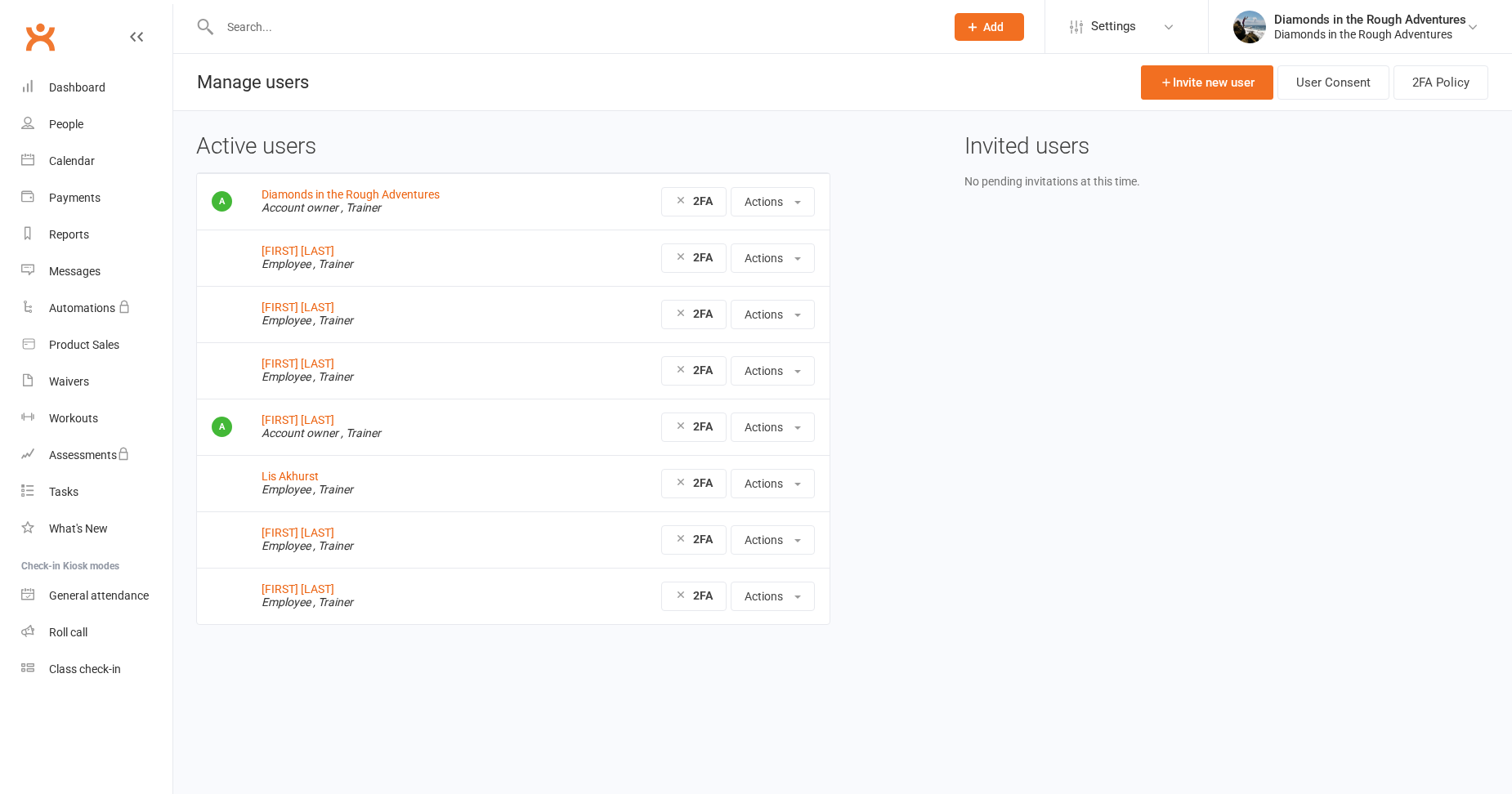 scroll, scrollTop: 0, scrollLeft: 0, axis: both 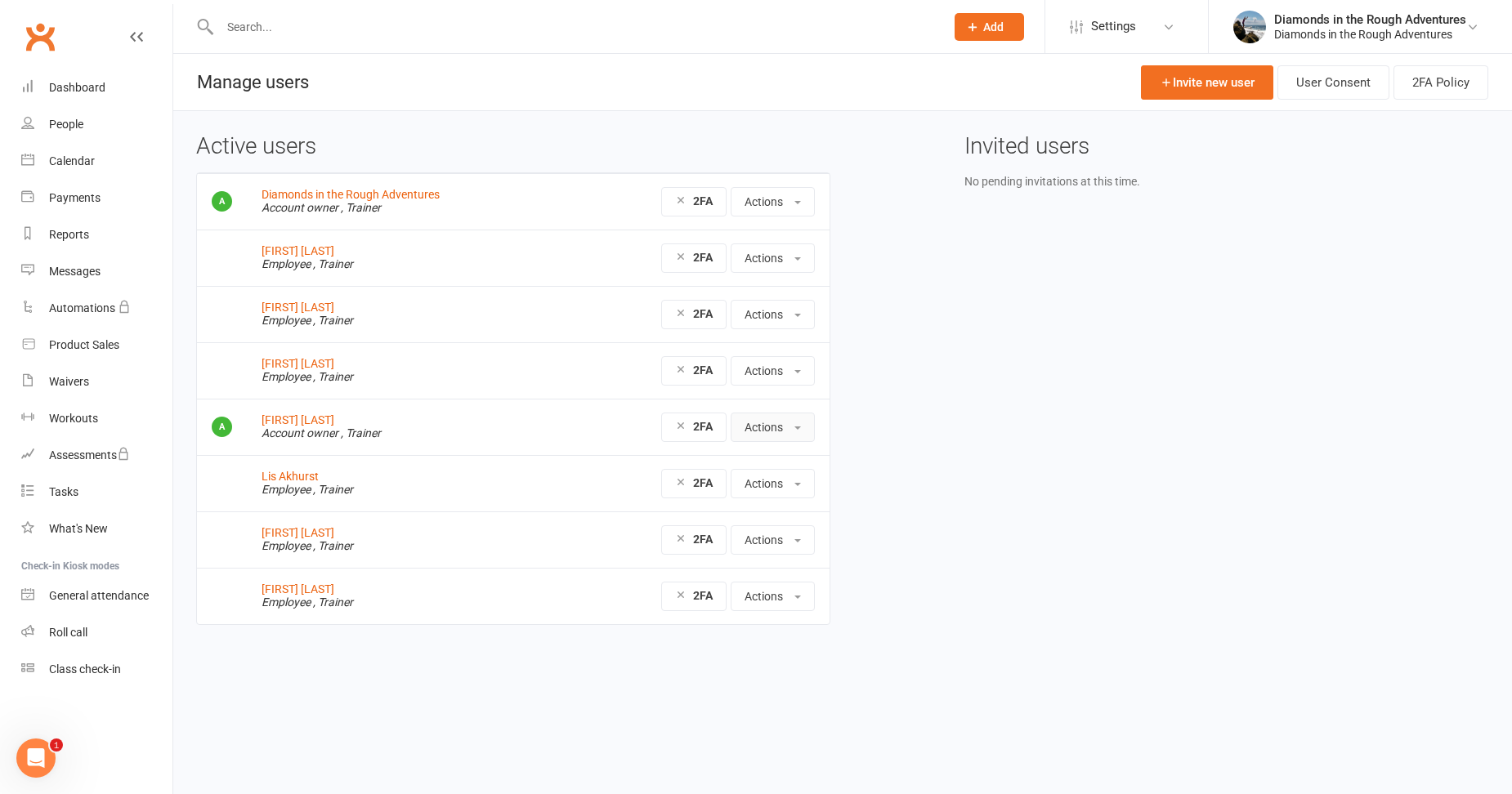 click at bounding box center (798, 428) 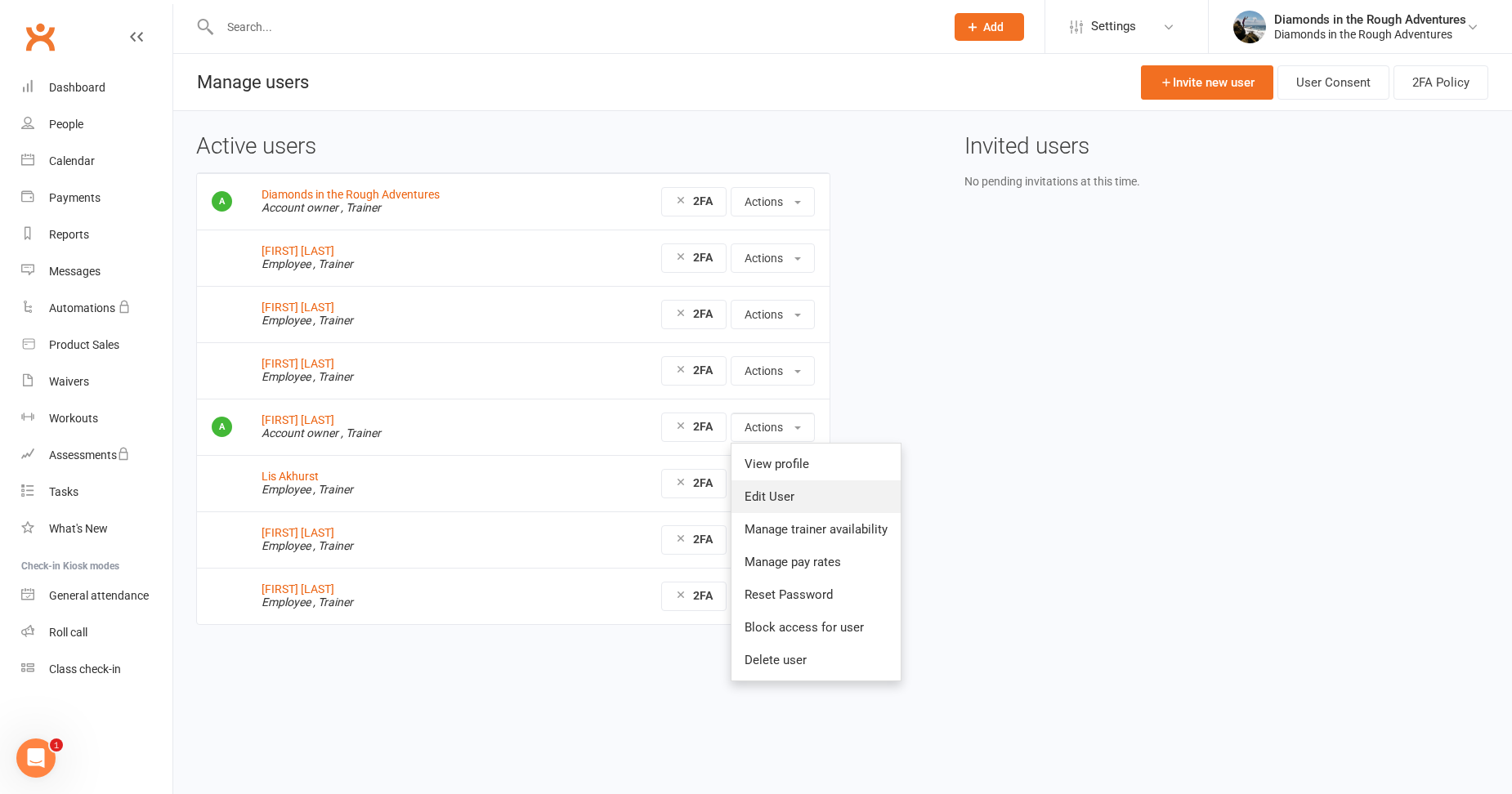 click on "Edit User" at bounding box center (816, 497) 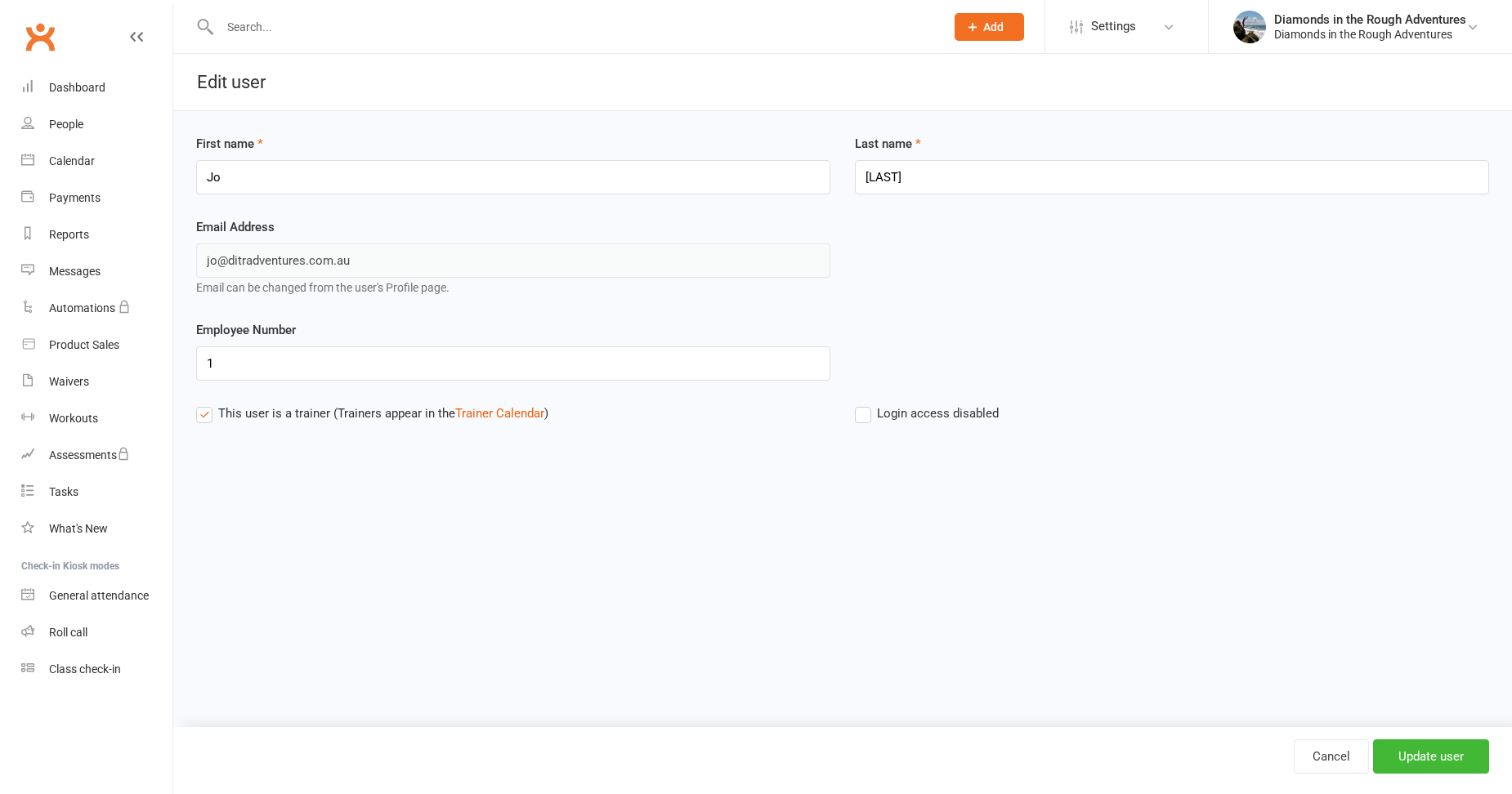 scroll, scrollTop: 0, scrollLeft: 0, axis: both 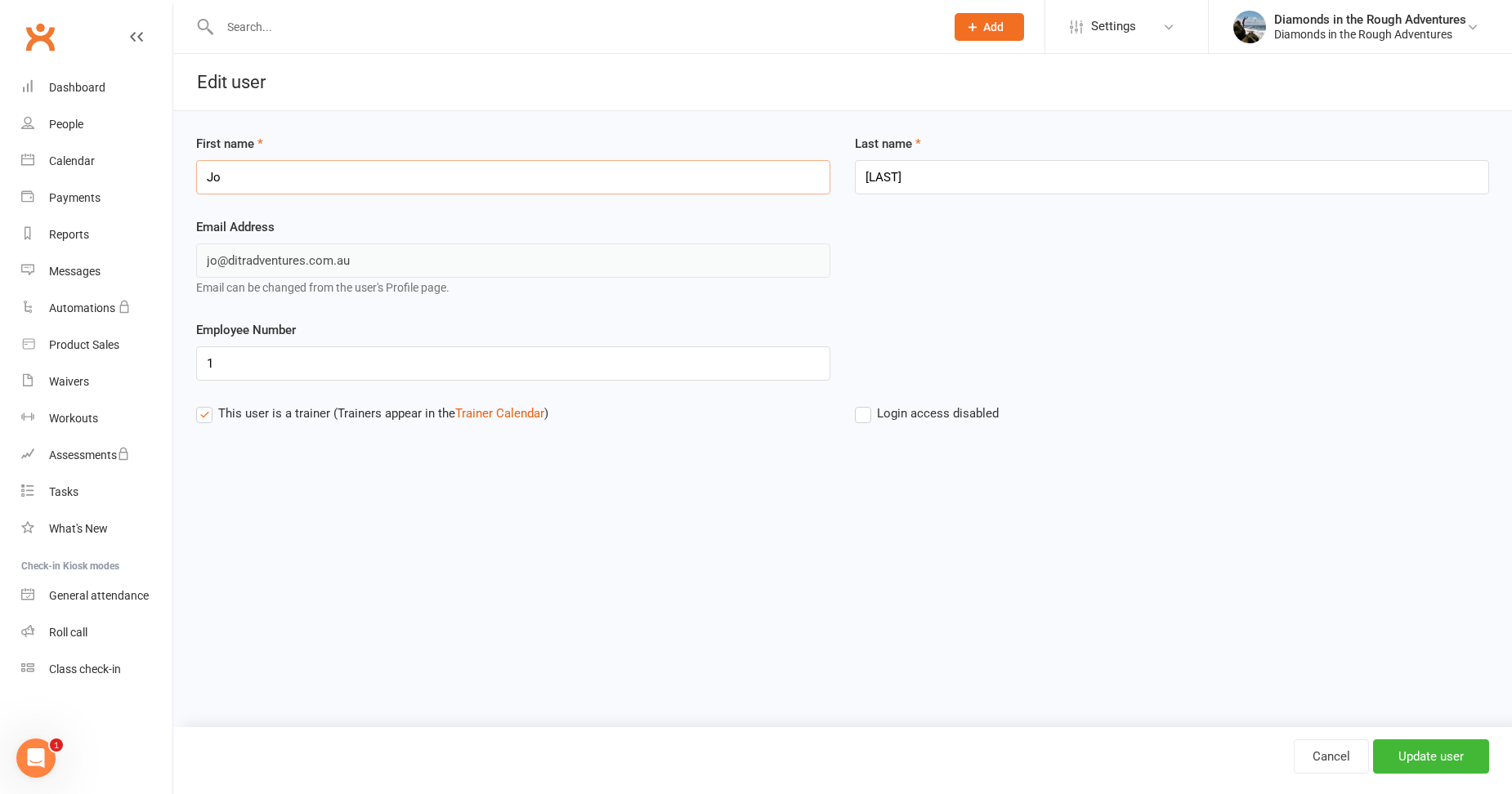 drag, startPoint x: 230, startPoint y: 169, endPoint x: 176, endPoint y: 172, distance: 54.0833 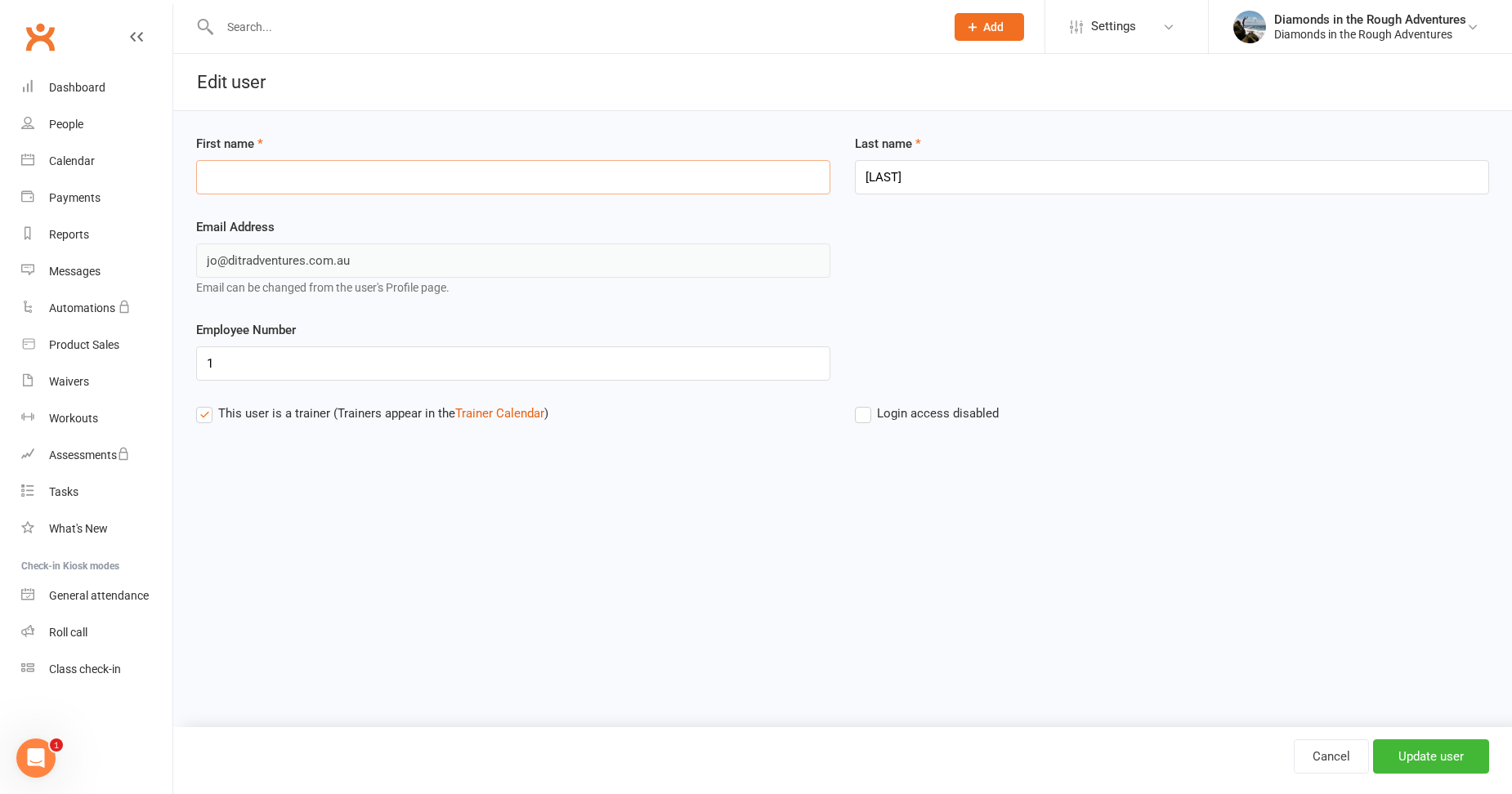 type 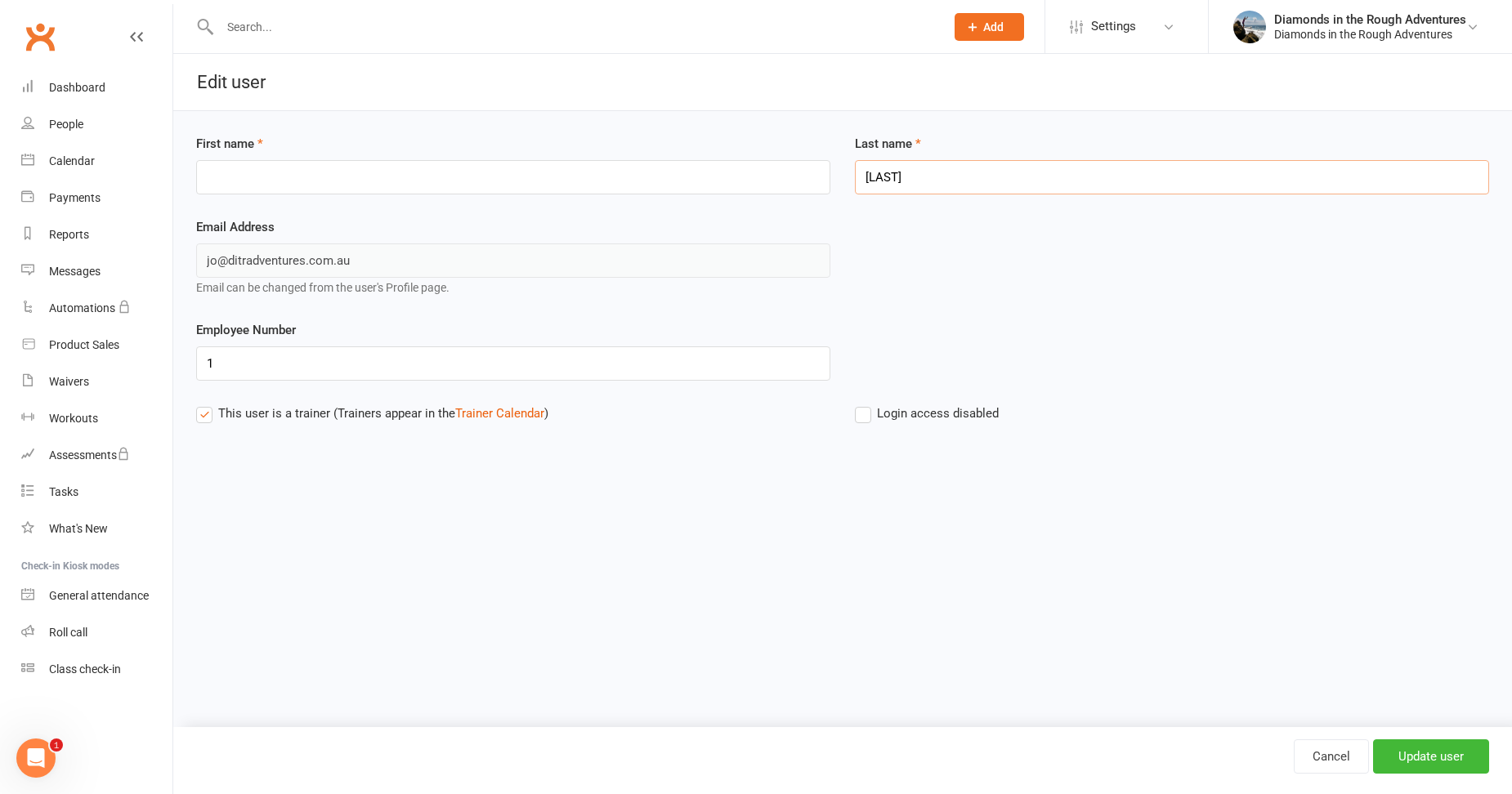 drag, startPoint x: 933, startPoint y: 177, endPoint x: 864, endPoint y: 175, distance: 69.028979 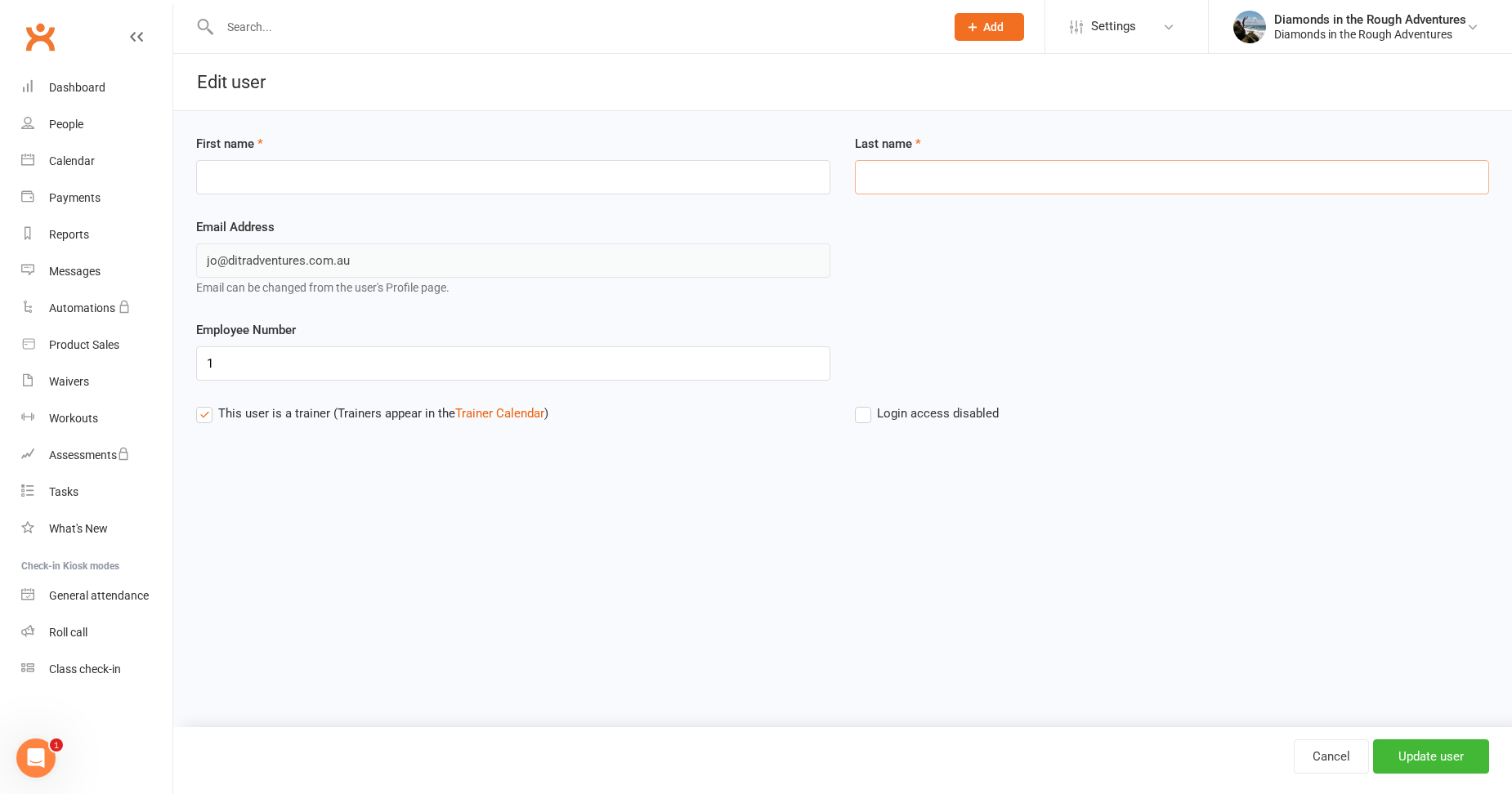 type 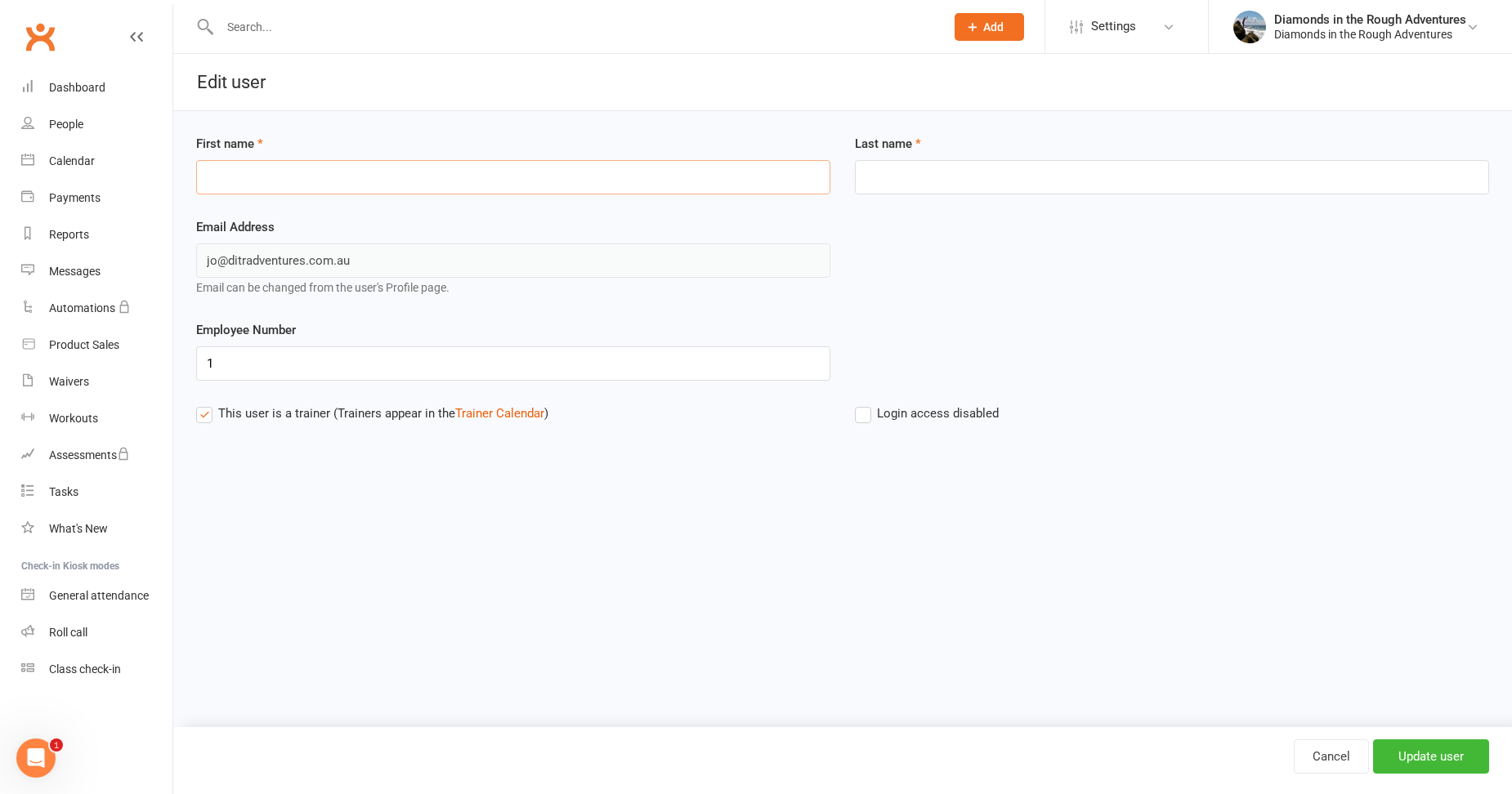 click on "First name" at bounding box center [513, 177] 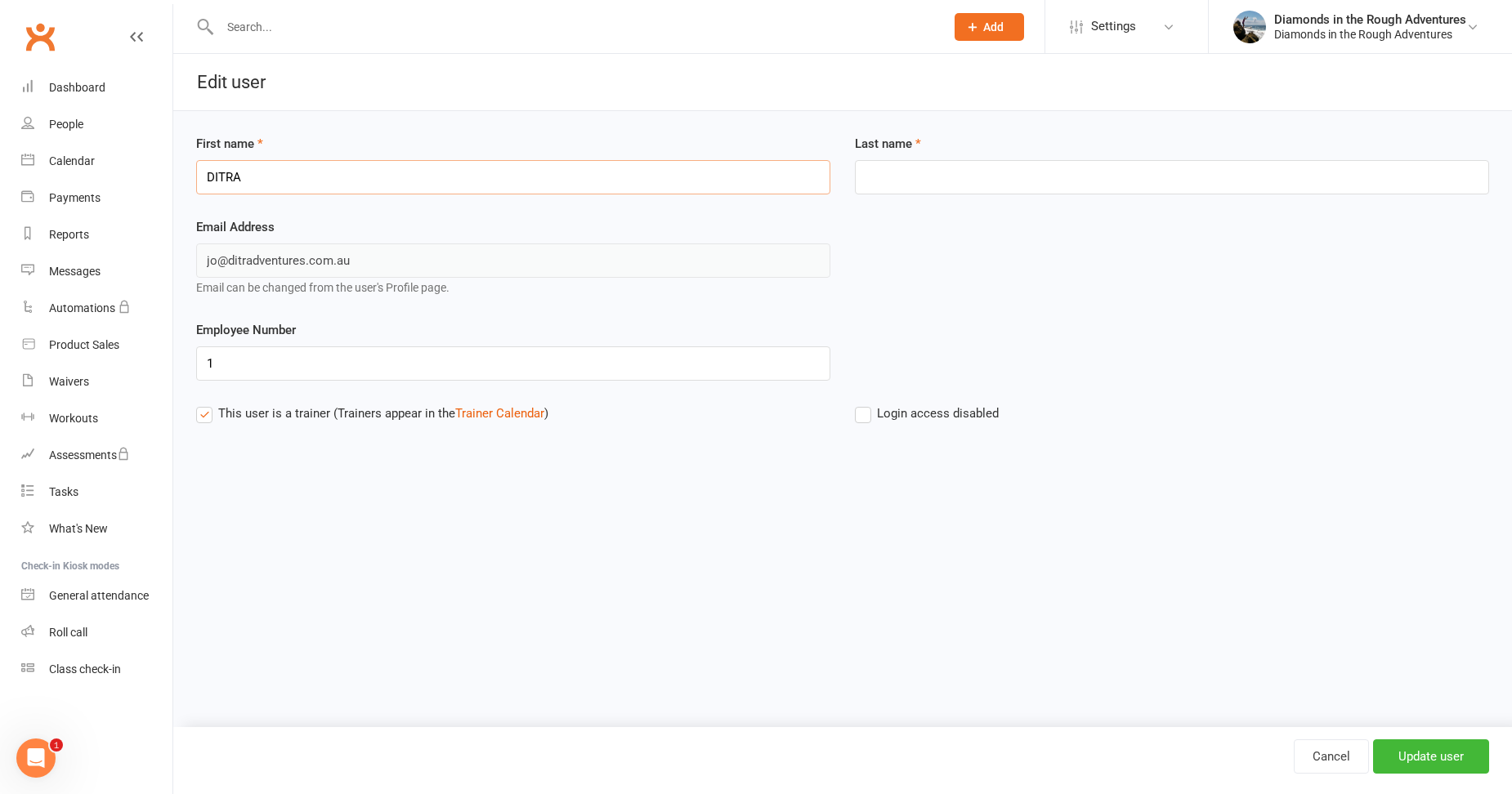 type on "DITRA" 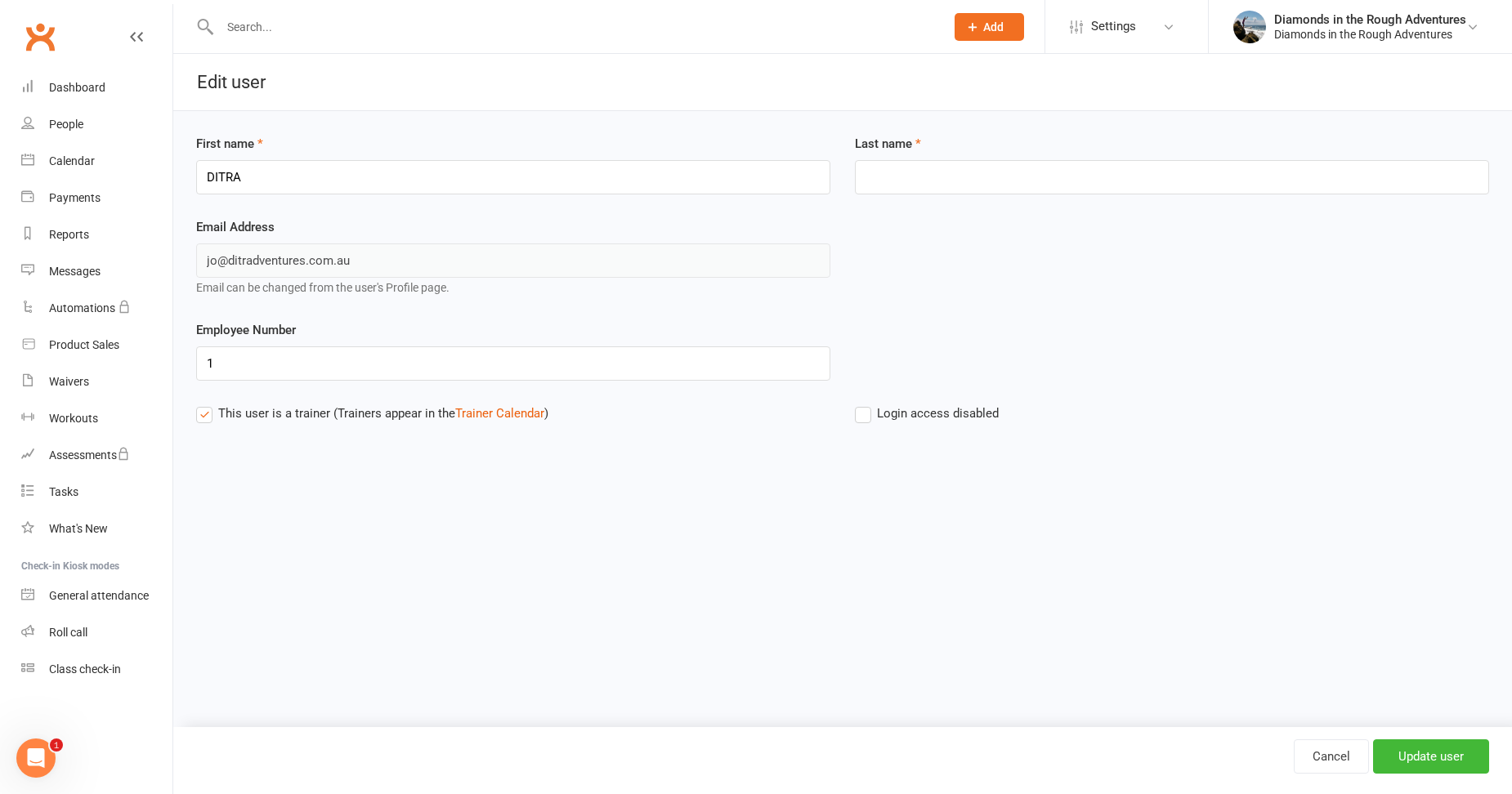 click on "Prospect
Member
Non-attending contact
Class / event
Appointment
Task
Membership plan
Bulk message
Add
Settings Membership Plans Event Templates Appointment Types Mobile App  Website Image Library Customize Contacts Access Control Users Account Profile Clubworx API Diamonds in the Rough Adventures Diamonds in the Rough Adventures My profile My subscription Help Terms & conditions  Privacy policy  Sign out Clubworx Dashboard People Calendar Payments Reports Messages   Automations   Product Sales Waivers   Workouts   Assessments  Tasks   What's New Check-in Kiosk modes General attendance Roll call Class check-in × × × Edit user First name DITRA Last name Email Address jo@ditradventures.com.au Email can be changed from the user's Profile page.  Employee Number 1 )" at bounding box center [756, 267] 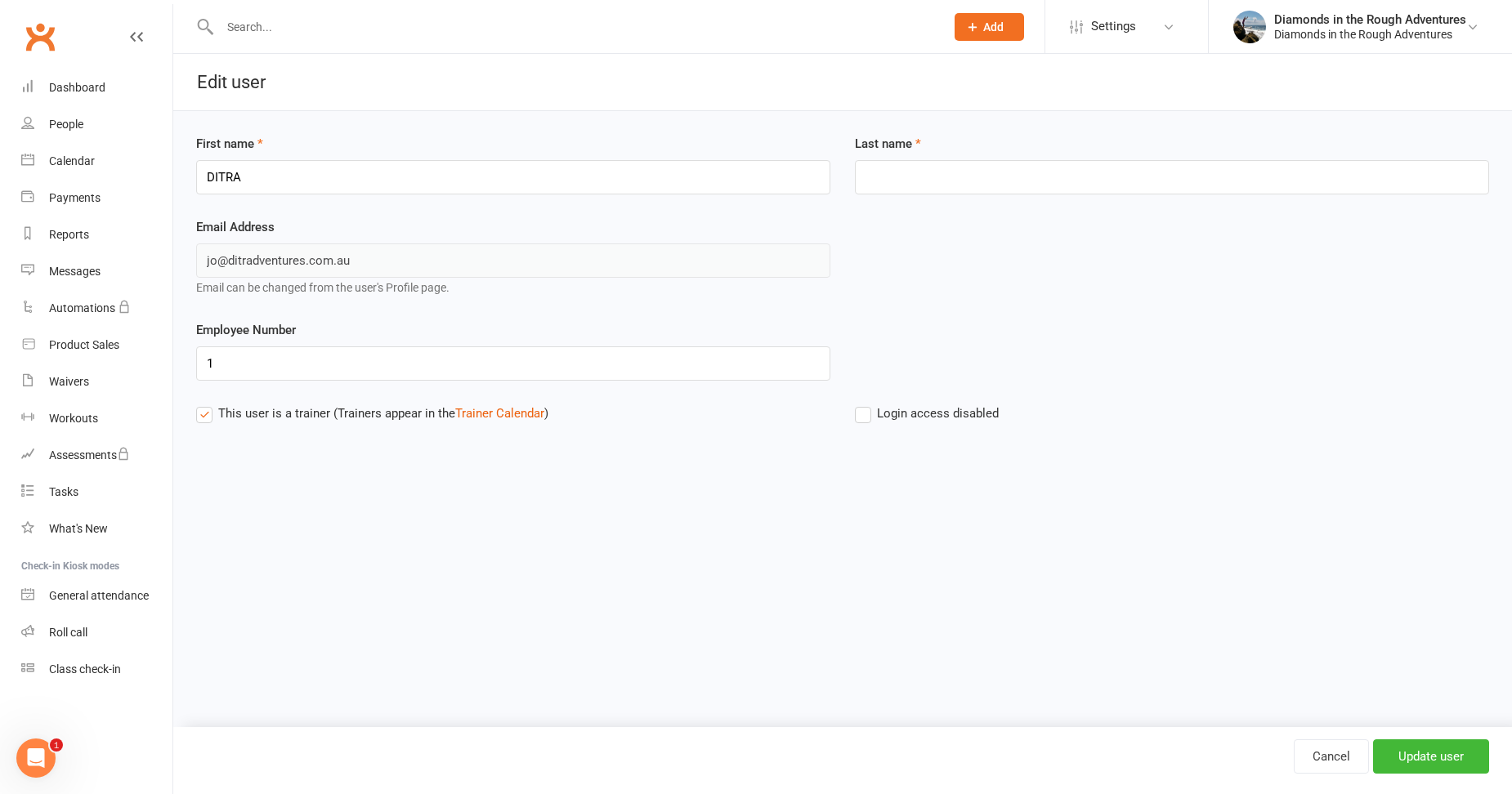 click on "This user is a trainer (Trainers appear in the  Trainer Calendar )" at bounding box center (372, 413) 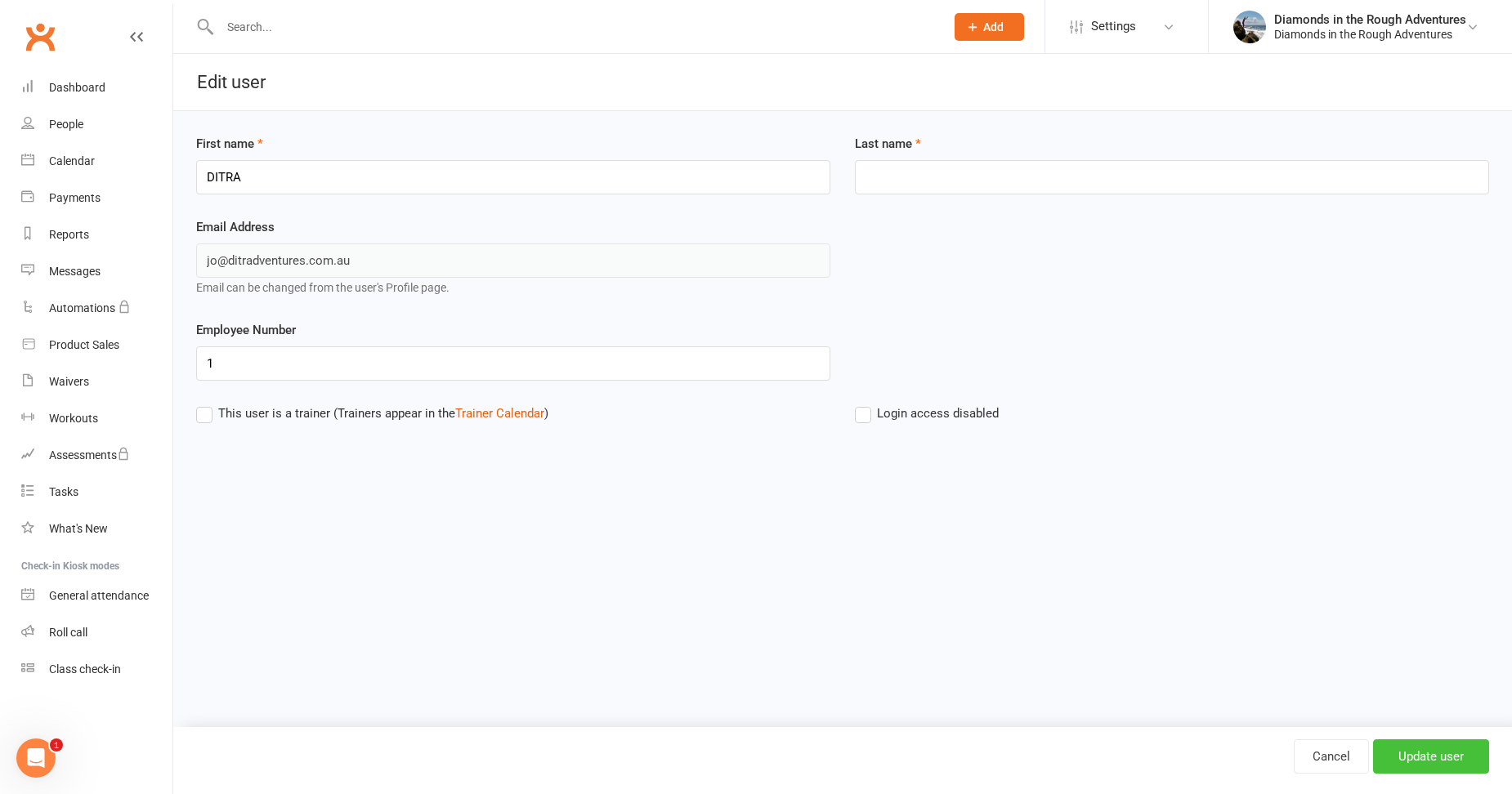 click on "Update user" at bounding box center [1431, 756] 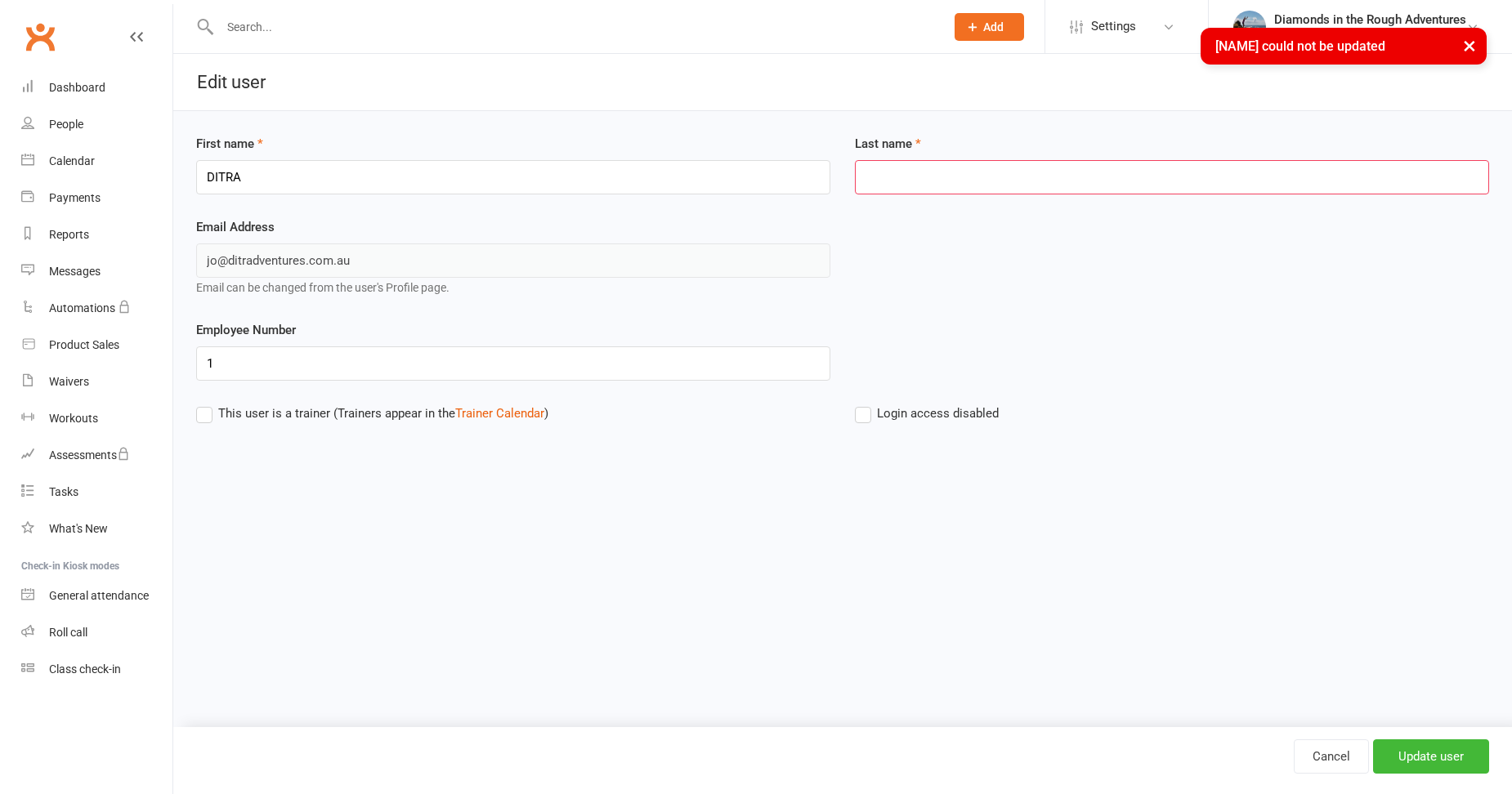 scroll, scrollTop: 0, scrollLeft: 0, axis: both 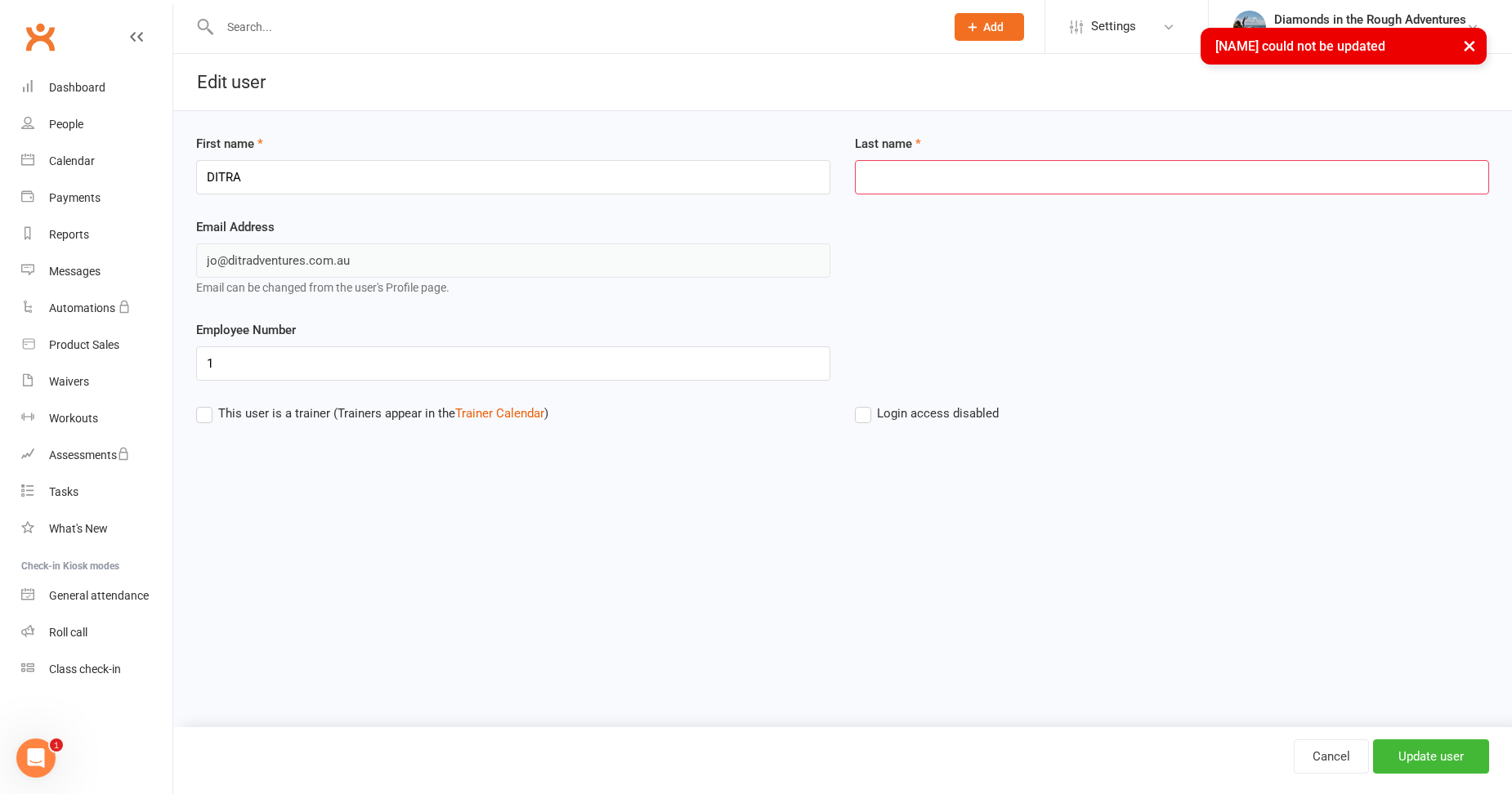 click on "Prospect
Member
Non-attending contact
Class / event
Appointment
Task
Membership plan
Bulk message
Add
Settings Membership Plans Event Templates Appointment Types Mobile App  Website Image Library Customize Contacts Access Control Users Account Profile Clubworx API Diamonds in the Rough Adventures Diamonds in the Rough Adventures My profile My subscription Help Terms & conditions  Privacy policy  Sign out Clubworx Dashboard People Calendar Payments Reports Messages   Automations   Product Sales Waivers   Workouts   Assessments  Tasks   What's New Check-in Kiosk modes General attendance Roll call Class check-in DITRA could not be updated × × × × Edit user First name DITRA Last name Email Address jo@ditradventures.com.au Employee Number 1 Trainer Calendar ) Cancel" at bounding box center (756, 267) 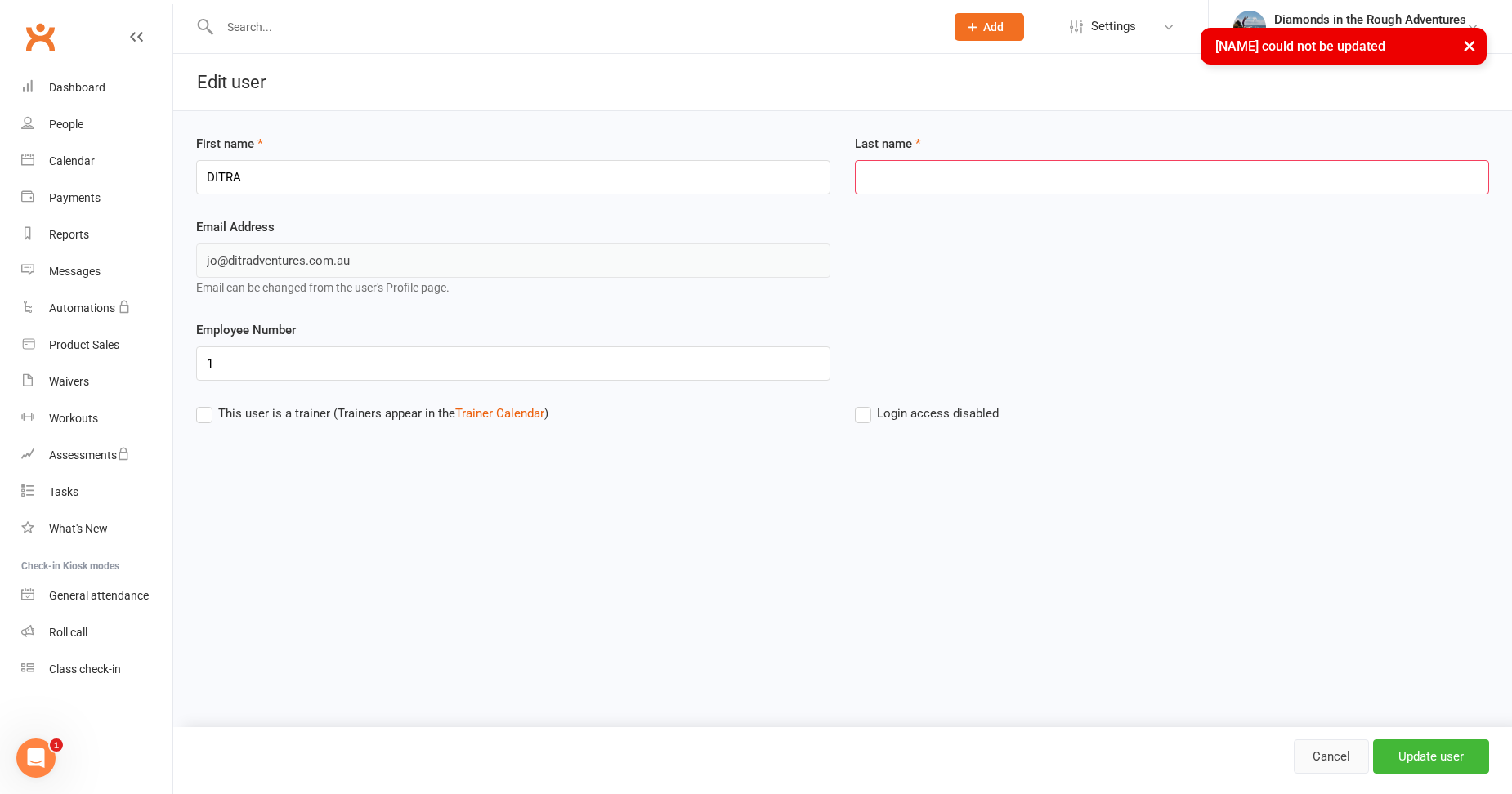 click on "Cancel" at bounding box center (1331, 756) 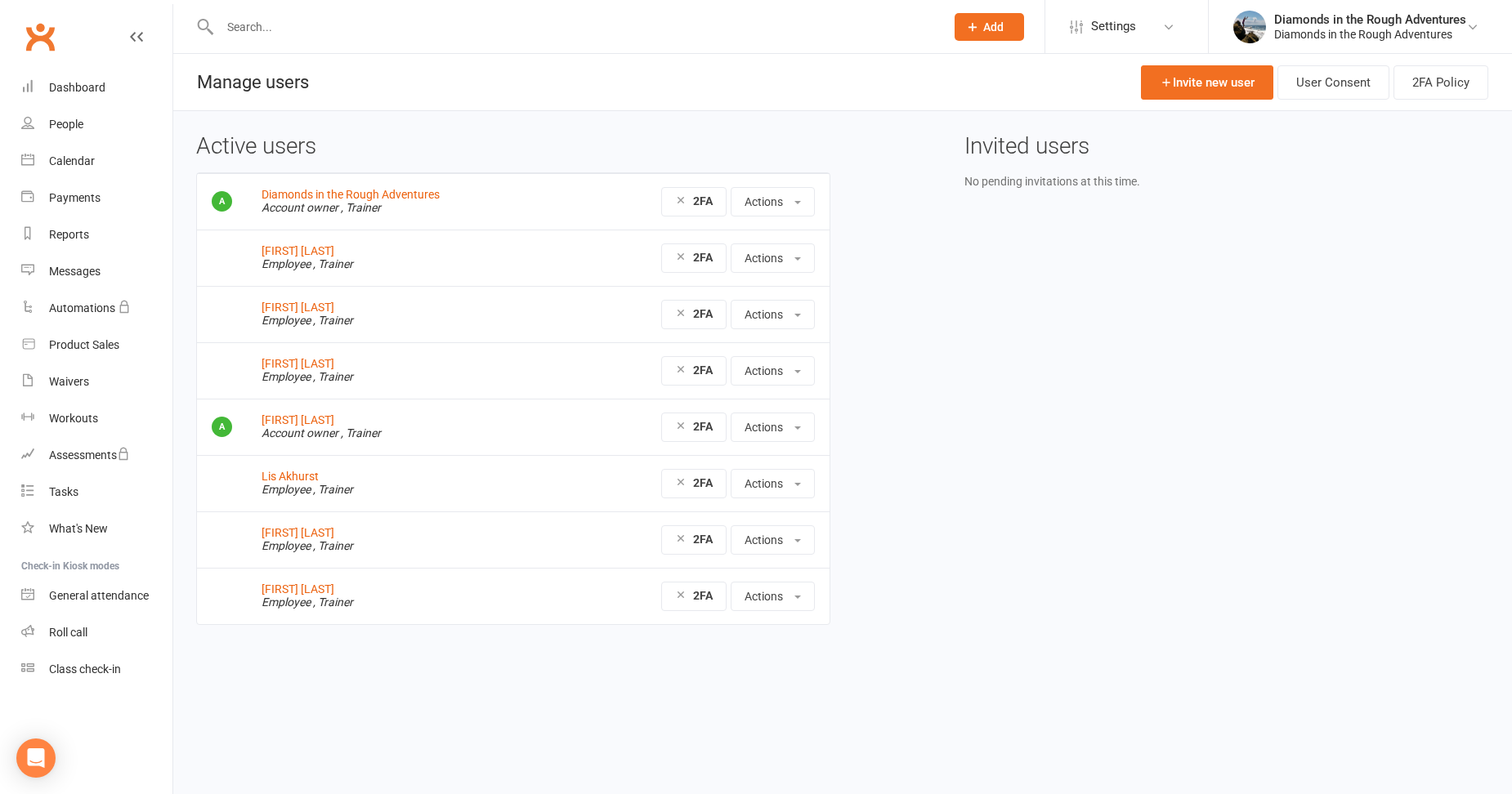 scroll, scrollTop: 0, scrollLeft: 0, axis: both 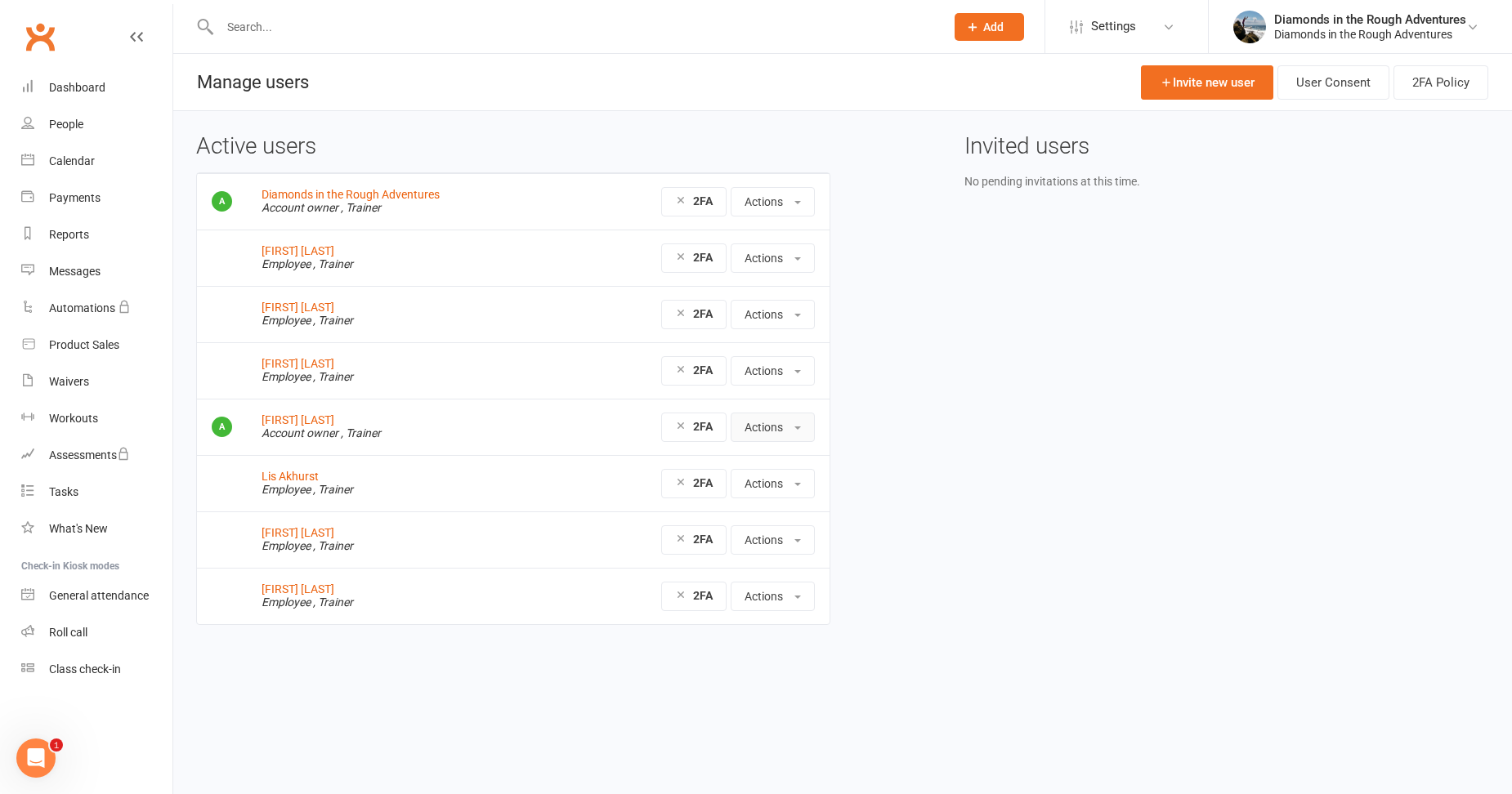 click on "Actions" at bounding box center (772, 427) 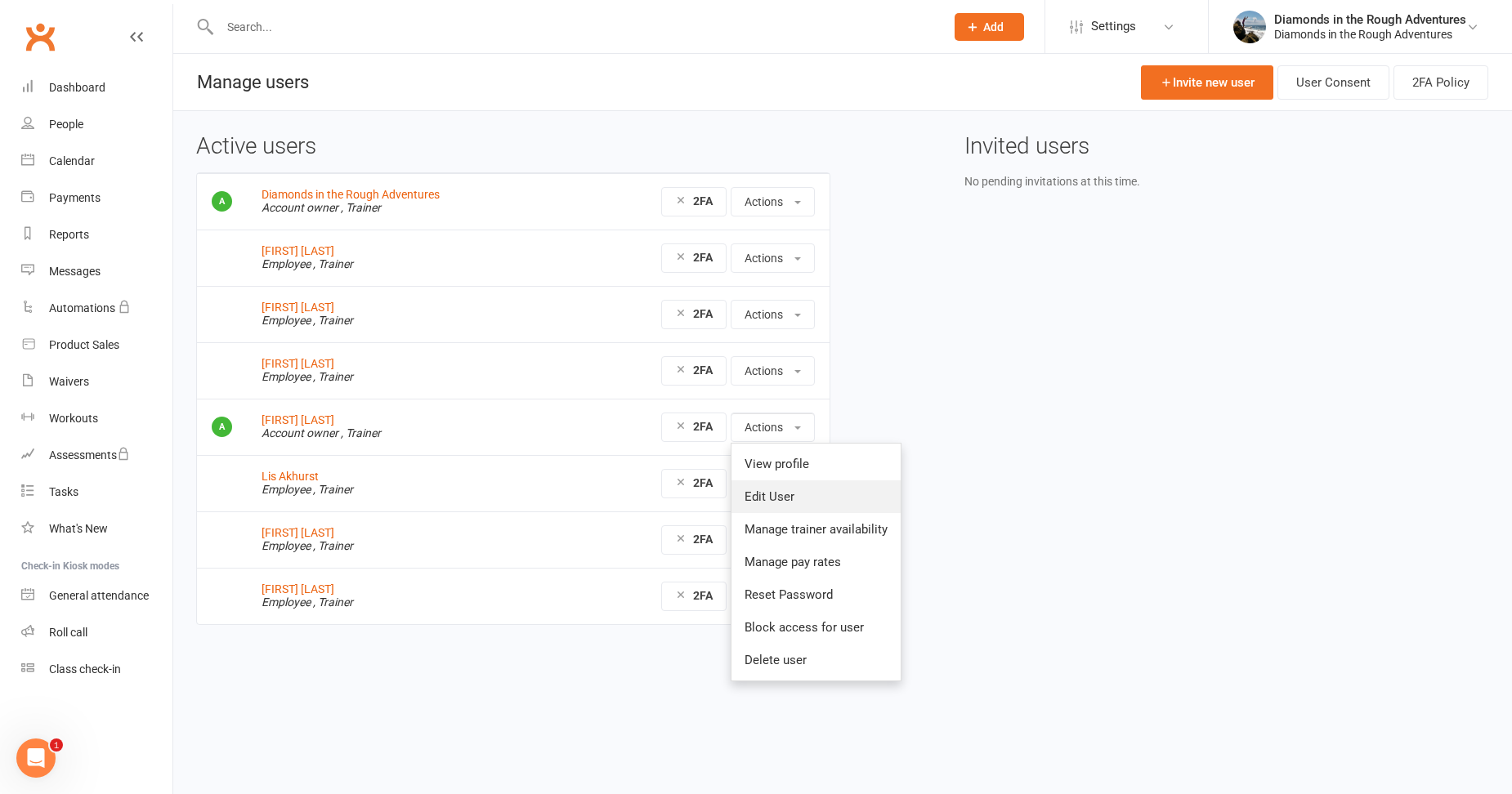 click on "Edit User" at bounding box center (816, 497) 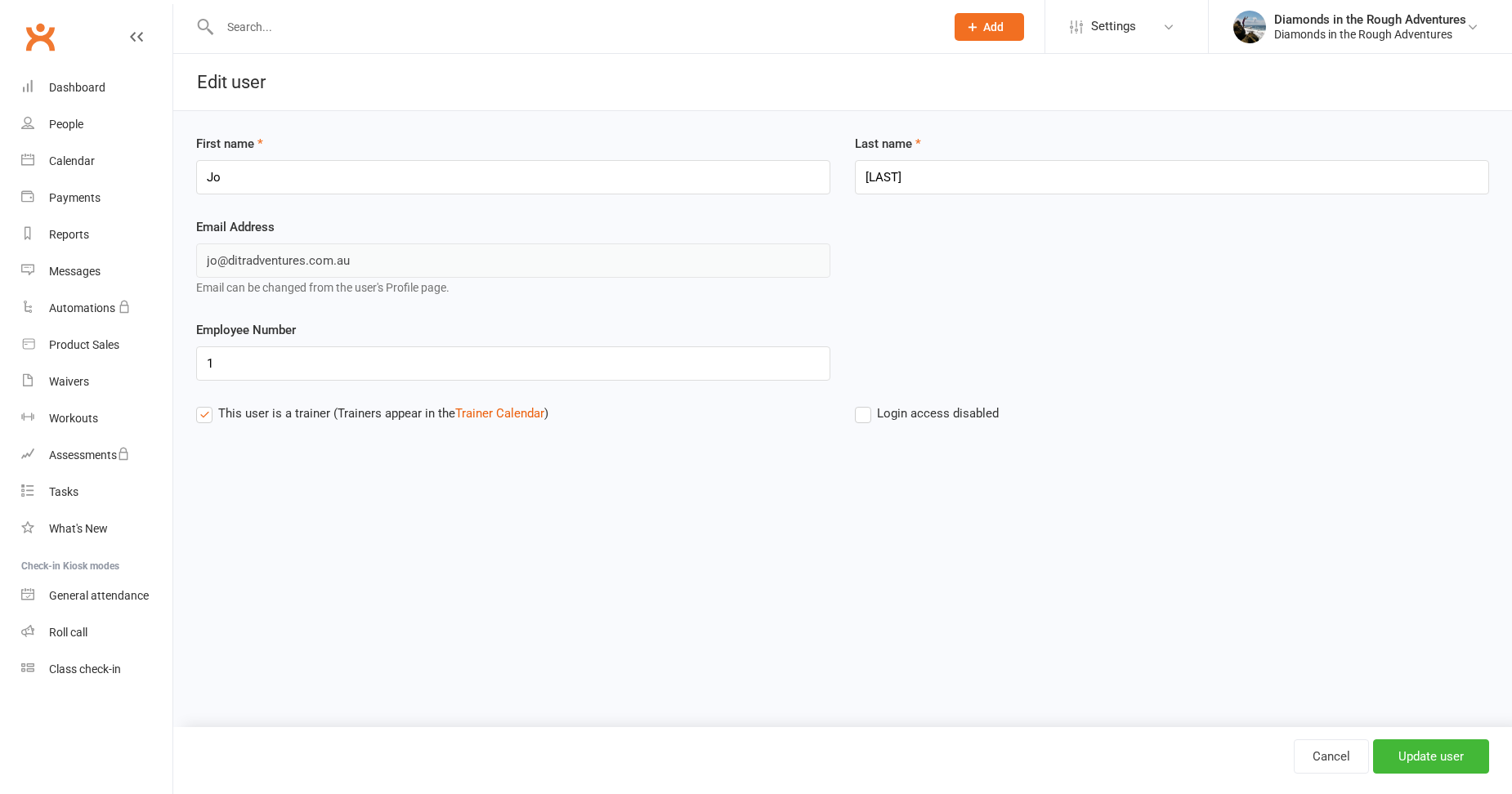 click on "This user is a trainer (Trainers appear in the  Trainer Calendar )" at bounding box center (372, 413) 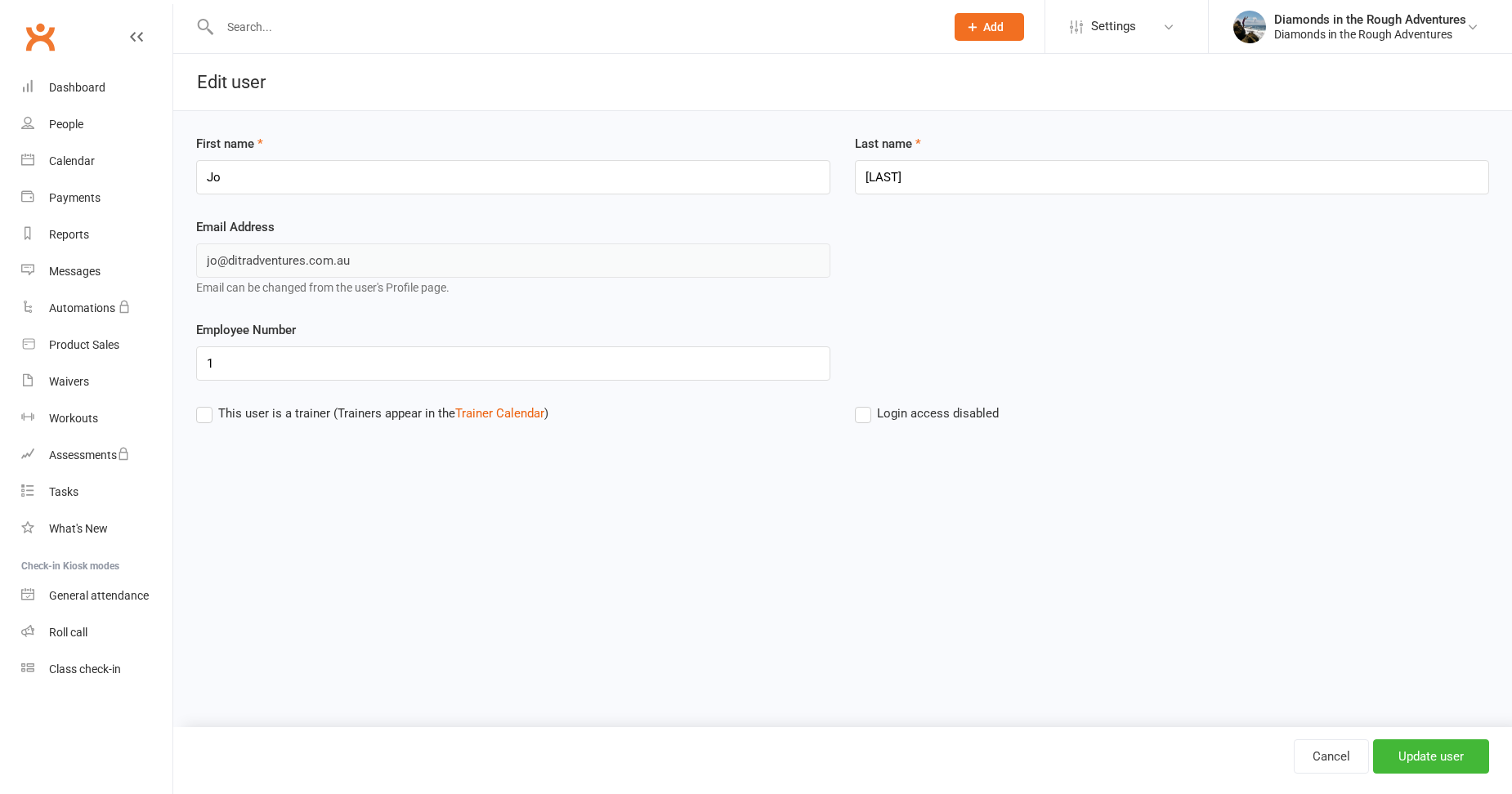 scroll, scrollTop: 0, scrollLeft: 0, axis: both 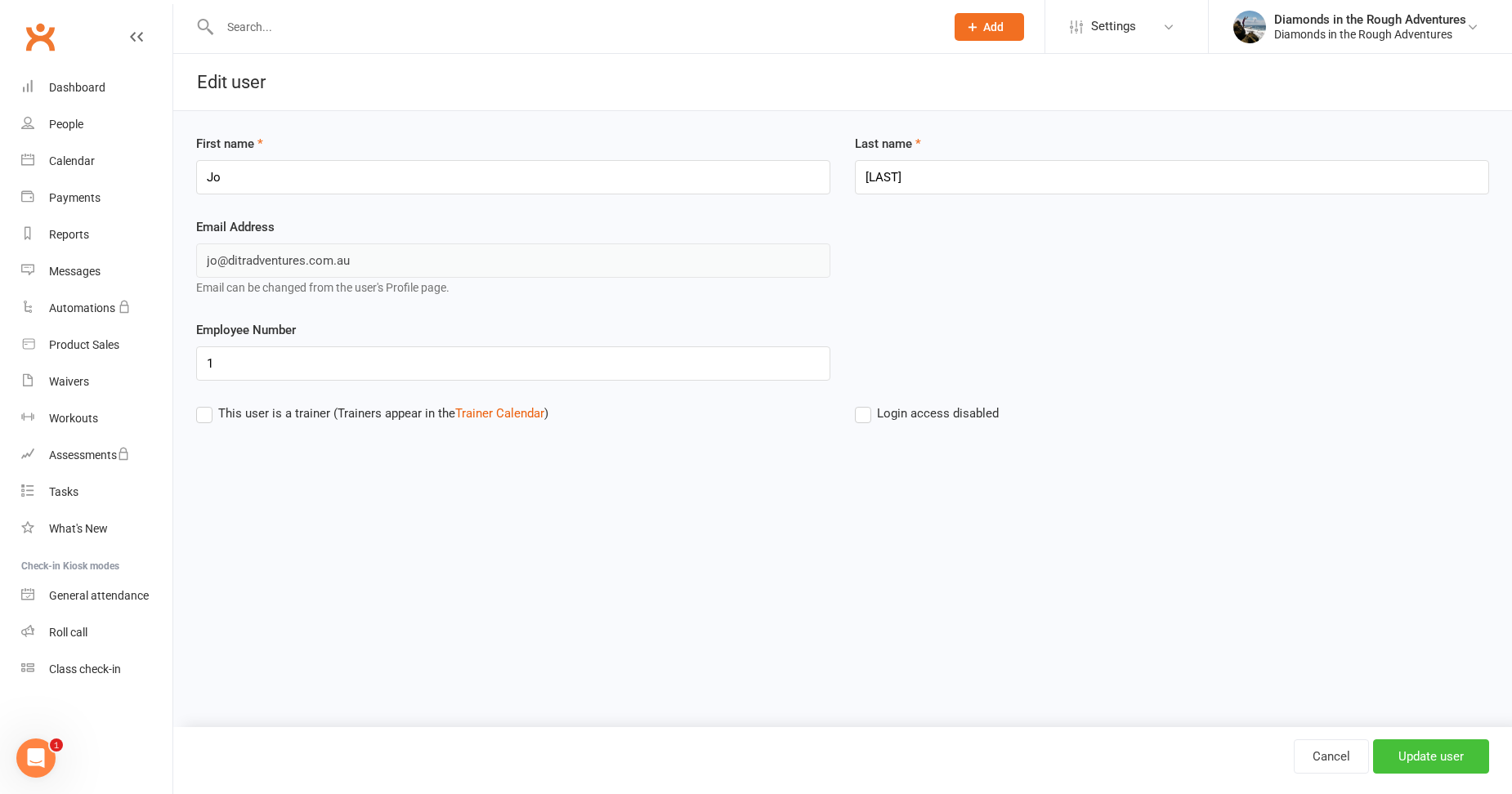 click on "Update user" at bounding box center [1431, 756] 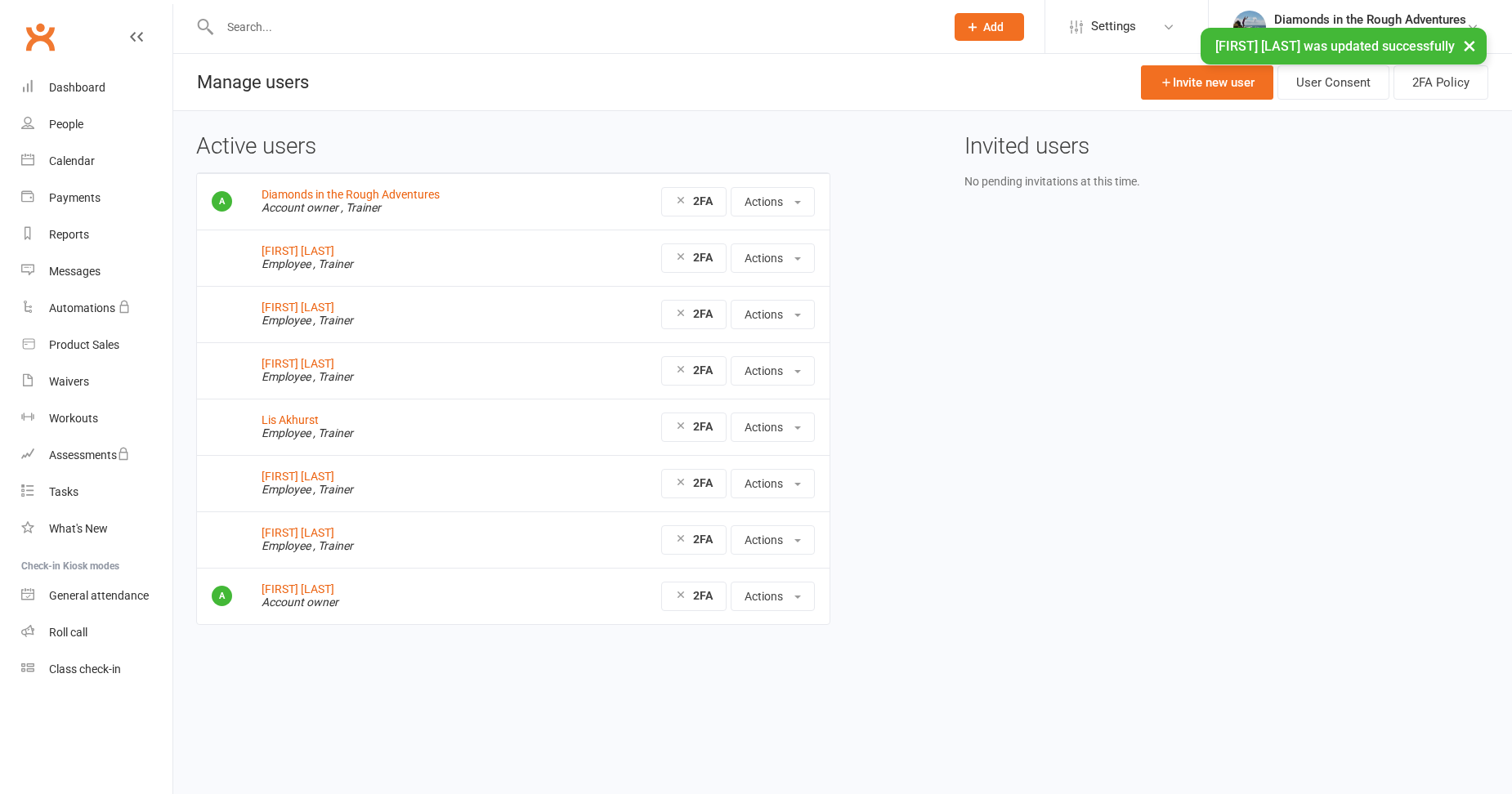scroll, scrollTop: 0, scrollLeft: 0, axis: both 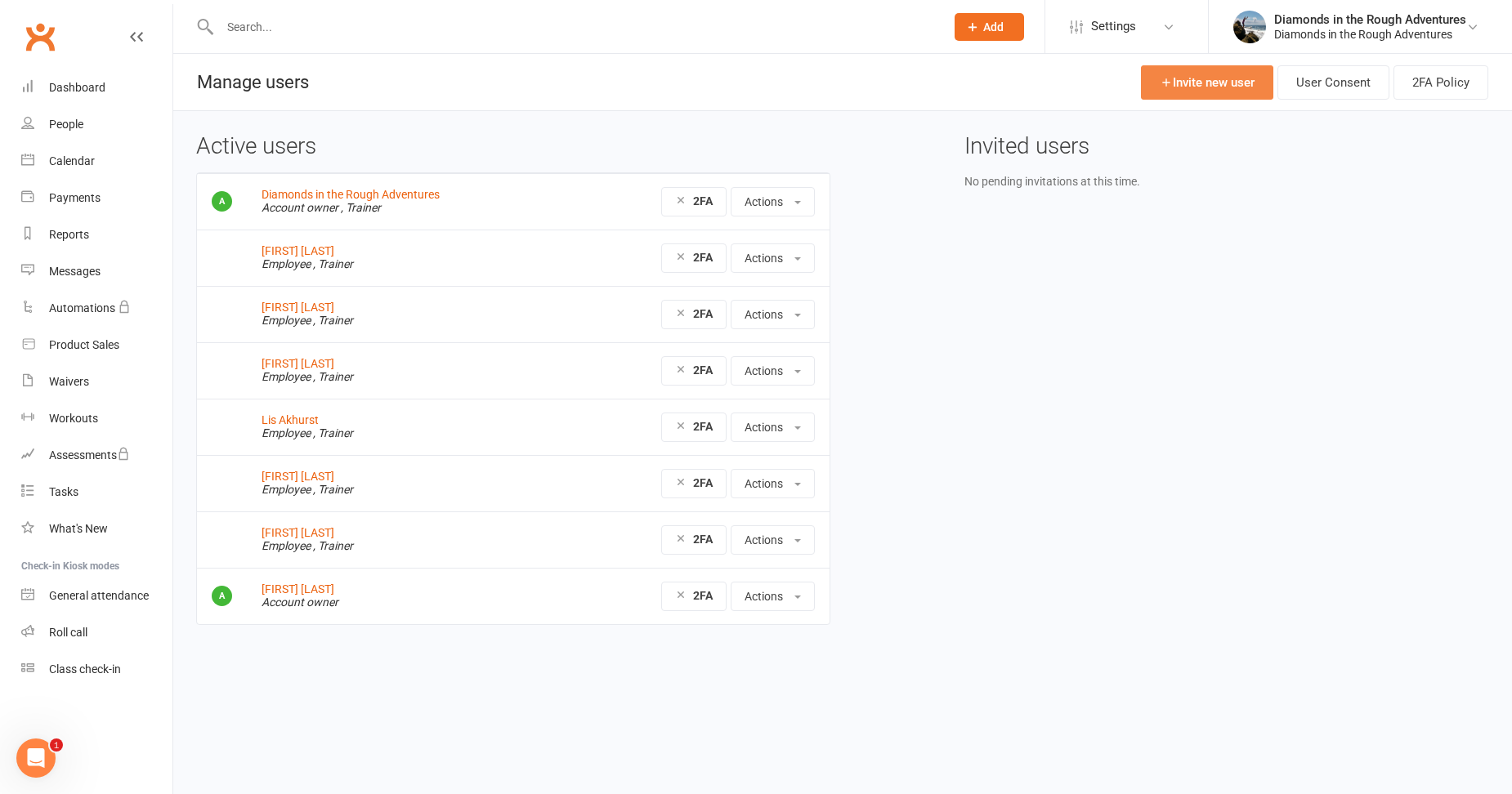 click on "Invite new user" at bounding box center (1207, 83) 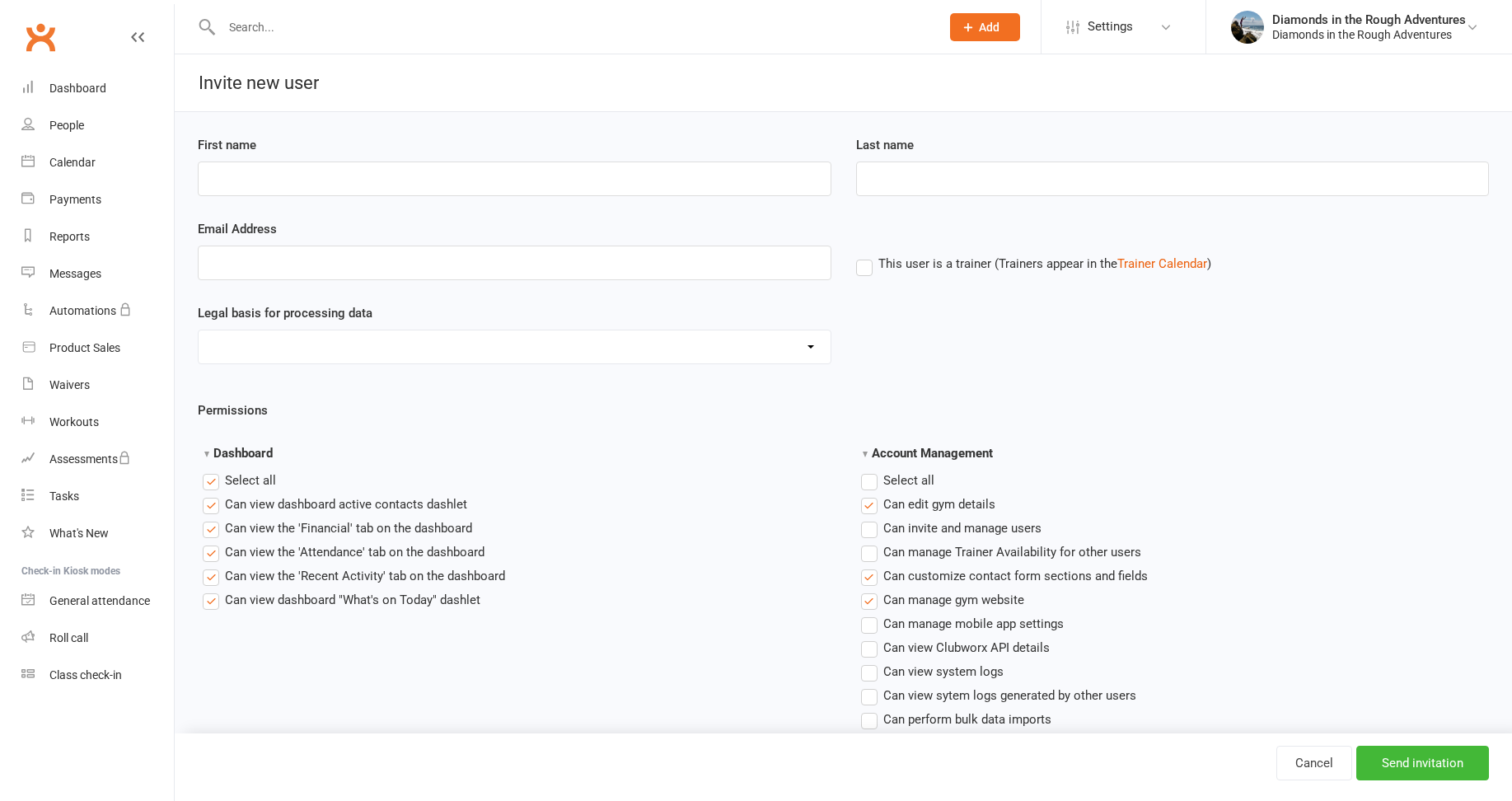 scroll, scrollTop: 0, scrollLeft: 0, axis: both 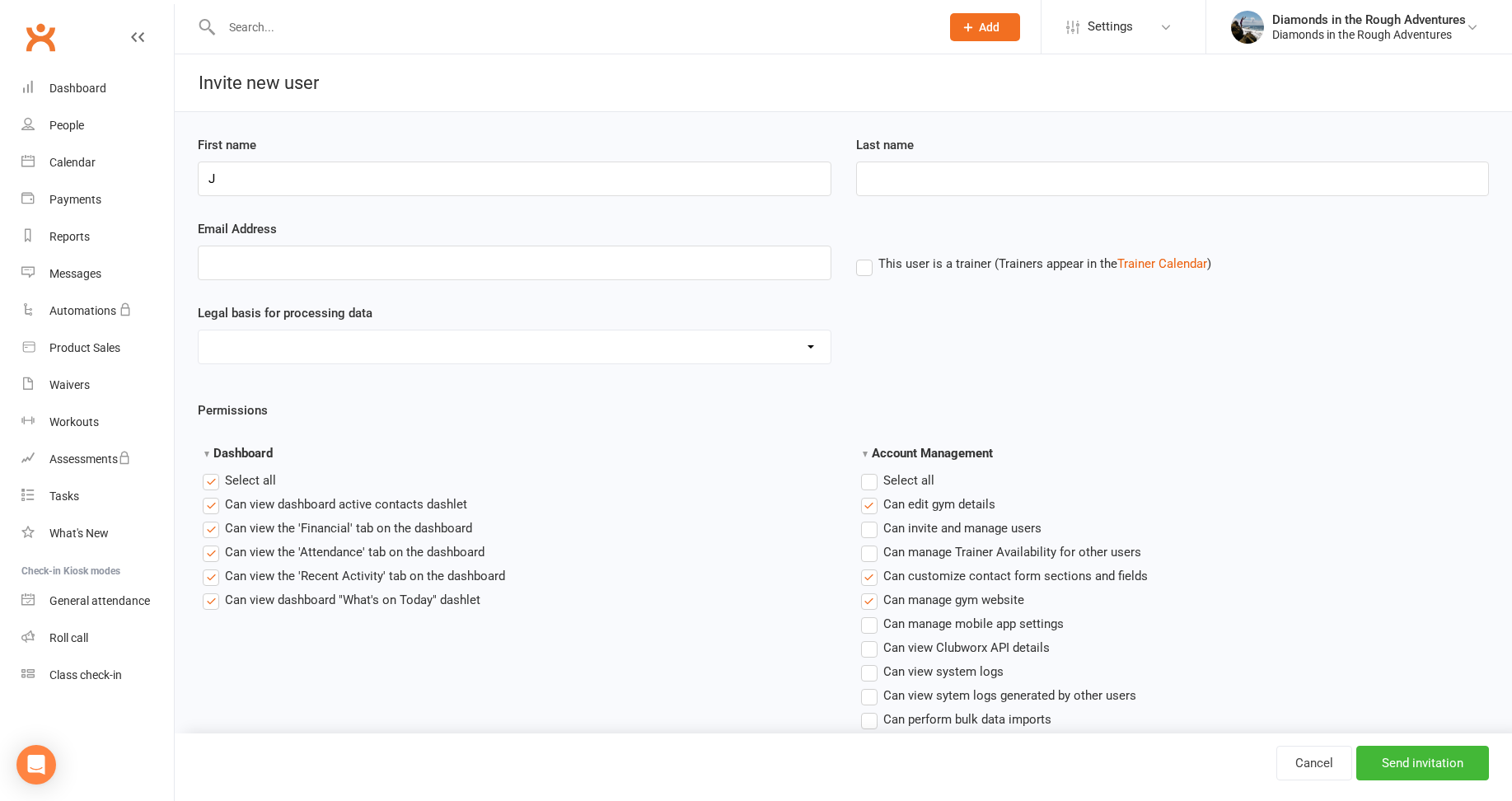type on "Jo" 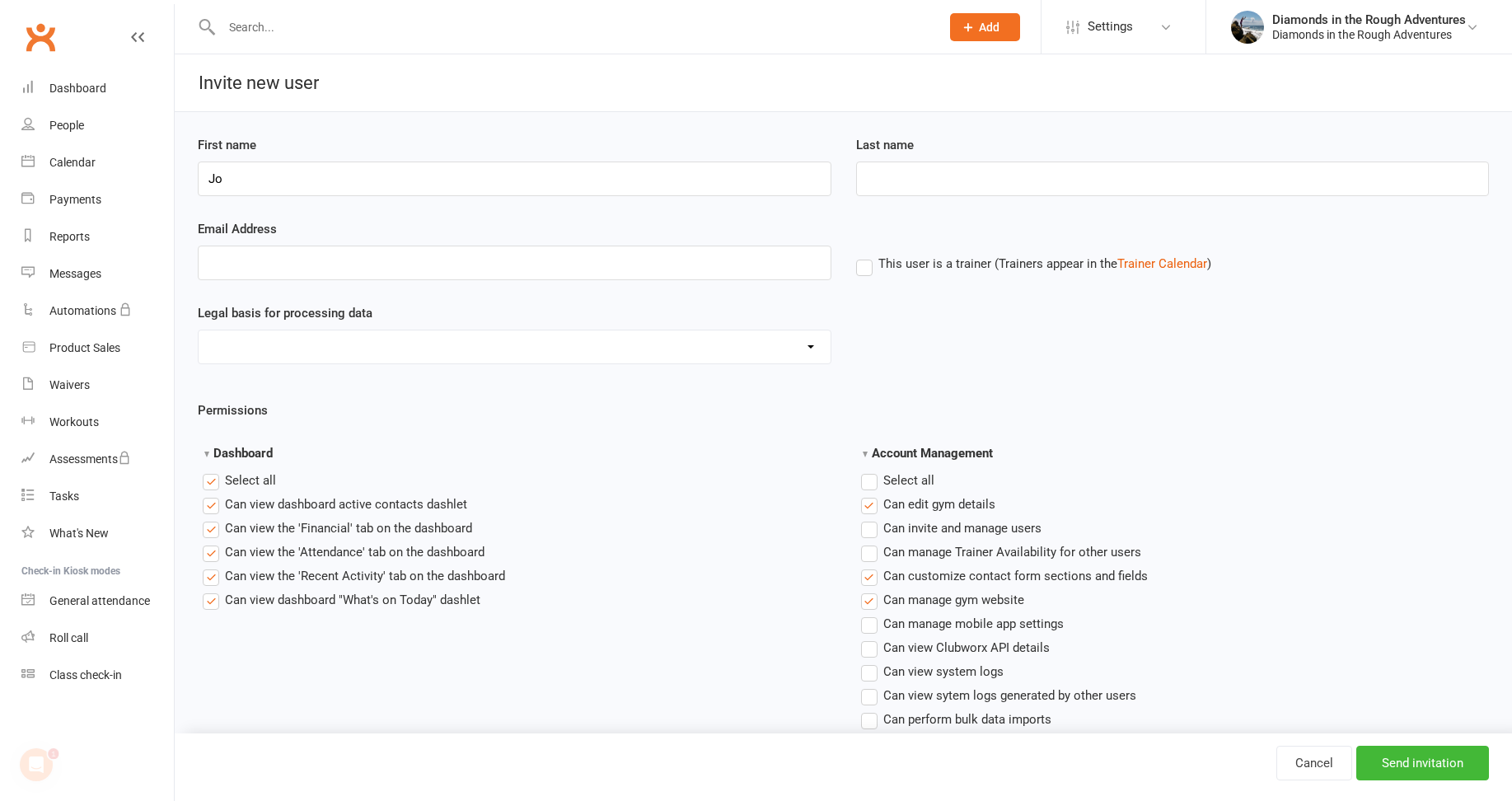 scroll, scrollTop: 0, scrollLeft: 0, axis: both 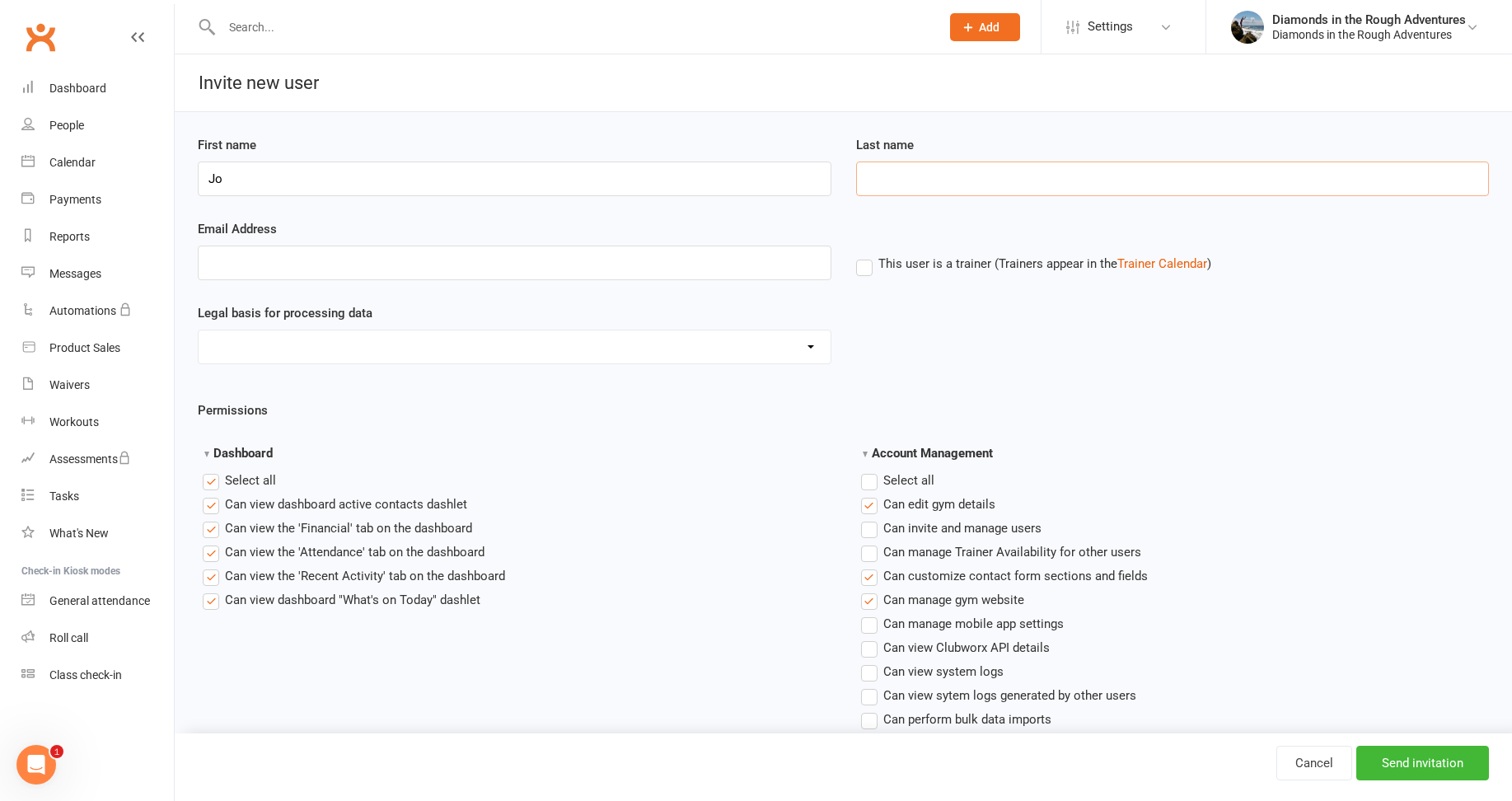 type on "Vartanian" 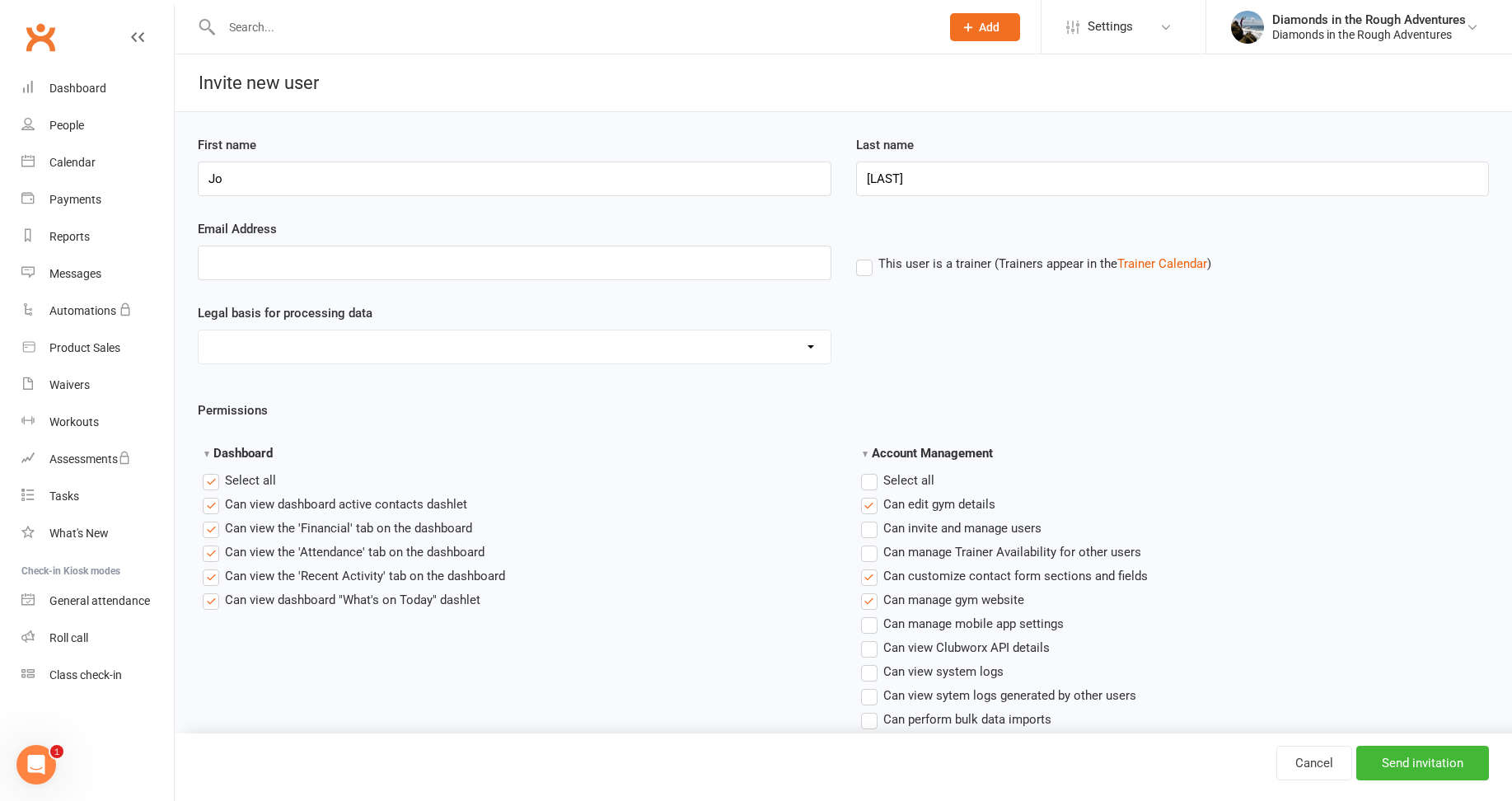 type on "admin@ditradventures.com.au" 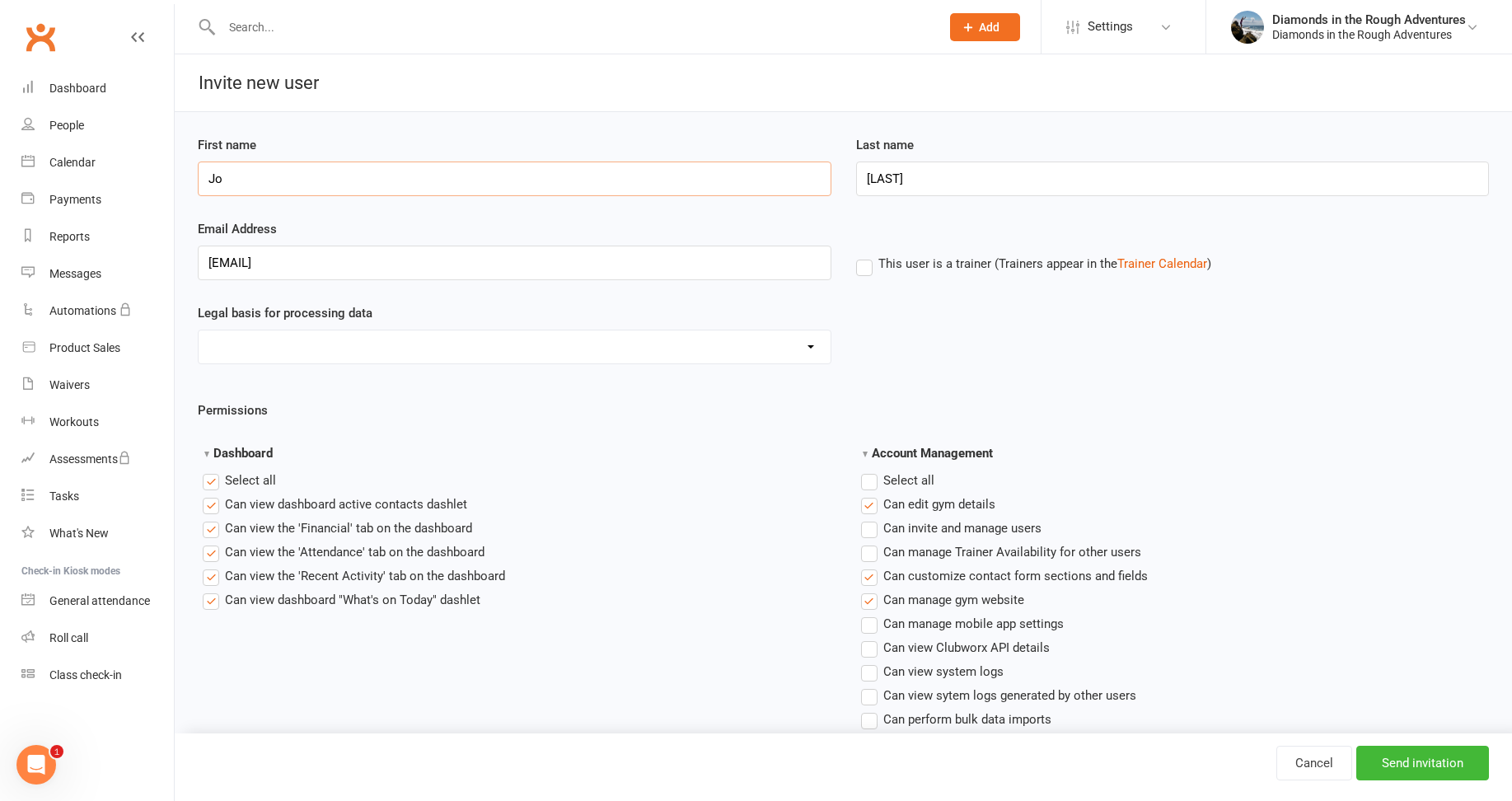 type on "Jo" 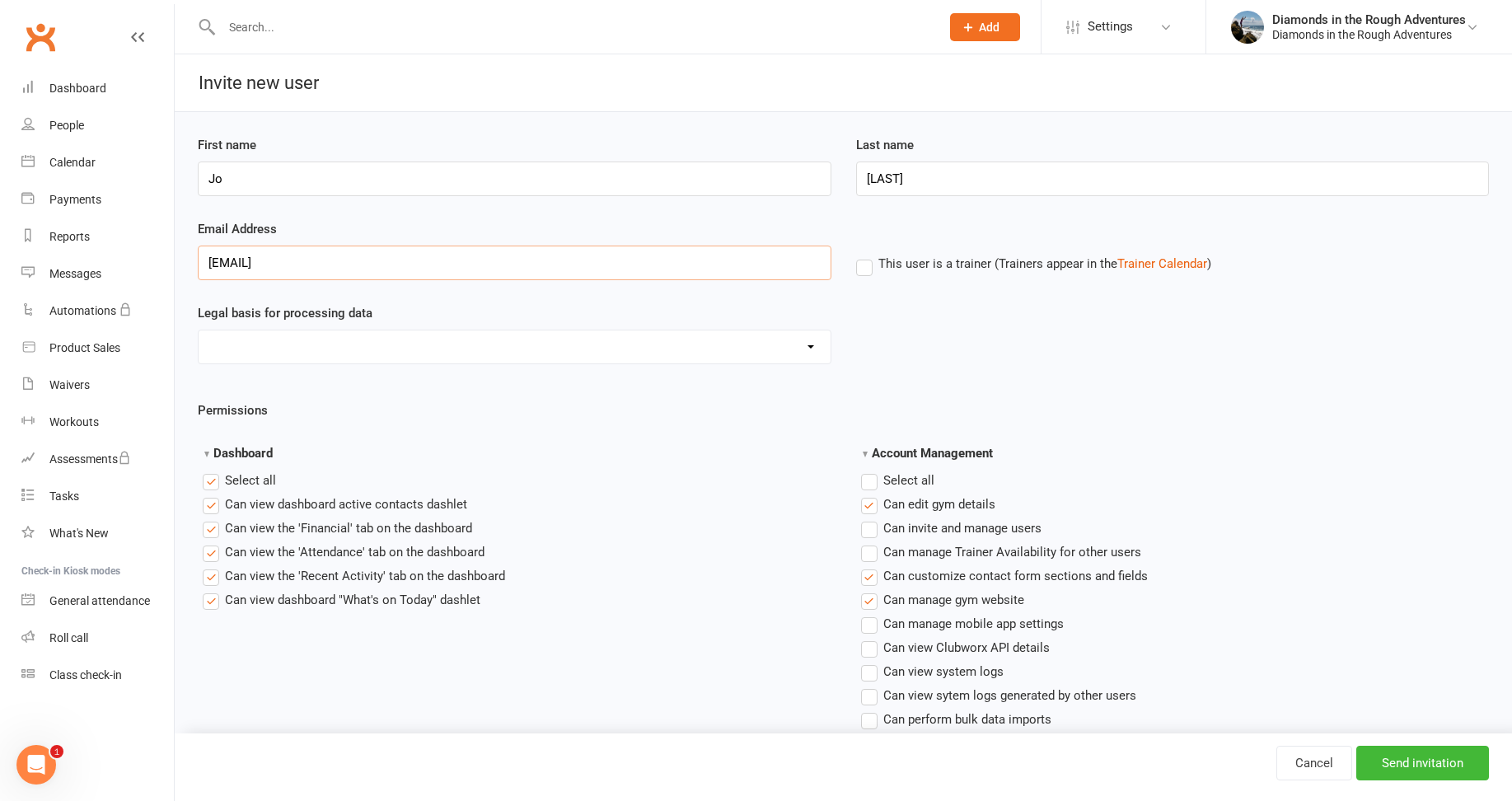 drag, startPoint x: 244, startPoint y: 259, endPoint x: 204, endPoint y: 258, distance: 40.012498 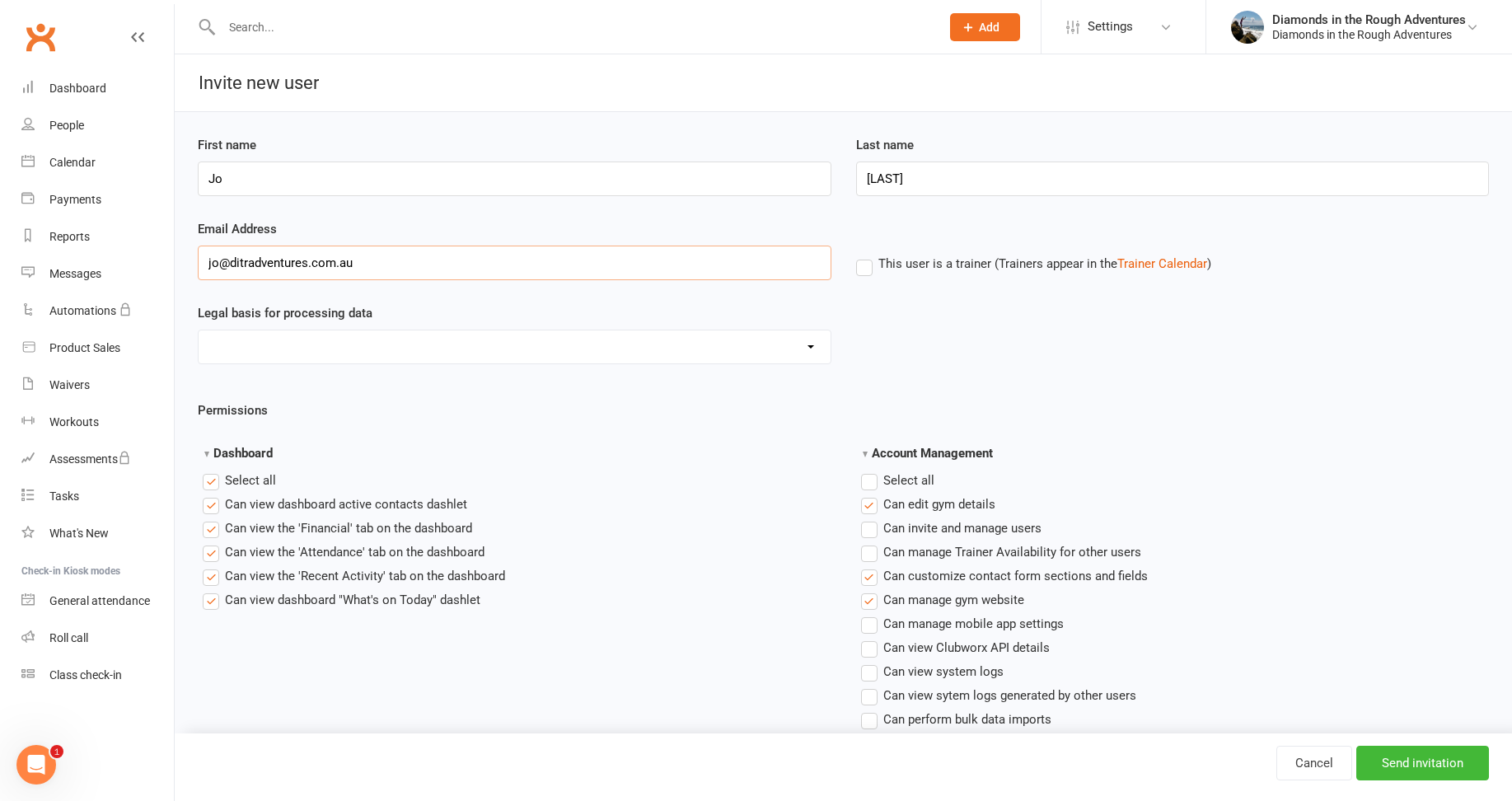 type on "jo@ditradventures.com.au" 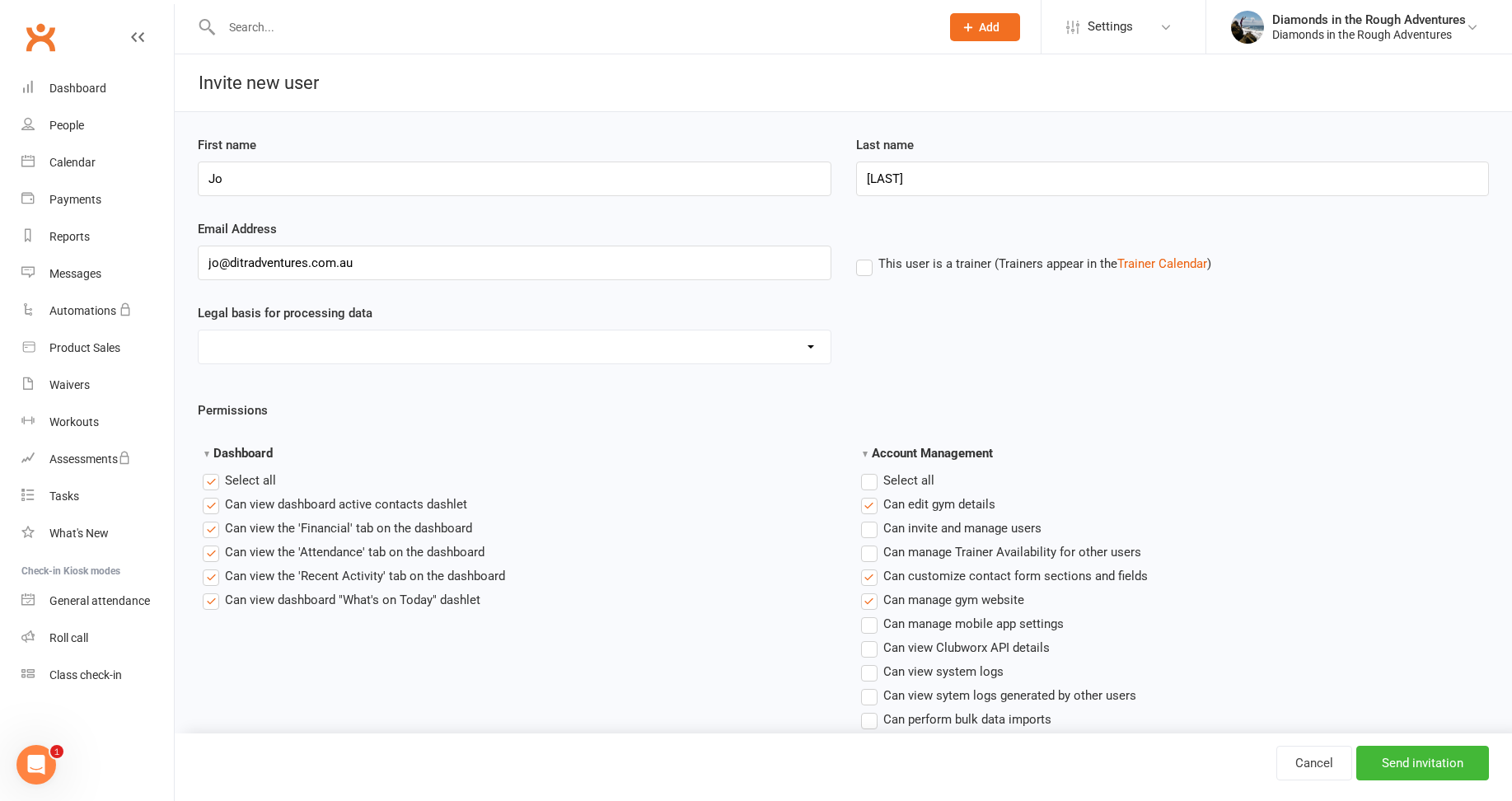 click on "This user is a trainer (Trainers appear in the  Trainer Calendar )" at bounding box center (1033, 264) 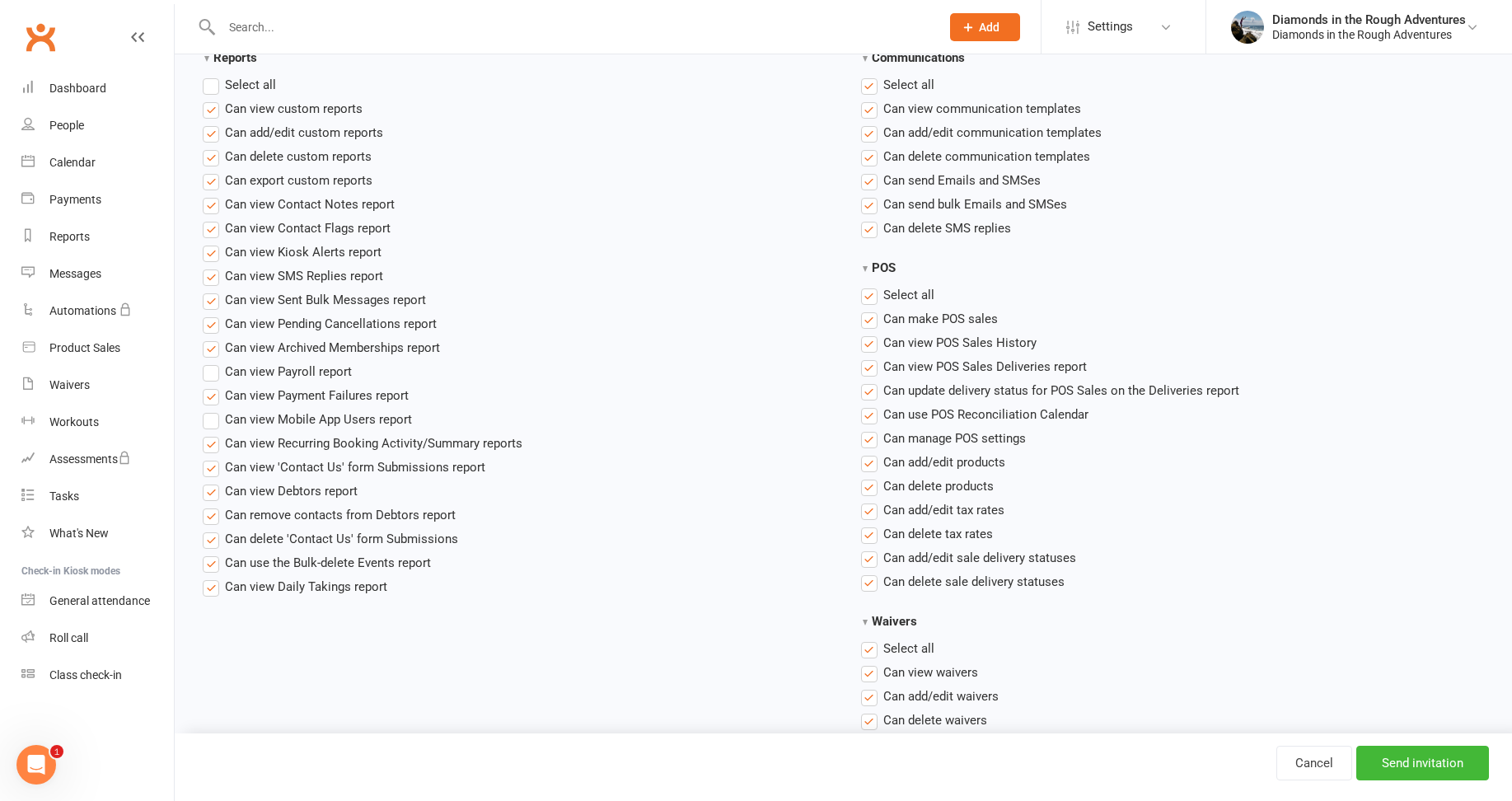 scroll, scrollTop: 1483, scrollLeft: 0, axis: vertical 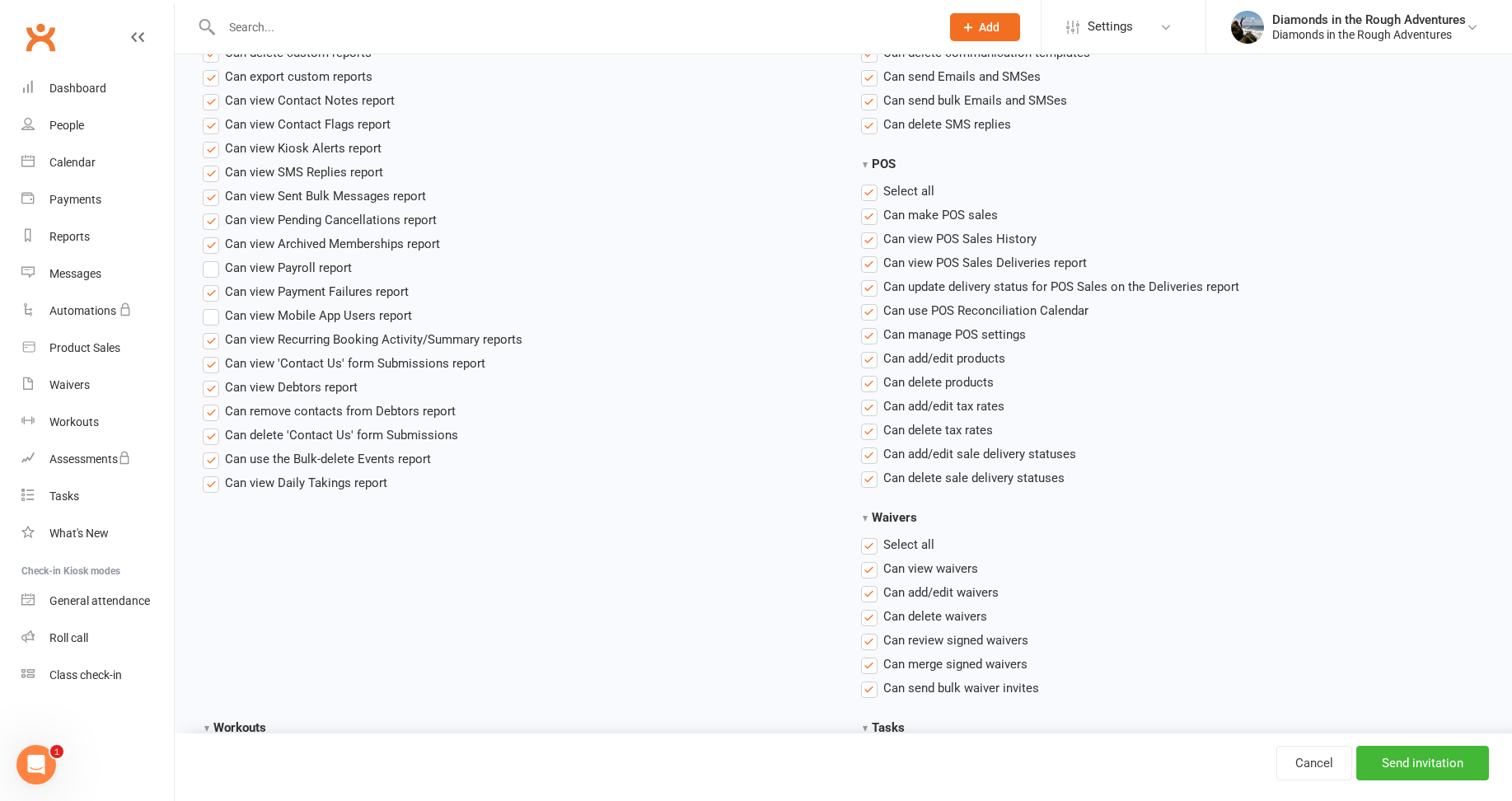 click on "Select all" at bounding box center [897, 191] 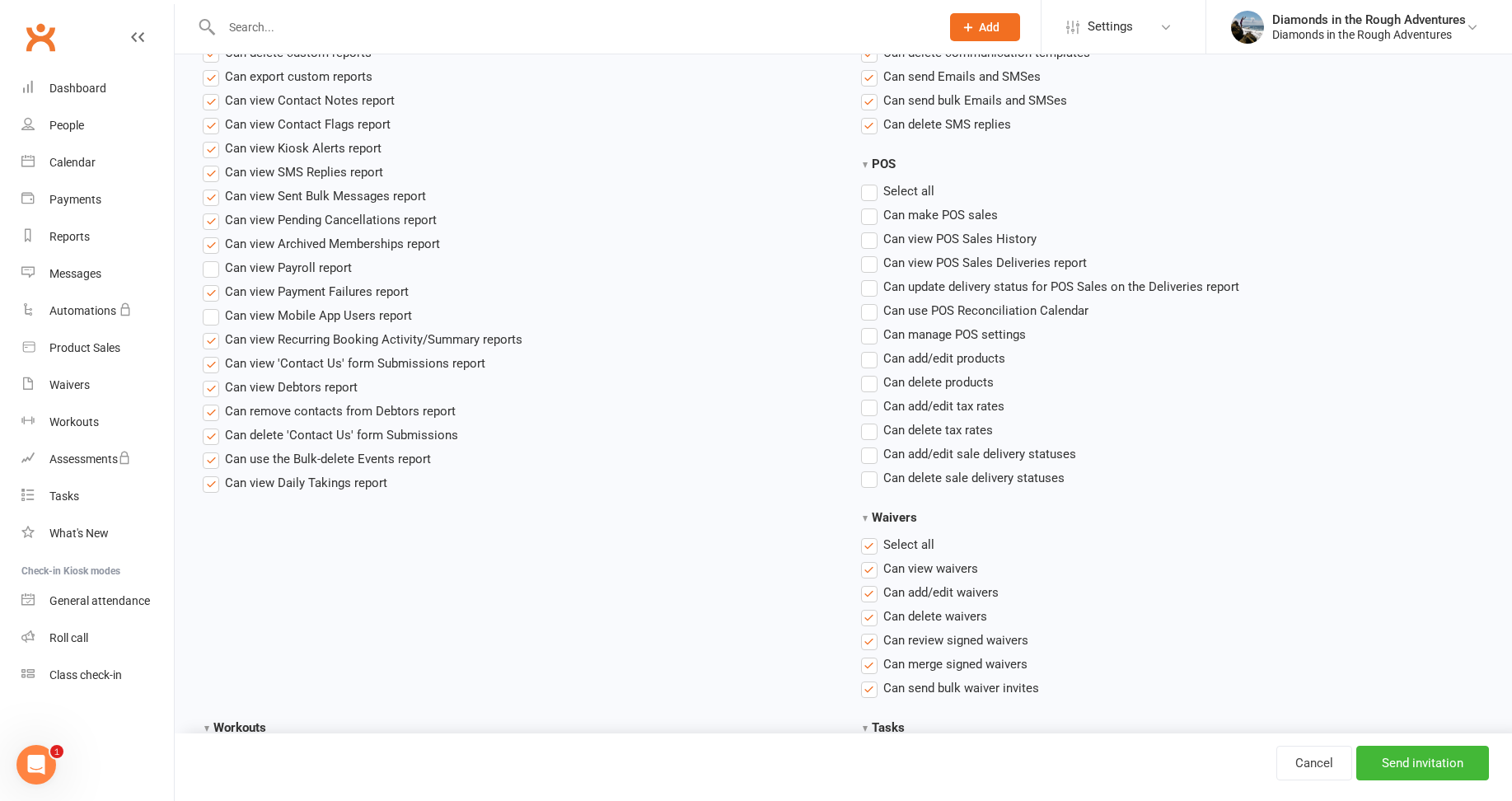 click on "Can make POS sales" at bounding box center [929, 215] 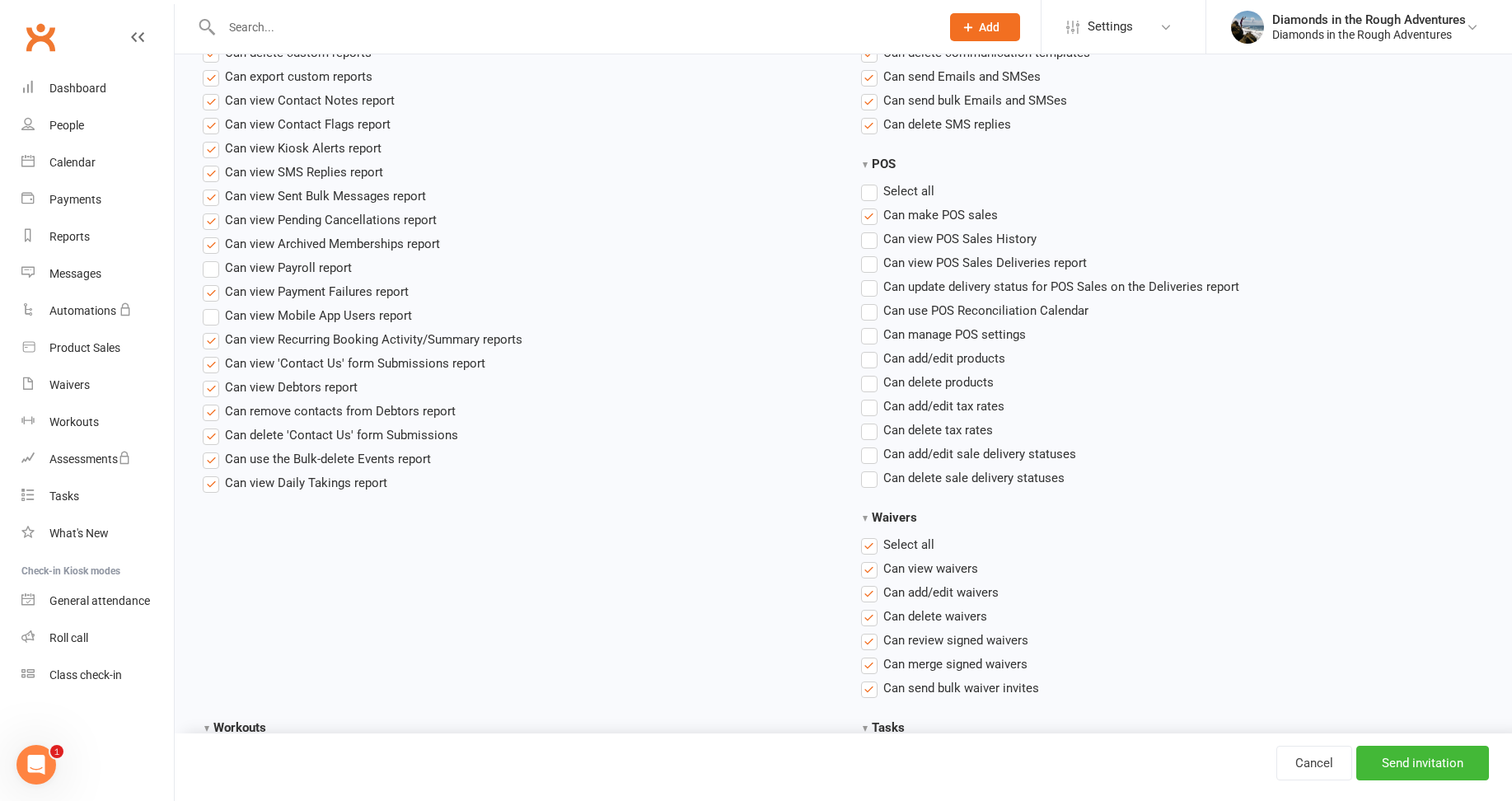click on "Can make POS sales" at bounding box center (929, 215) 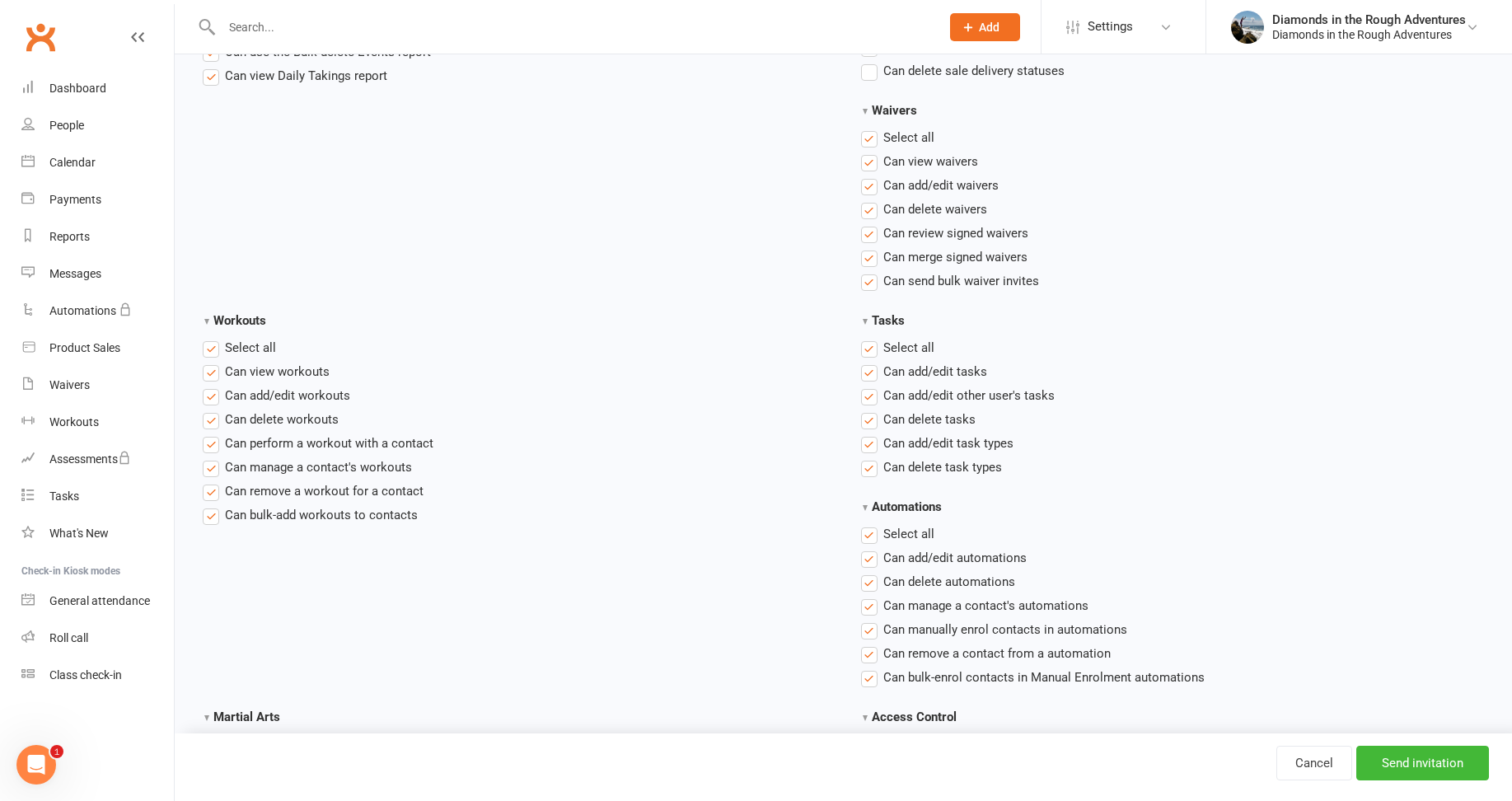 scroll, scrollTop: 1895, scrollLeft: 0, axis: vertical 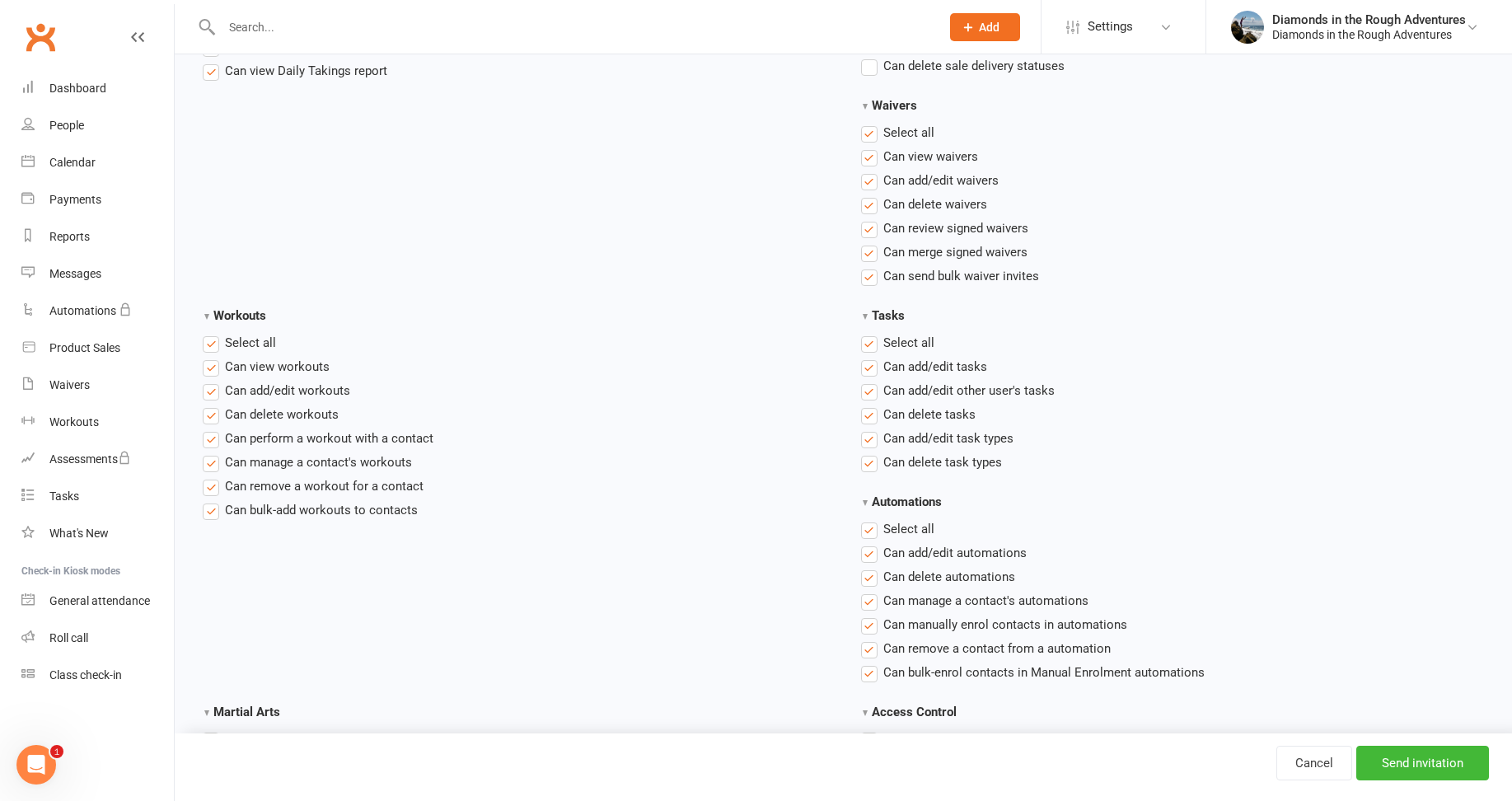 click on "Select all" at bounding box center [897, 343] 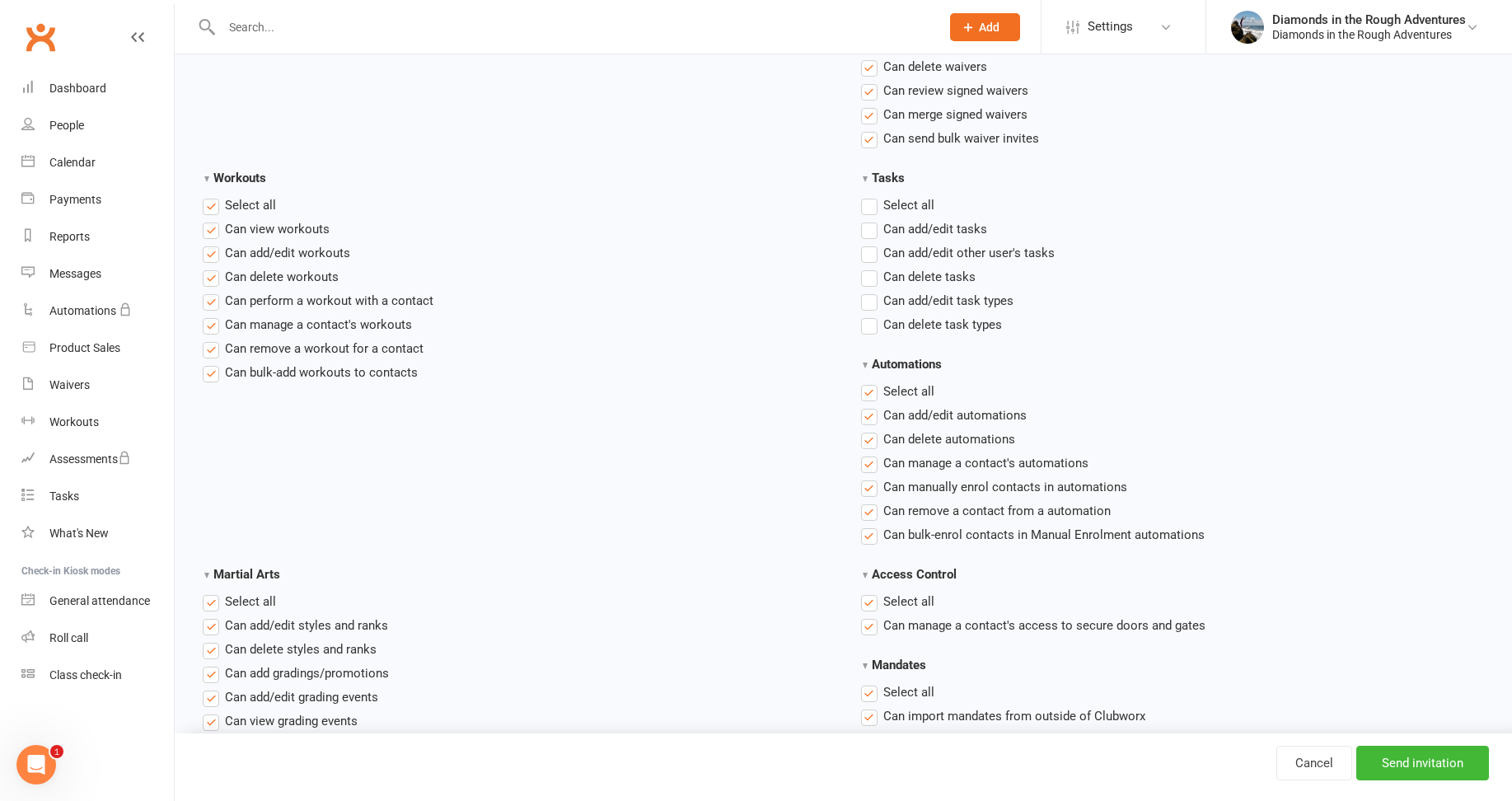 scroll, scrollTop: 2060, scrollLeft: 0, axis: vertical 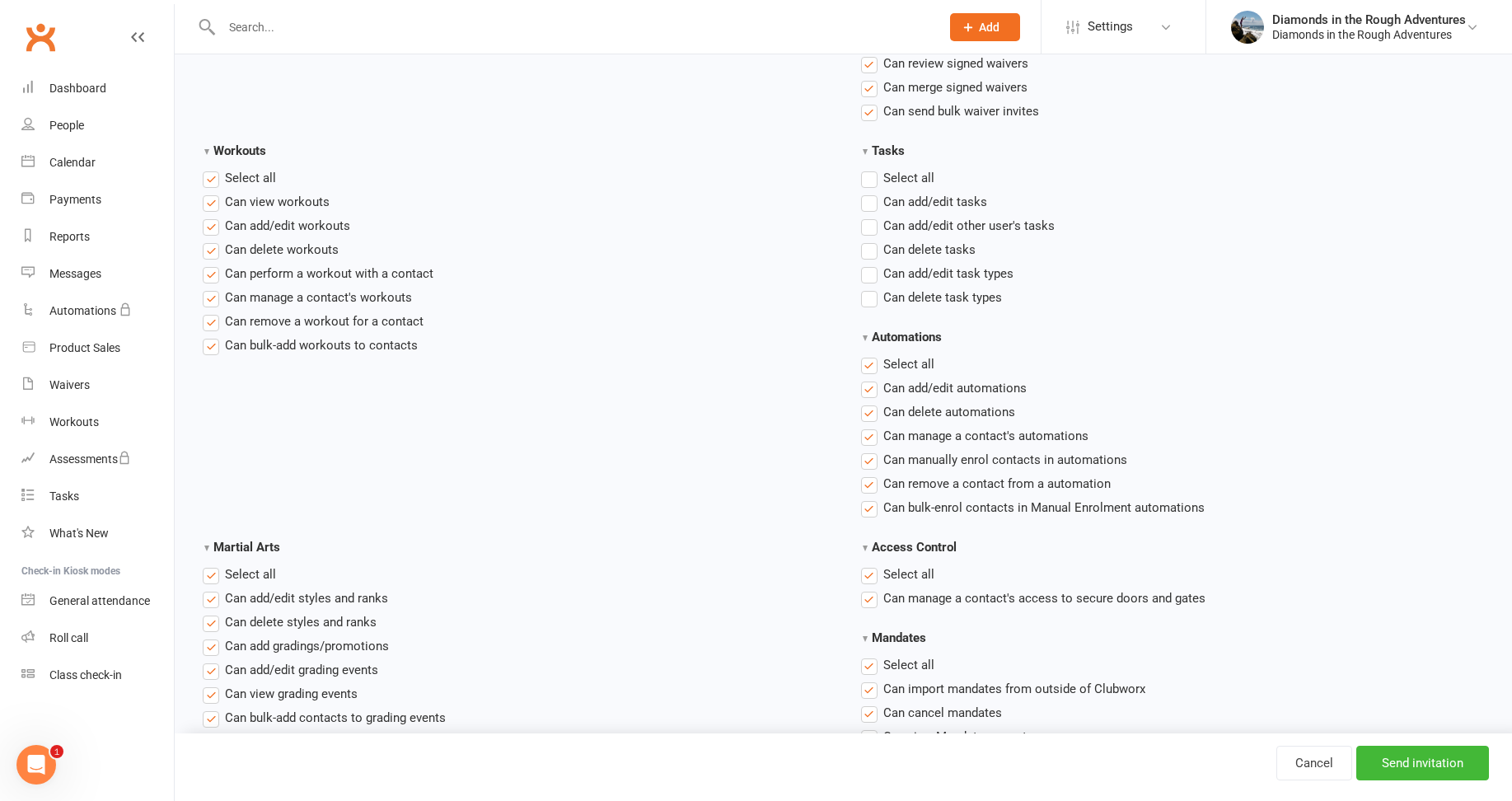 click on "Select all" at bounding box center (897, 364) 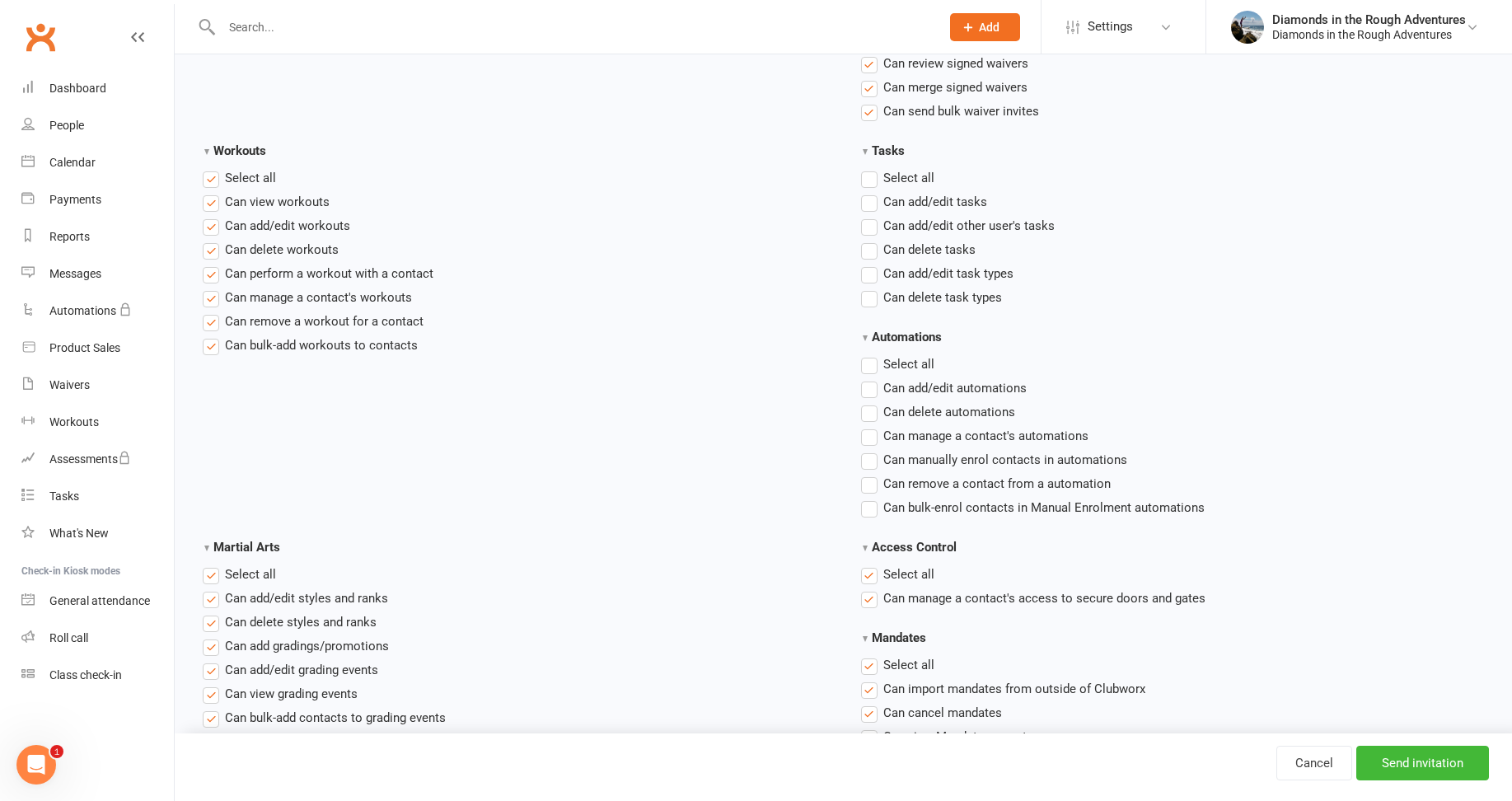 click on "Select all" at bounding box center (239, 178) 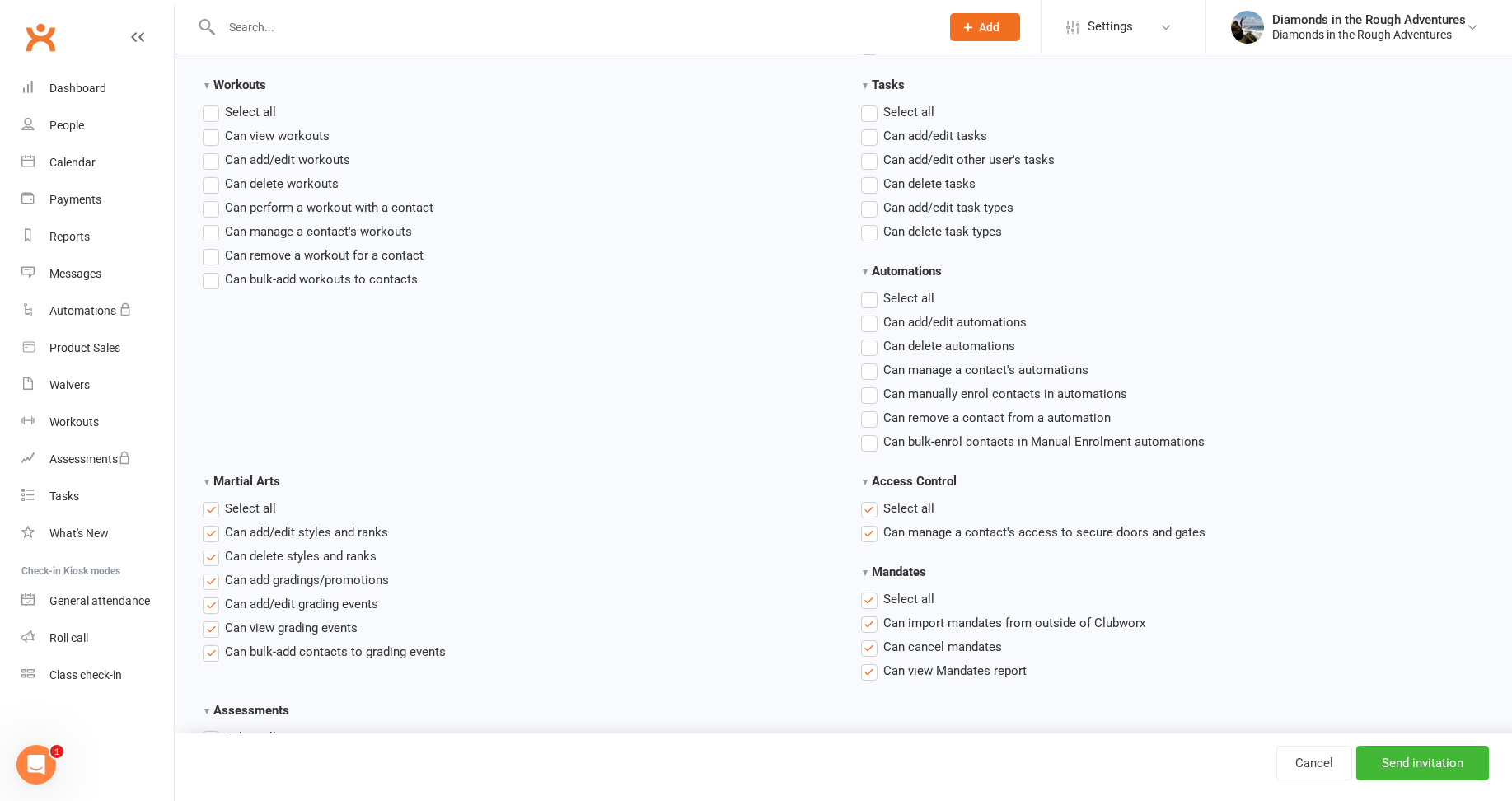 scroll, scrollTop: 2300, scrollLeft: 0, axis: vertical 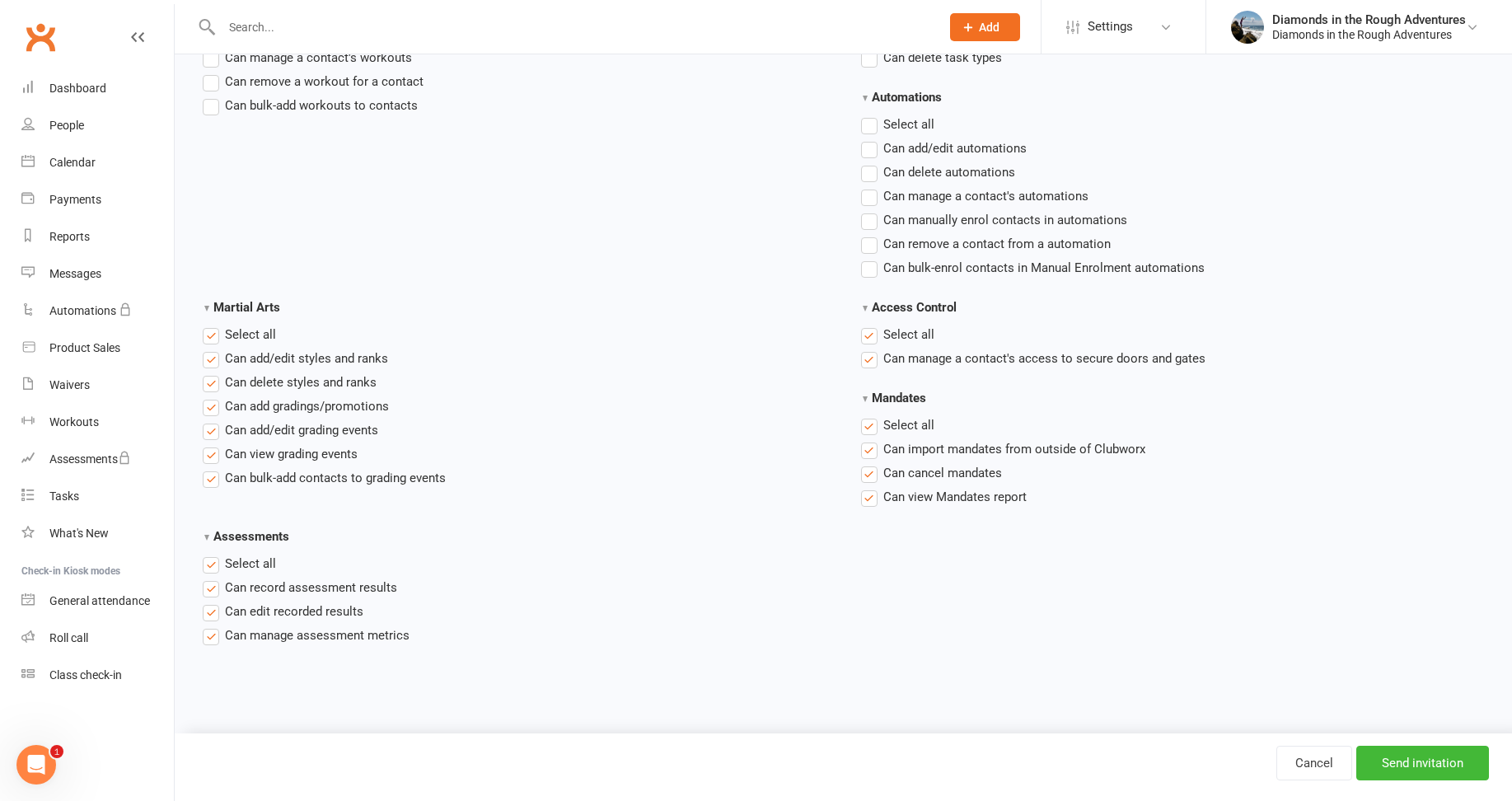 click on "Select all" at bounding box center [239, 335] 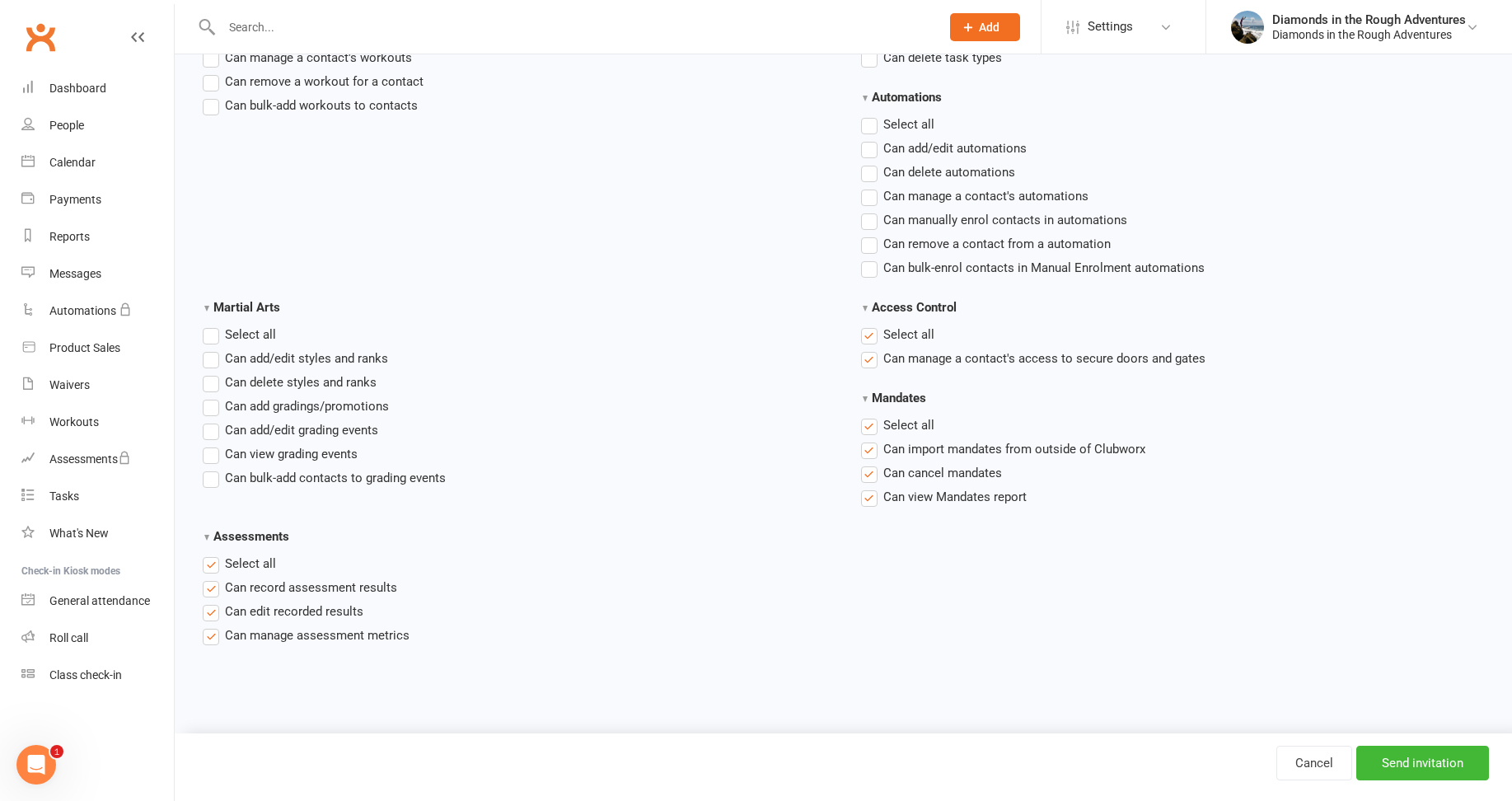 drag, startPoint x: 204, startPoint y: 564, endPoint x: 246, endPoint y: 564, distance: 42 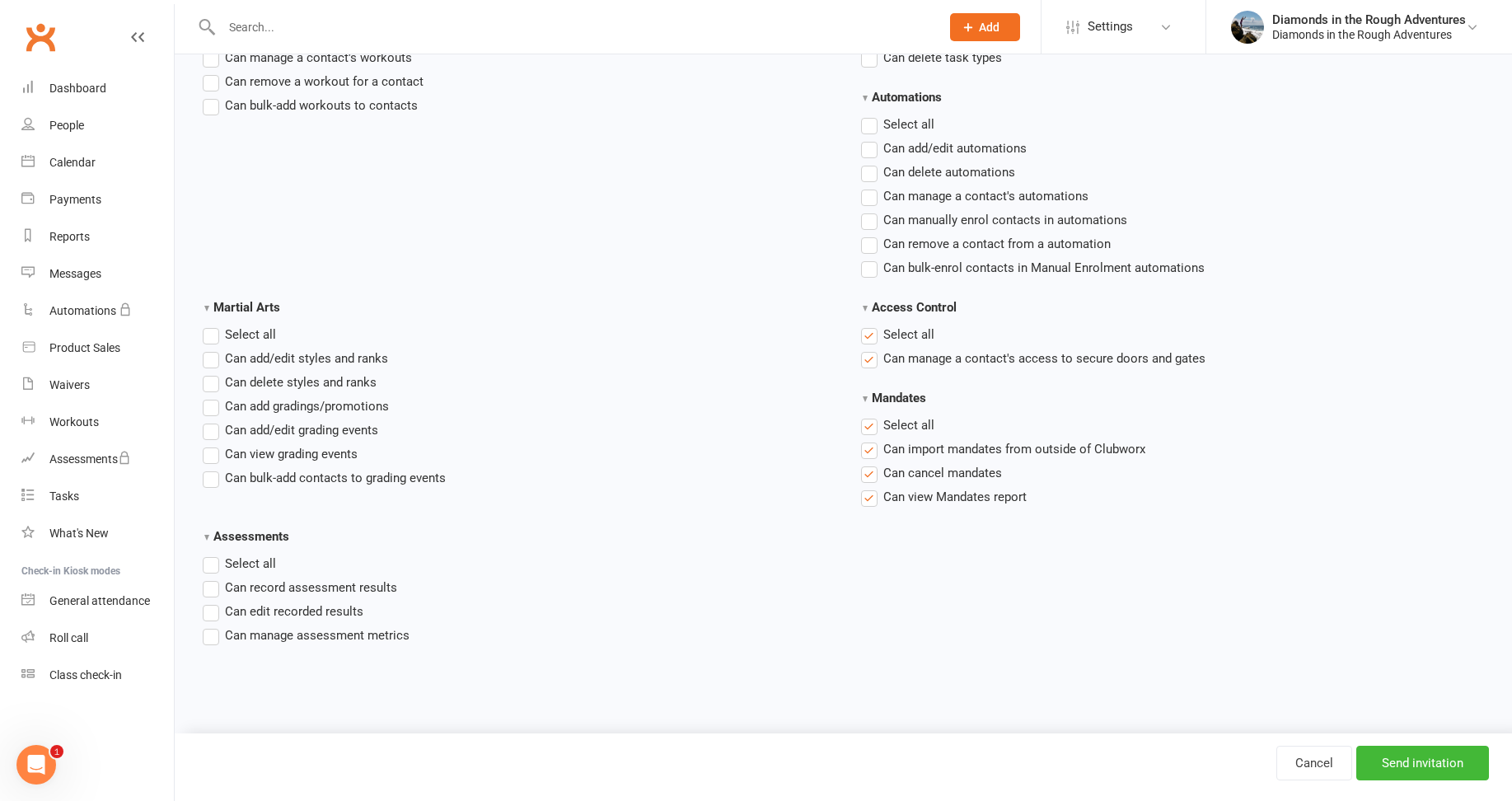 click on "Select all" at bounding box center [897, 425] 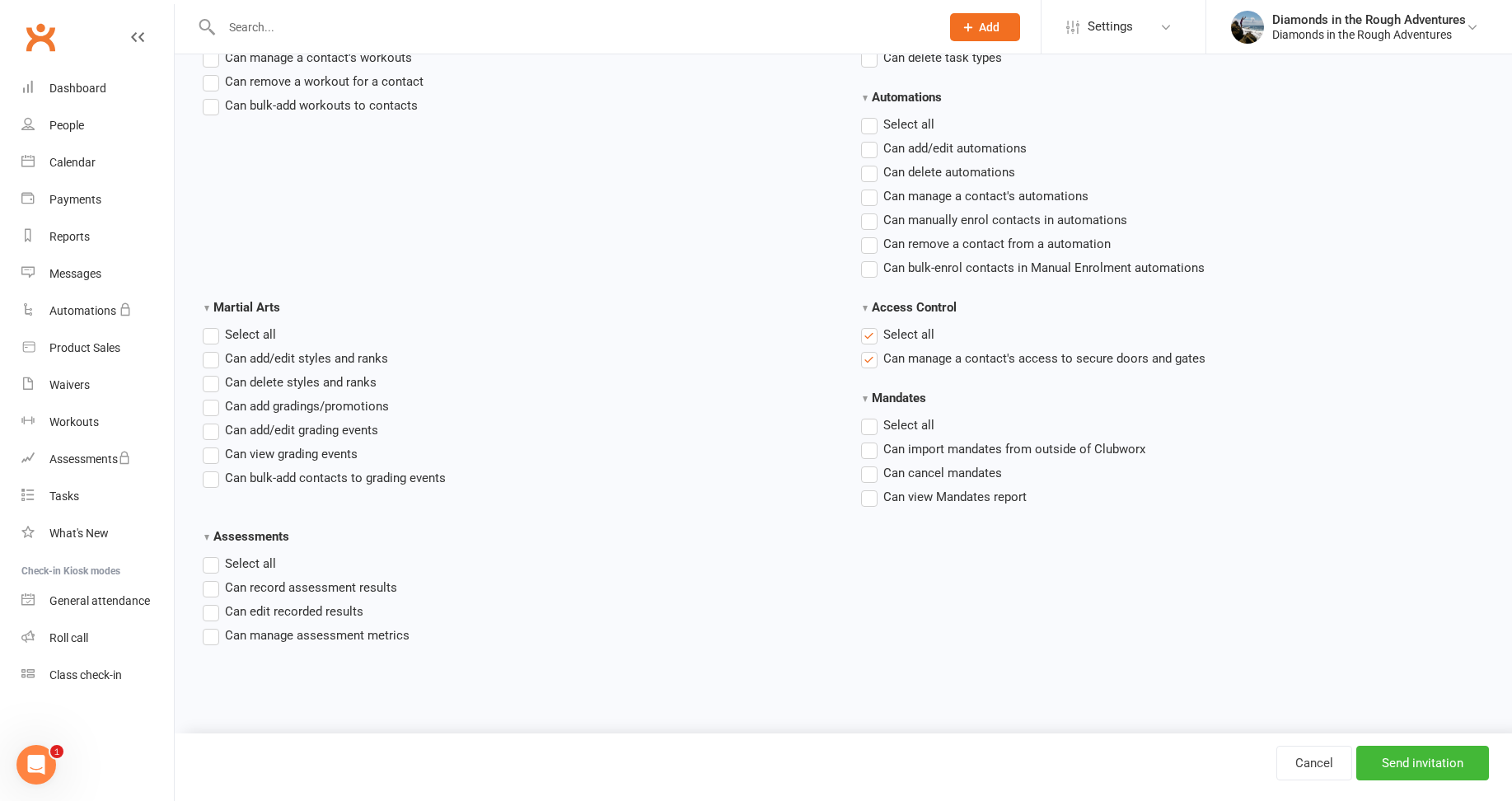 click on "Select all" at bounding box center [897, 335] 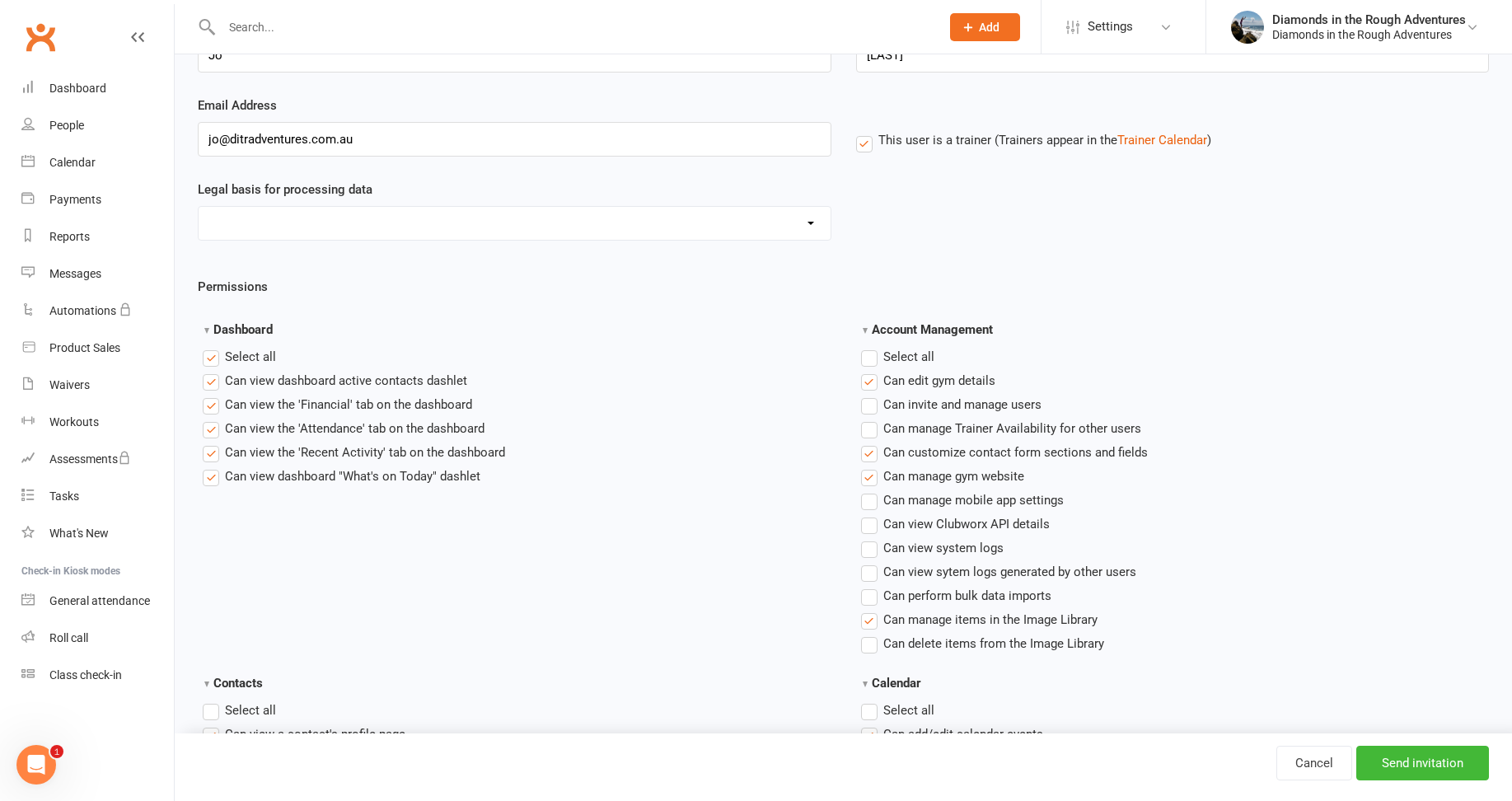 scroll, scrollTop: 0, scrollLeft: 0, axis: both 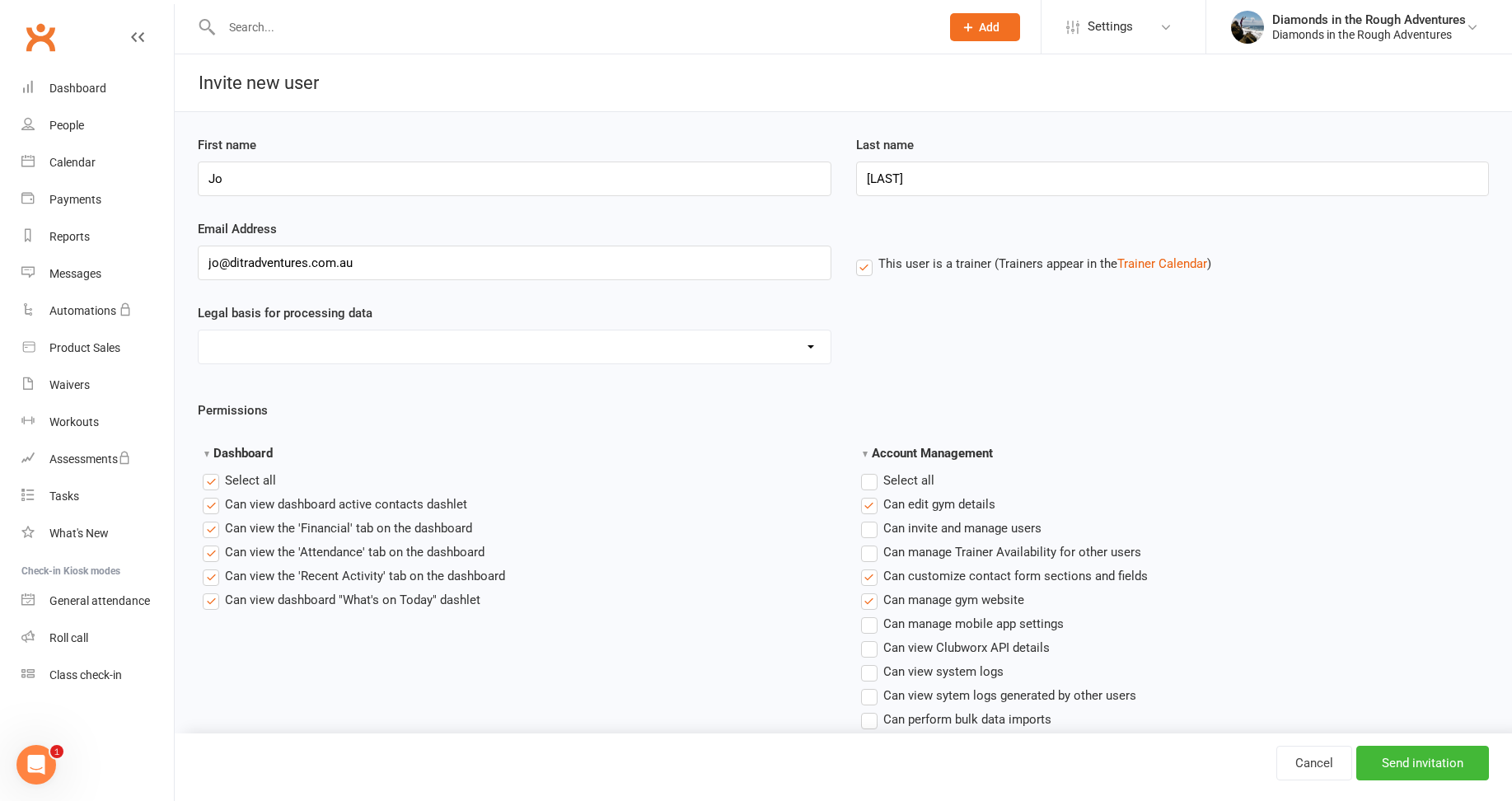 click on "Consent provided by contact
Legitimate Interest - Existing Customer
Legitimate Interest - Prospect
Performing of a Contract
Not Applicable" at bounding box center (514, 347) 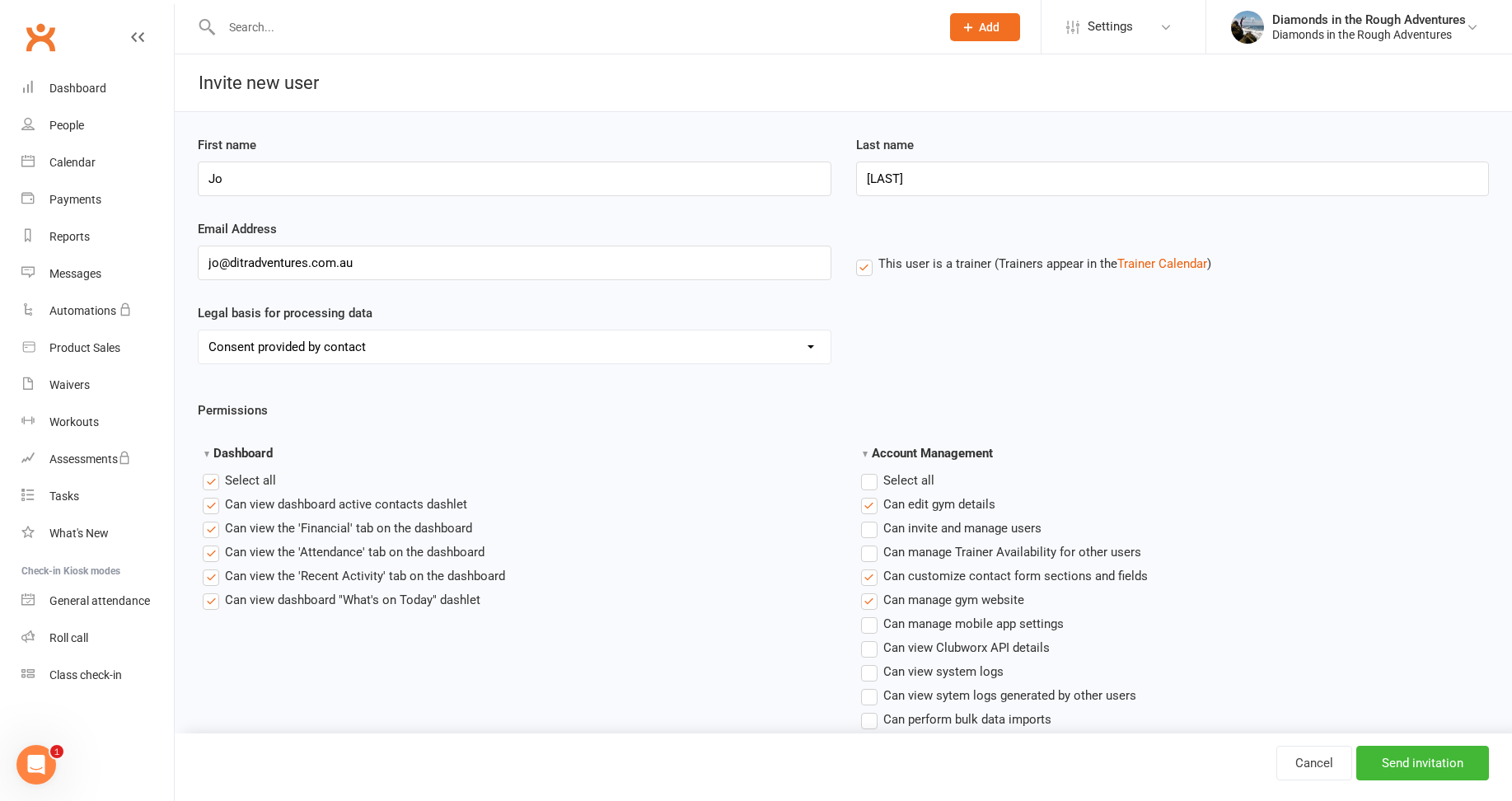 click on "Consent provided by contact
Legitimate Interest - Existing Customer
Legitimate Interest - Prospect
Performing of a Contract
Not Applicable" at bounding box center [514, 347] 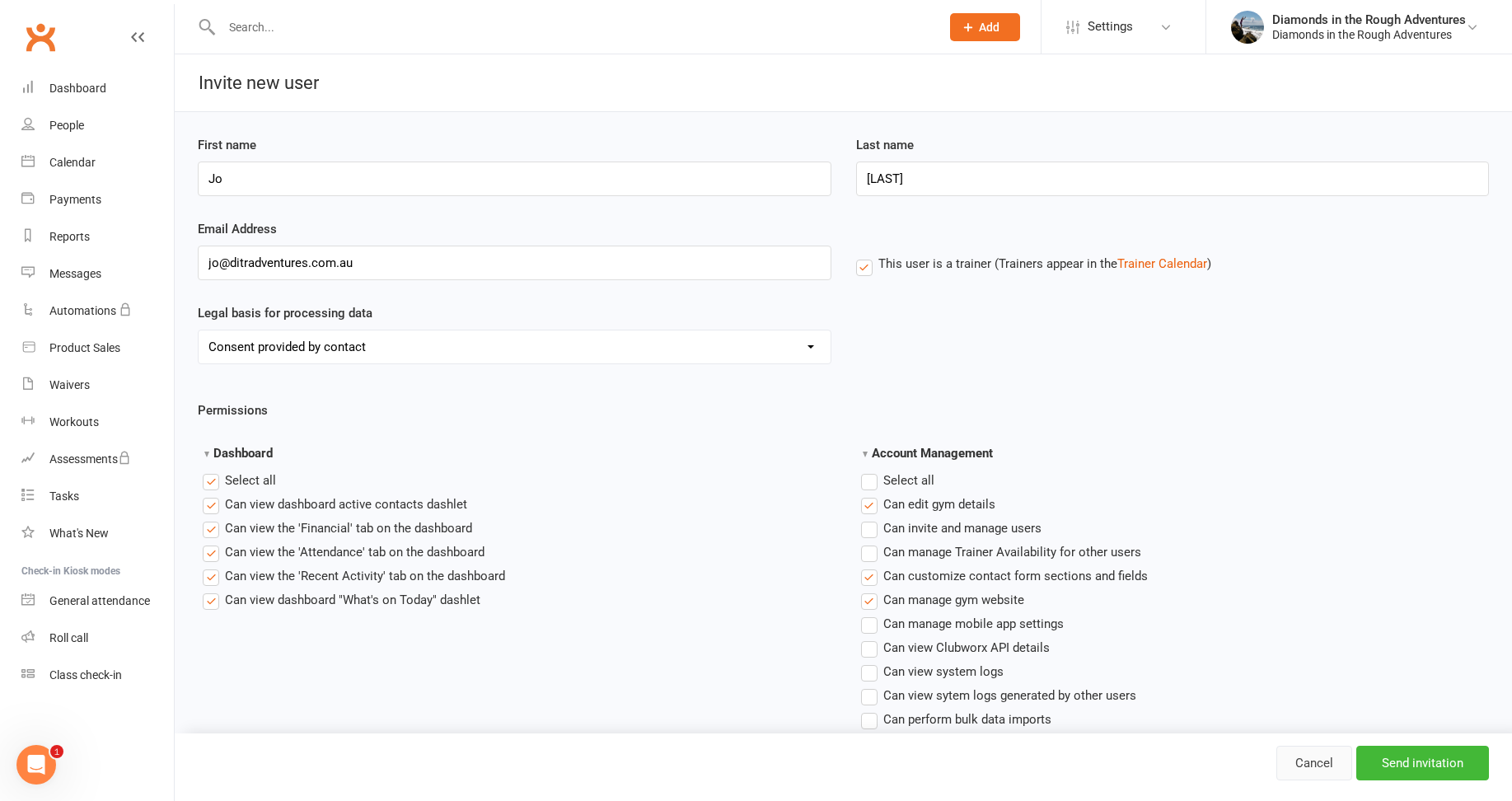 click on "Cancel" at bounding box center (1314, 763) 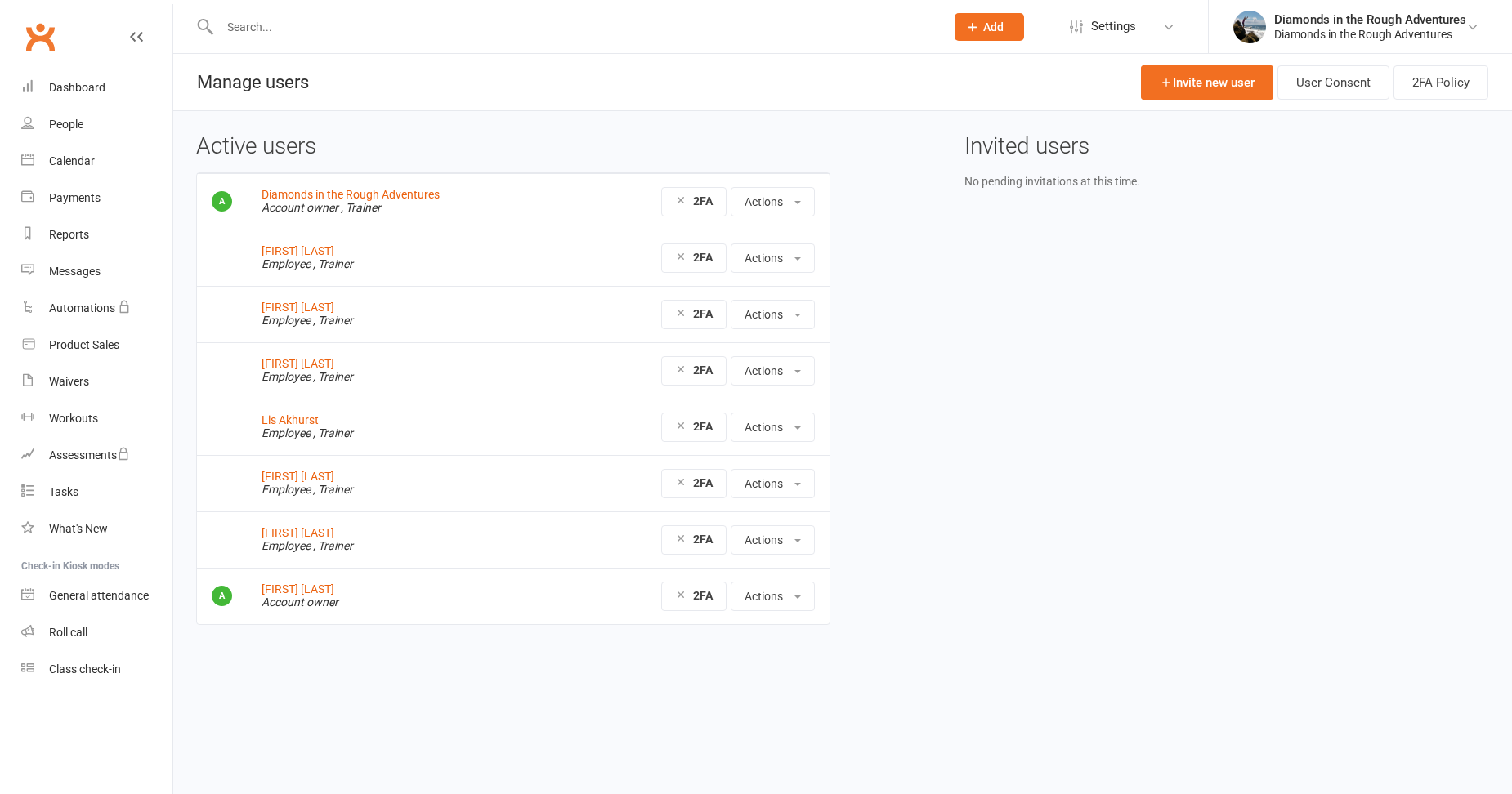 scroll, scrollTop: 0, scrollLeft: 0, axis: both 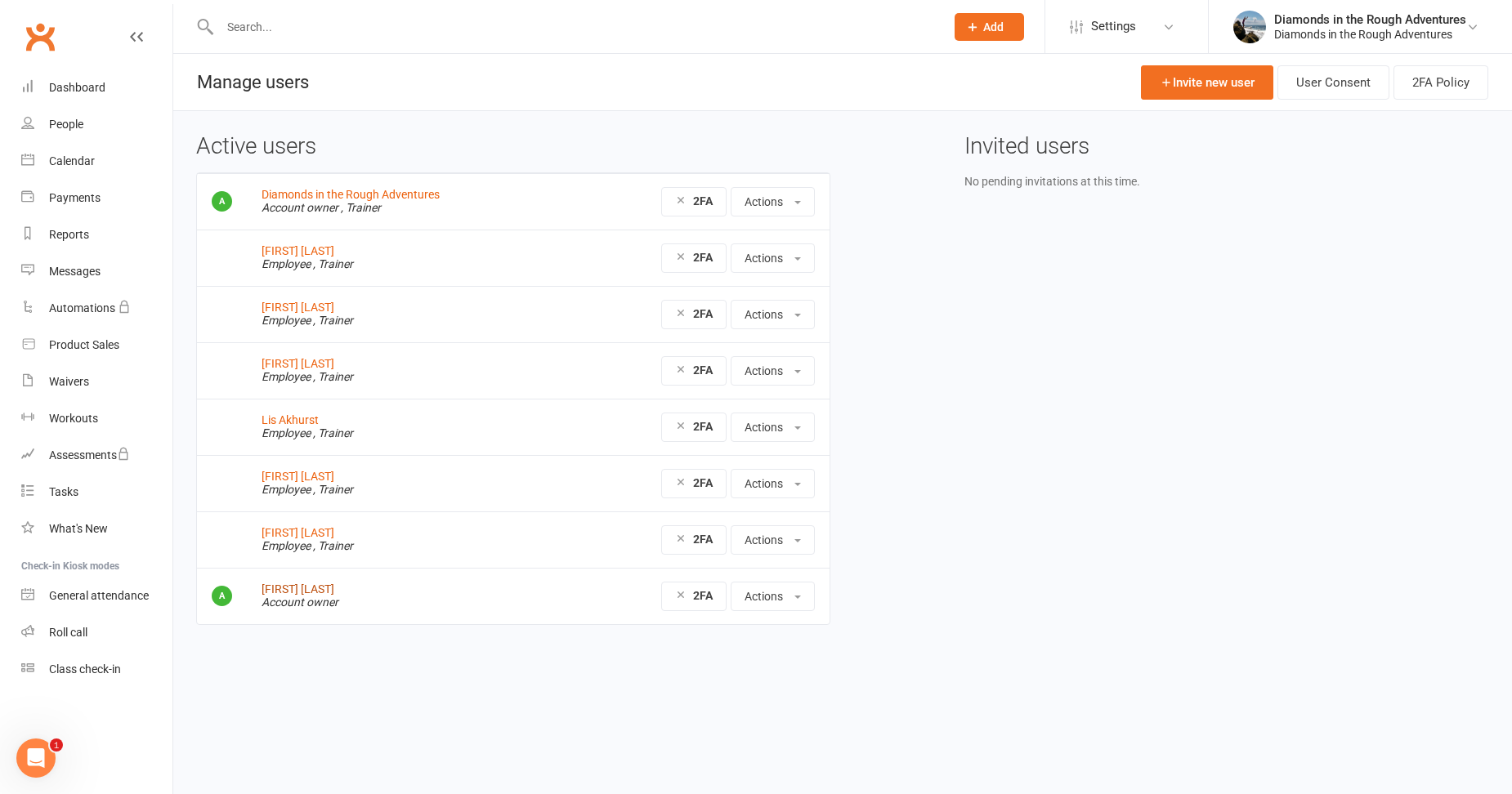 click on "[FIRST] [LAST]" at bounding box center (297, 589) 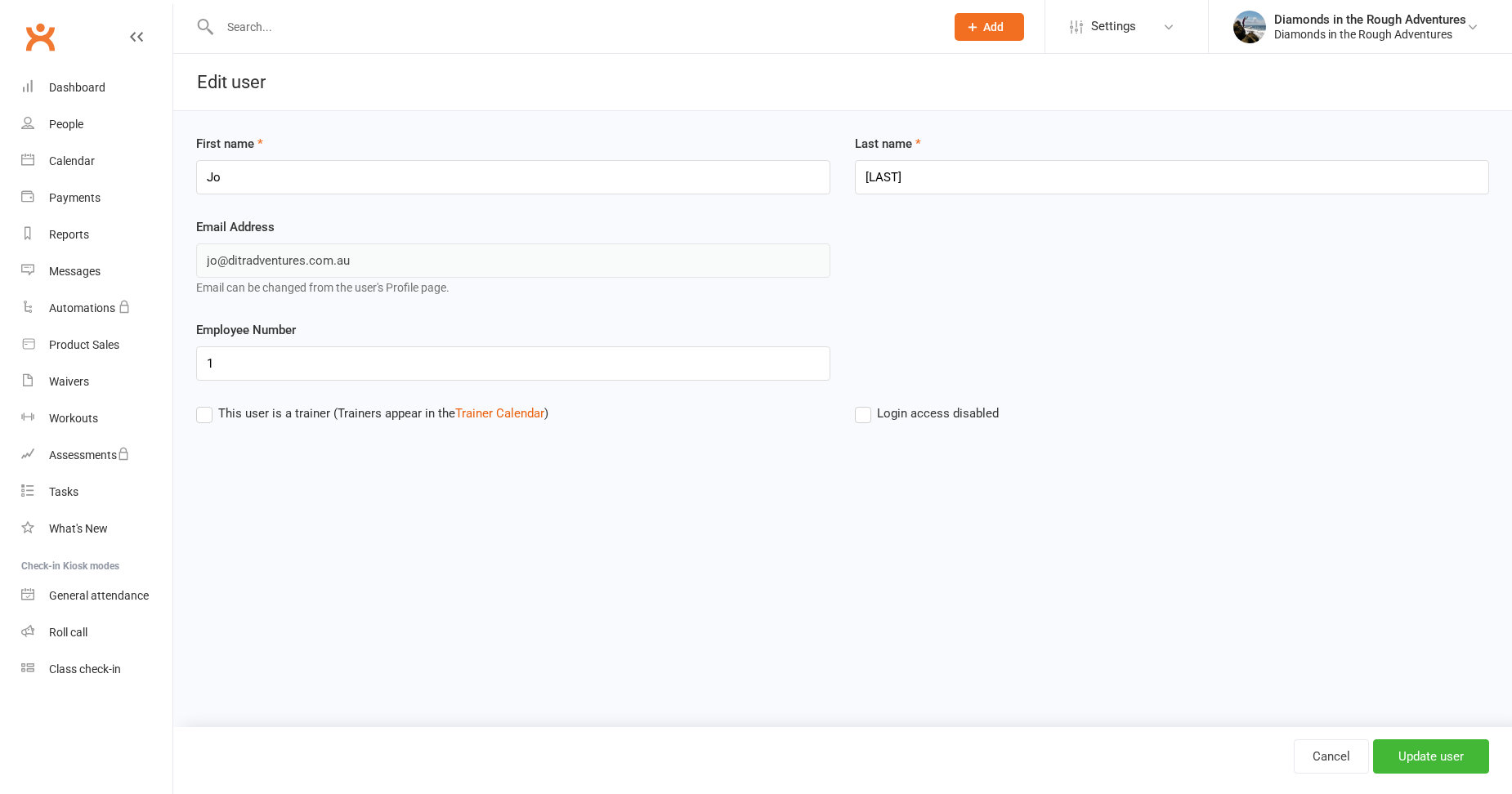 scroll, scrollTop: 0, scrollLeft: 0, axis: both 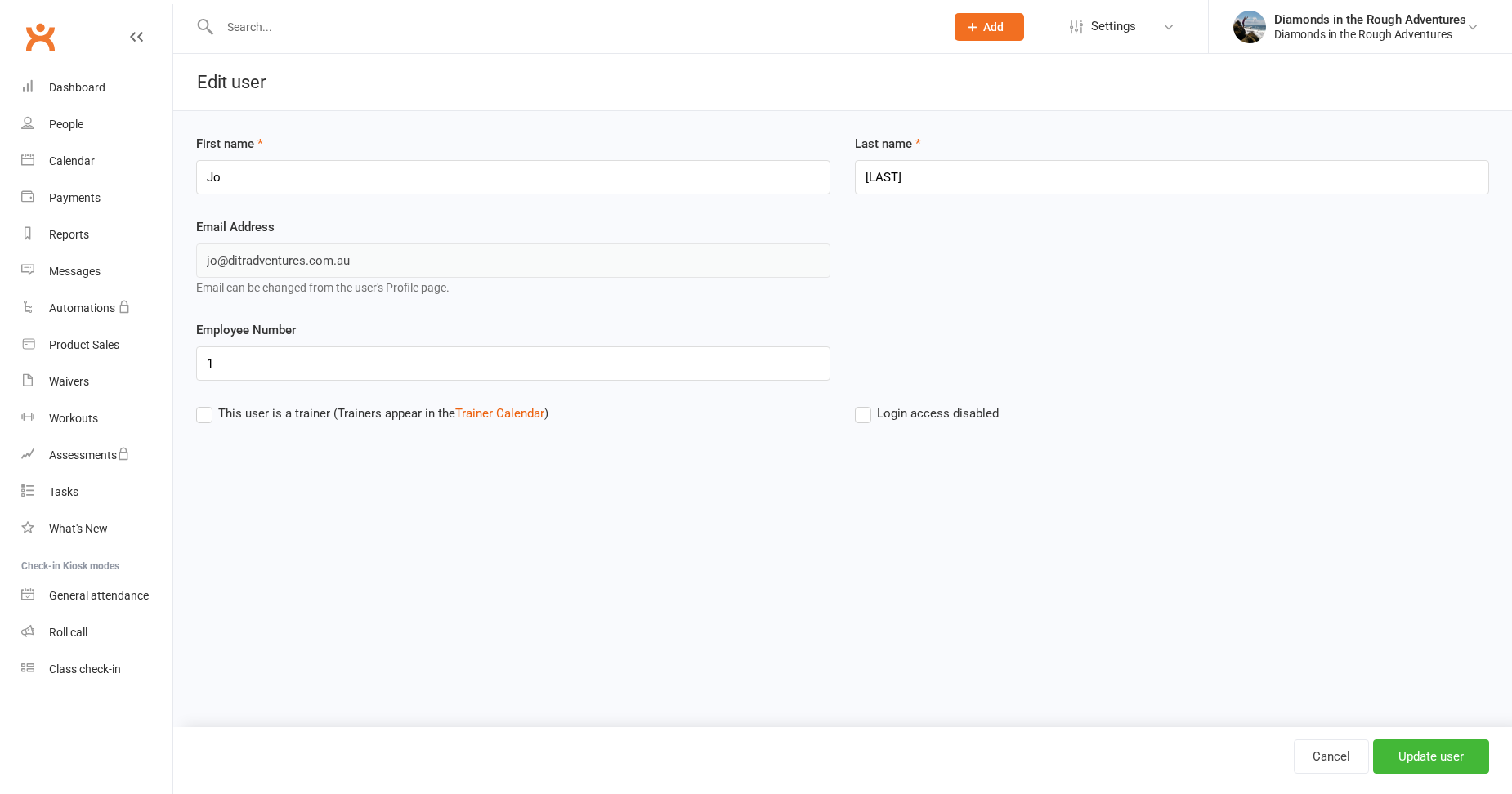 drag, startPoint x: 202, startPoint y: 412, endPoint x: 351, endPoint y: 439, distance: 151.42655 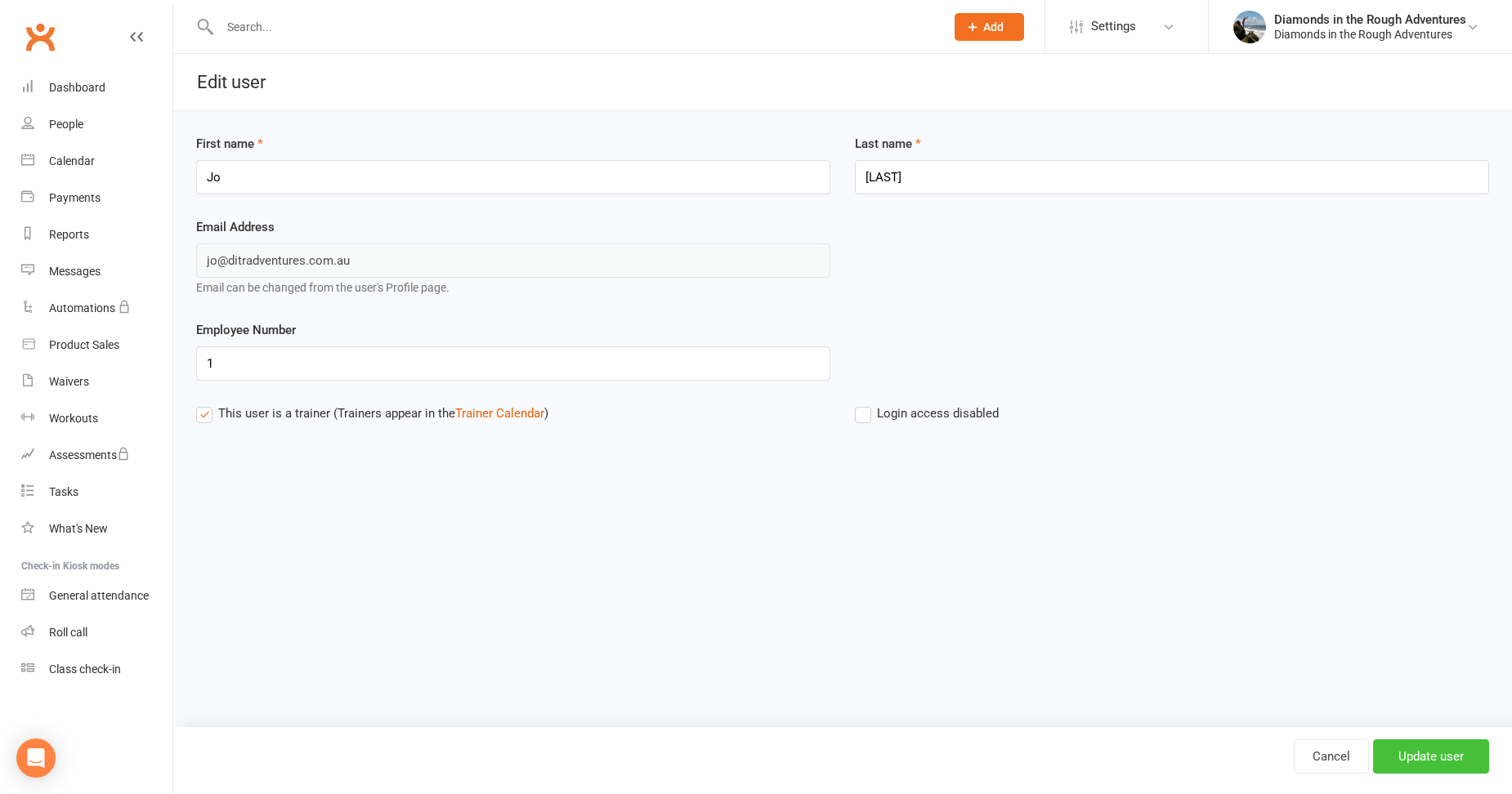 click on "Update user" at bounding box center [1431, 756] 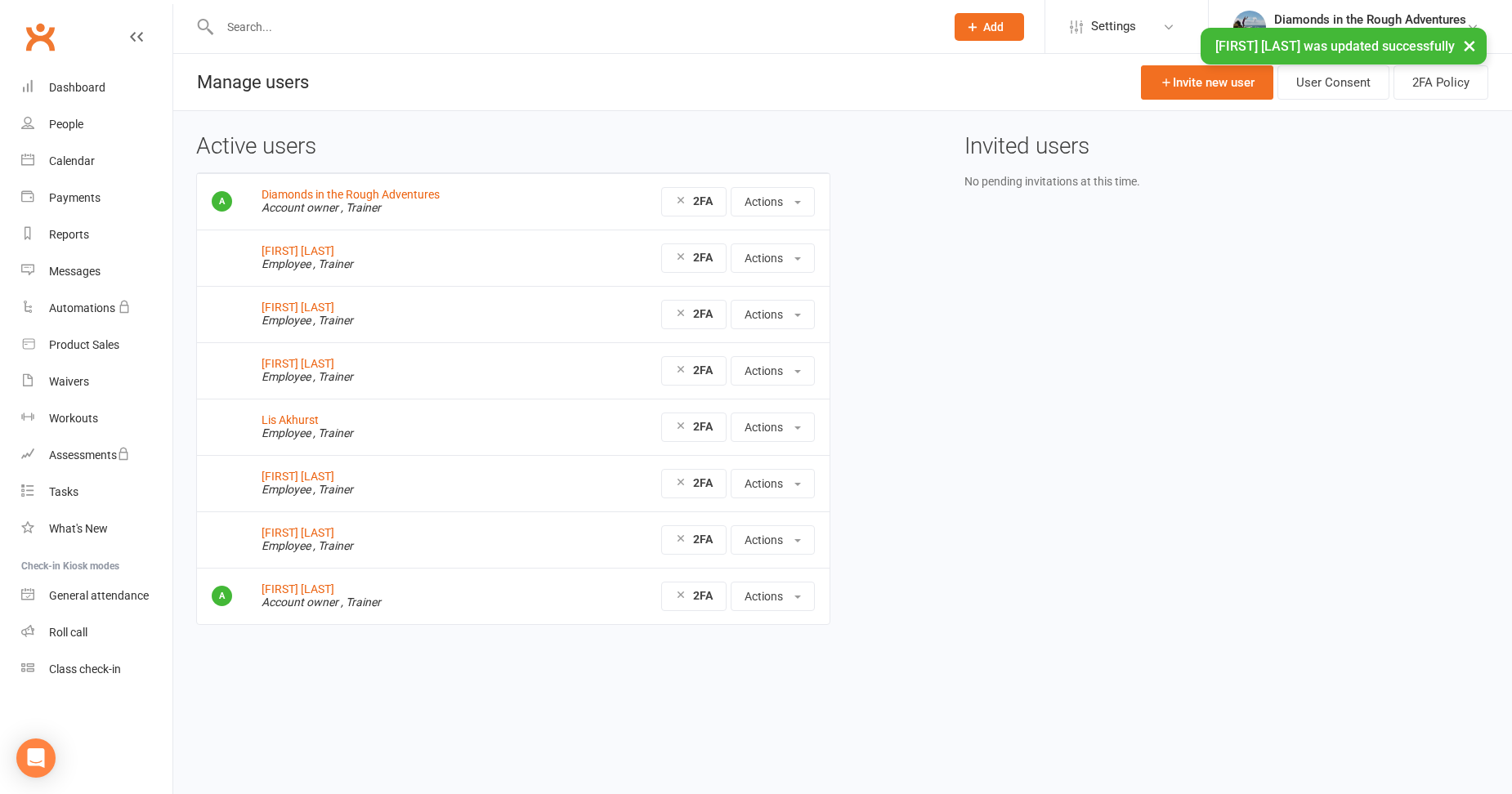 scroll, scrollTop: 0, scrollLeft: 0, axis: both 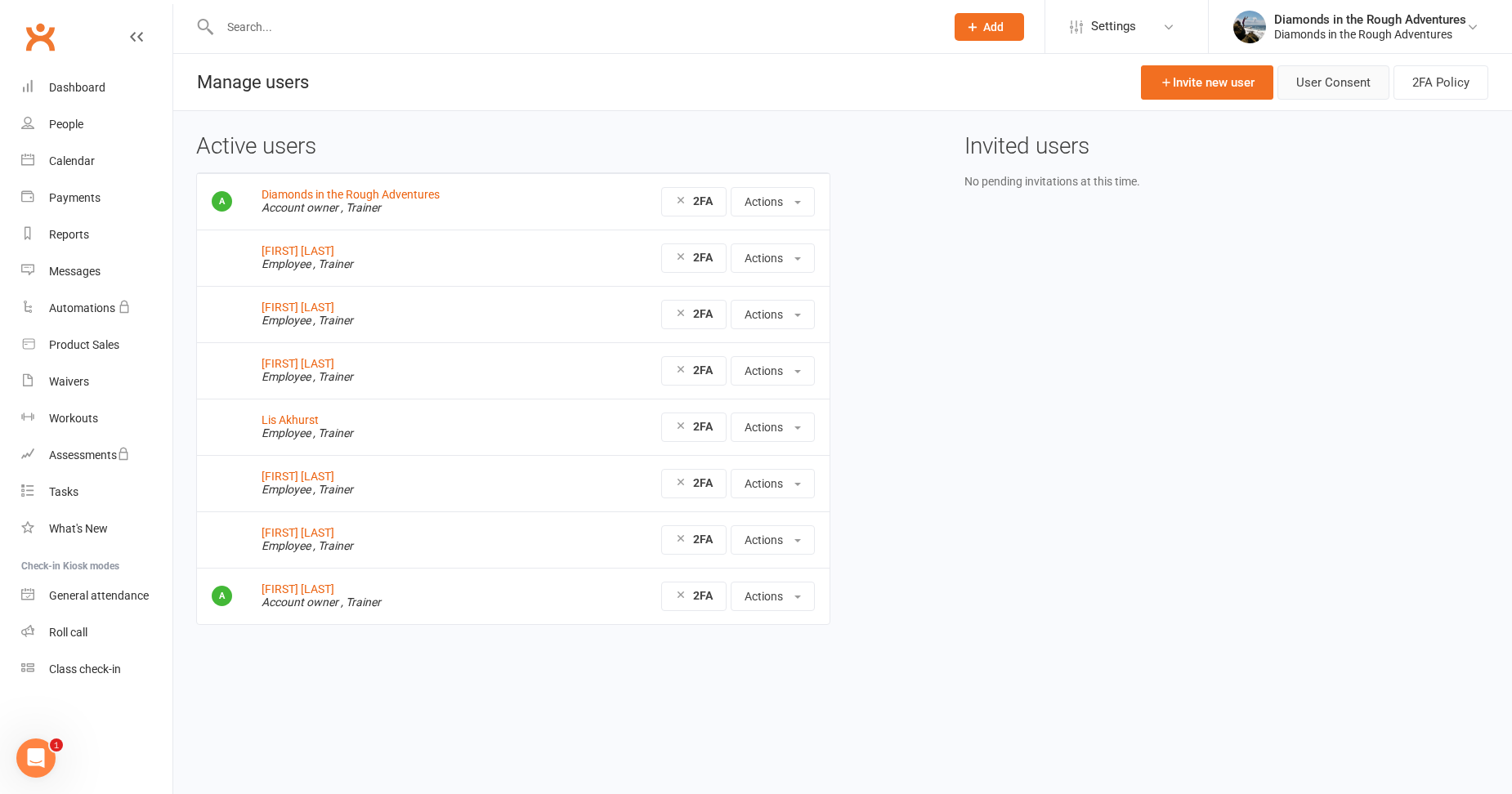 click on "User Consent" at bounding box center [1333, 83] 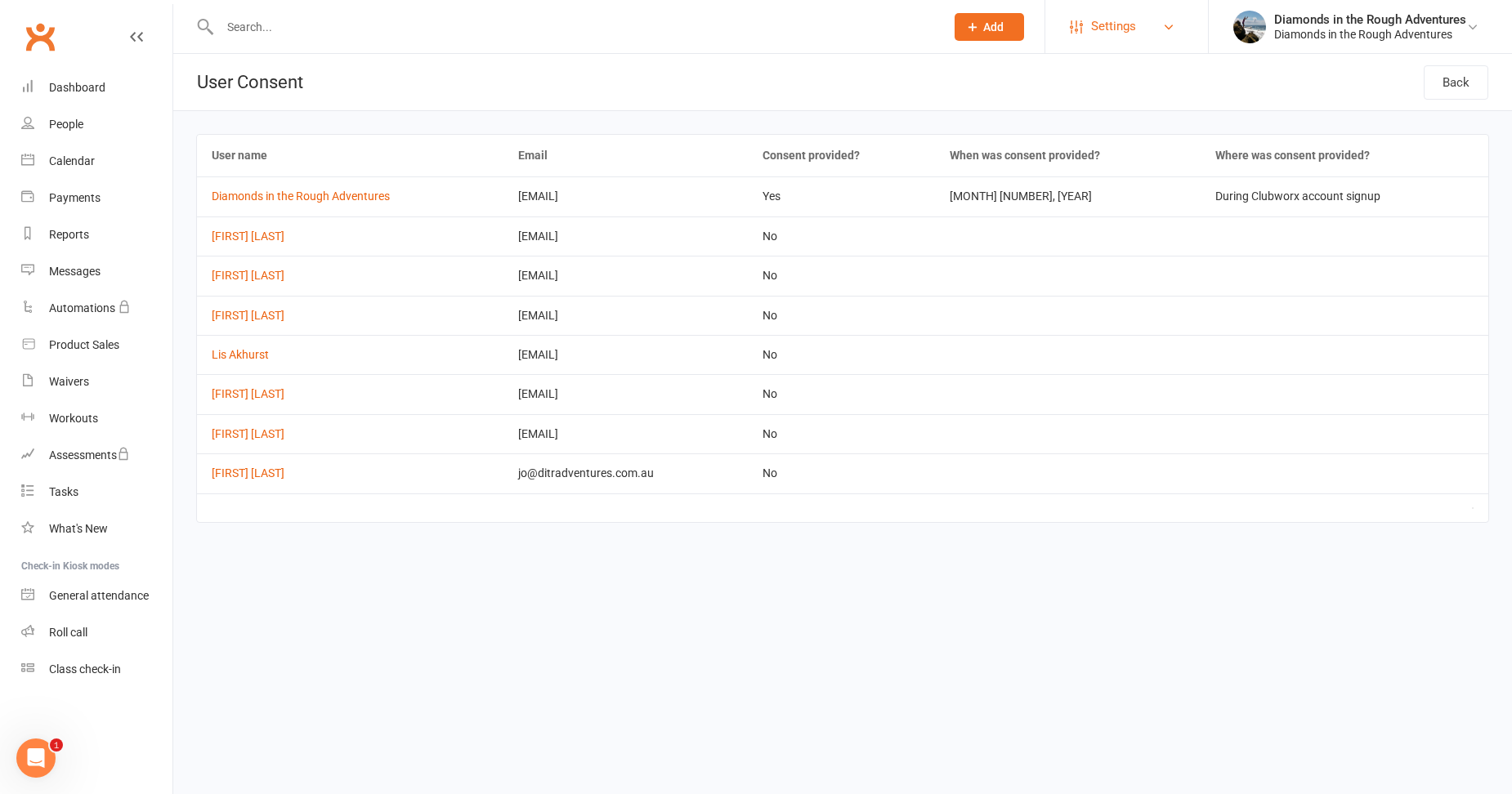 click on "Settings" at bounding box center [1113, 26] 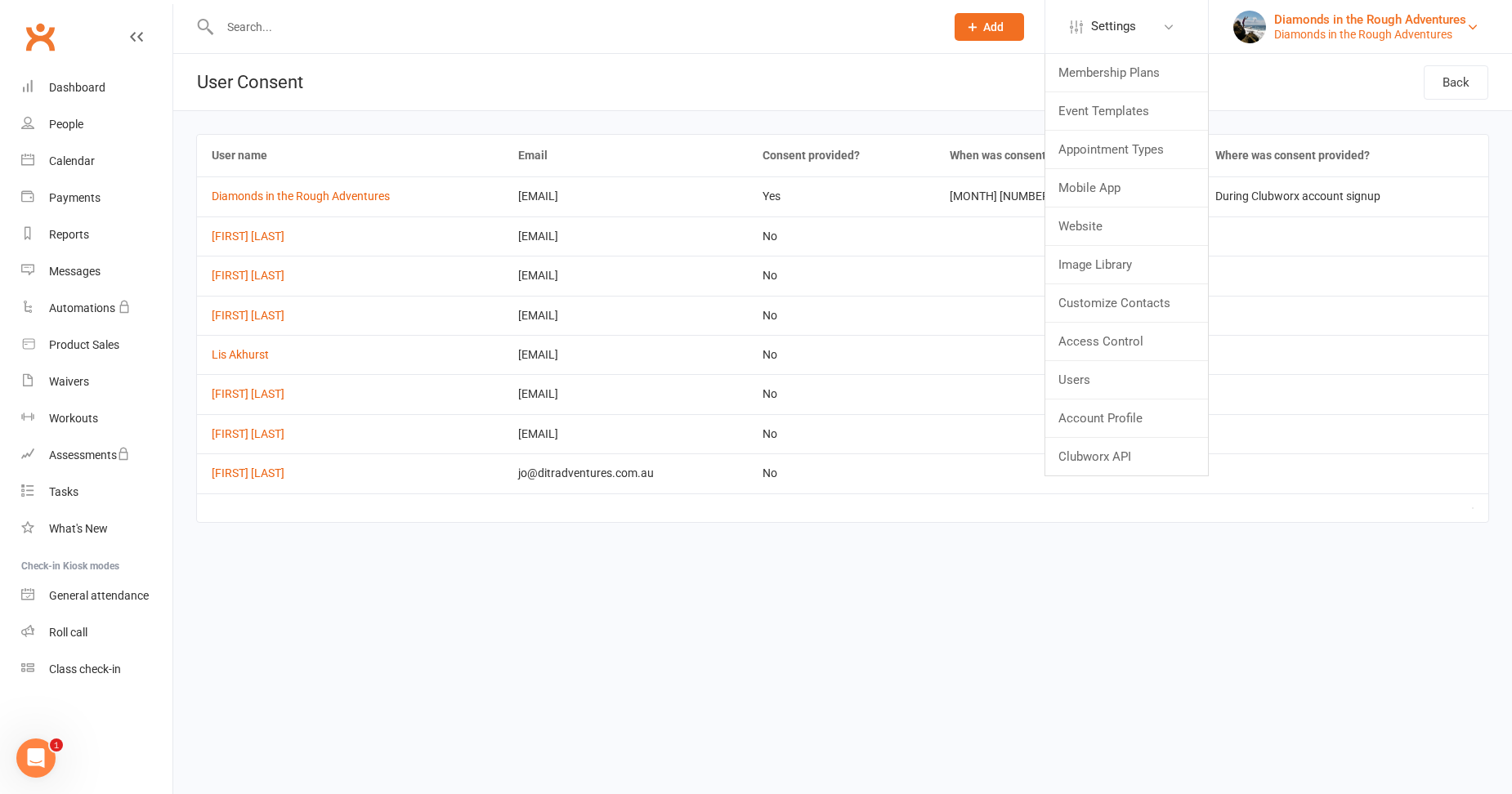 click on "Diamonds in the Rough Adventures" at bounding box center [1370, 34] 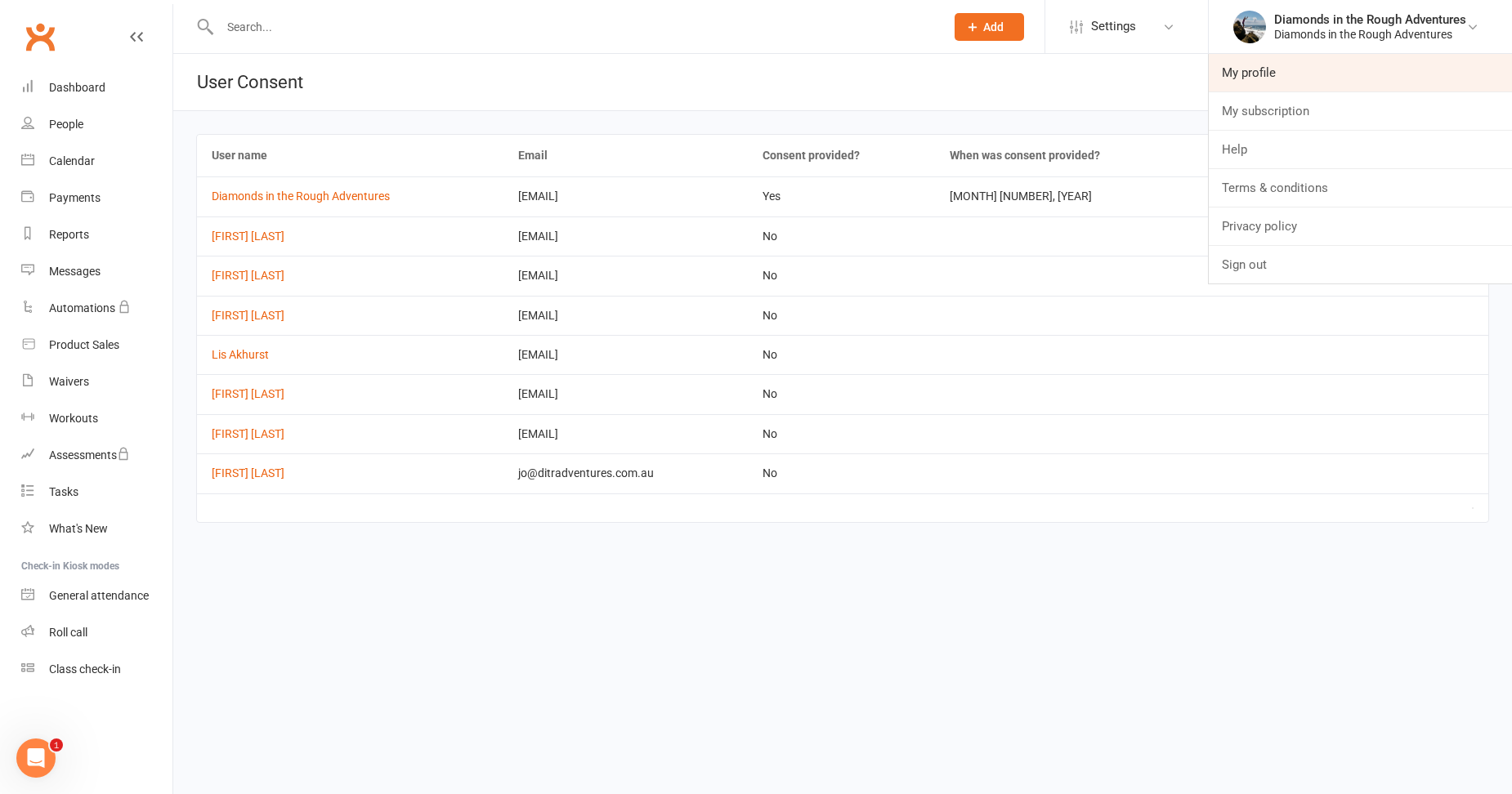 click on "My profile" at bounding box center (1360, 73) 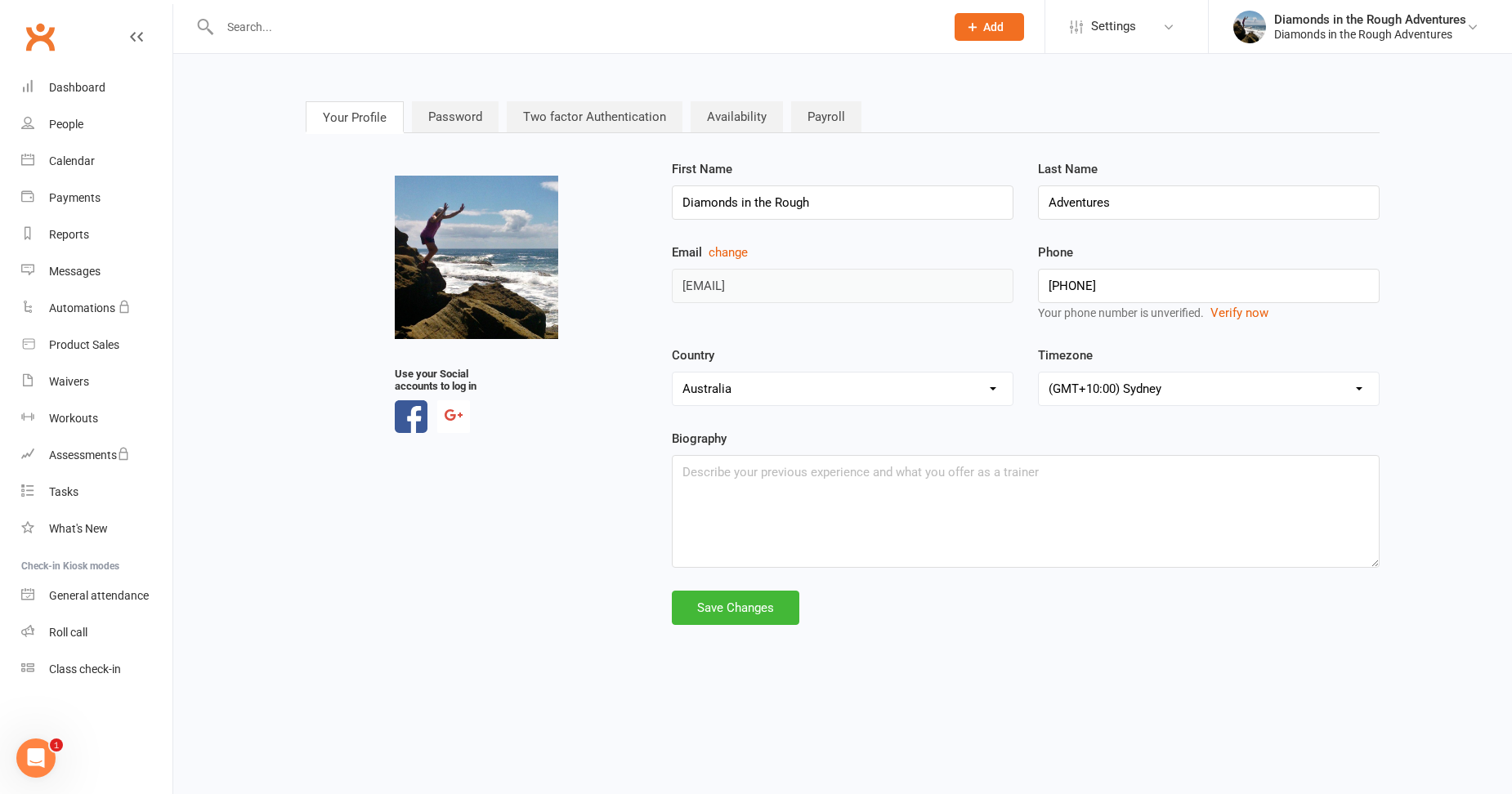 click on "Password" at bounding box center (455, 117) 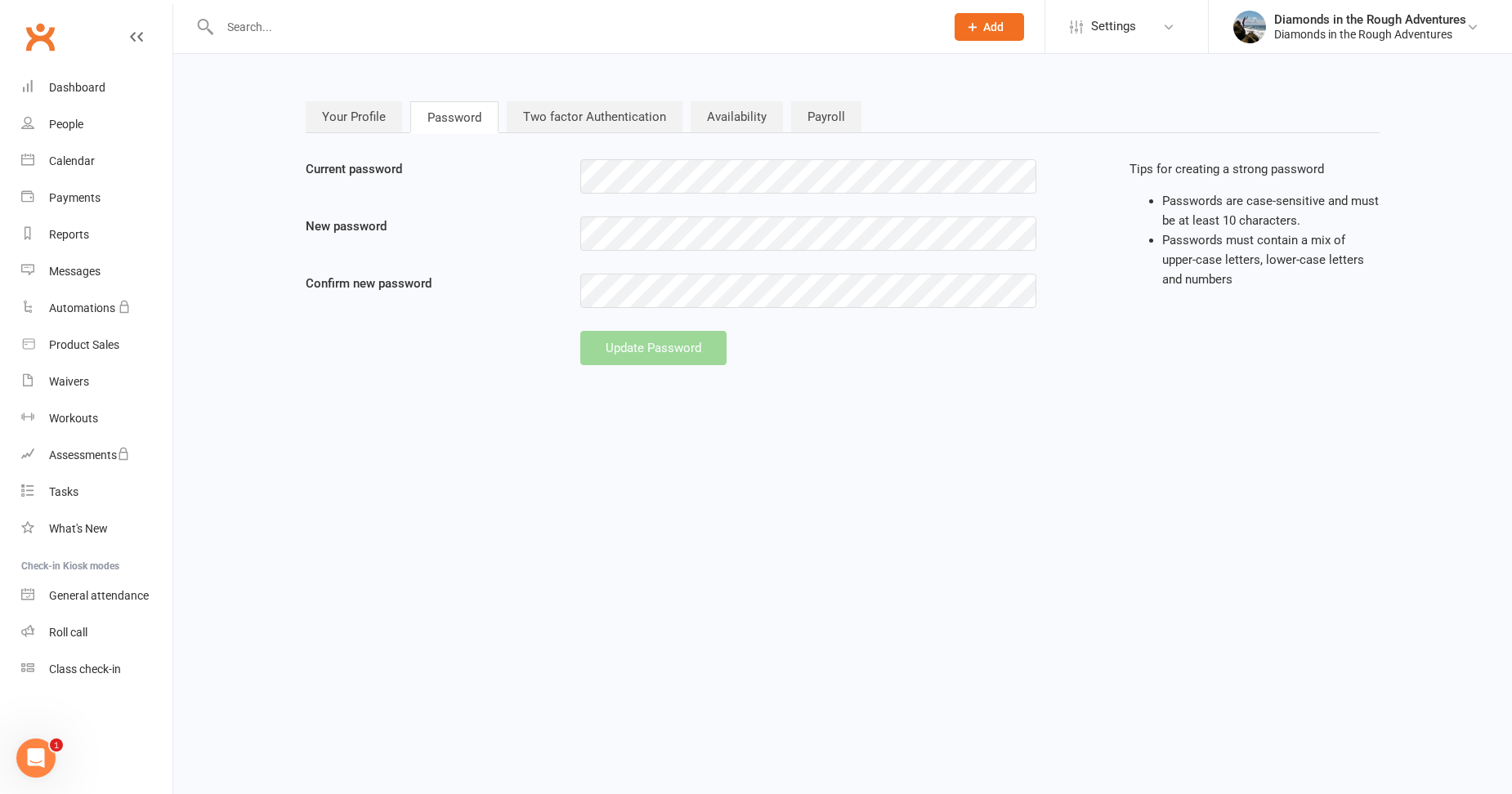 type on "[EMAIL]" 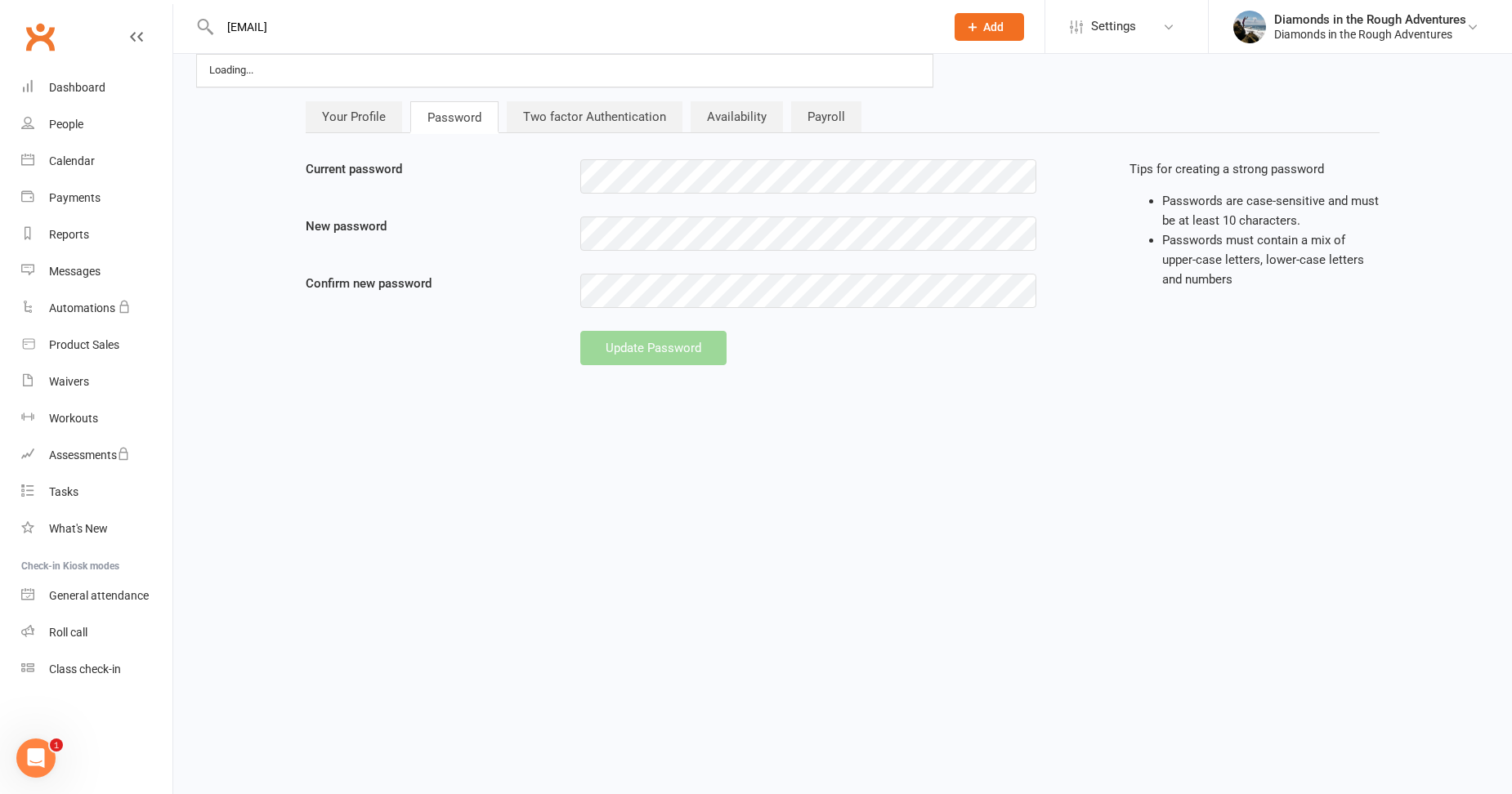 click on "Two factor Authentication" at bounding box center (594, 117) 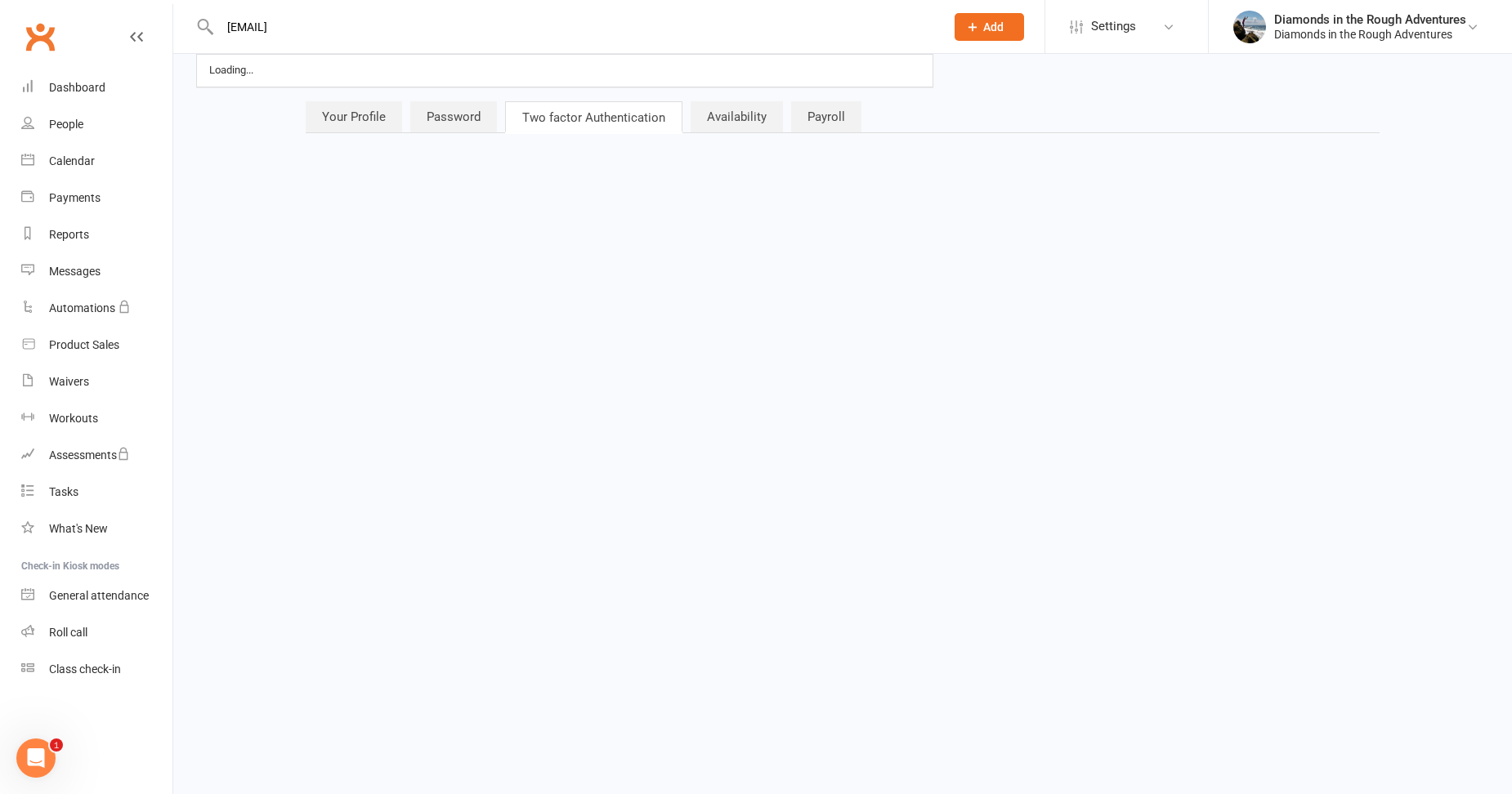 type 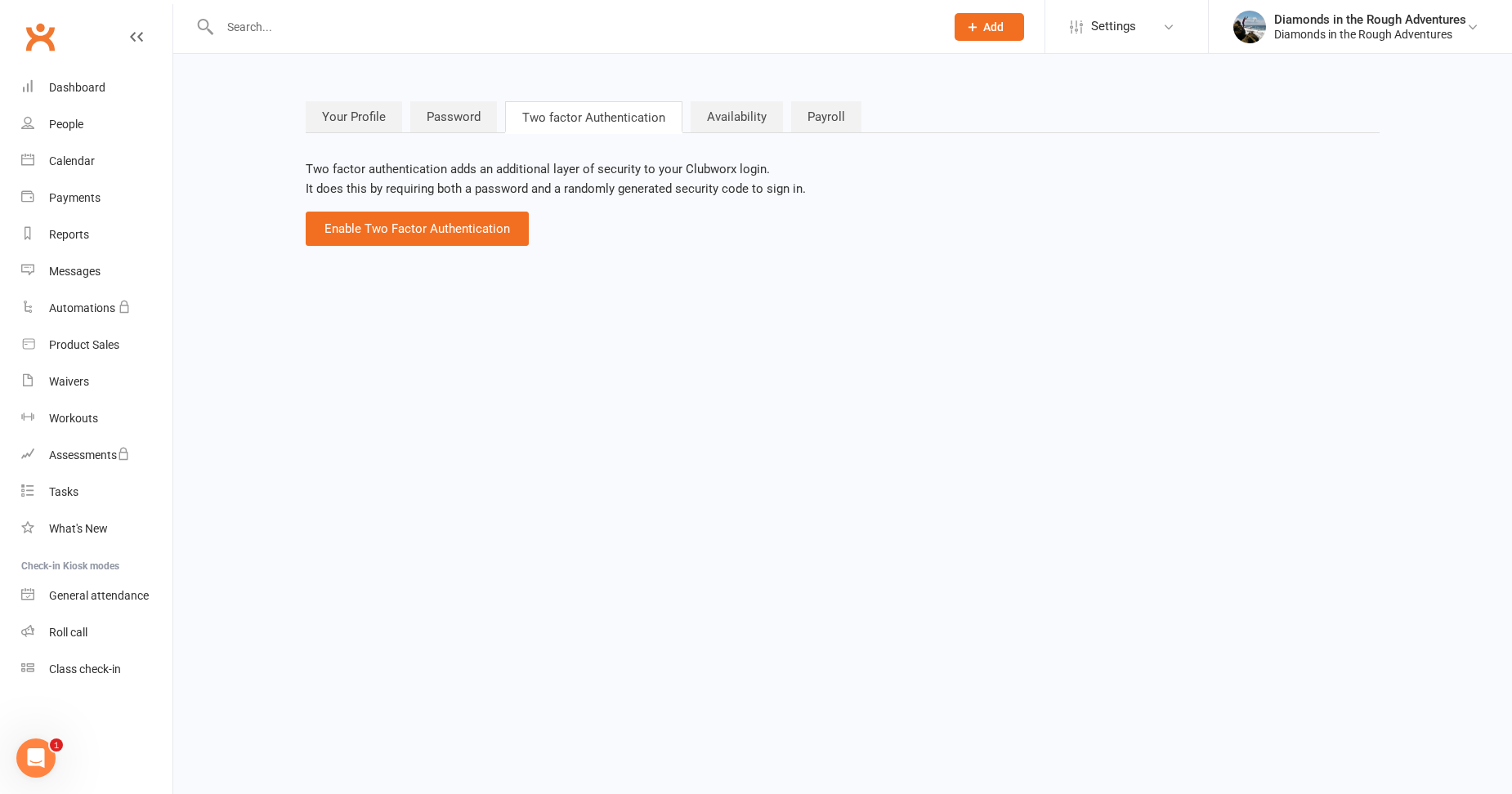 click on "Availability" at bounding box center (736, 117) 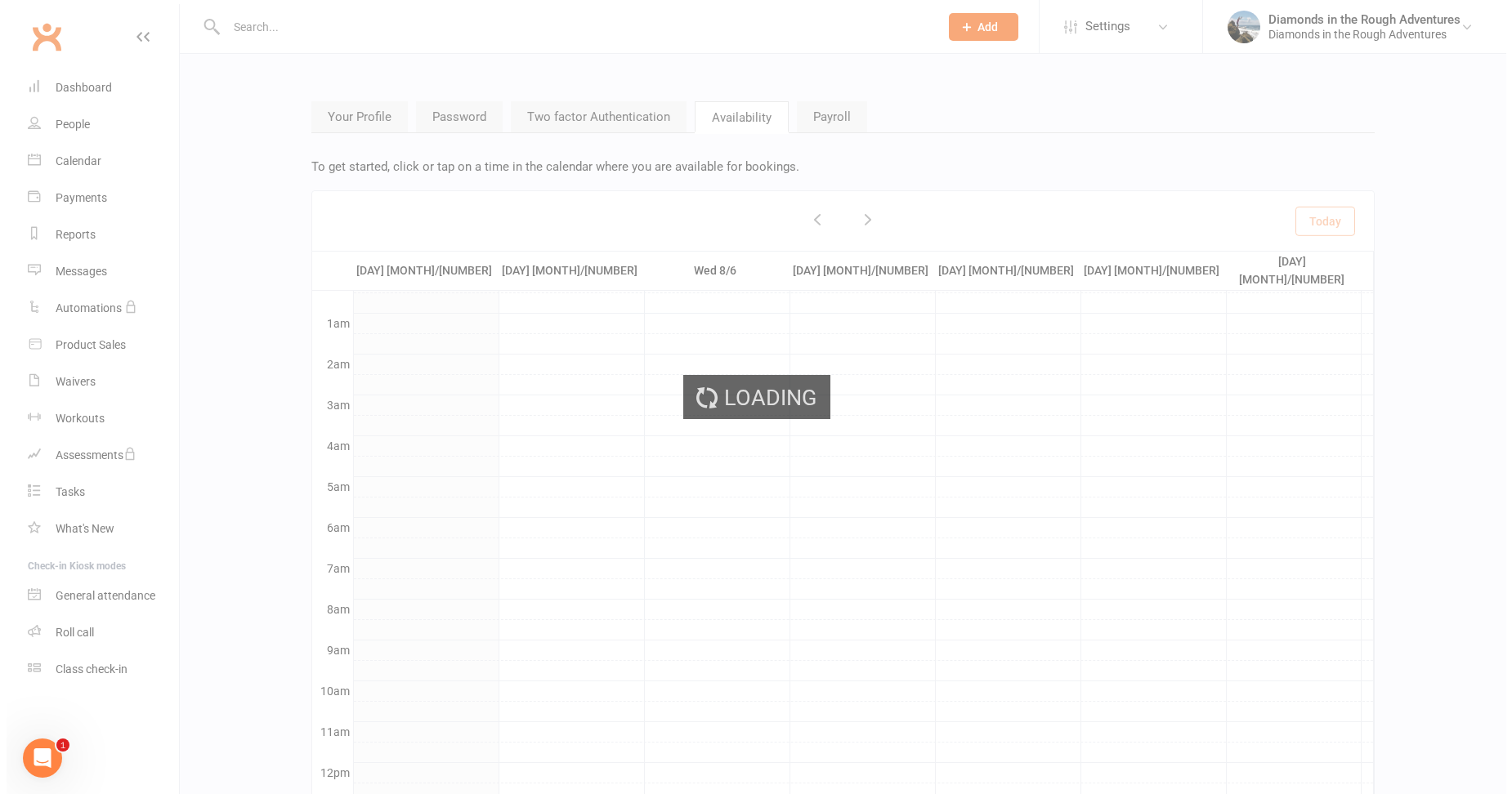 scroll, scrollTop: 208, scrollLeft: 0, axis: vertical 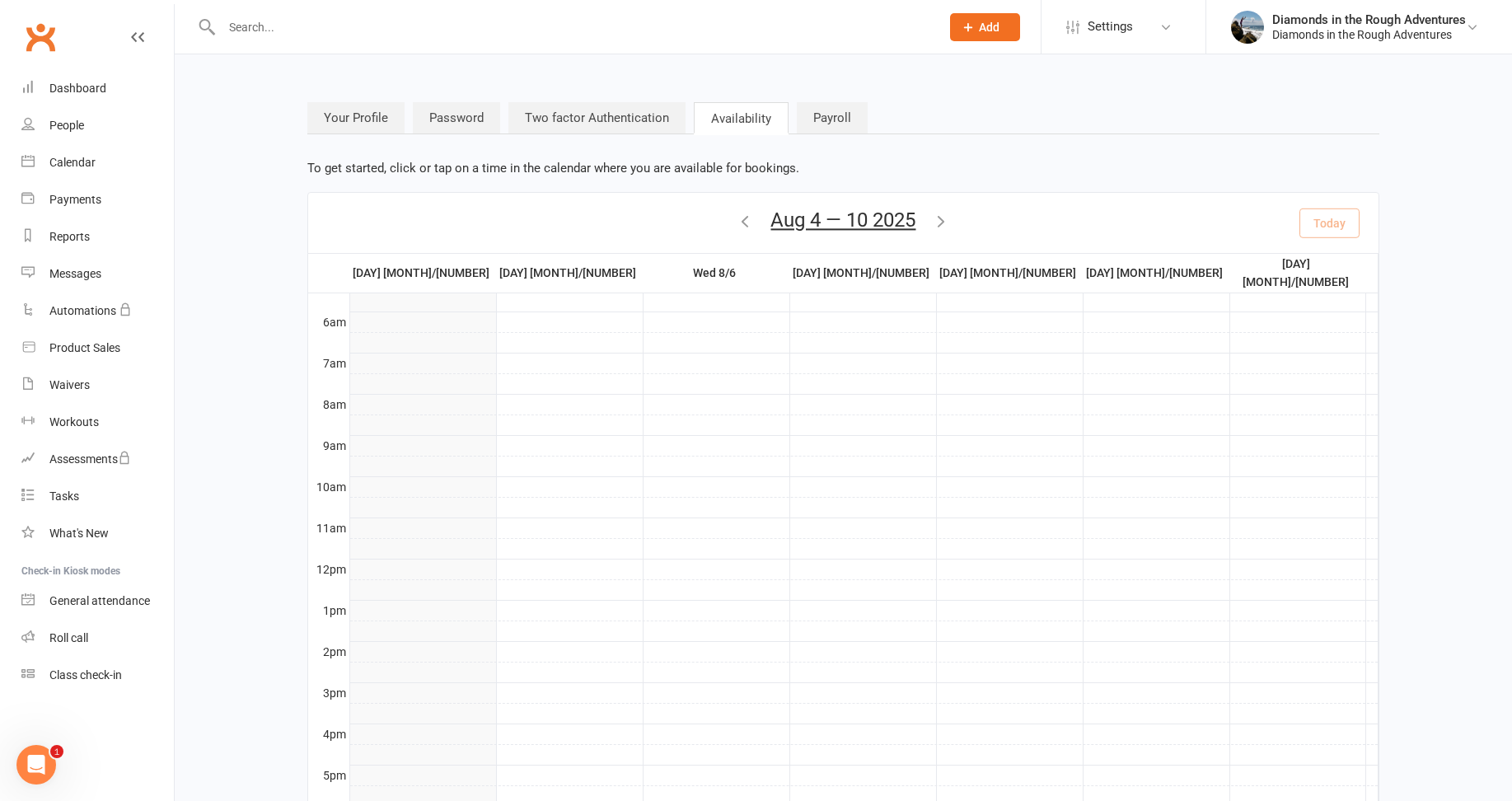 click on "Payroll" at bounding box center [832, 118] 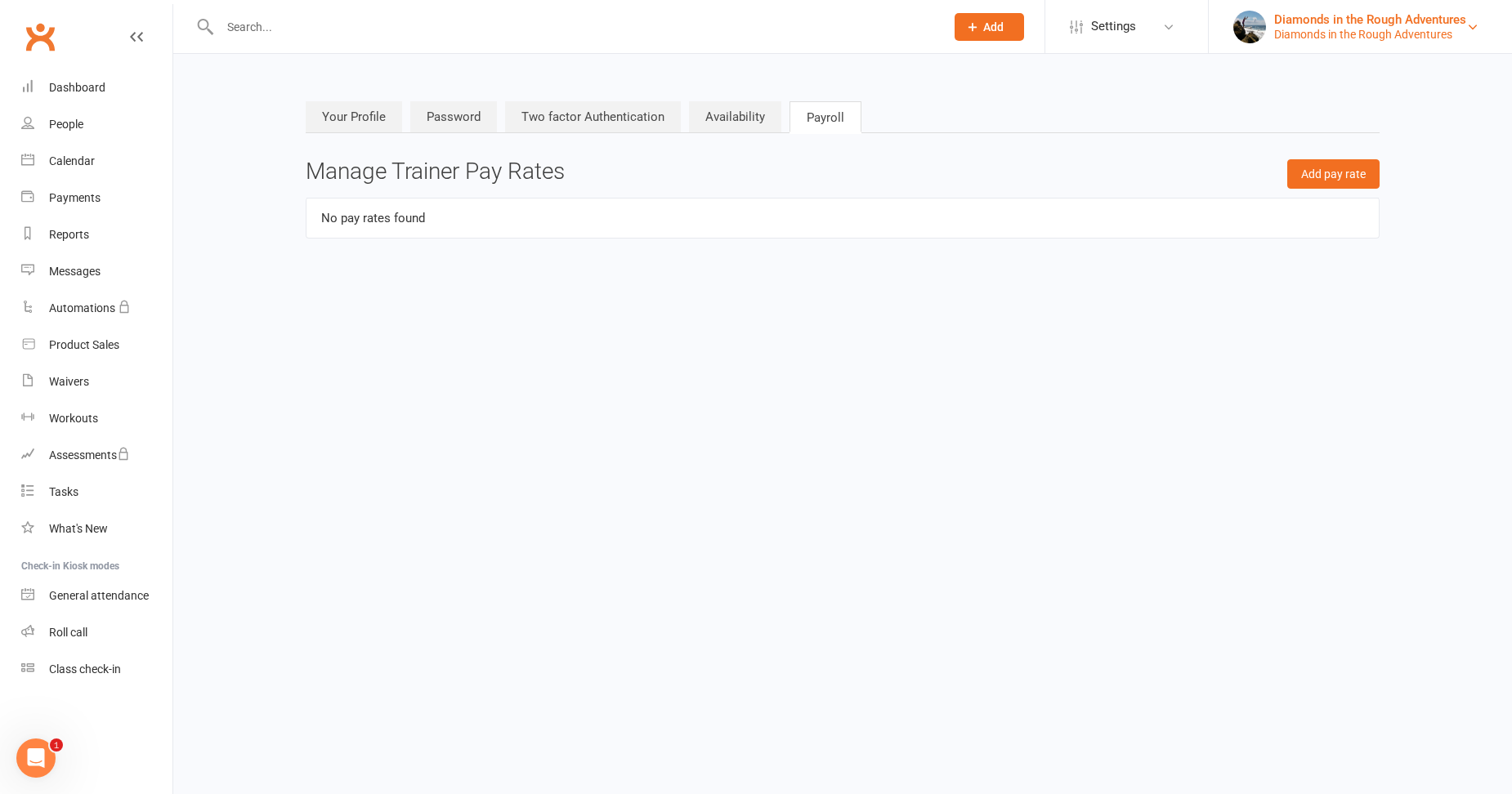 click on "Diamonds in the Rough Adventures" at bounding box center [1370, 34] 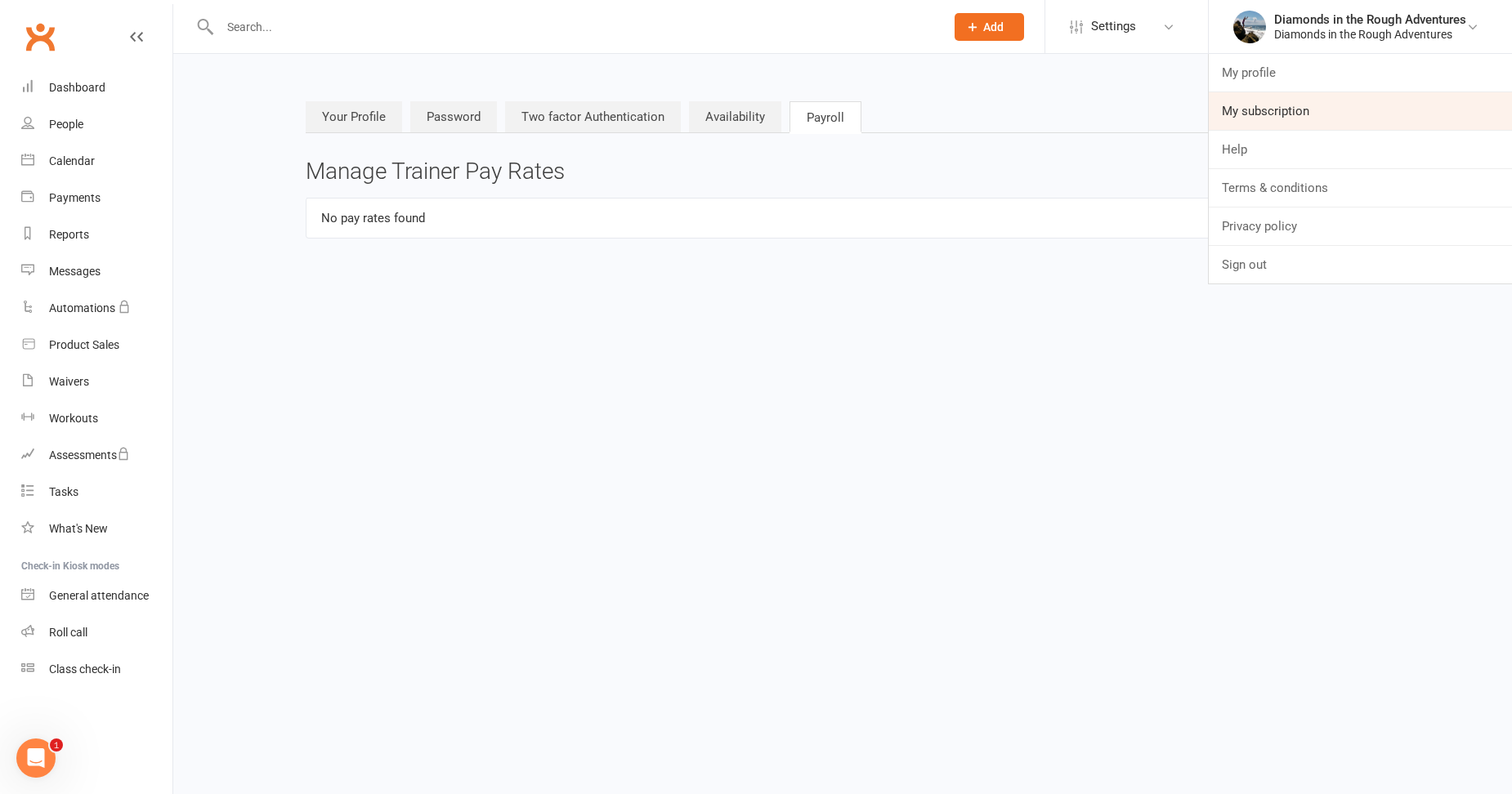 click on "My subscription" at bounding box center [1360, 111] 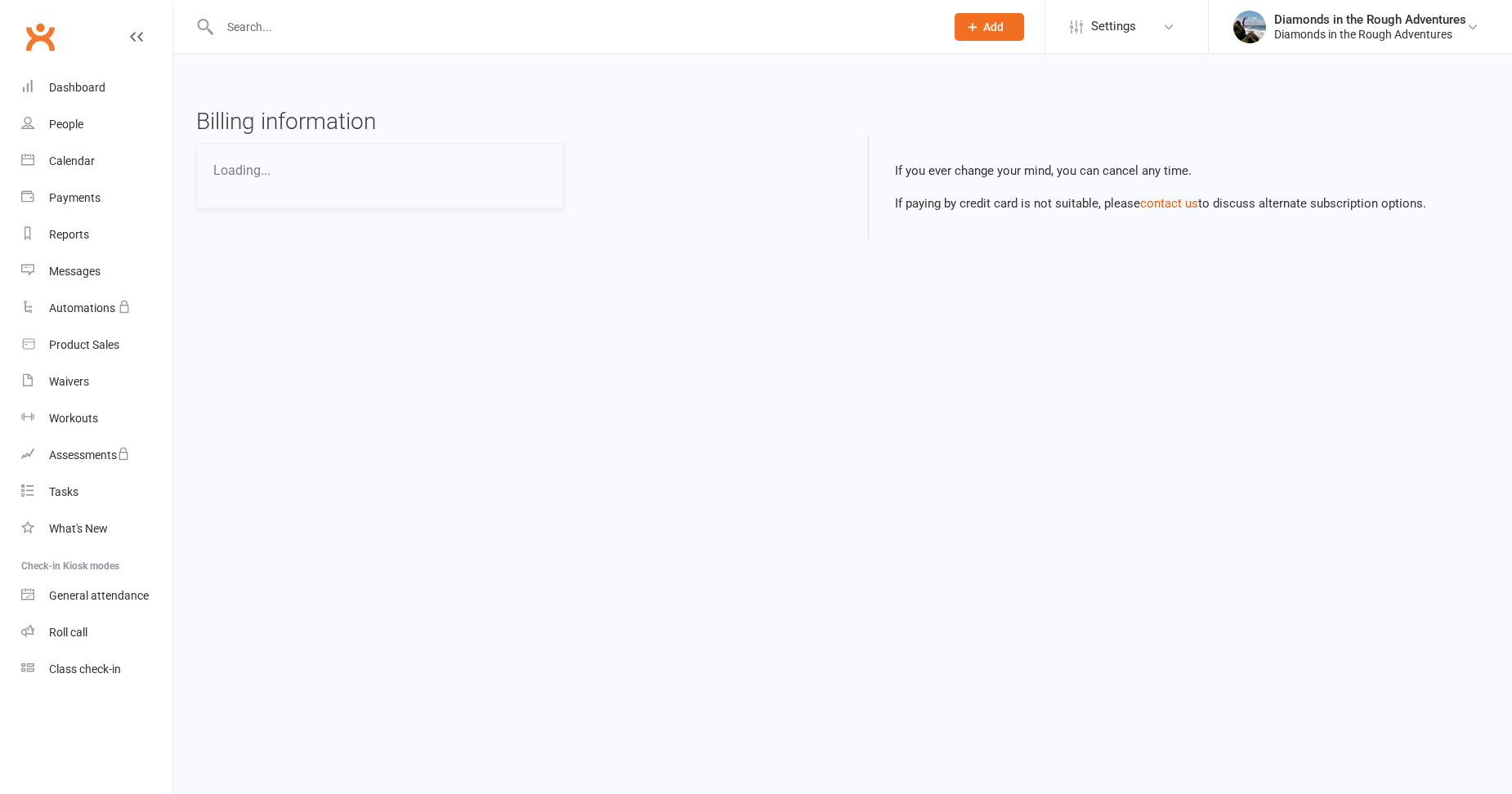 scroll, scrollTop: 0, scrollLeft: 0, axis: both 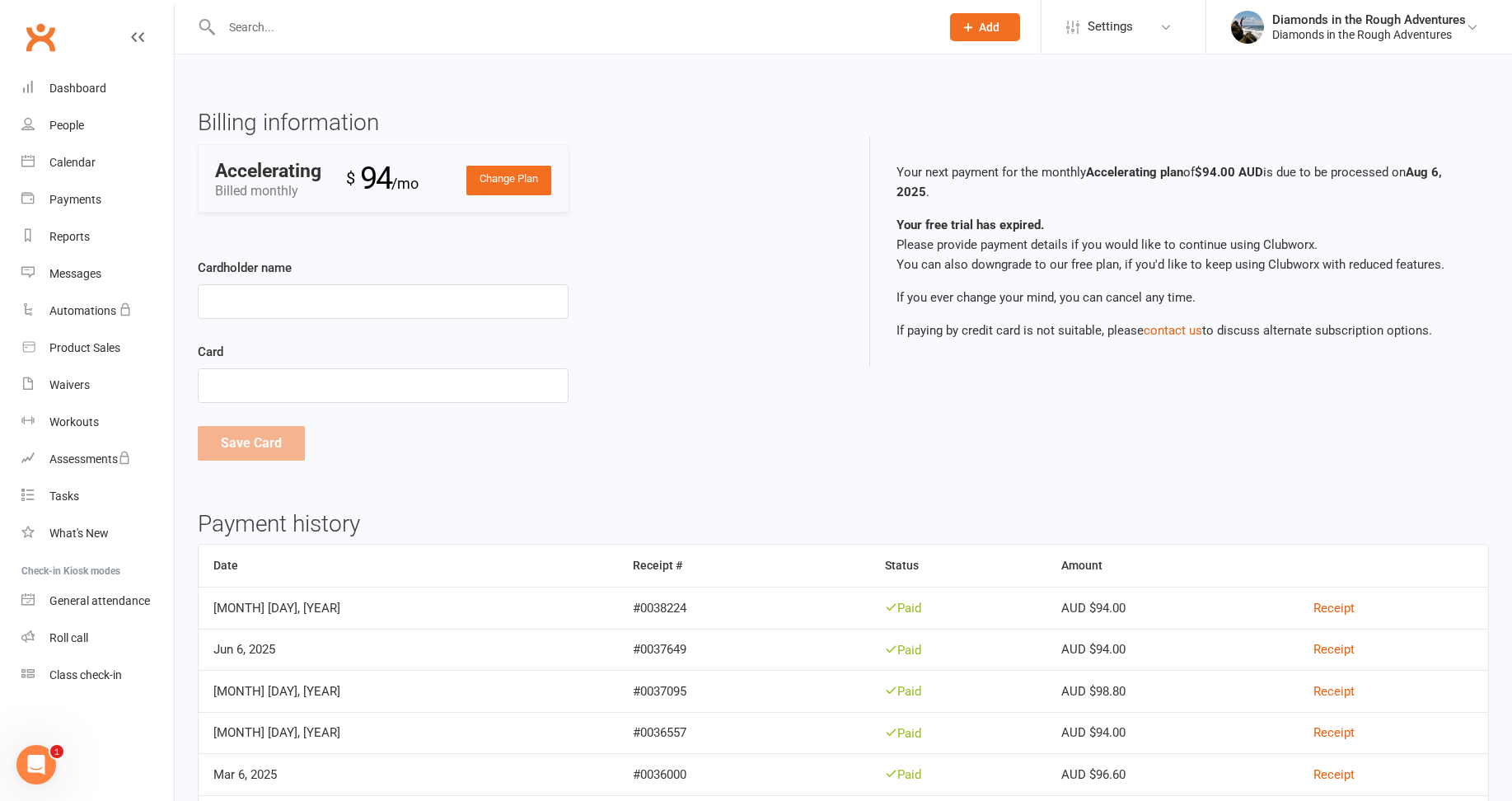 click 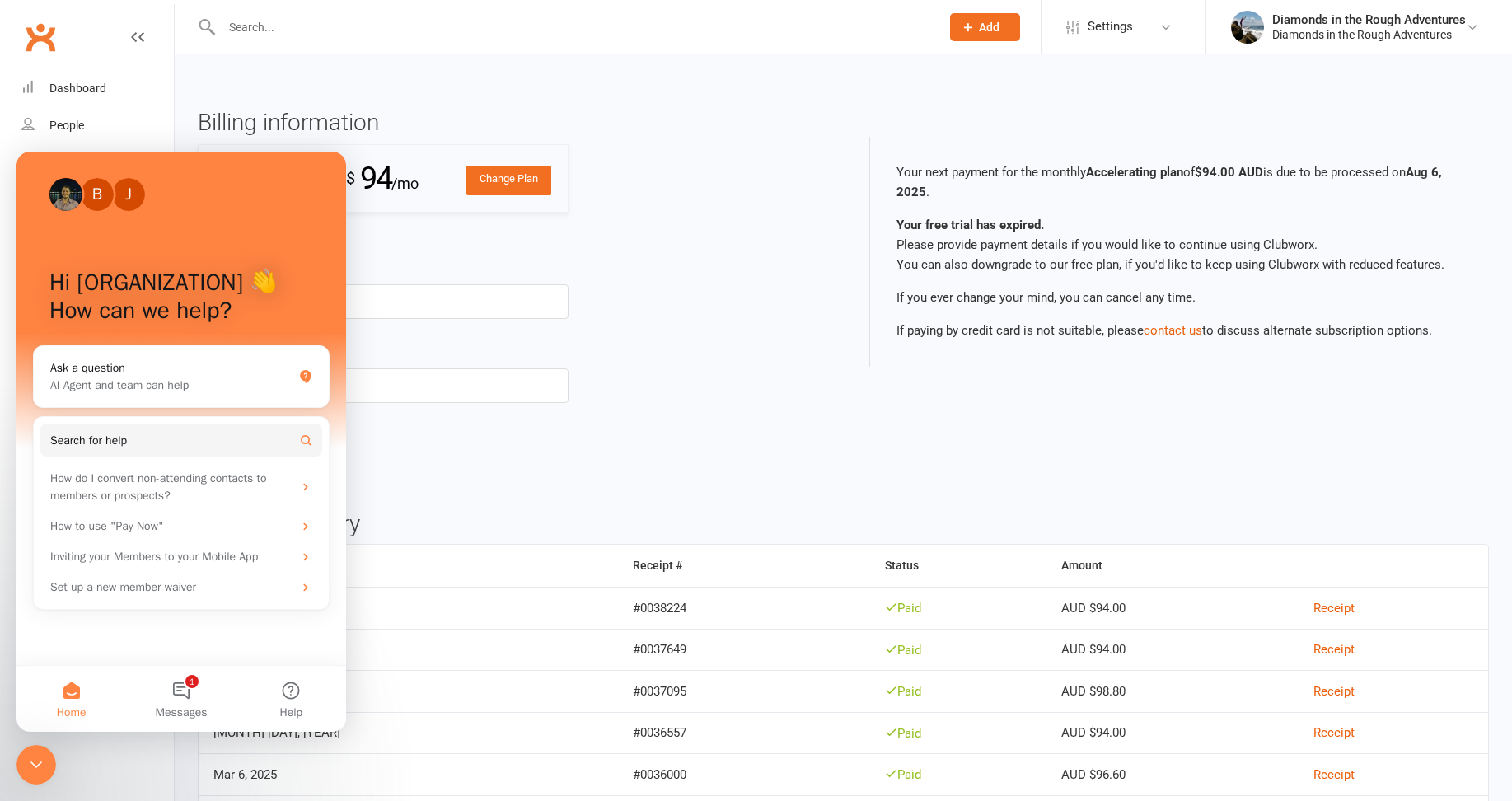 scroll, scrollTop: 0, scrollLeft: 0, axis: both 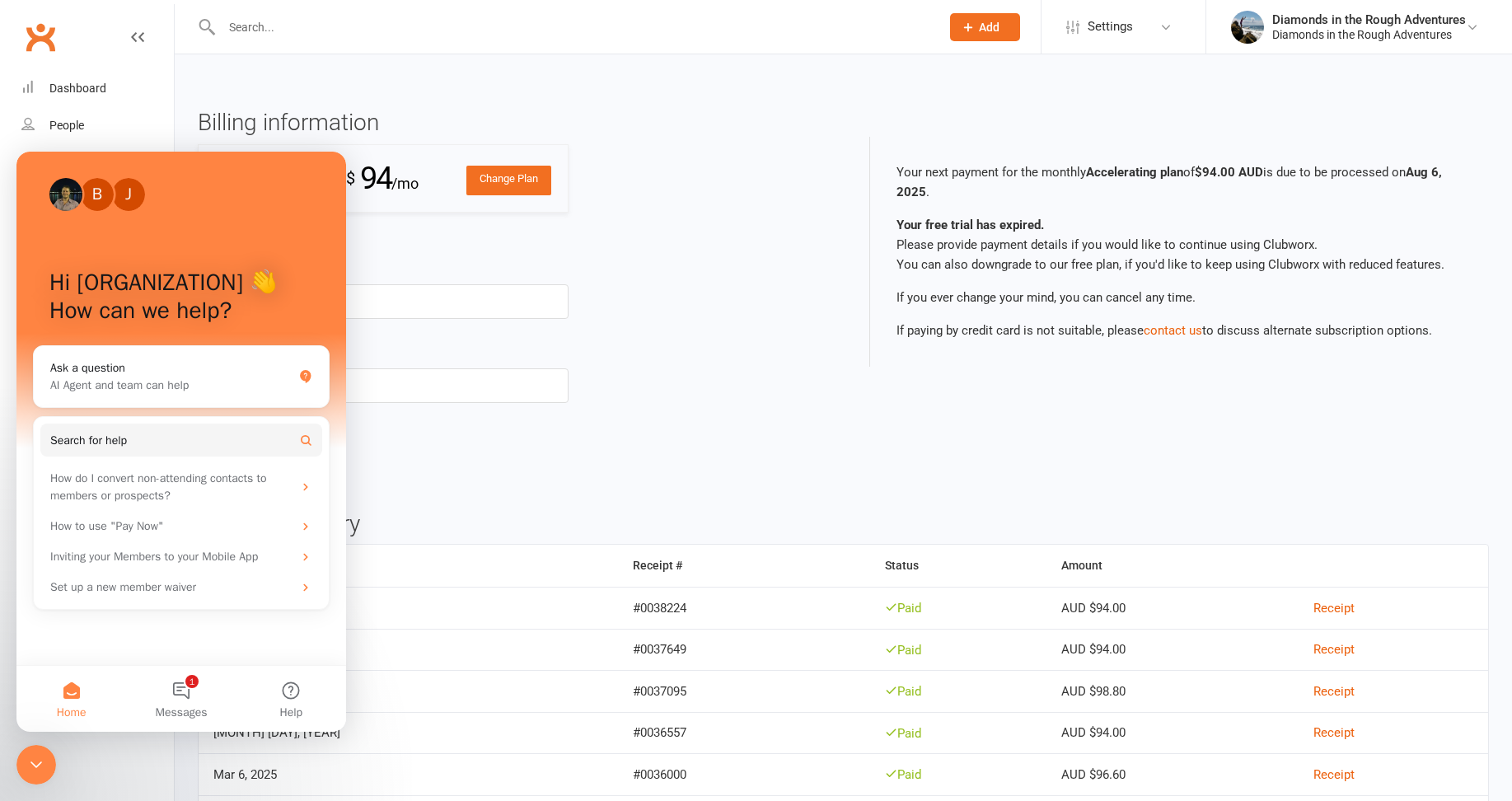 click on "Billing information" at bounding box center [514, 123] 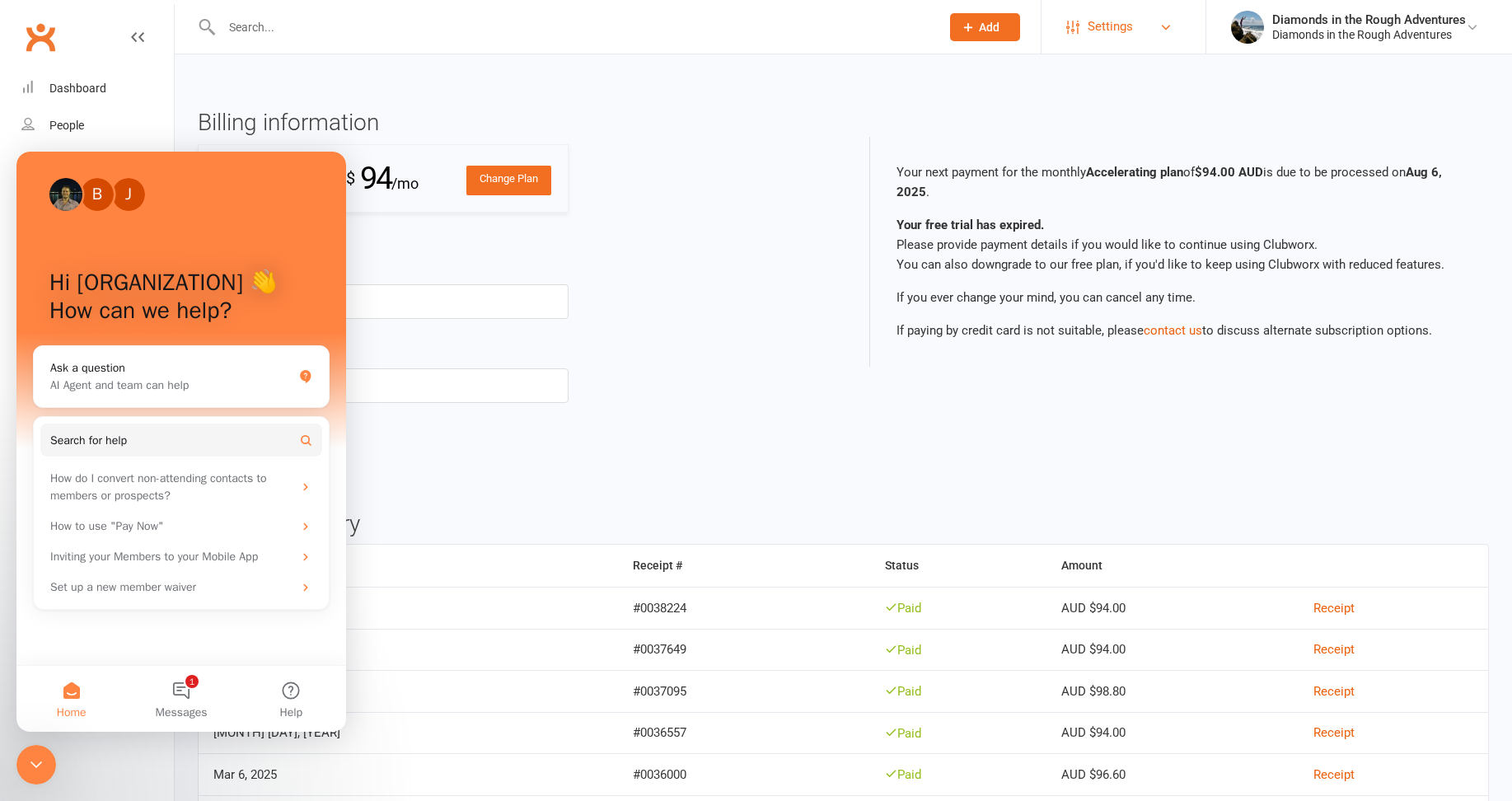 click on "Settings" at bounding box center [1123, 26] 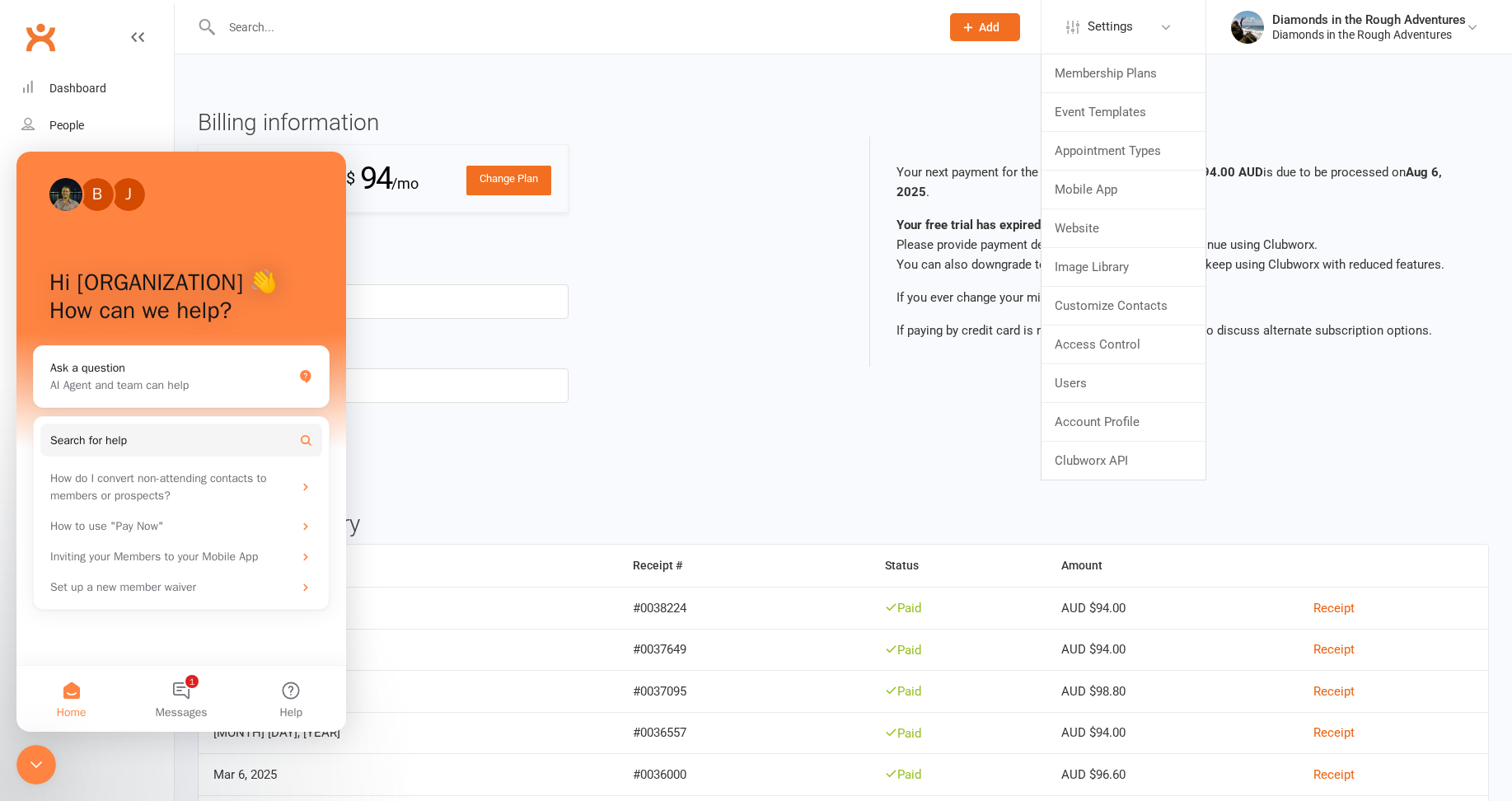 click on "Billing information Change Plan Accelerating Billed monthly  $ 94 /mo Payment method Change ending ,  expires / Cardholder name Card Save Card   Cancel" at bounding box center (514, 297) 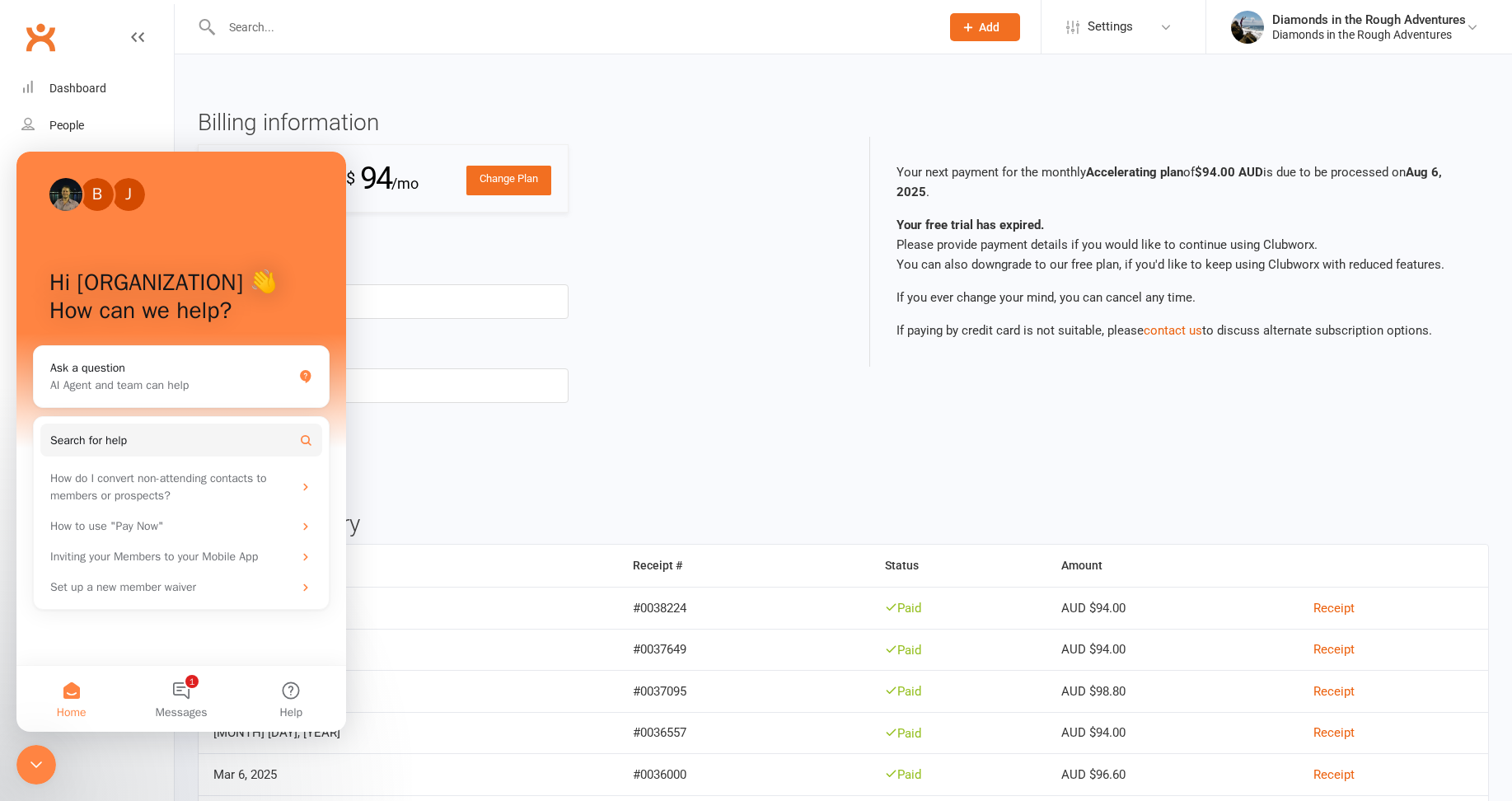 click on "Billing information Change Plan Accelerating Billed monthly  $ 94 /mo Payment method Change ending ,  expires / Cardholder name Card Save Card   Cancel" at bounding box center [514, 297] 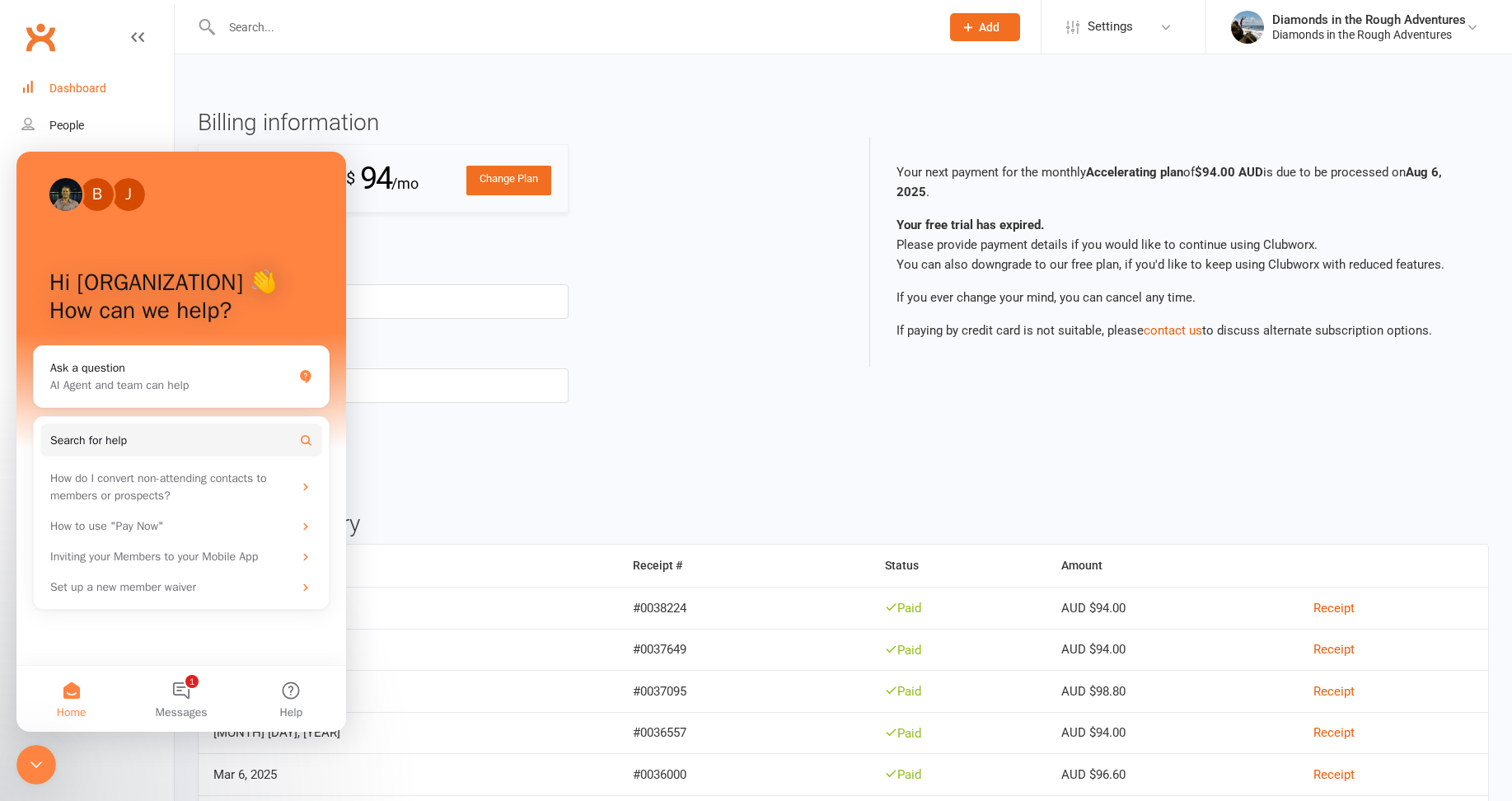 click on "Dashboard" at bounding box center [77, 88] 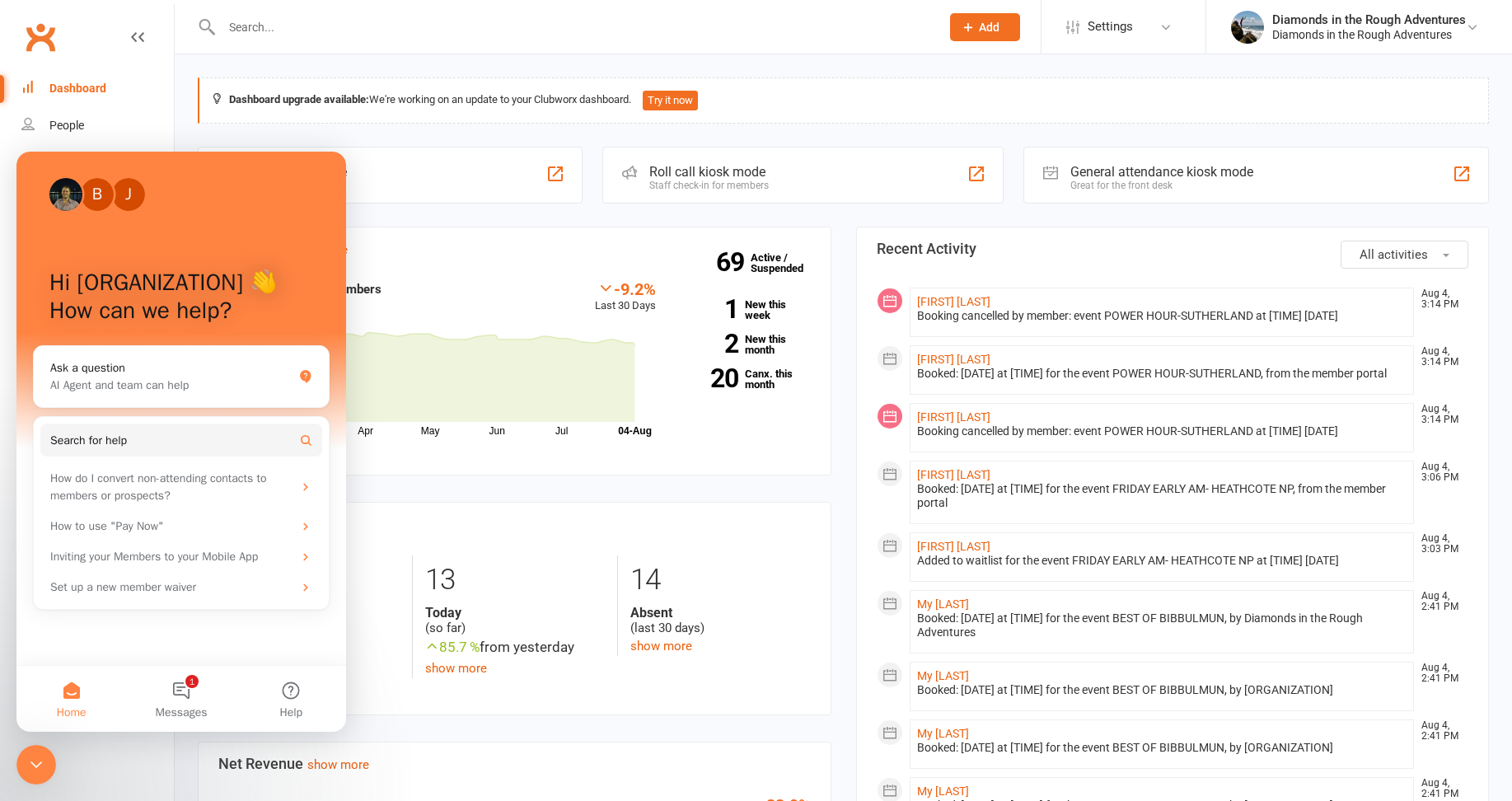 click on "Dashboard upgrade available:  We're working on an update to your Clubworx dashboard. Try it now Coming up Today Event/Booking Time Location Trainer Attendees Waitlist No events
Class kiosk mode Member self check-in Roll call kiosk mode Staff check-in for members General attendance kiosk mode Great for the front desk Kiosk modes:  General attendance  General attendance Class Roll call
Members  show more -9.2% Last 30 Days Active / Suspended Members Mar Apr May Jun Jul Month [DATE] [DATE]  0 50 69 Active / Suspended 1 New this week 2 New this month 20 Canx. this month
Attendance 0 Right Now (in session) show more 13 Today (so far)  85.7 %  from yesterday  show more 14 Absent (last 30 days) show more
Net Revenue  show more -33.9% Last month $5,592.00 paid or upcoming this month Oct Jan Apr Jul Month Aug Aug $0 $5,000 $10,000 Monthly Recurring Revenue  show more 11.9% Last month $5,482.00 Oct Jan Apr Jul Month Aug Aug $0 $2,000 $4,000 $6,000 $8,000
All activities" at bounding box center [843, 797] 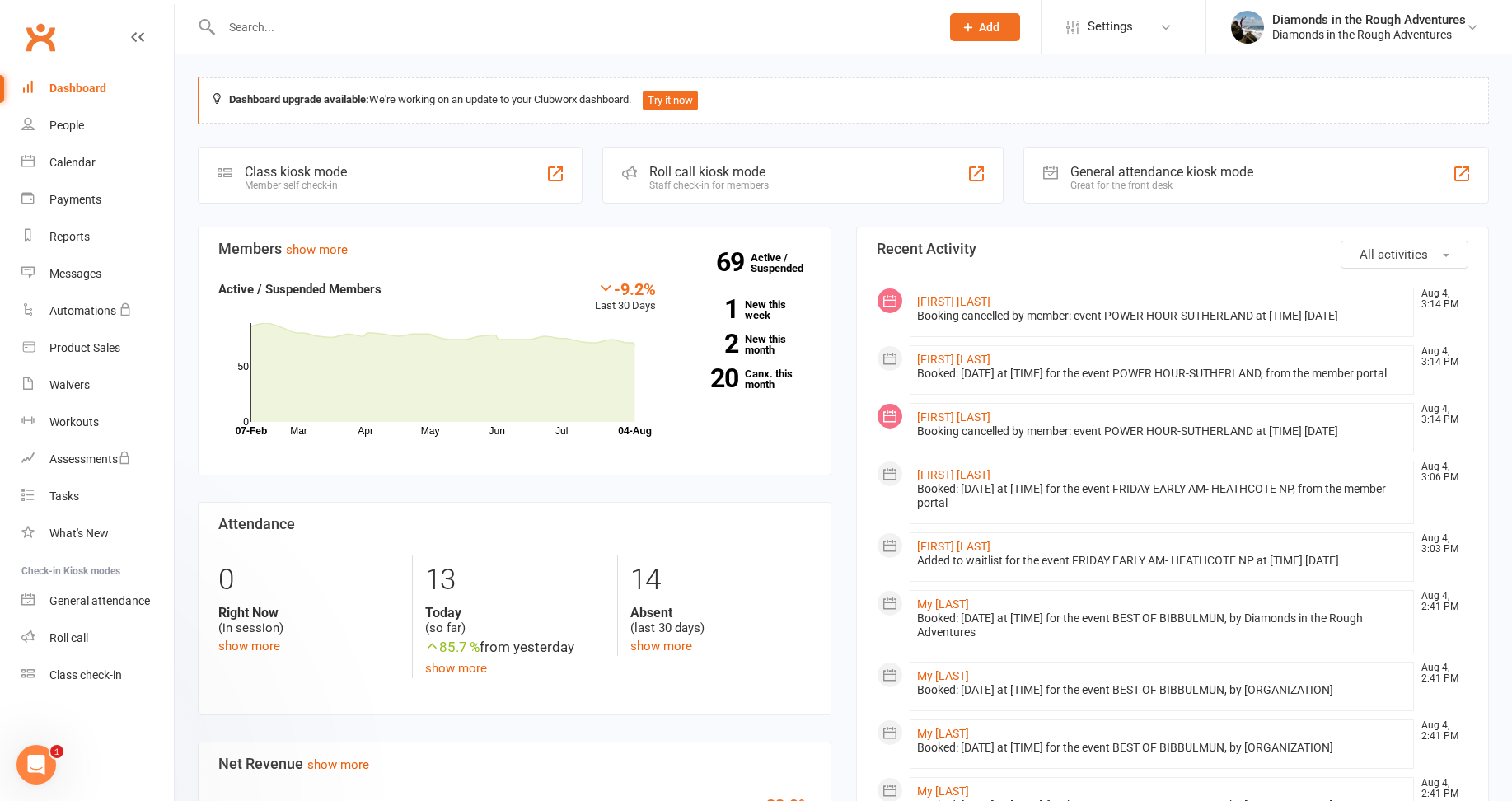 scroll, scrollTop: 0, scrollLeft: 0, axis: both 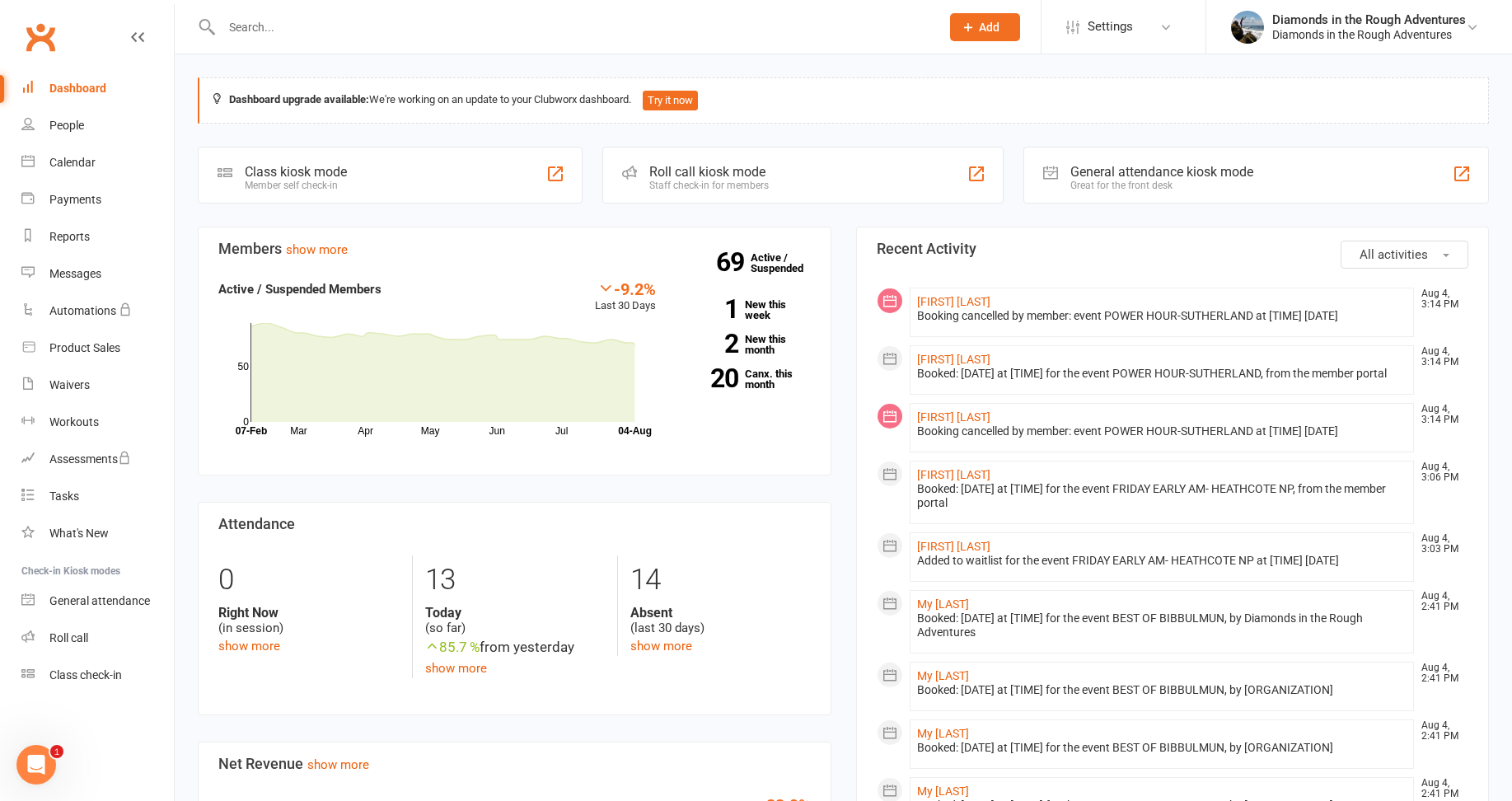 click on "Dashboard" at bounding box center (77, 88) 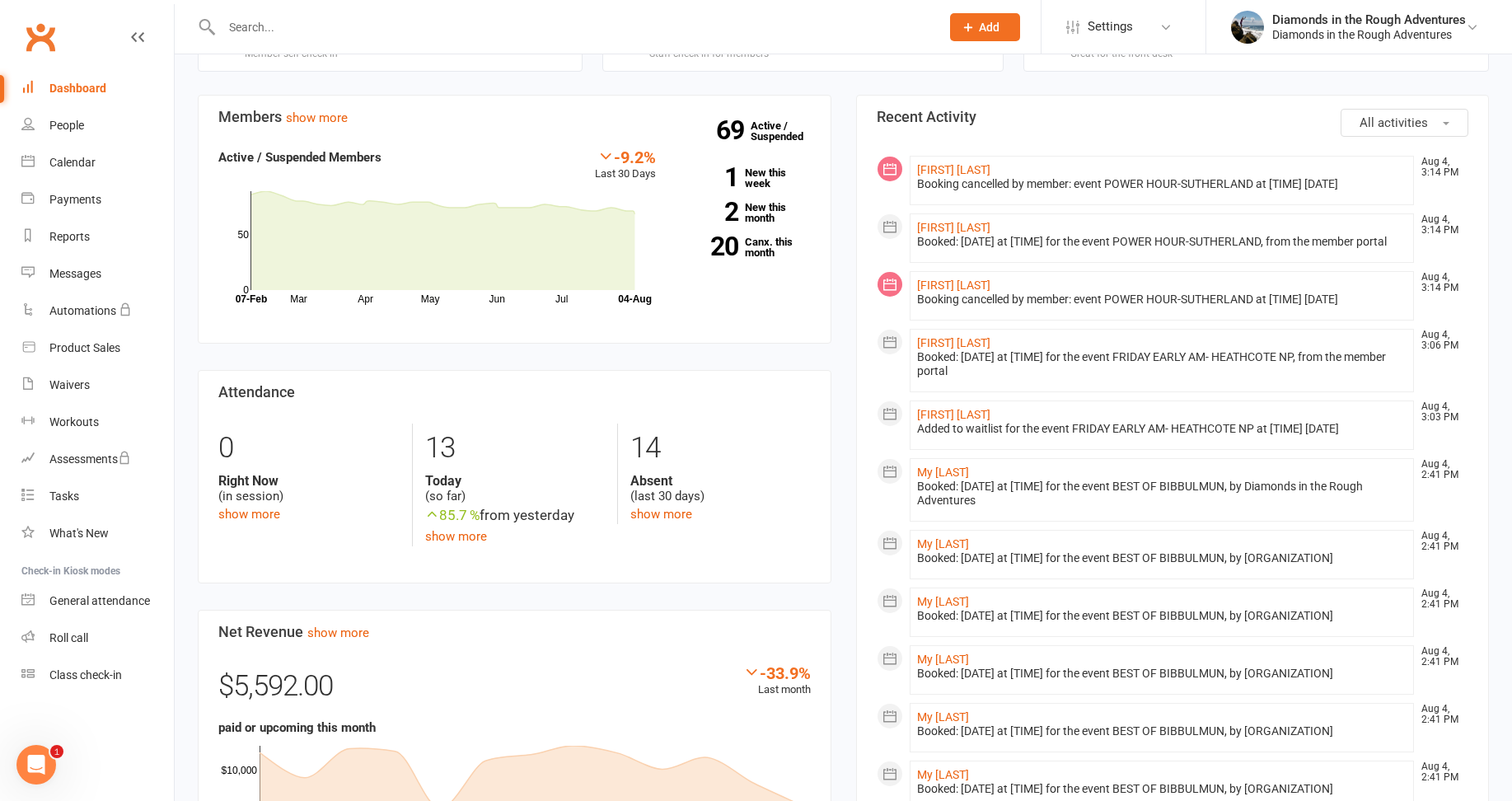 scroll, scrollTop: 0, scrollLeft: 0, axis: both 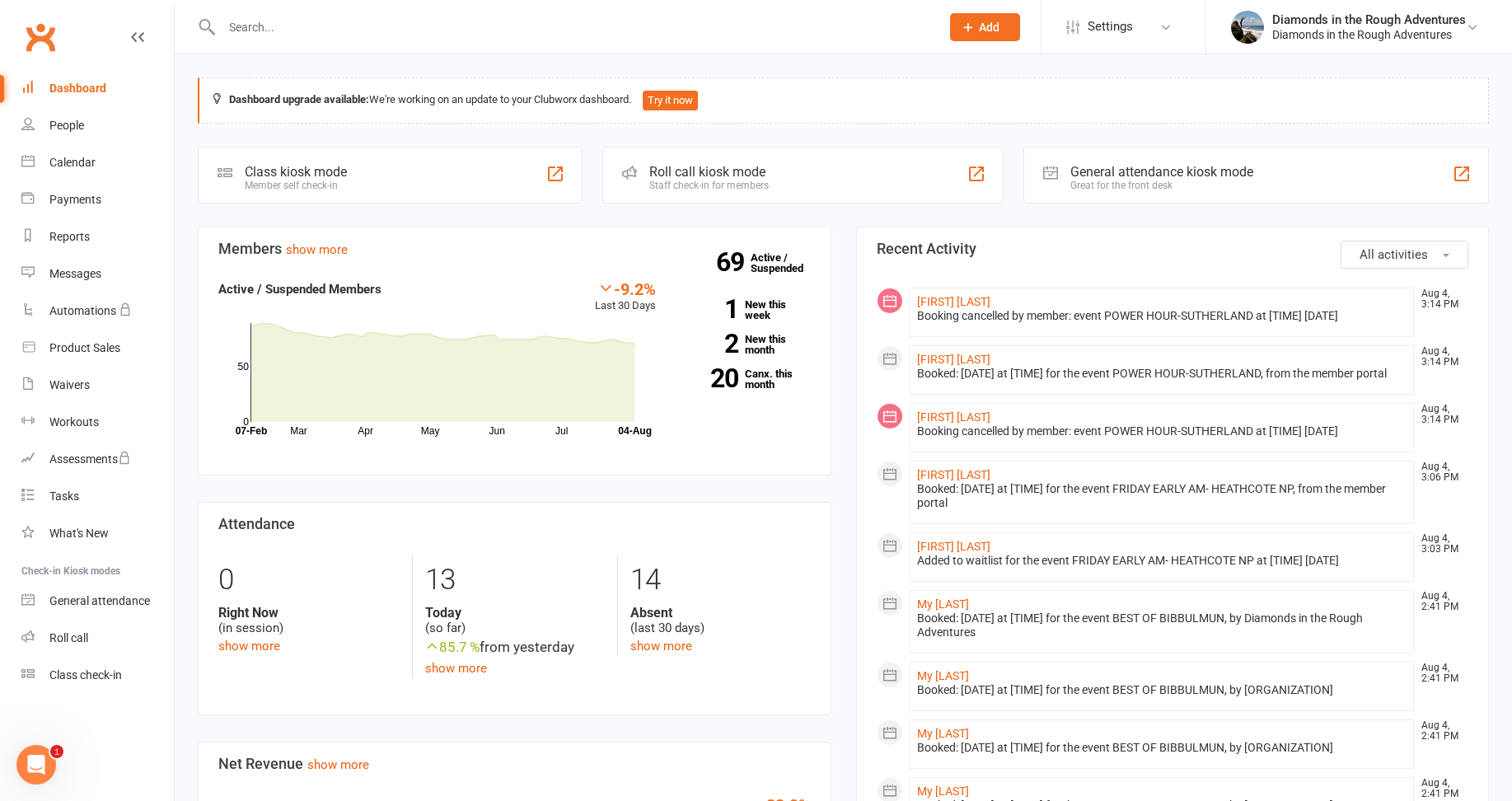 click 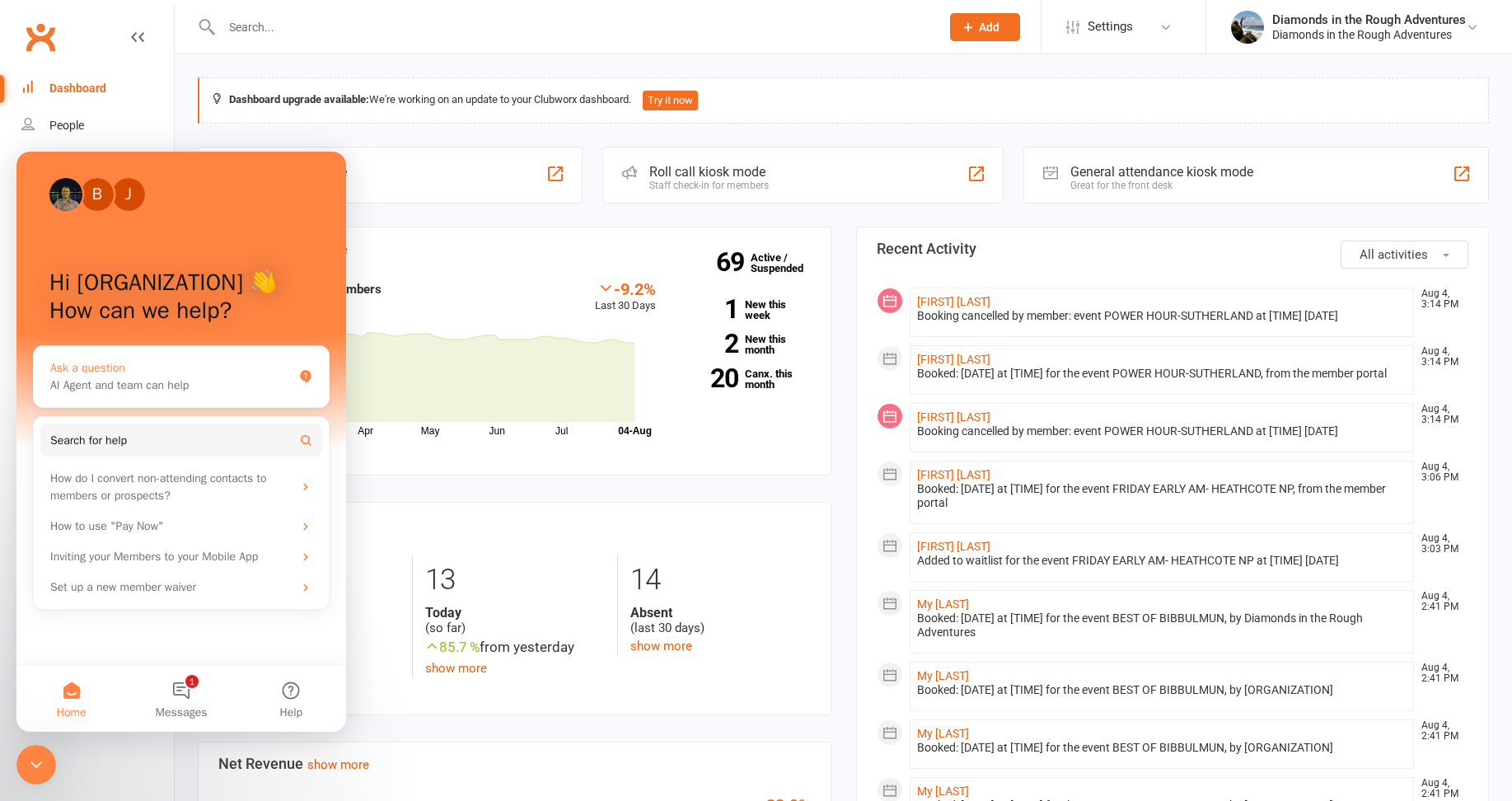 click on "AI Agent and team can help" at bounding box center [171, 385] 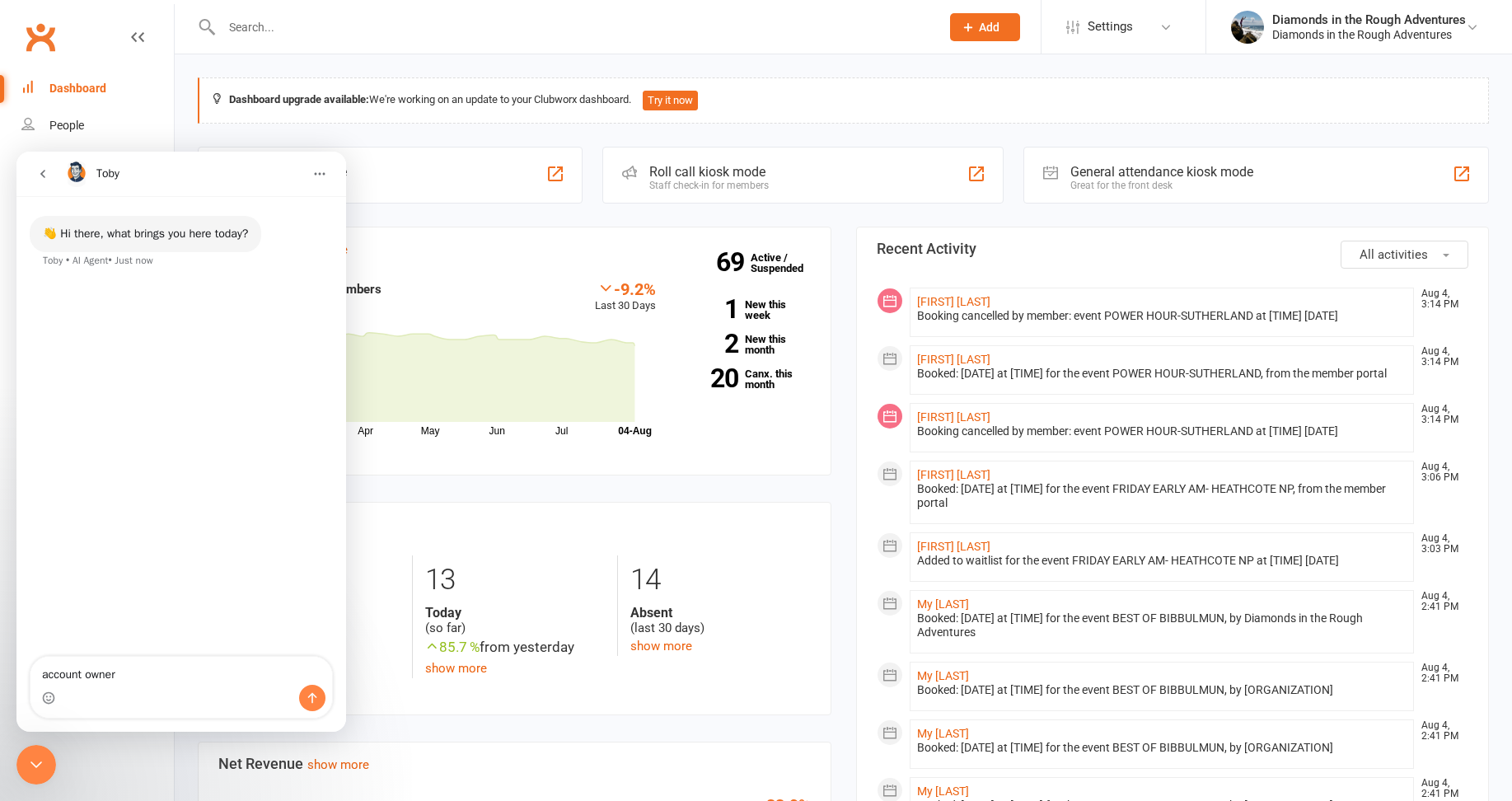 type on "account owner" 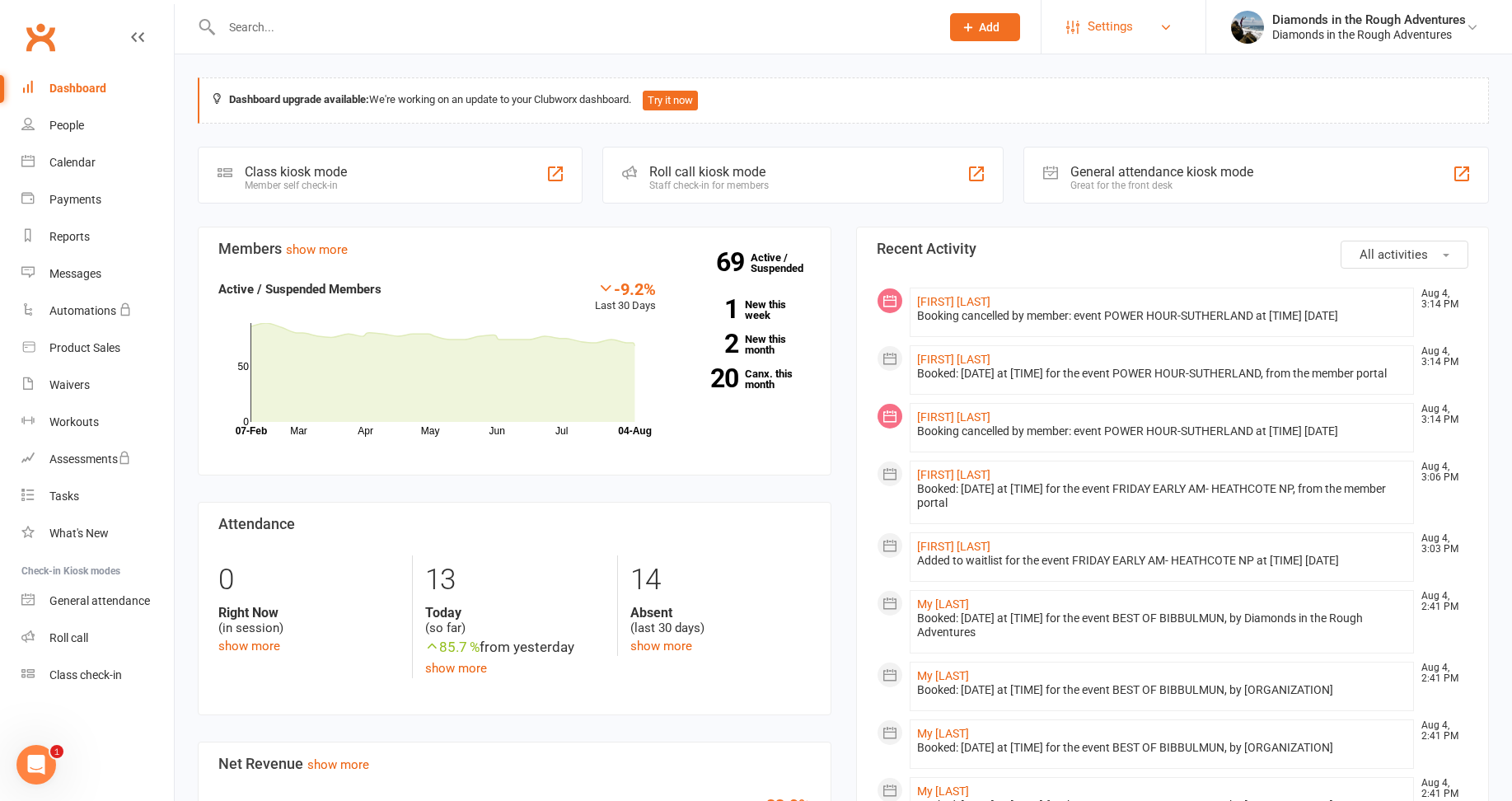 click on "Settings" at bounding box center [1110, 26] 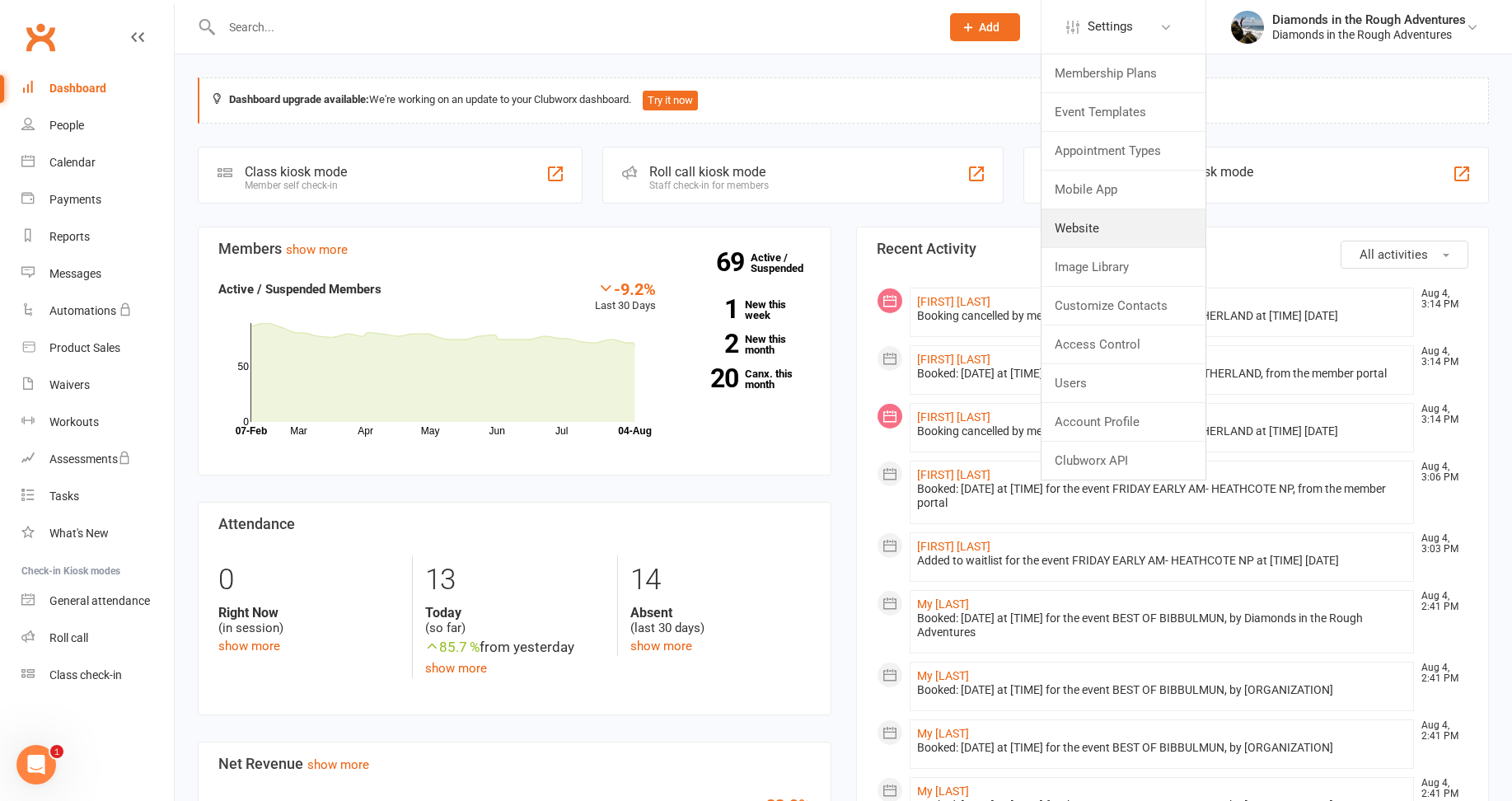 click on "Website" at bounding box center [1123, 228] 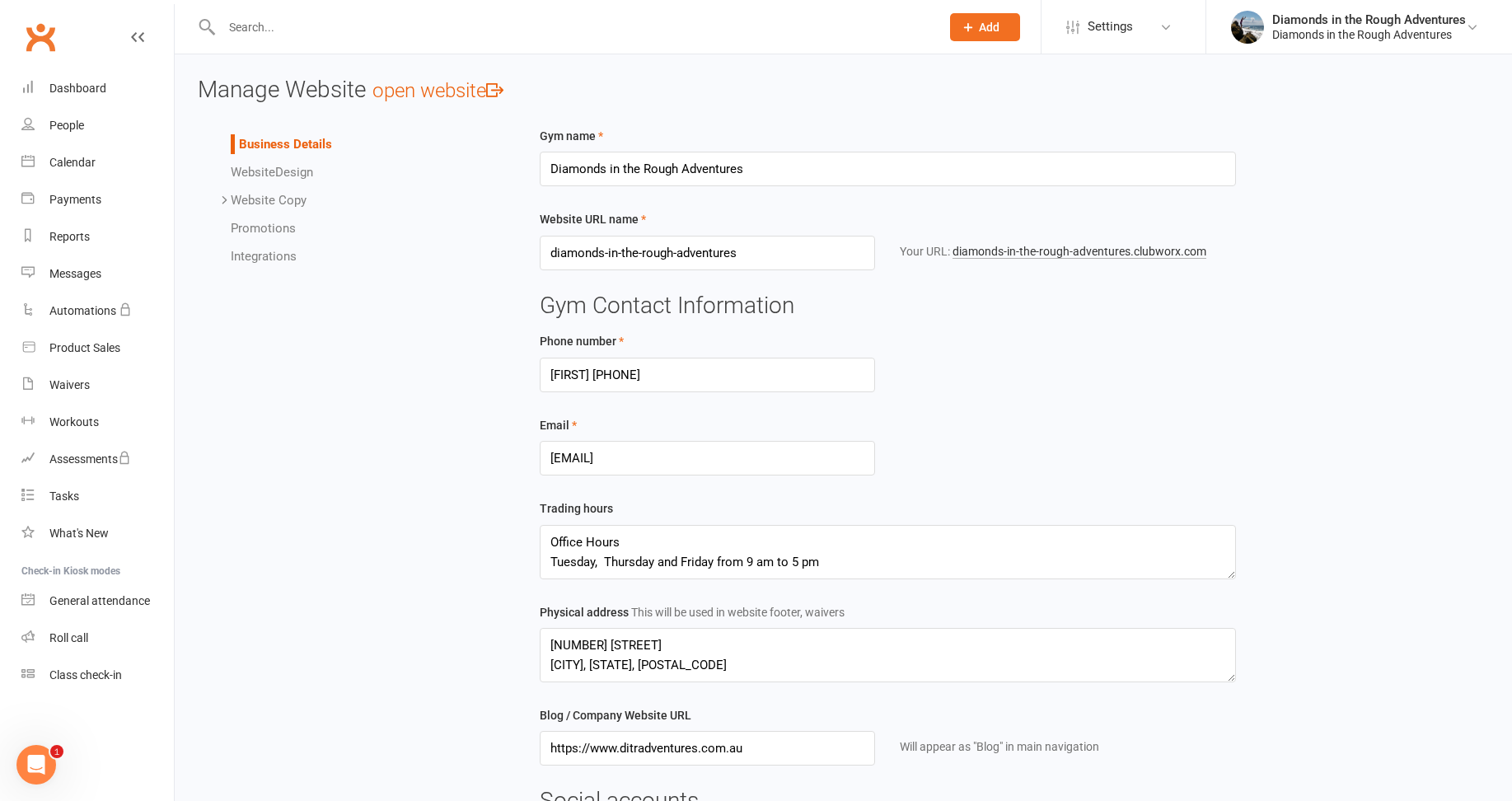 click on "open website" at bounding box center (438, 91) 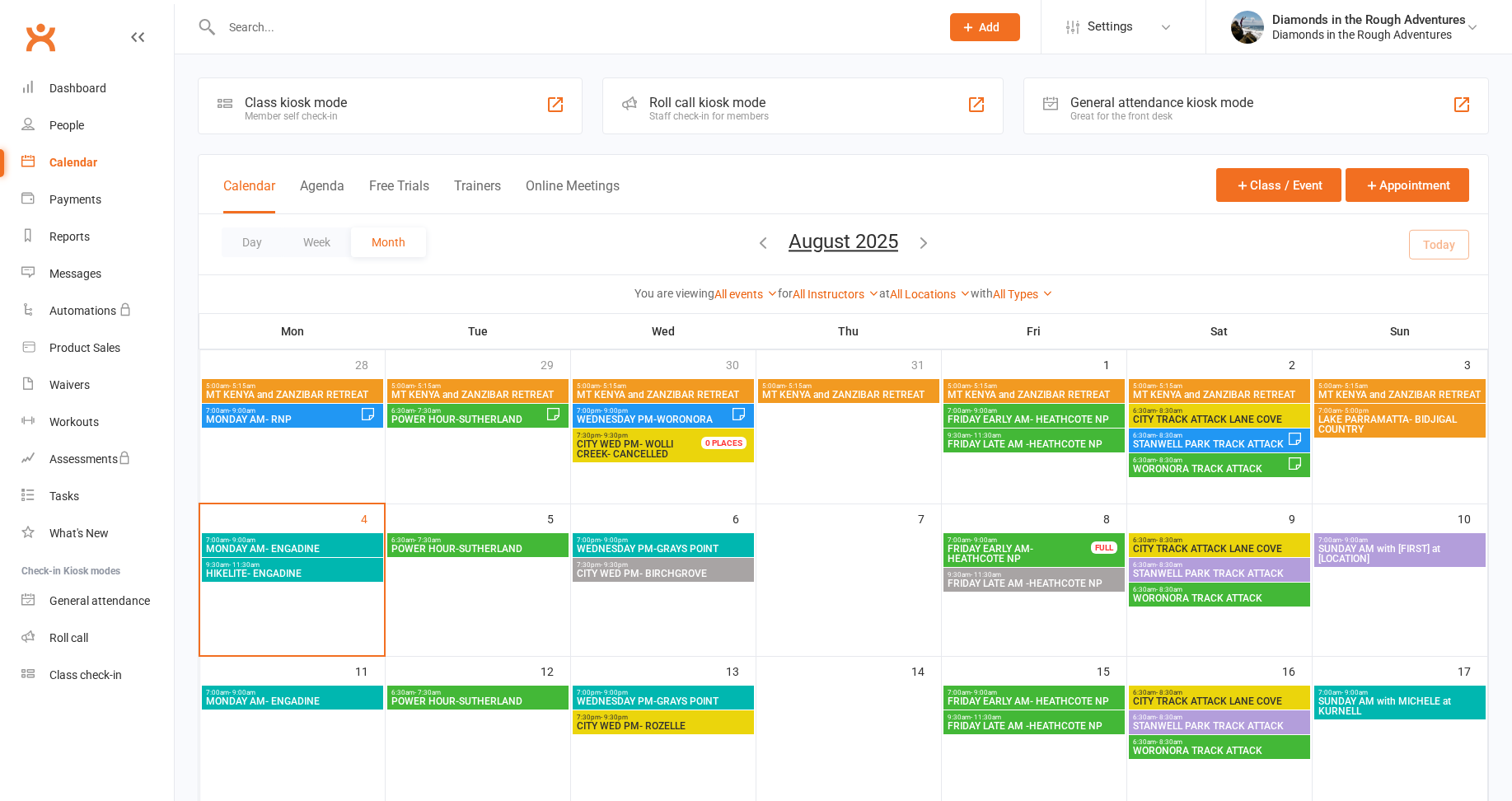 scroll, scrollTop: 165, scrollLeft: 0, axis: vertical 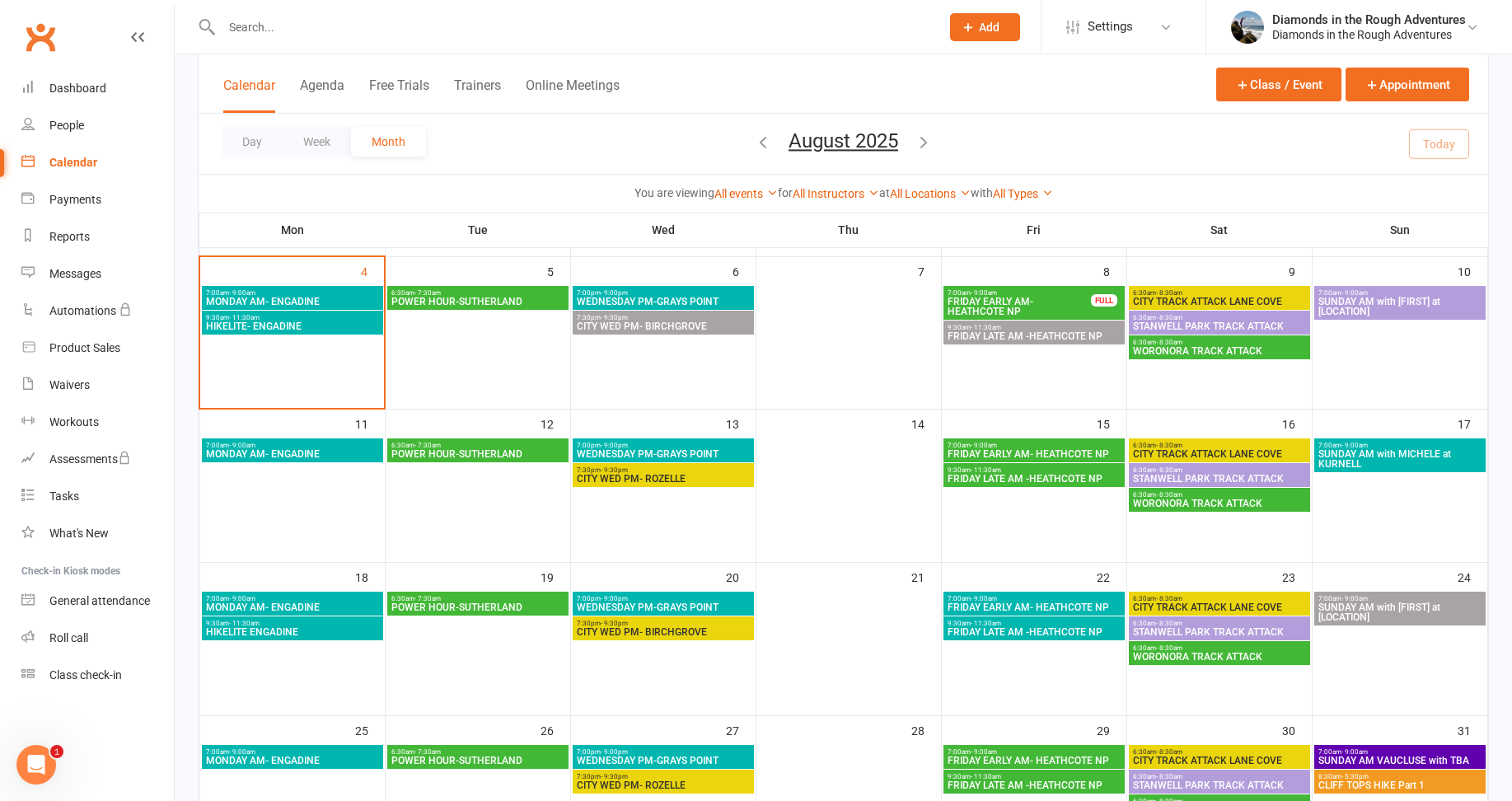 click on "August 2025" at bounding box center (843, 141) 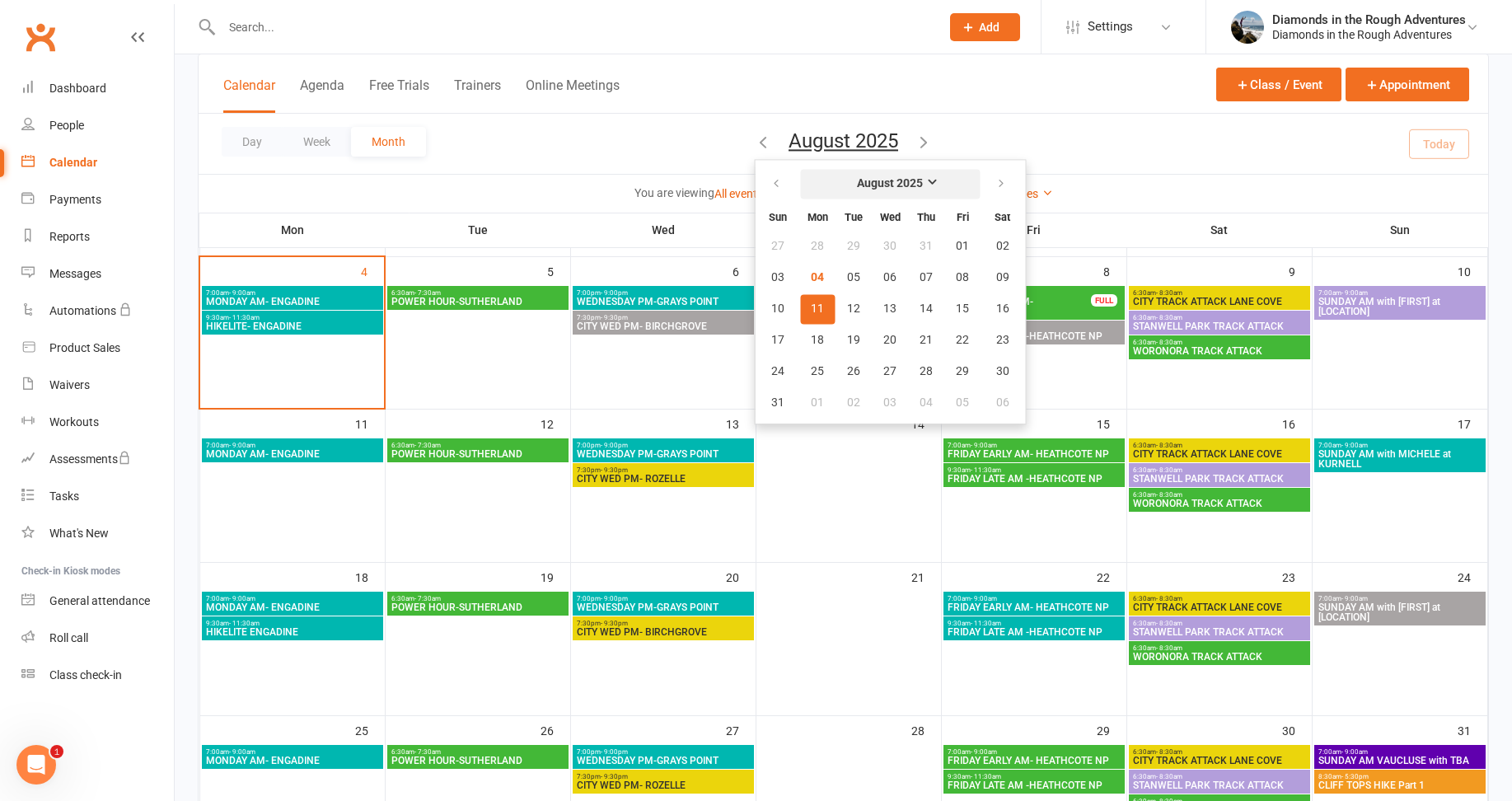 click on "August 2025" at bounding box center [890, 184] 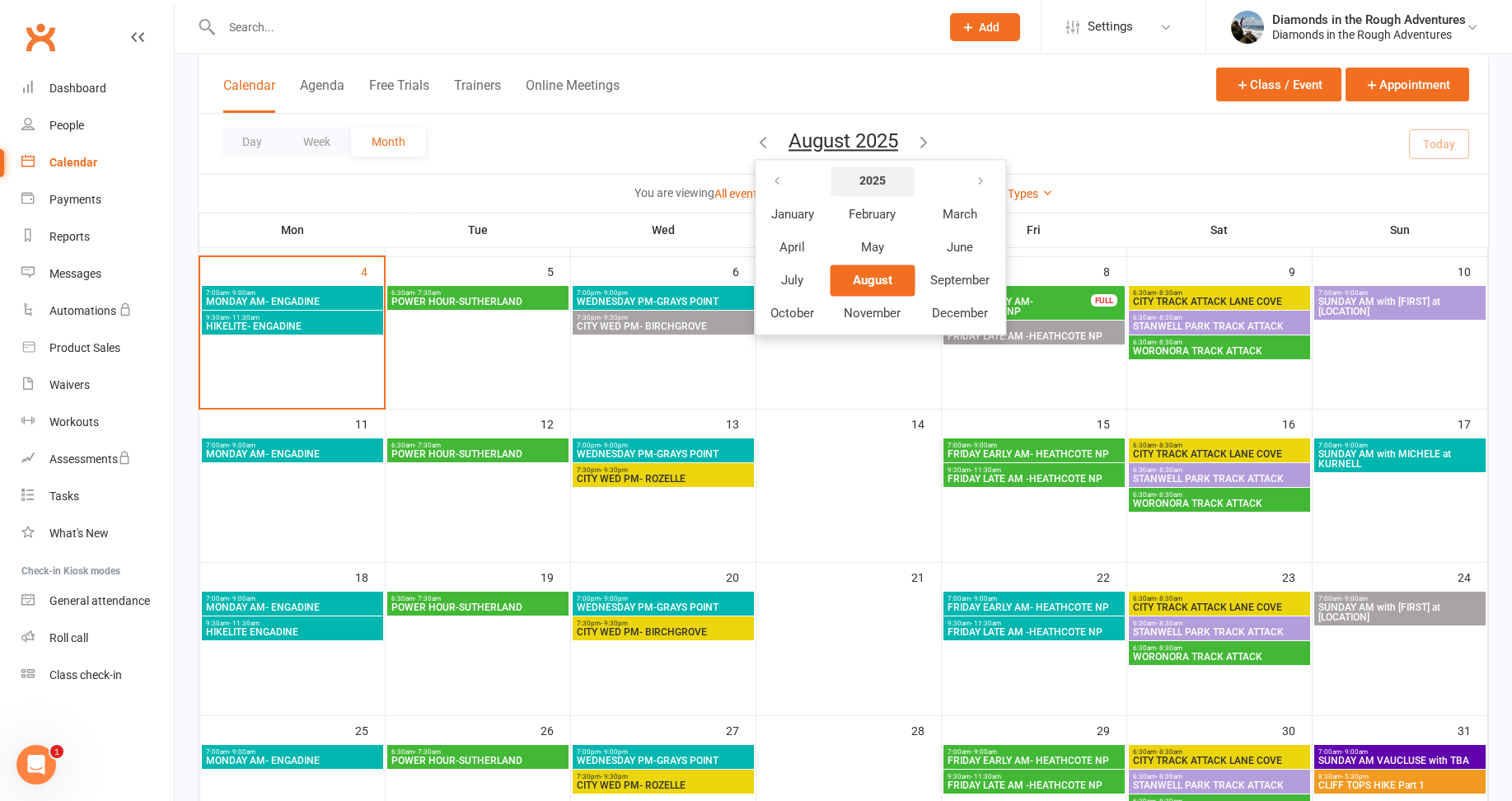 click on "2025" at bounding box center (873, 181) 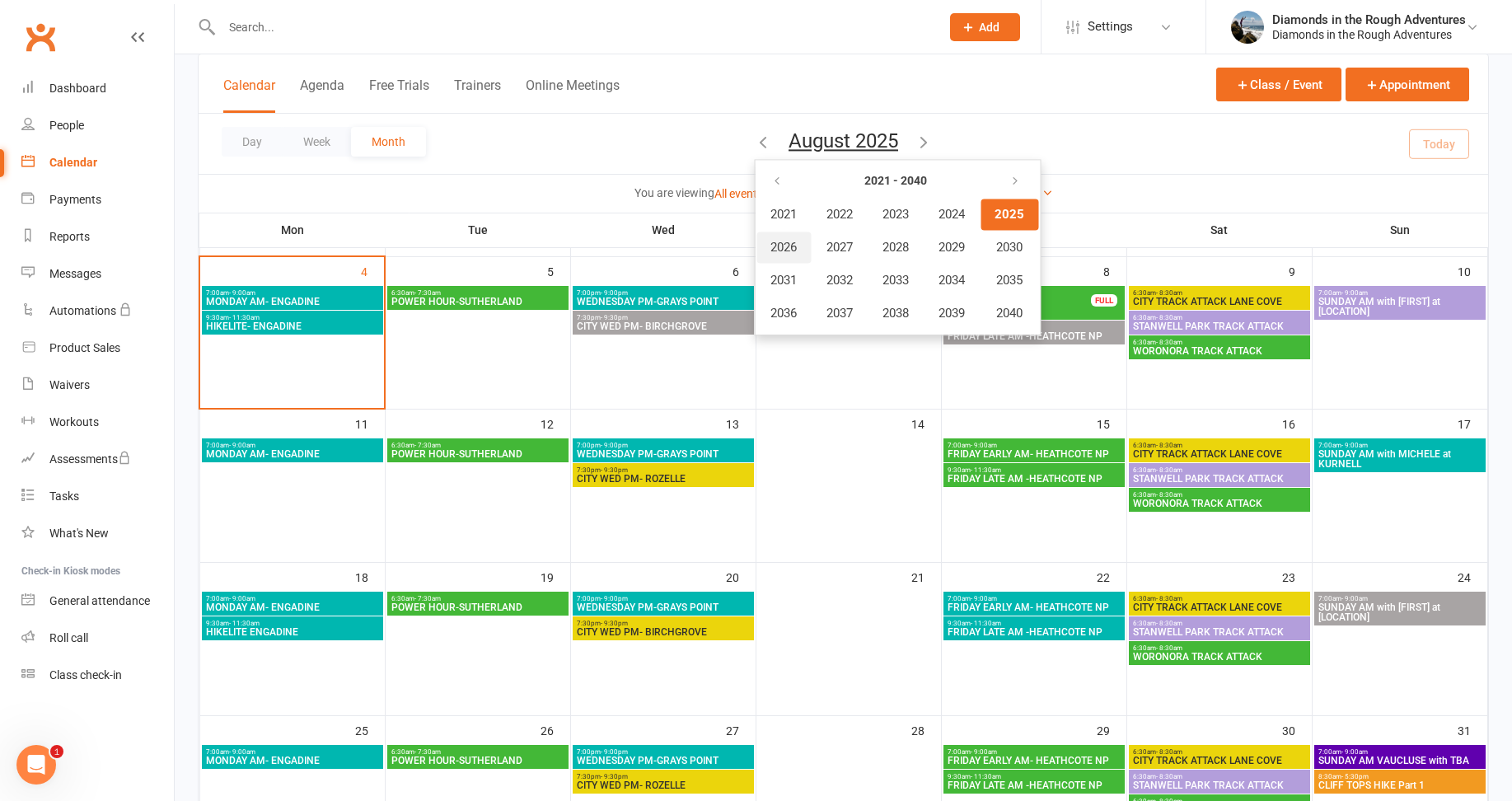 click on "2026" at bounding box center (784, 247) 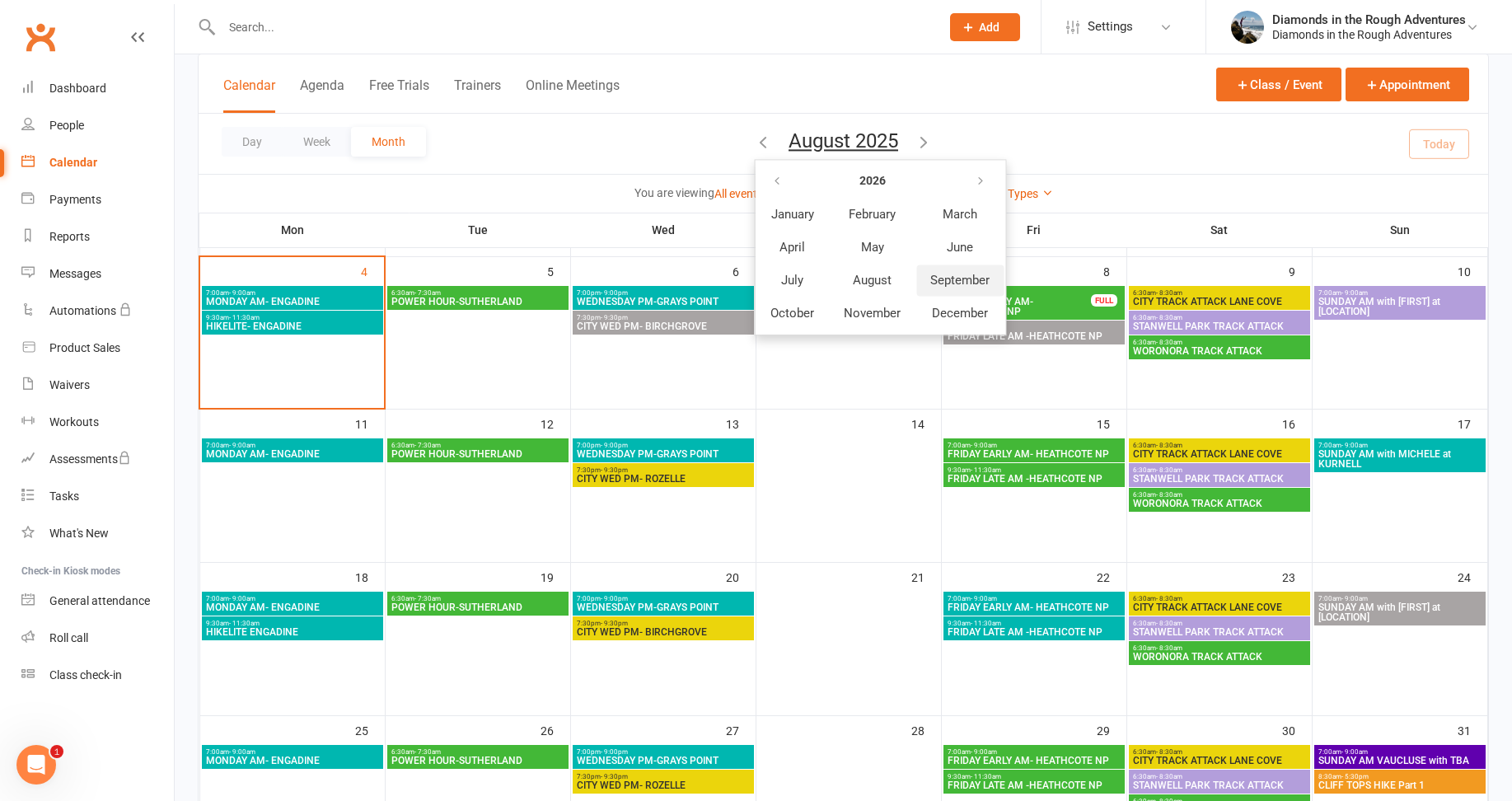 click on "September" at bounding box center [960, 280] 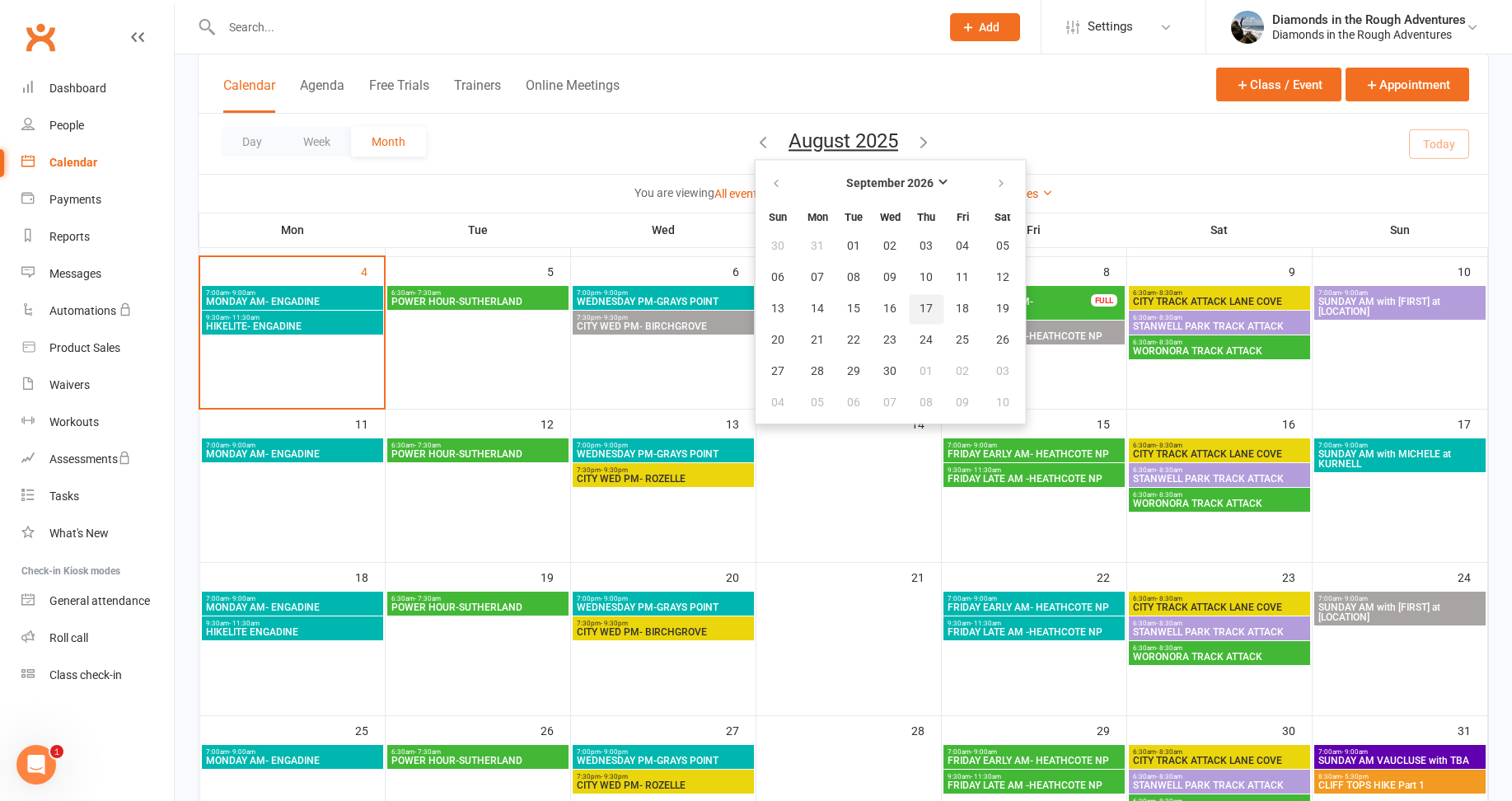 click on "17" at bounding box center (926, 309) 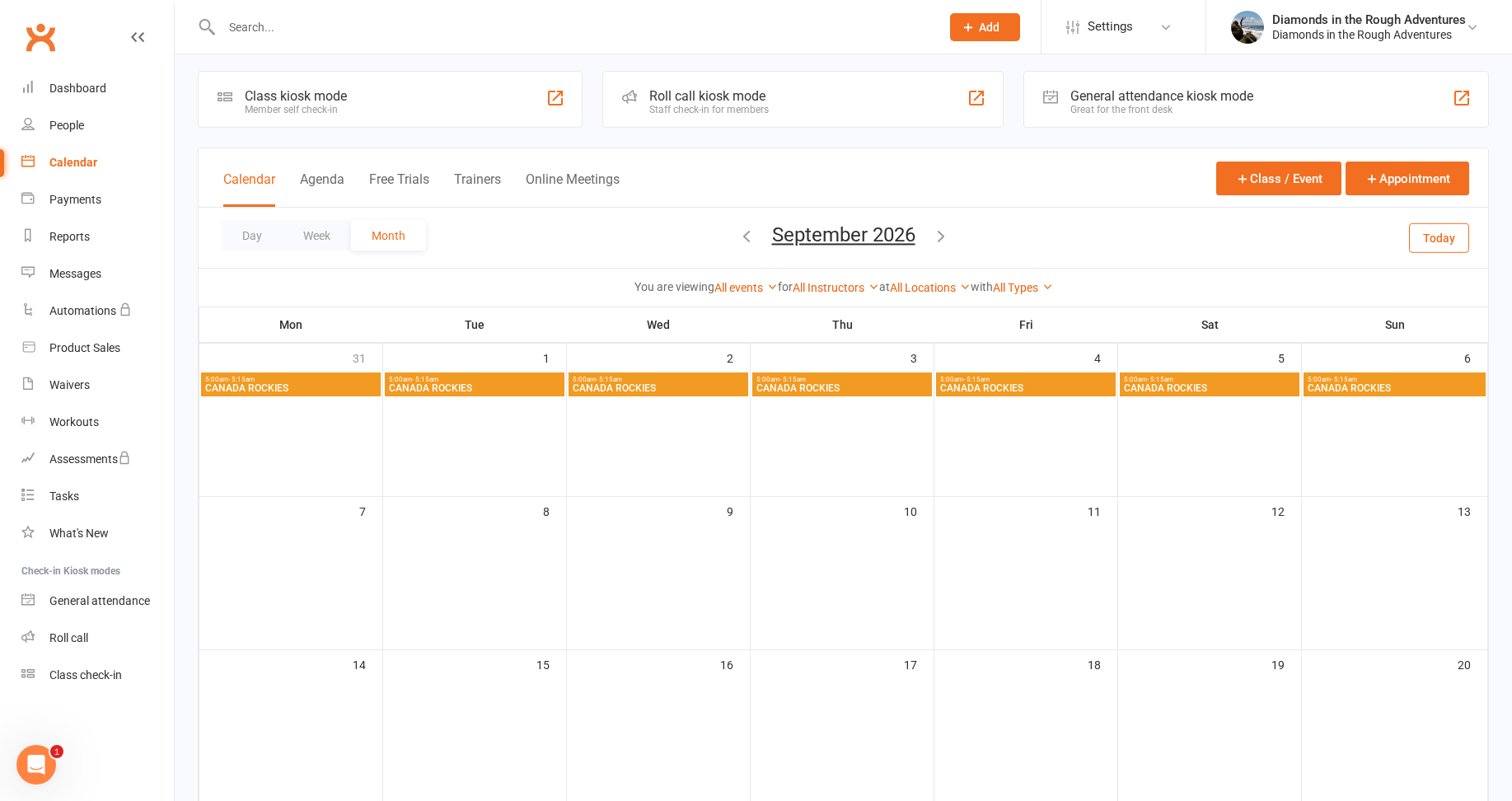 scroll, scrollTop: 0, scrollLeft: 0, axis: both 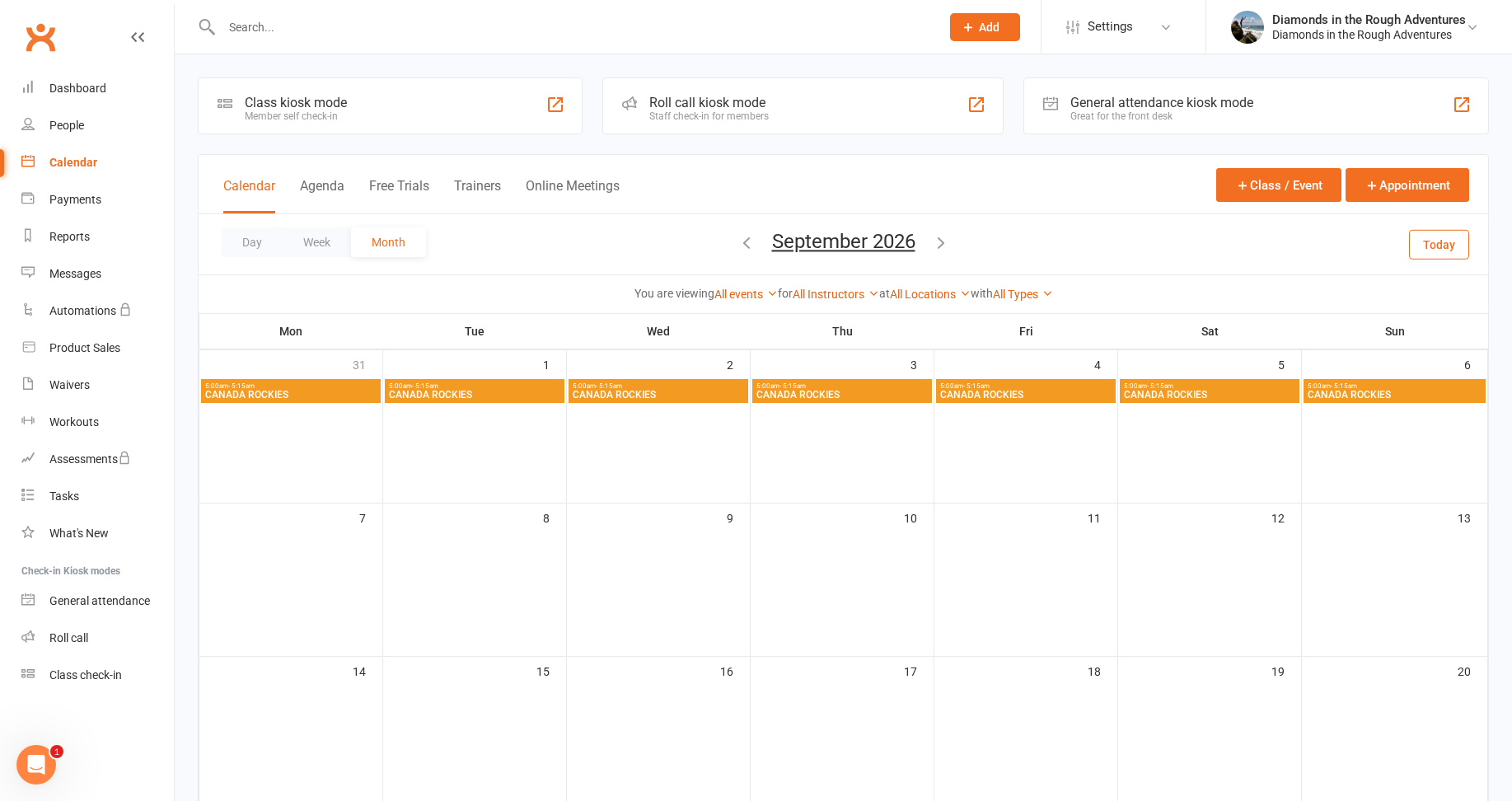click at bounding box center (747, 242) 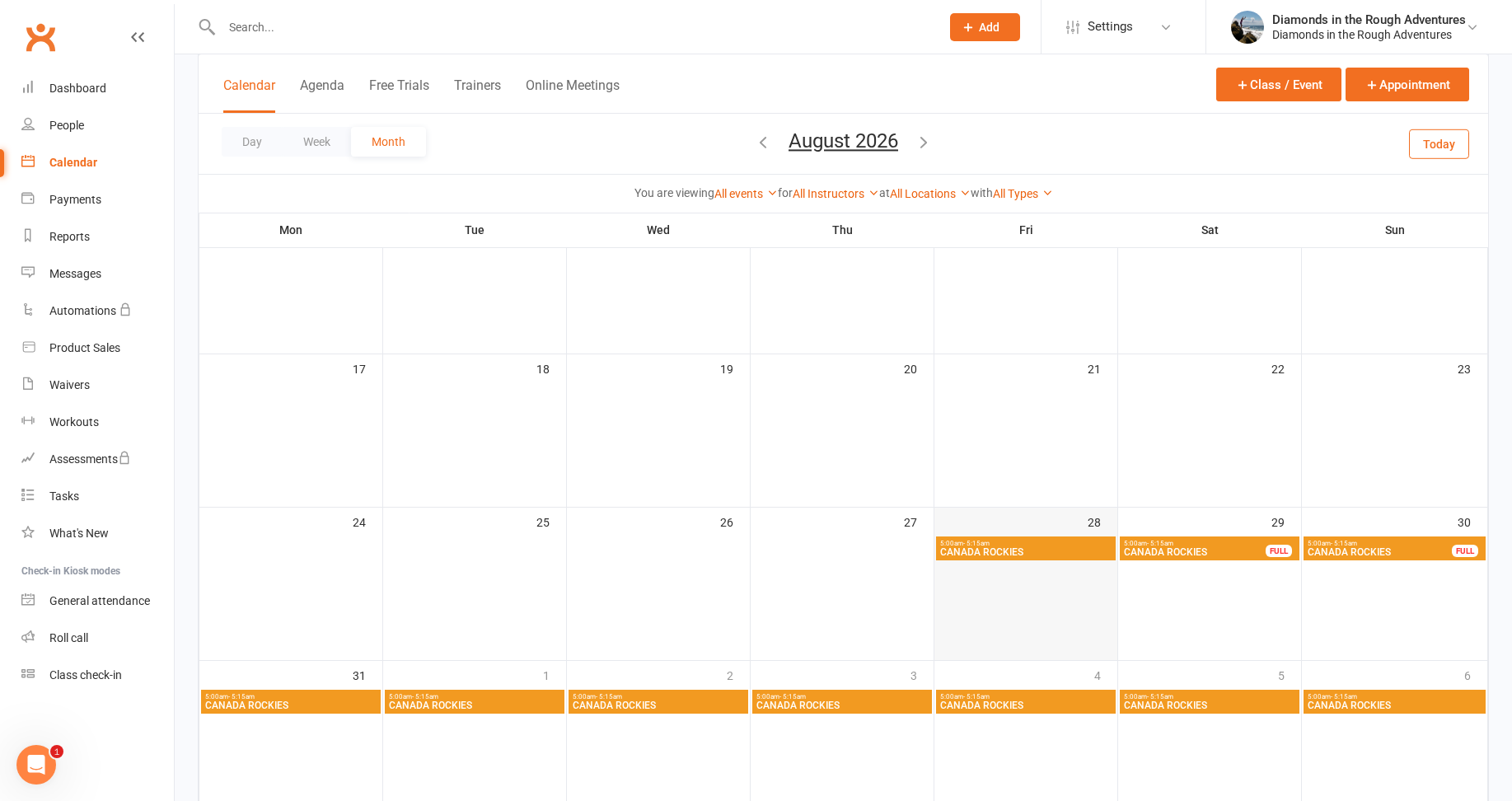 scroll, scrollTop: 494, scrollLeft: 0, axis: vertical 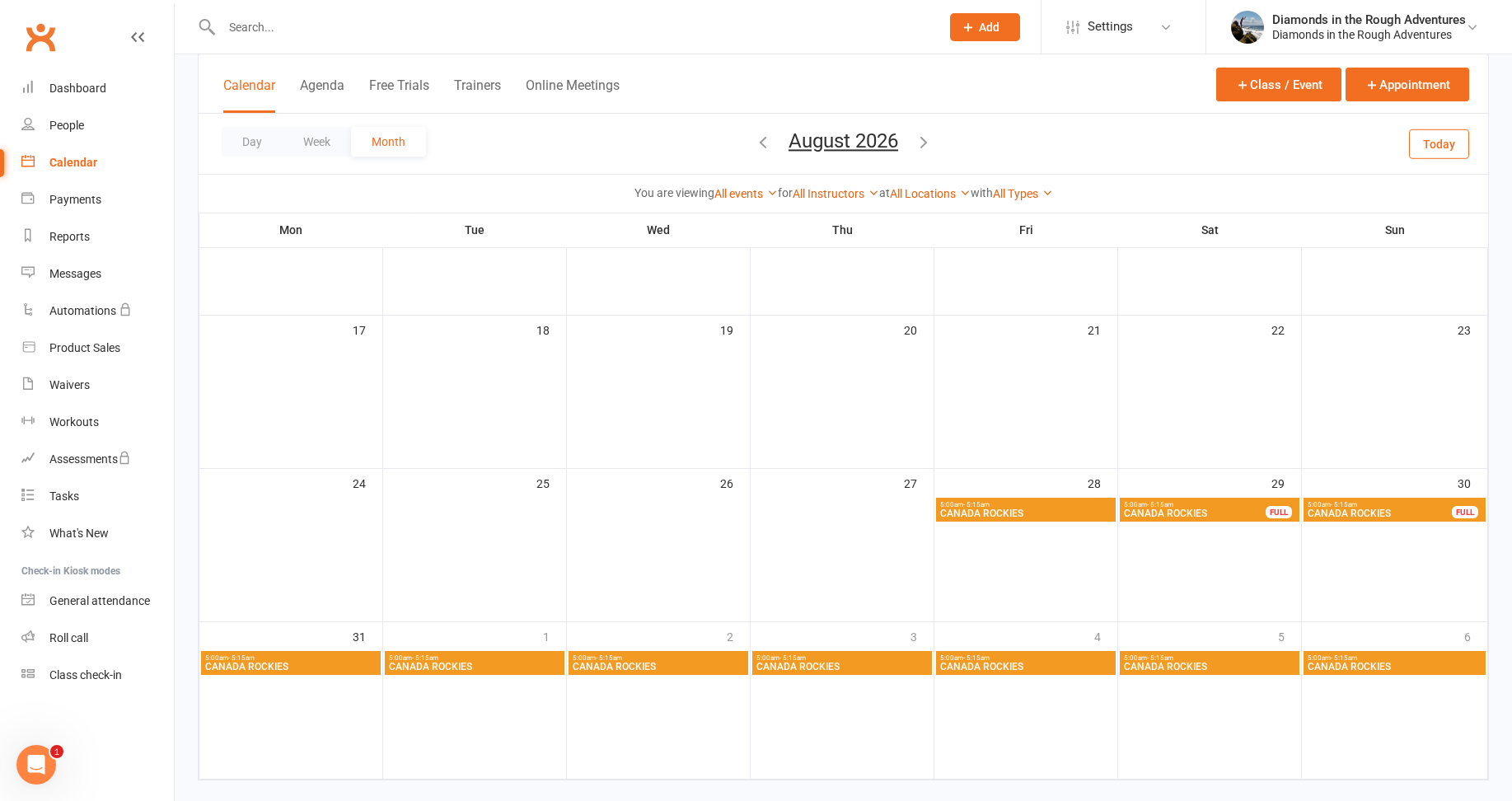 click on "CANADA ROCKIES" at bounding box center [1026, 513] 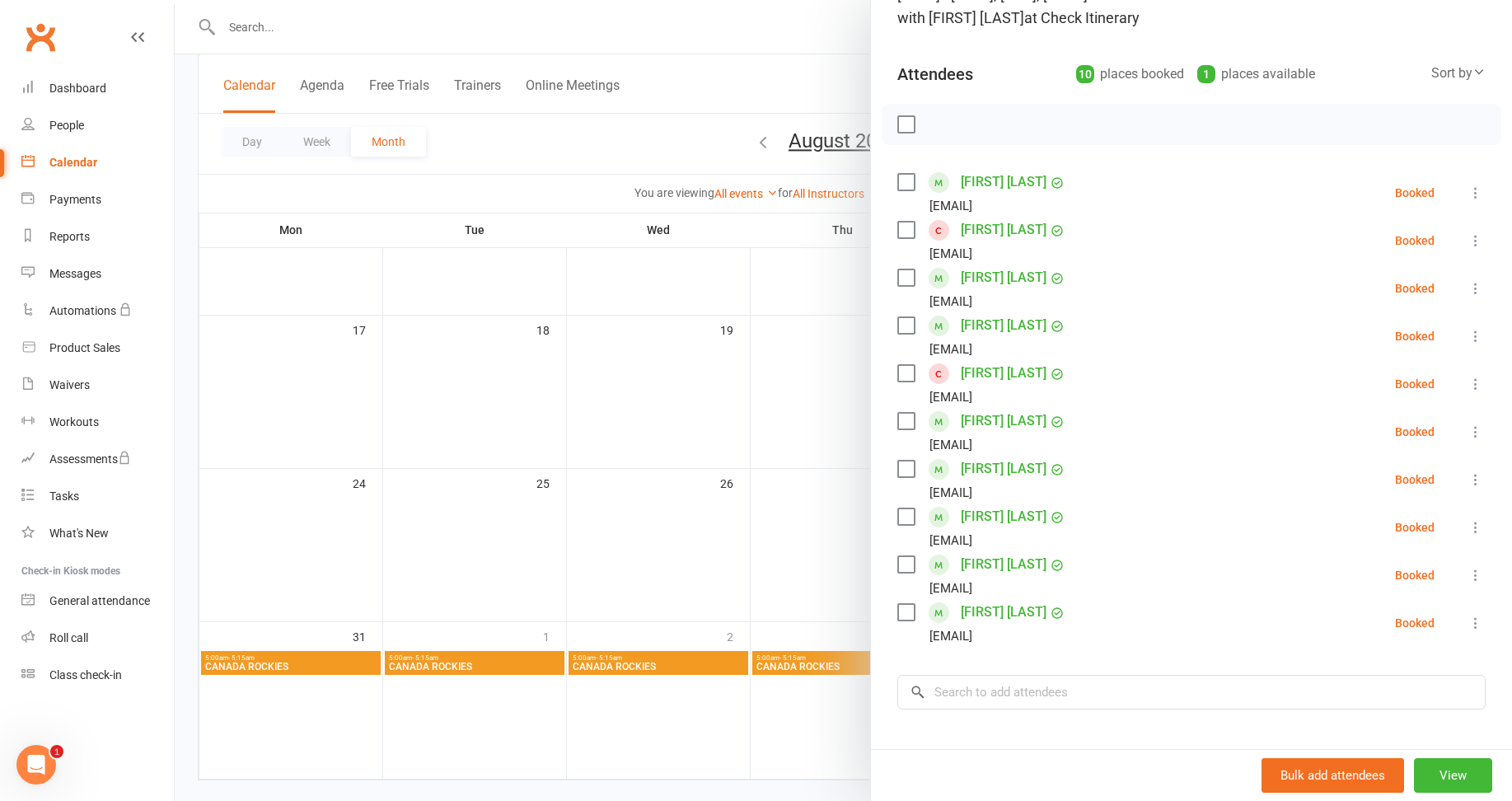 scroll, scrollTop: 165, scrollLeft: 0, axis: vertical 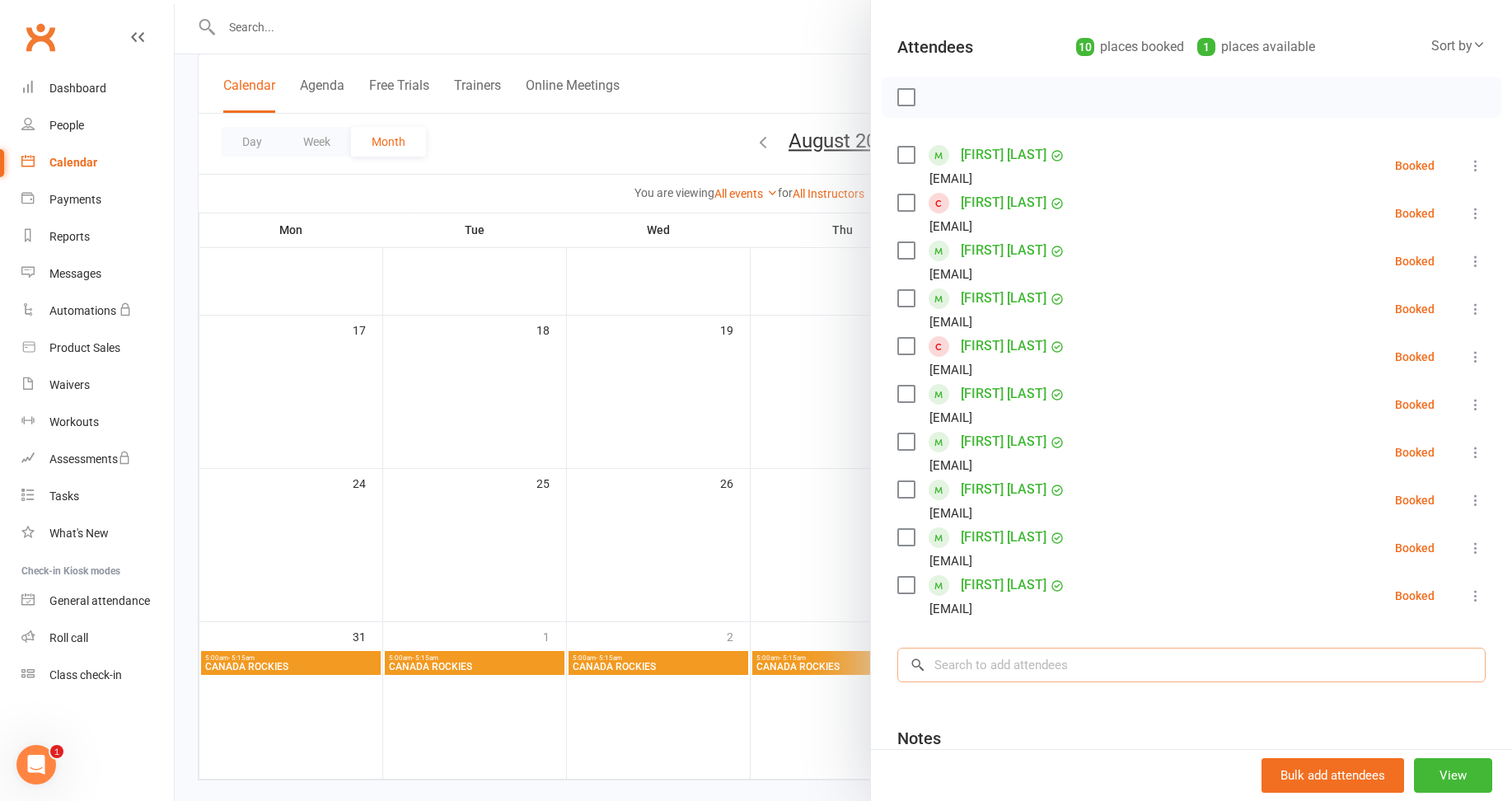 click at bounding box center [1191, 665] 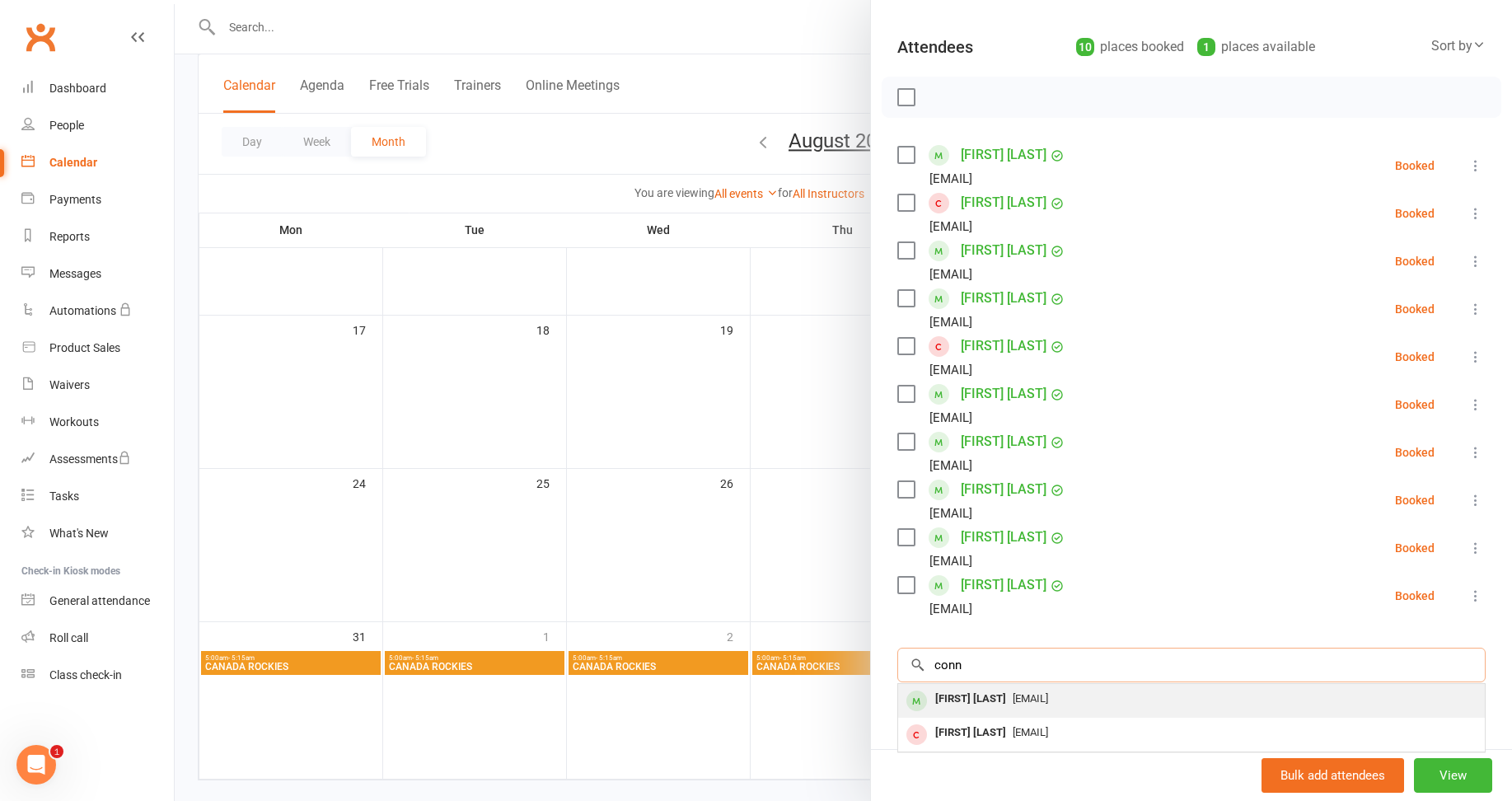type on "conn" 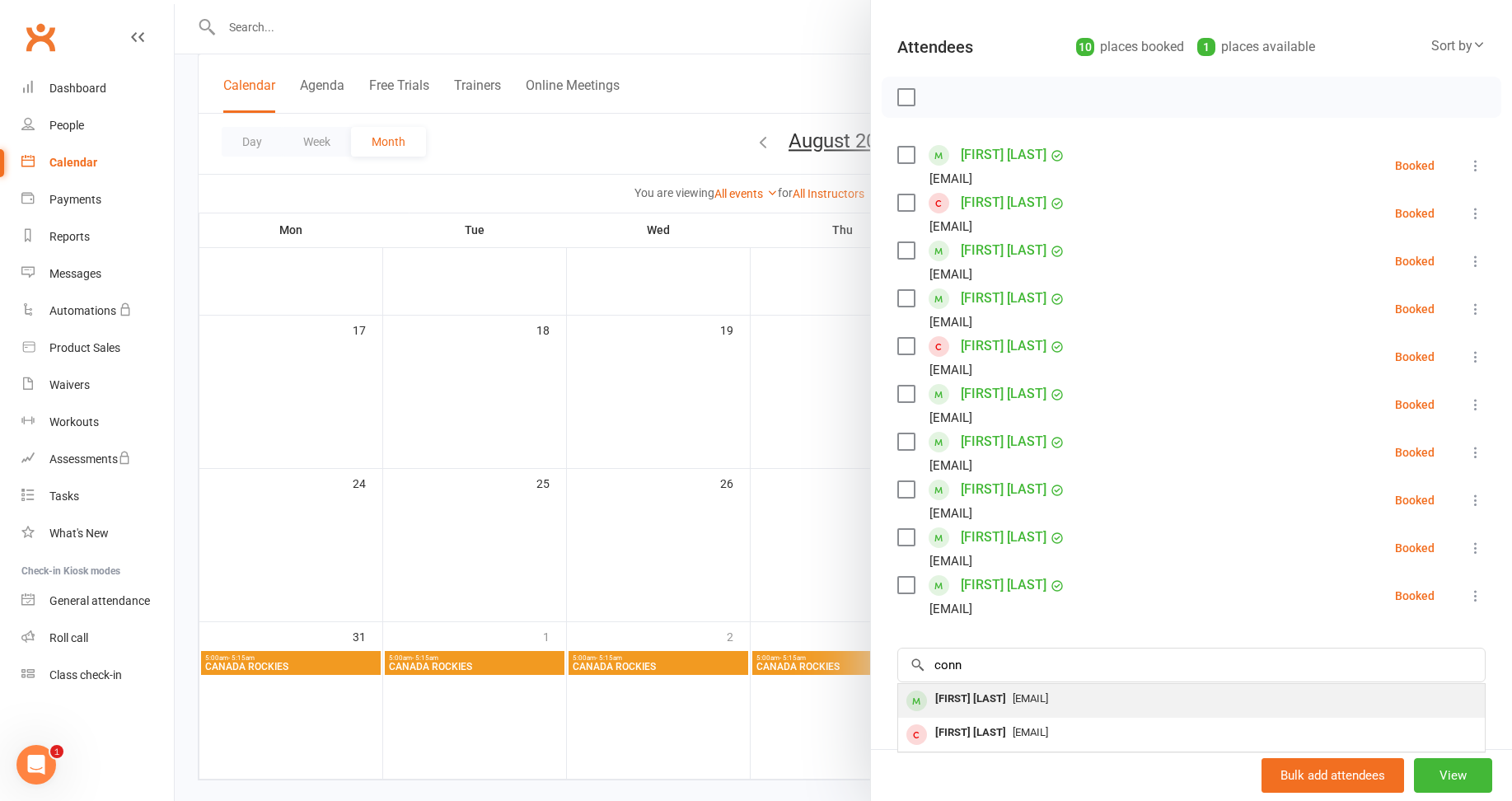 click on "[FIRST] [LAST]" at bounding box center [971, 699] 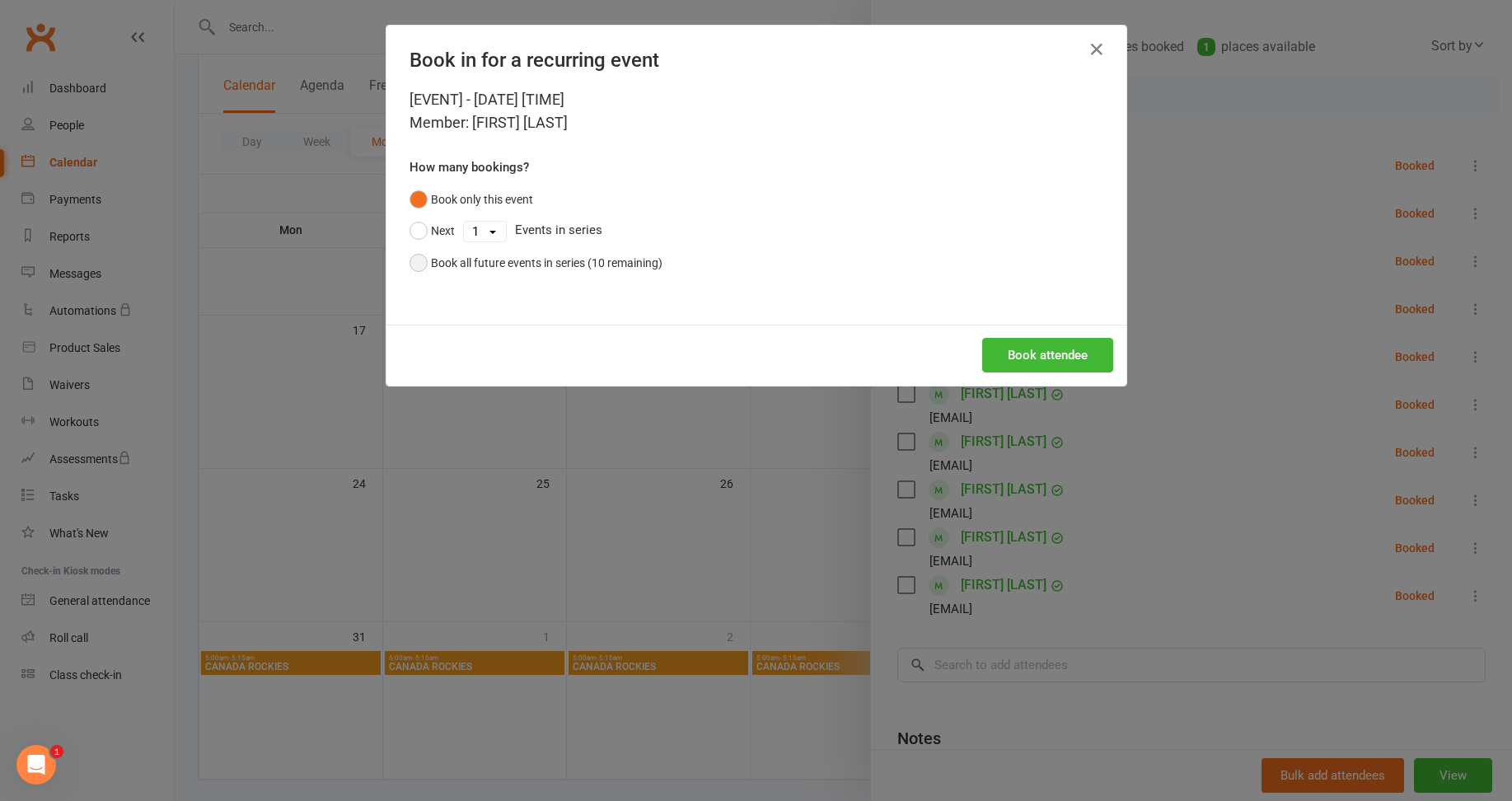 drag, startPoint x: 412, startPoint y: 256, endPoint x: 520, endPoint y: 277, distance: 110.02272 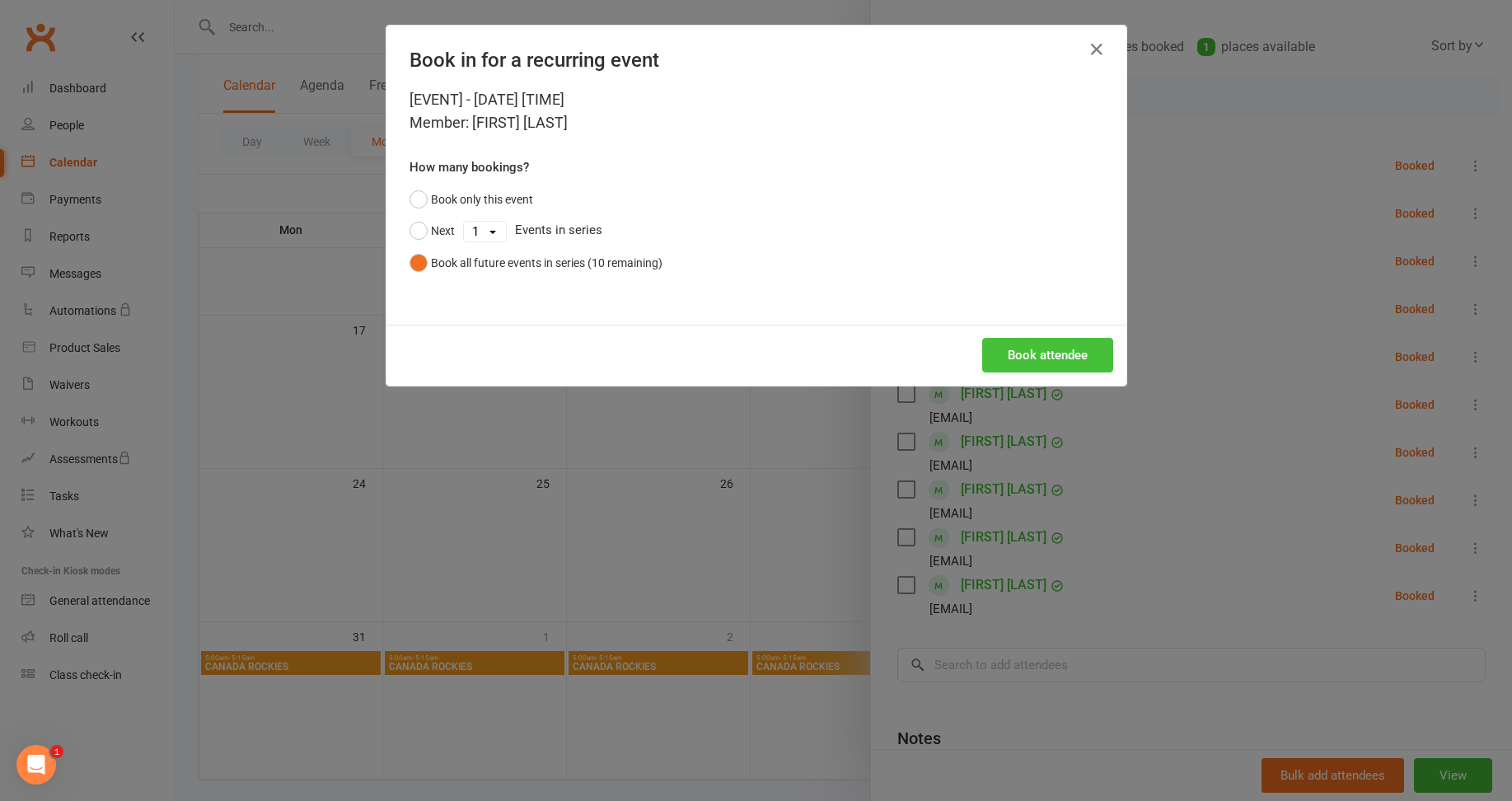 click on "Book attendee" at bounding box center [1047, 355] 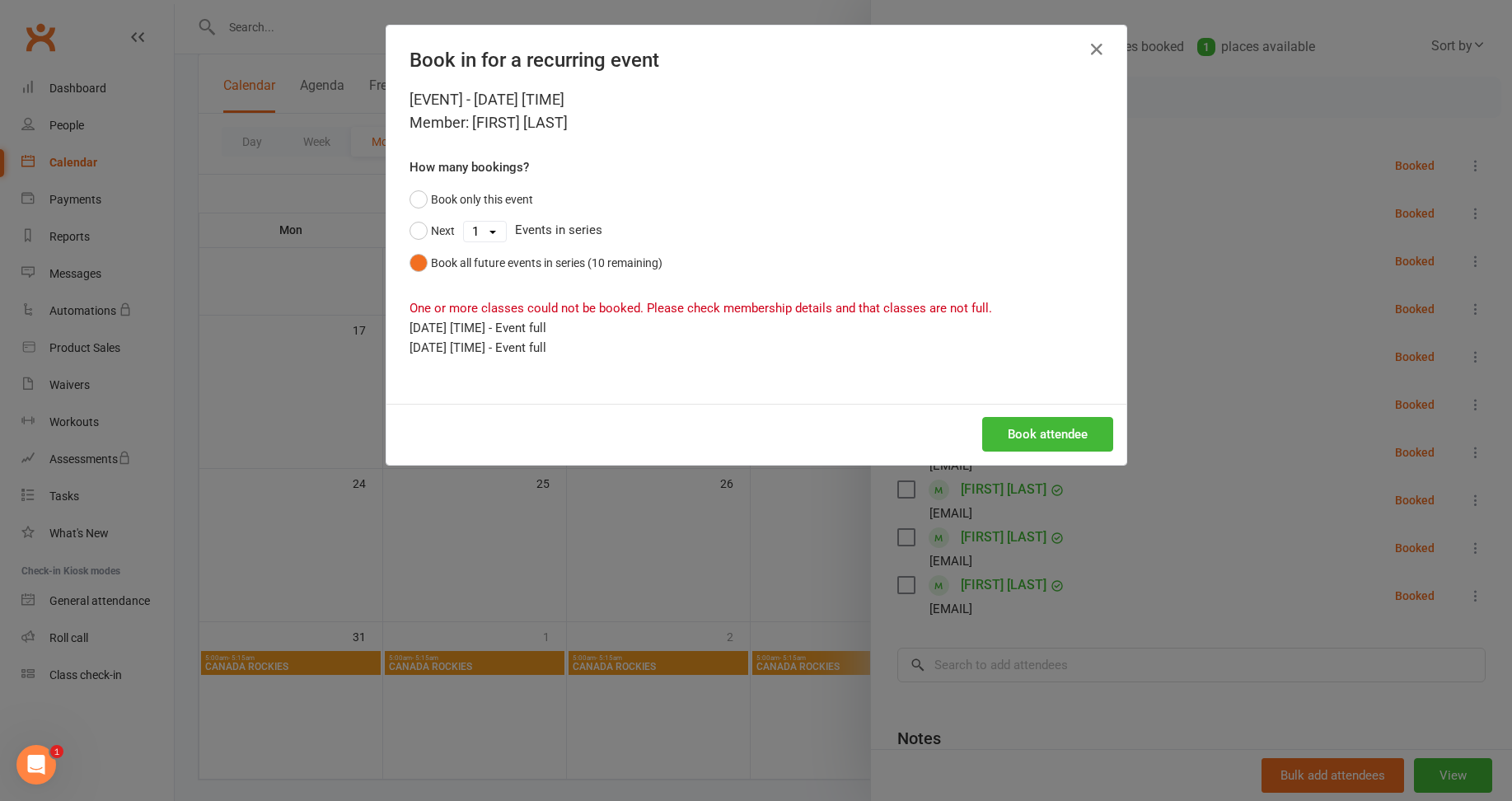 click on "Book in for a recurring event [EVENT] - [DATE] [TIME] Member: [FIRST] [LAST] How many bookings? Book only this event Next 1 2 3 4 5 6 7 8 9 10 Events in series Book all future events in series (10 remaining) One or more classes could not be booked. Please check membership details and that classes are not full.  [DATE] [TIME] - Event full [DATE] [TIME] - Event full Book attendee" at bounding box center (756, 400) 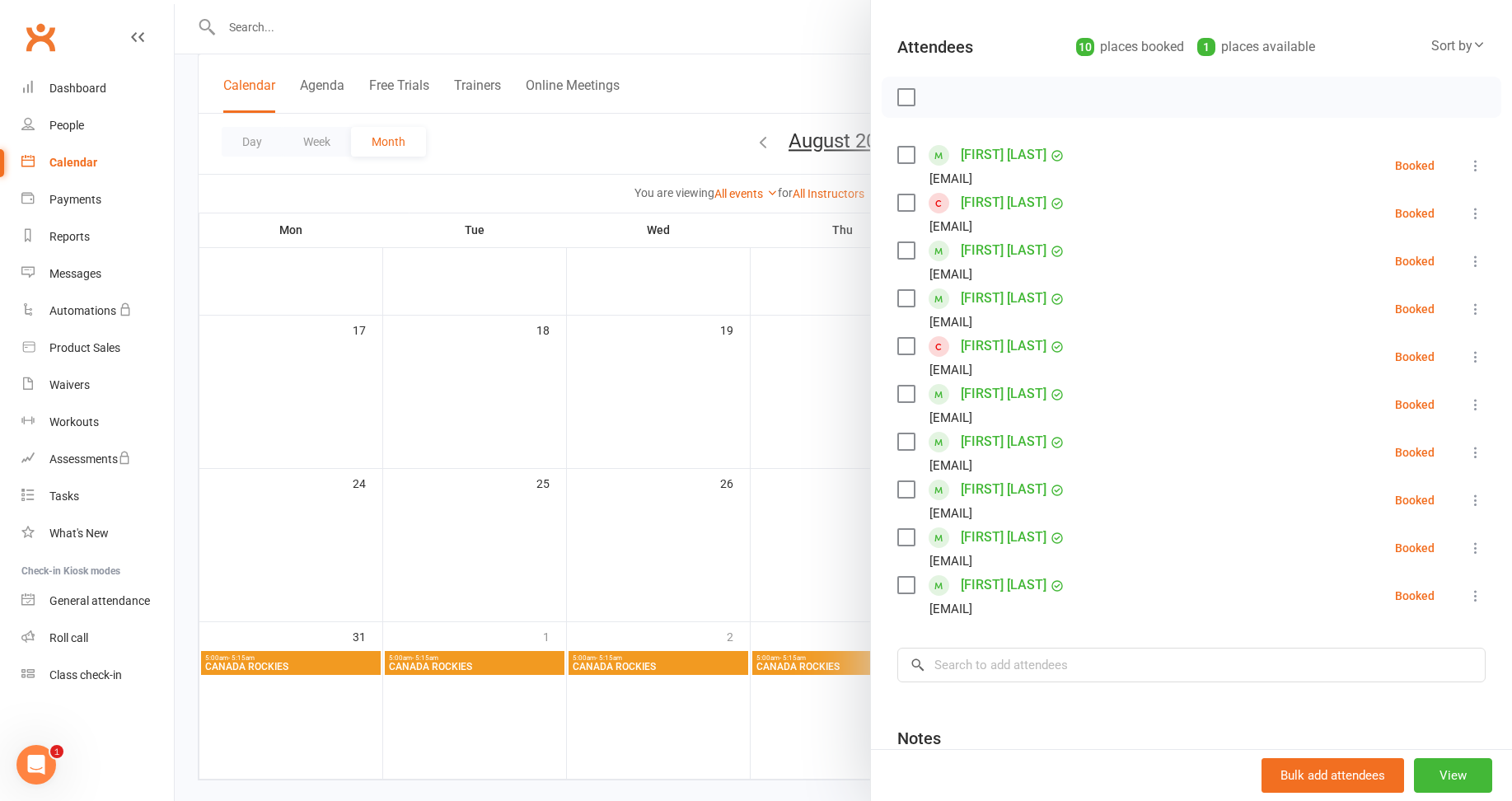 click at bounding box center (843, 400) 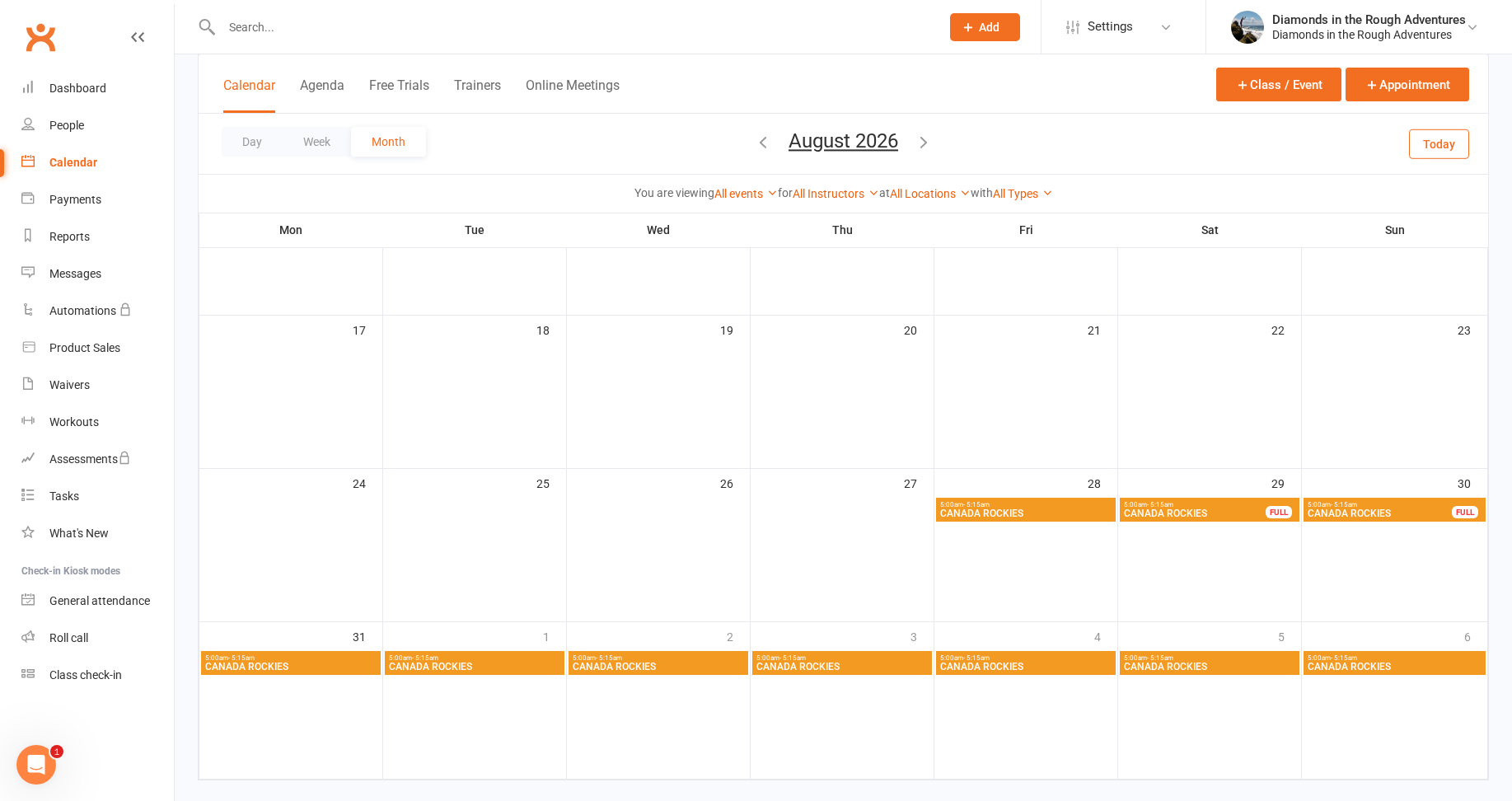 click on "CANADA ROCKIES" at bounding box center [1210, 667] 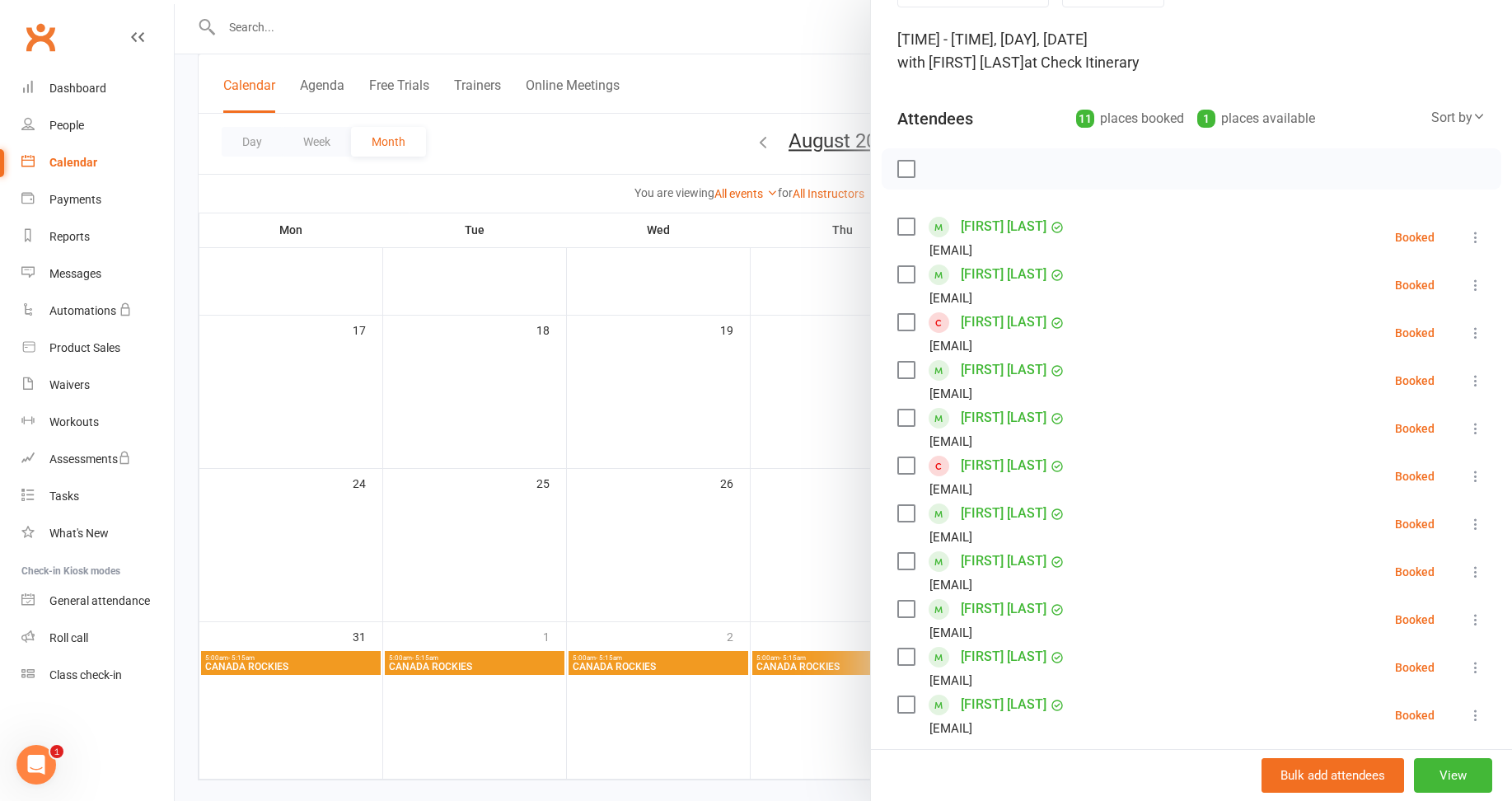 scroll, scrollTop: 165, scrollLeft: 0, axis: vertical 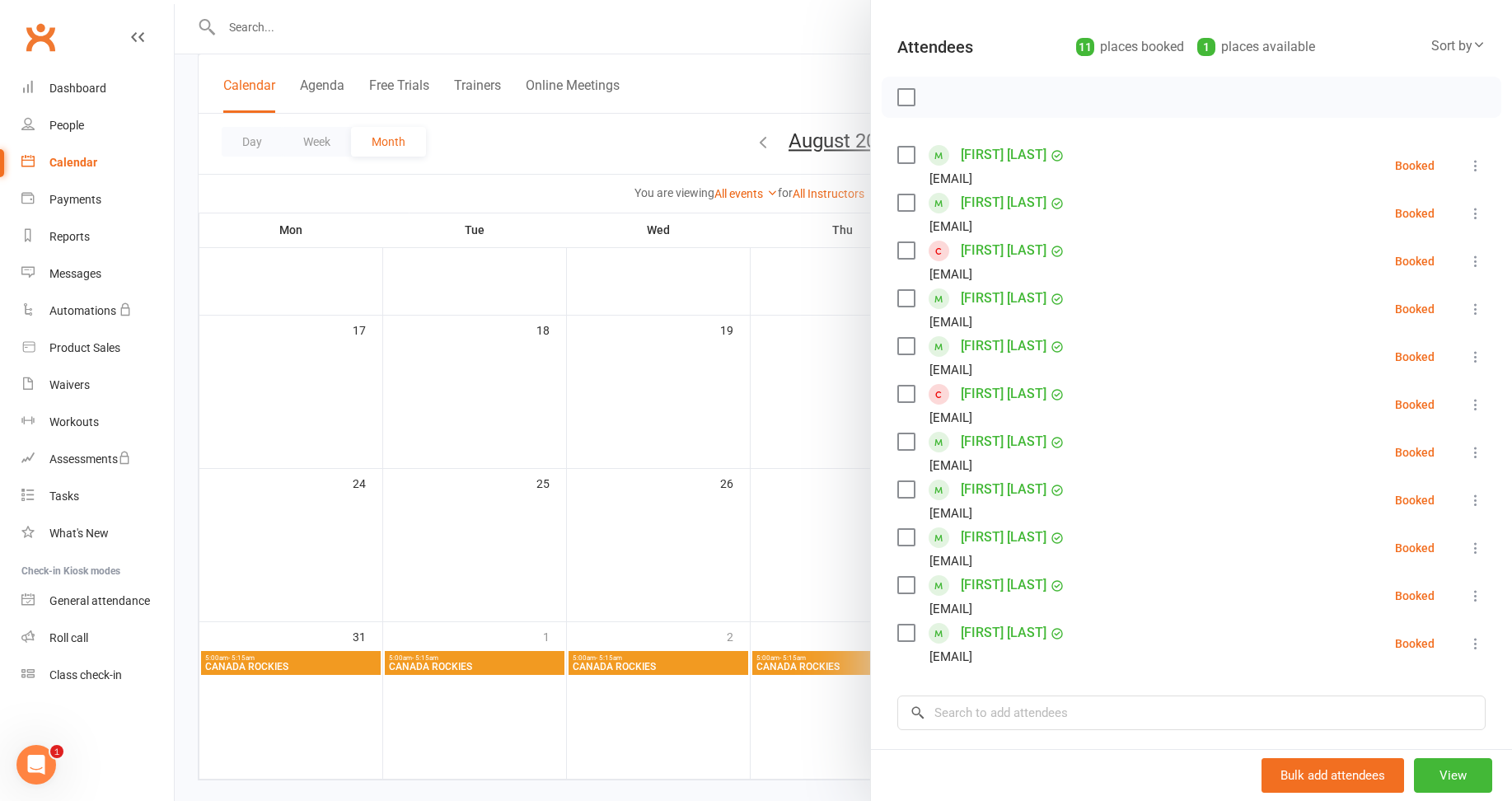 click at bounding box center [843, 400] 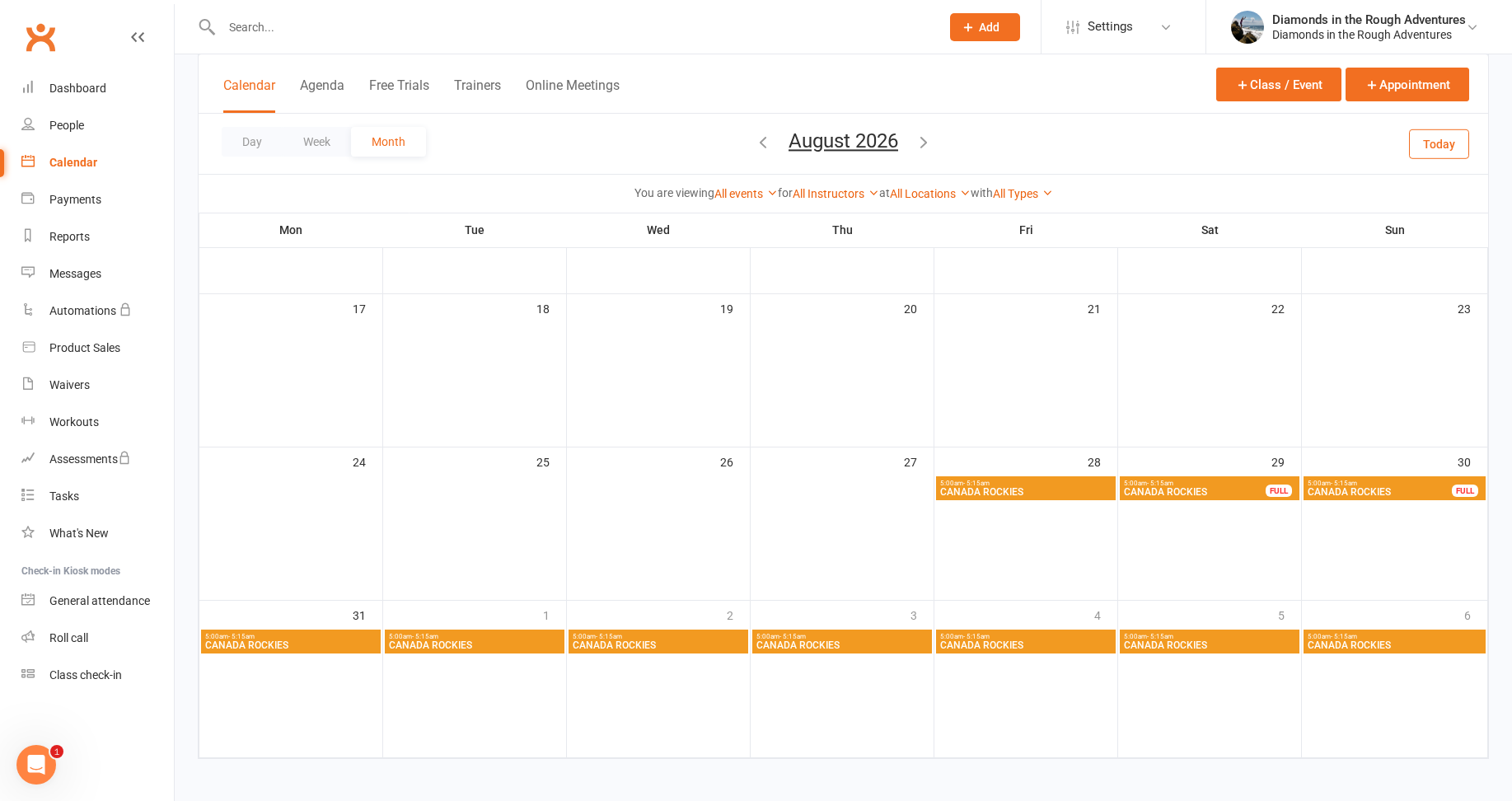 scroll, scrollTop: 521, scrollLeft: 0, axis: vertical 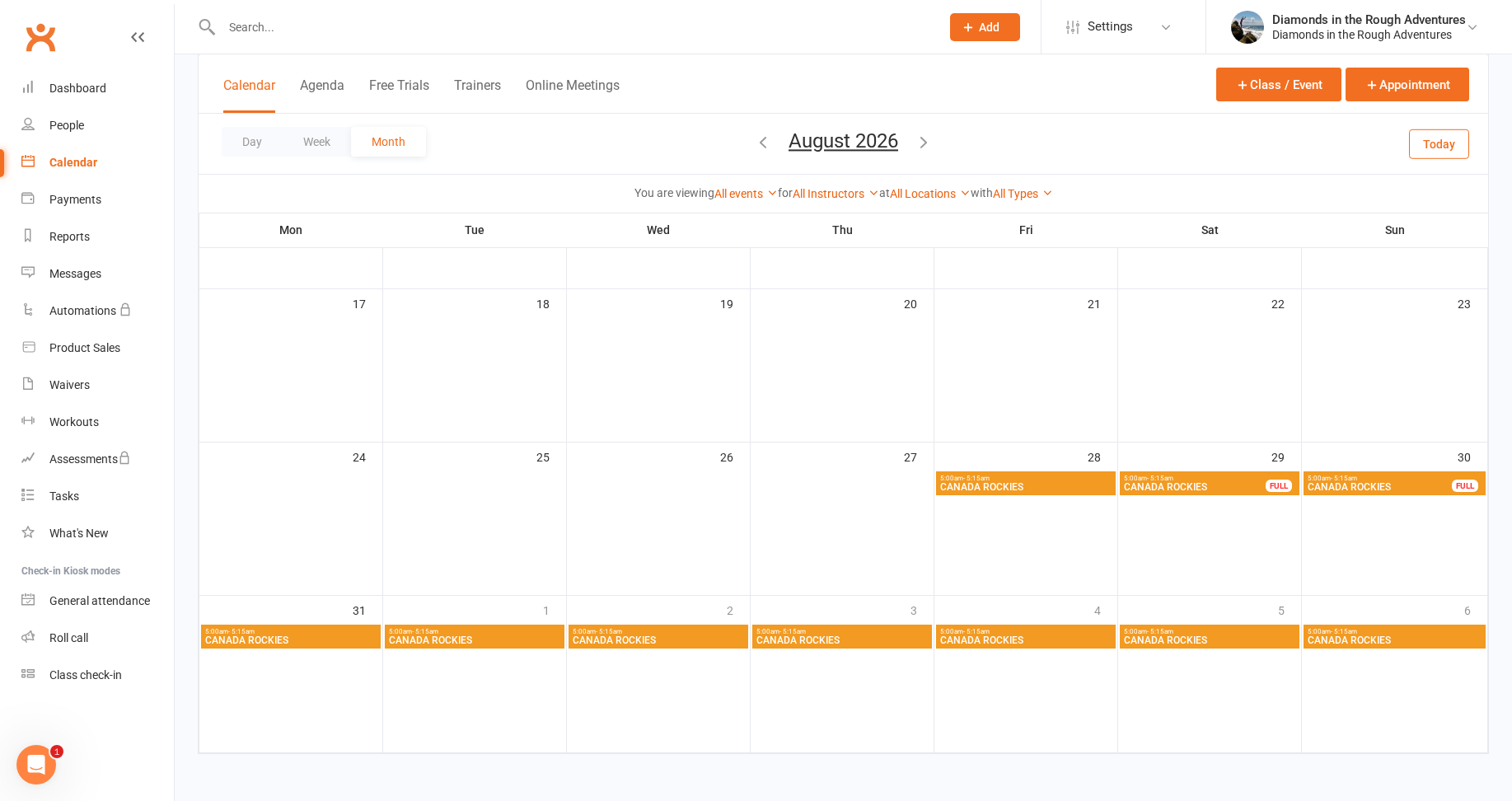 click on "CANADA ROCKIES" at bounding box center (1026, 487) 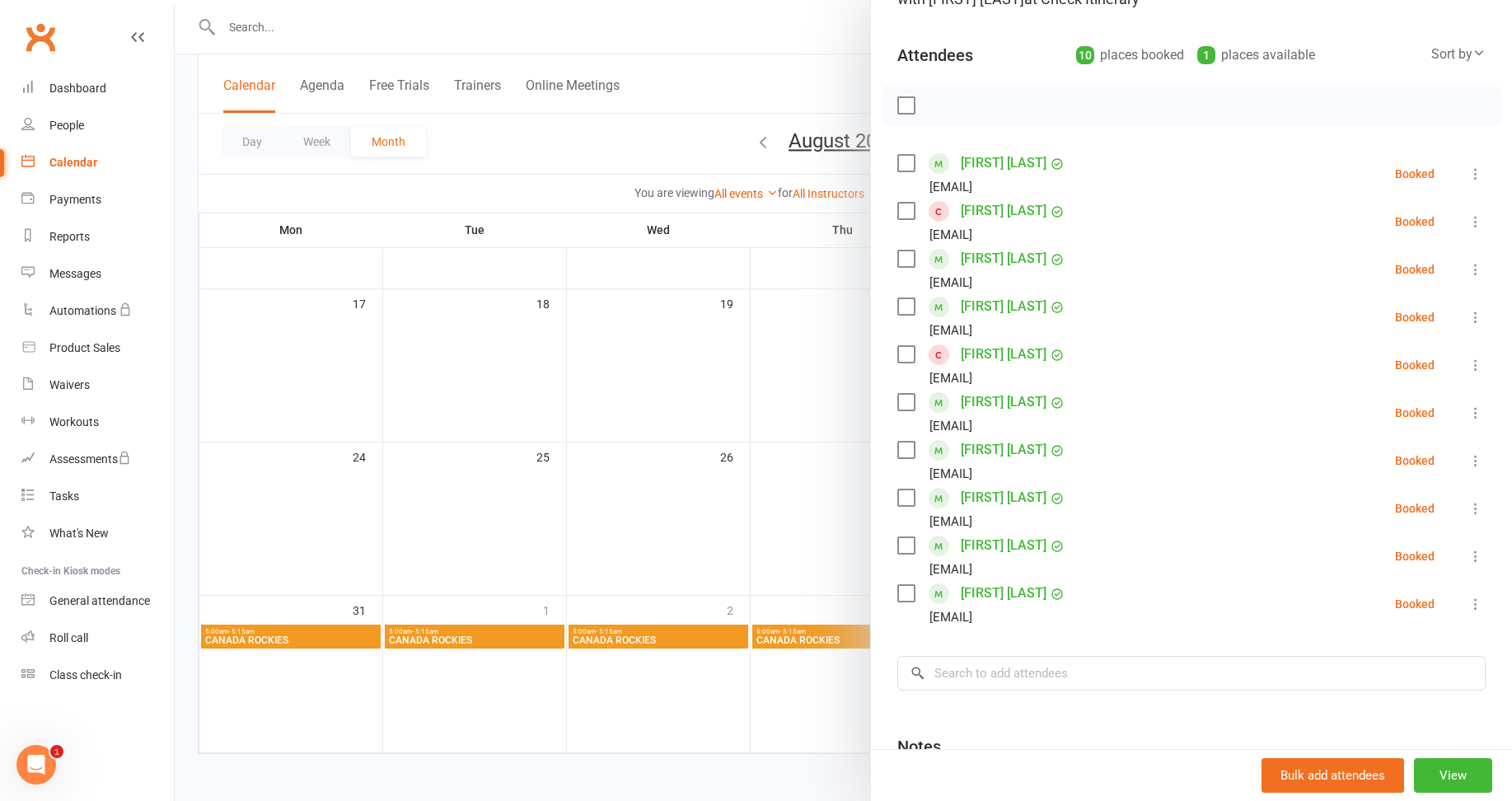 scroll, scrollTop: 165, scrollLeft: 0, axis: vertical 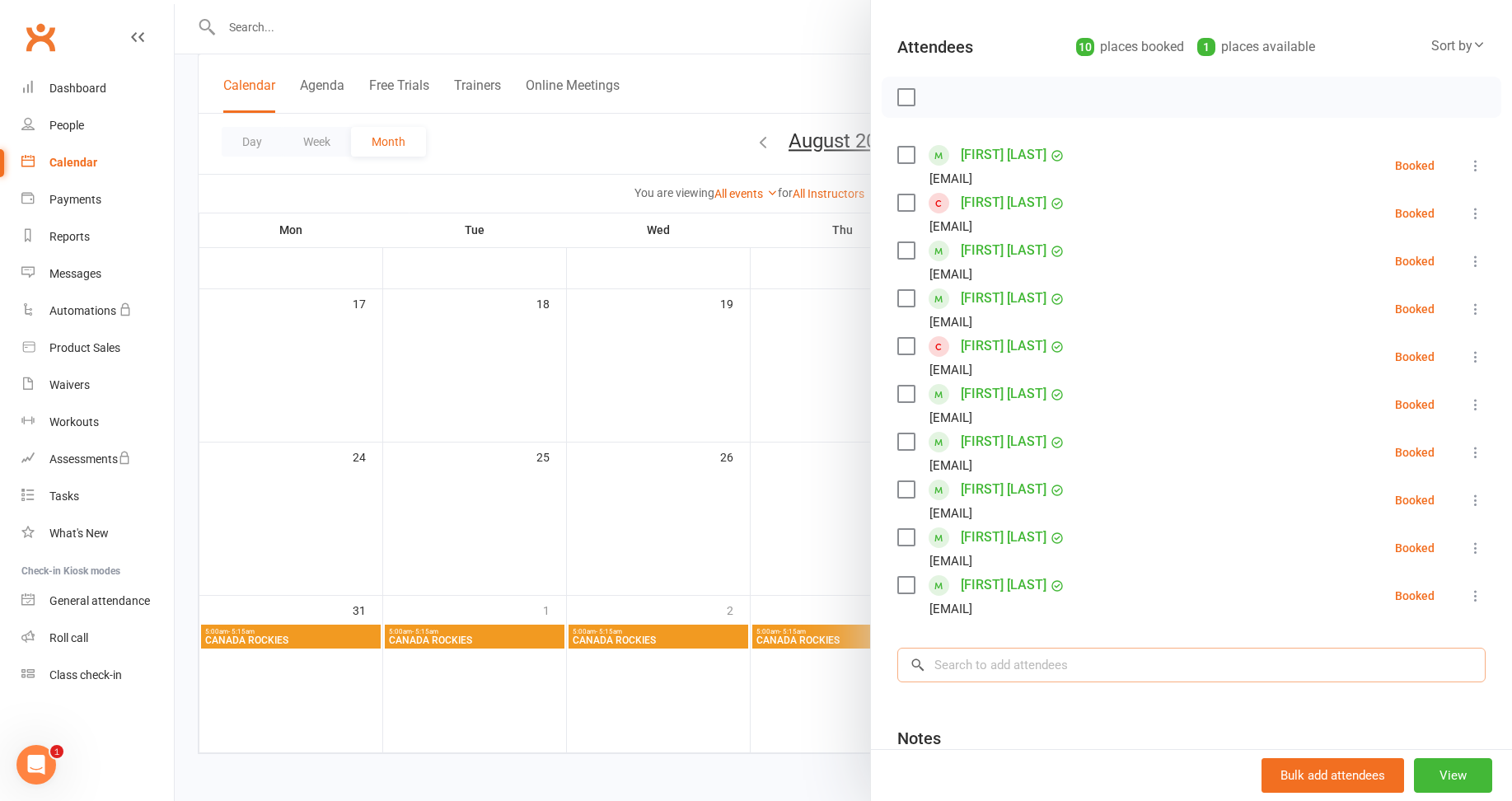 click at bounding box center (1191, 665) 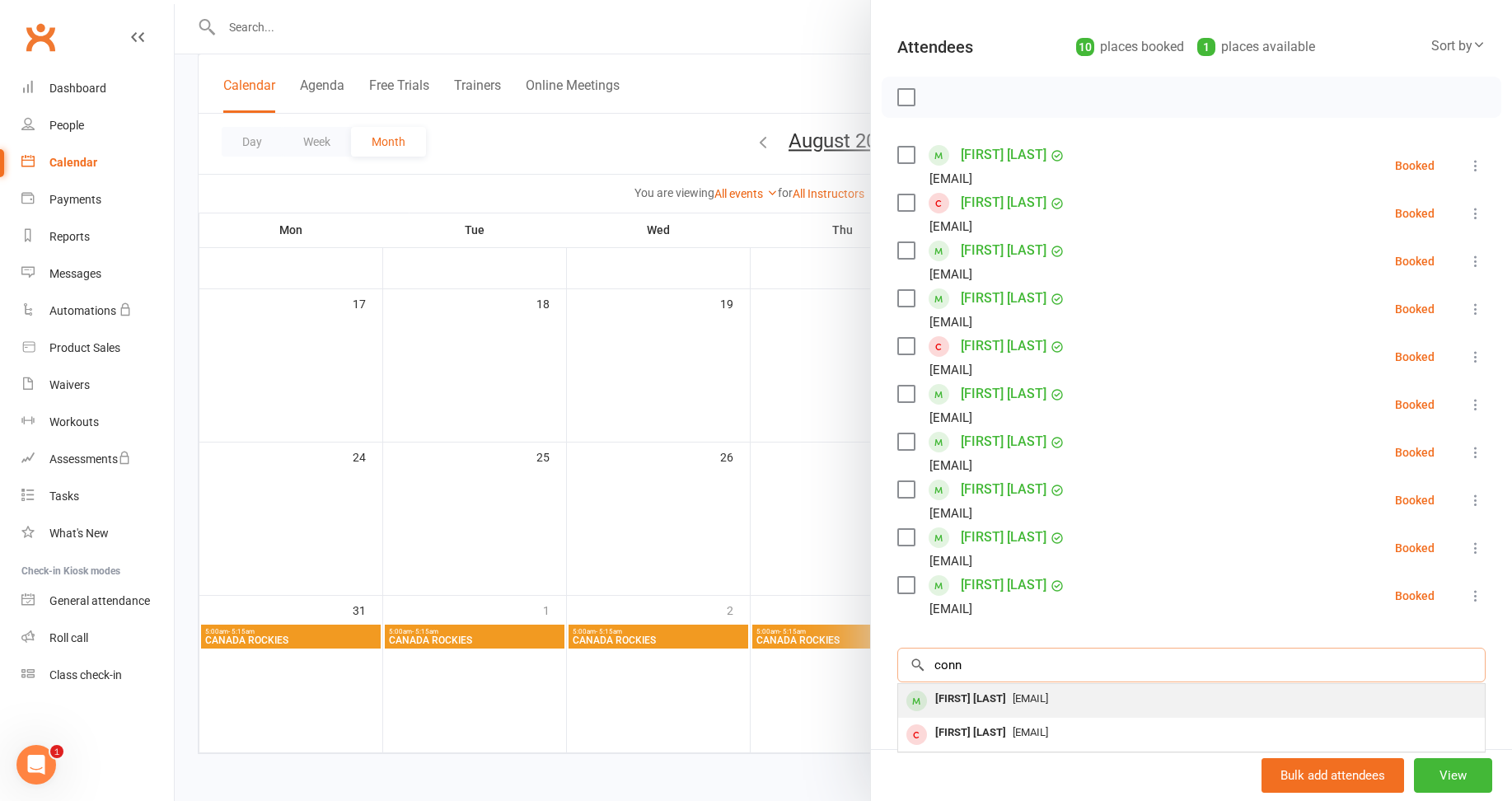 type on "conn" 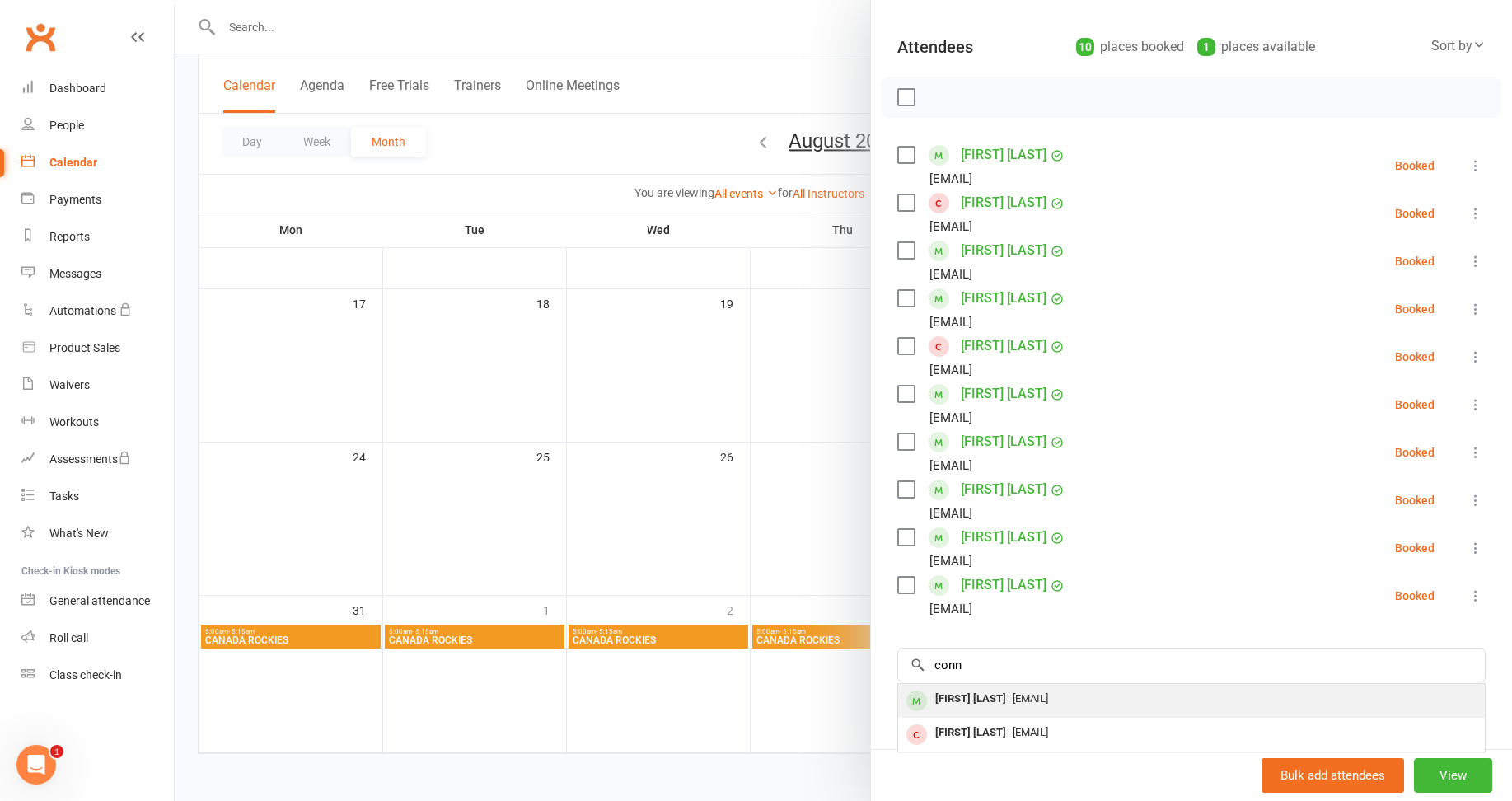 click on "[FIRST] [LAST]" at bounding box center (971, 699) 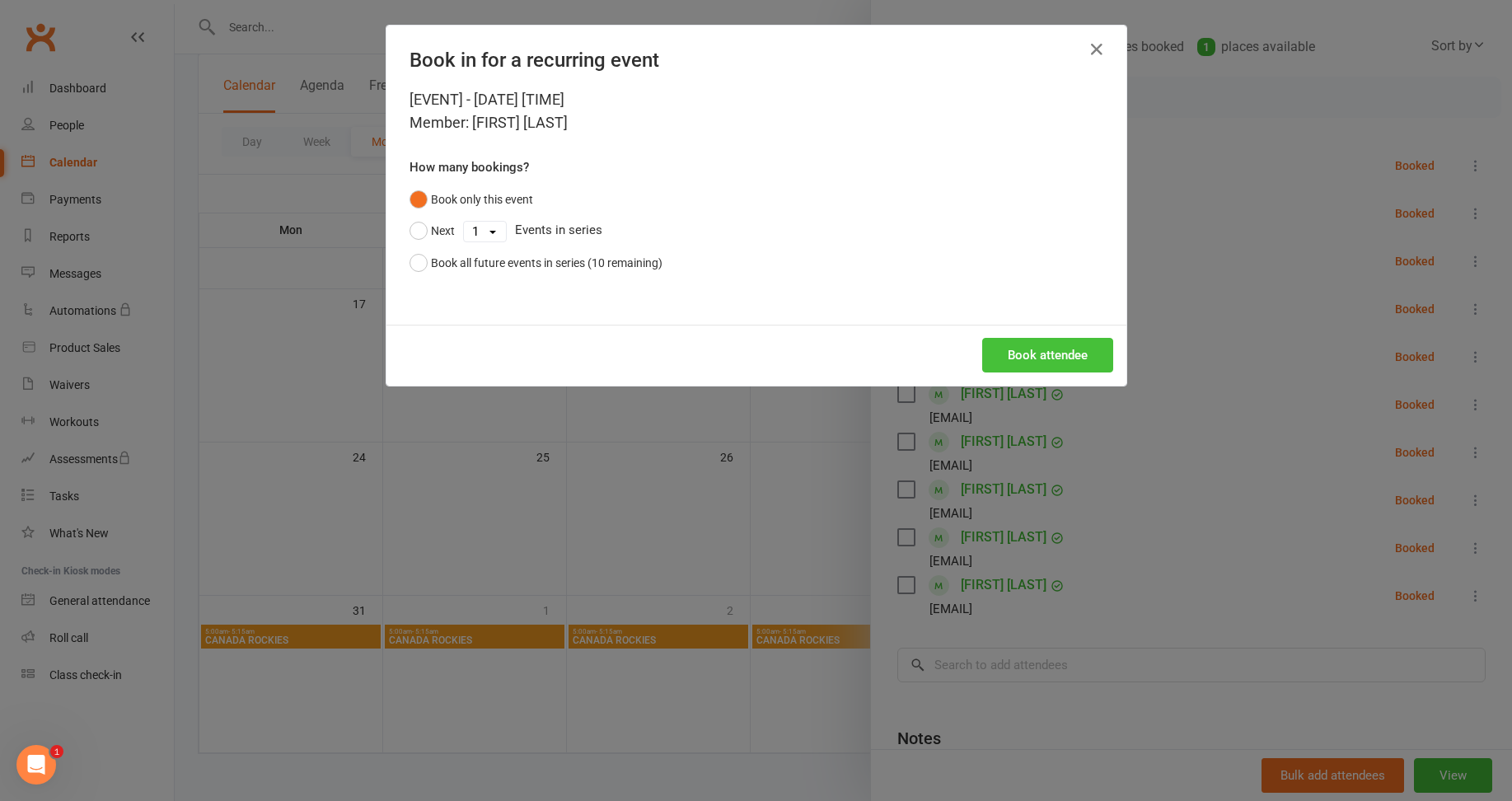 click on "Book attendee" at bounding box center (1047, 355) 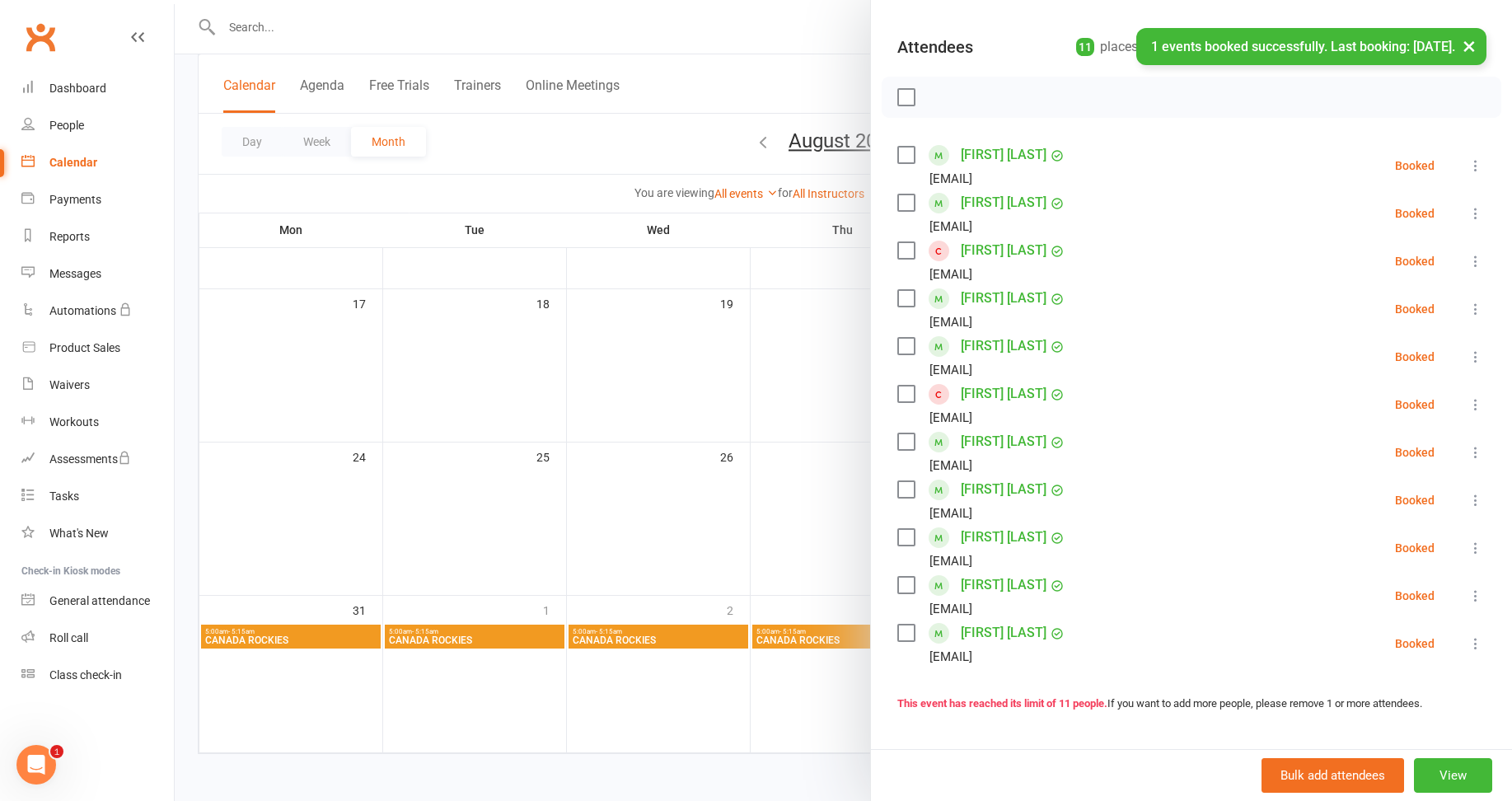 click at bounding box center (843, 400) 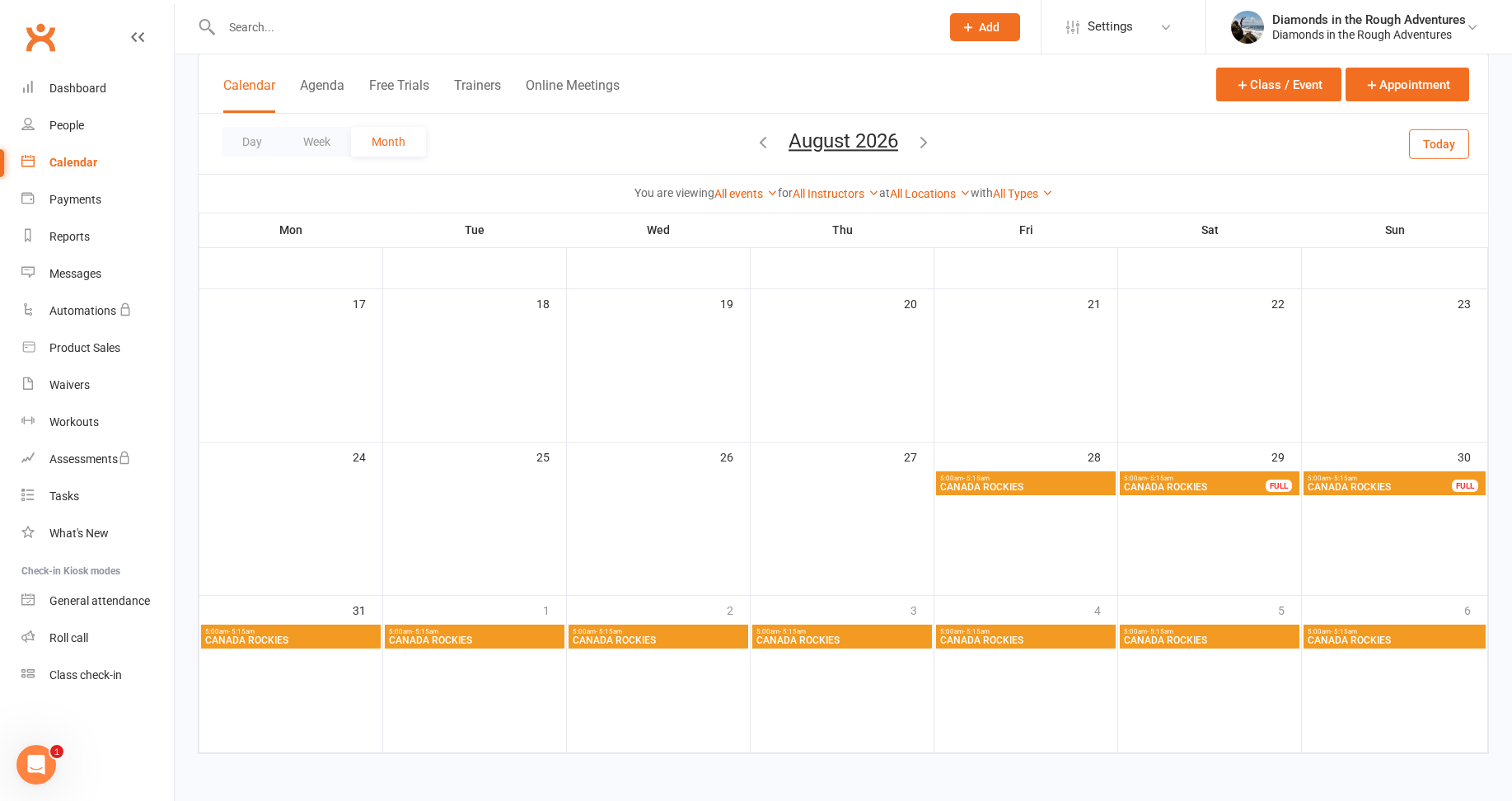 click on "CANADA ROCKIES" at bounding box center [1195, 487] 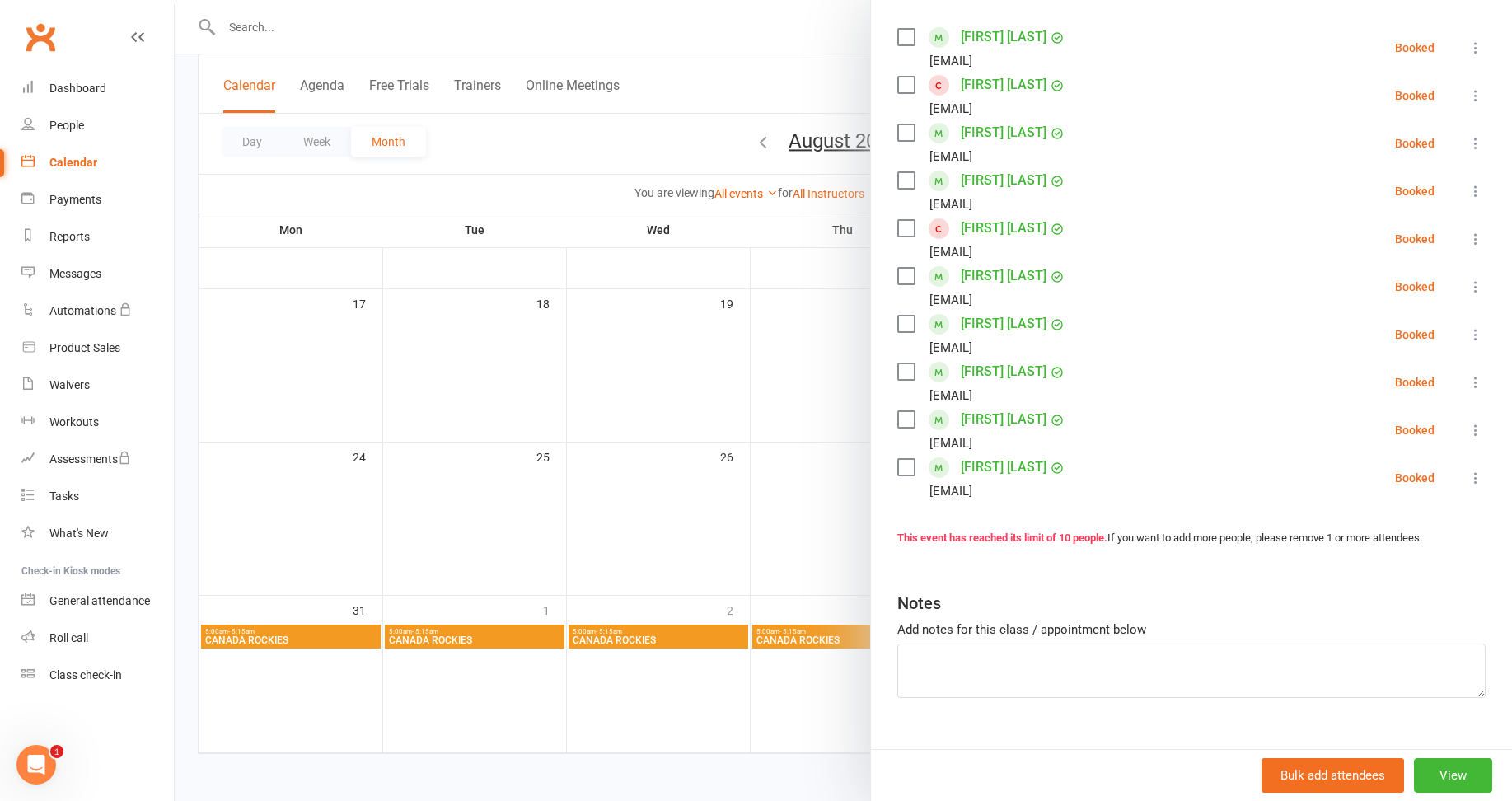 scroll, scrollTop: 314, scrollLeft: 0, axis: vertical 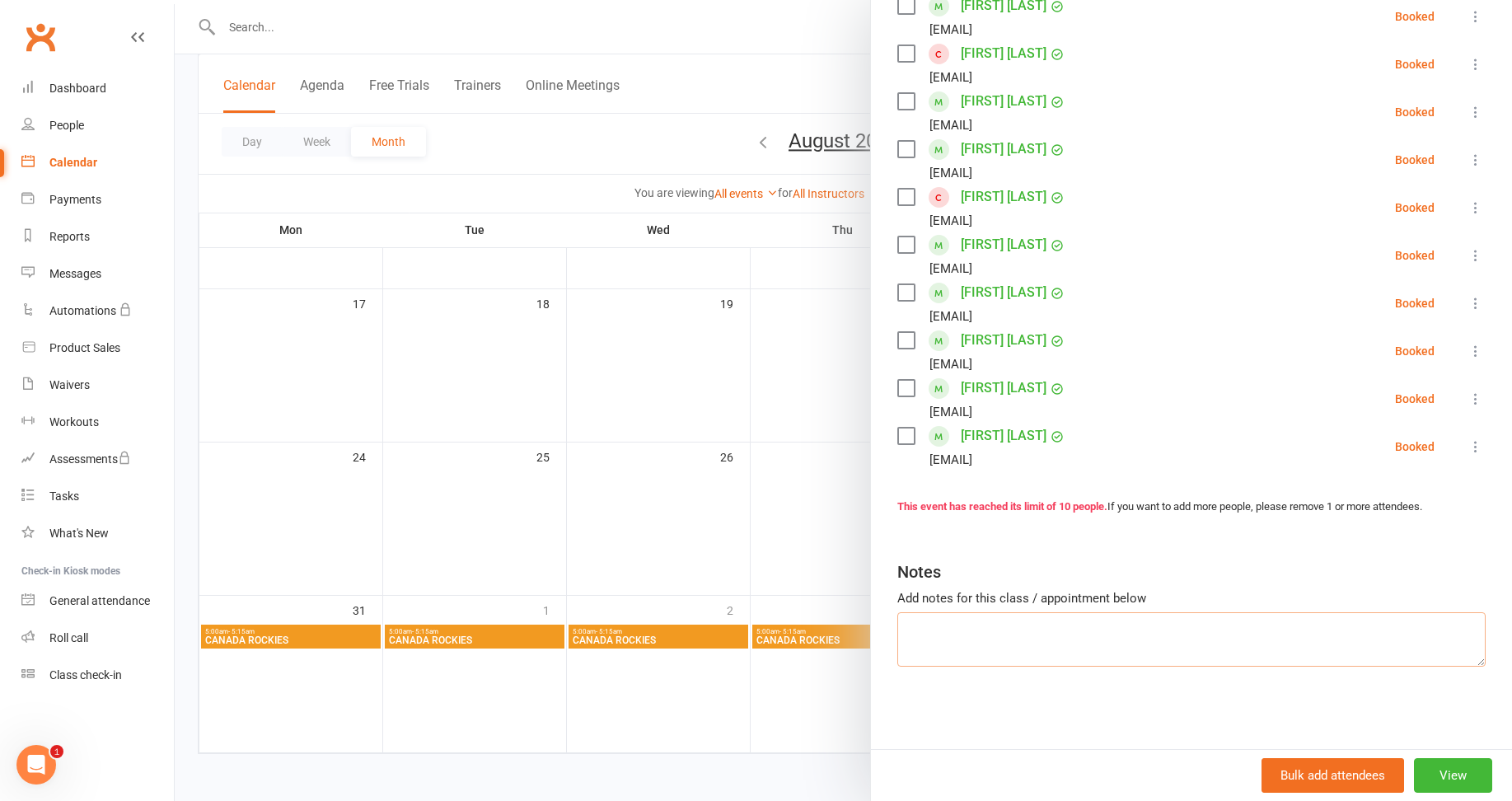click at bounding box center (1191, 639) 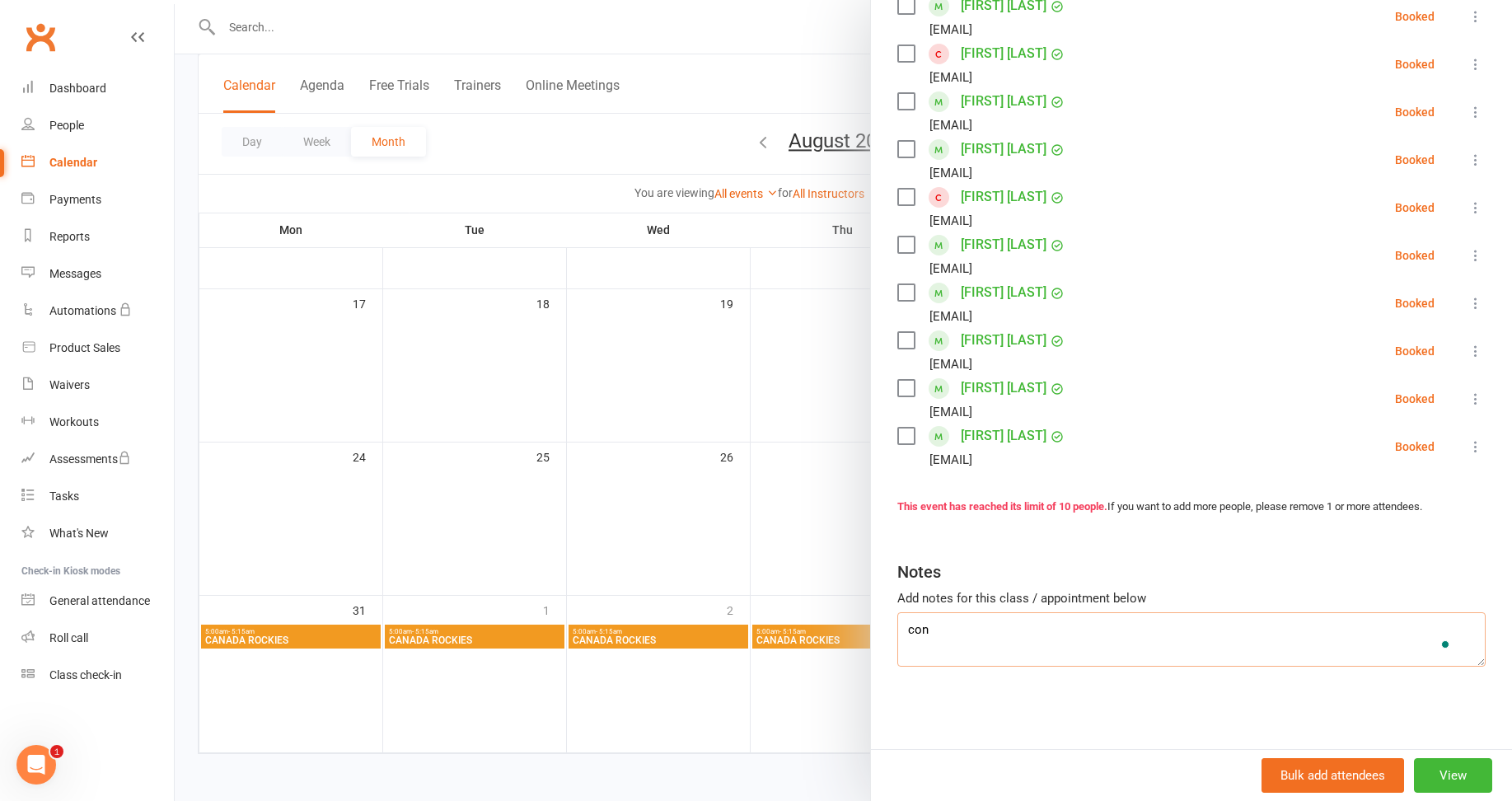 type on "conn" 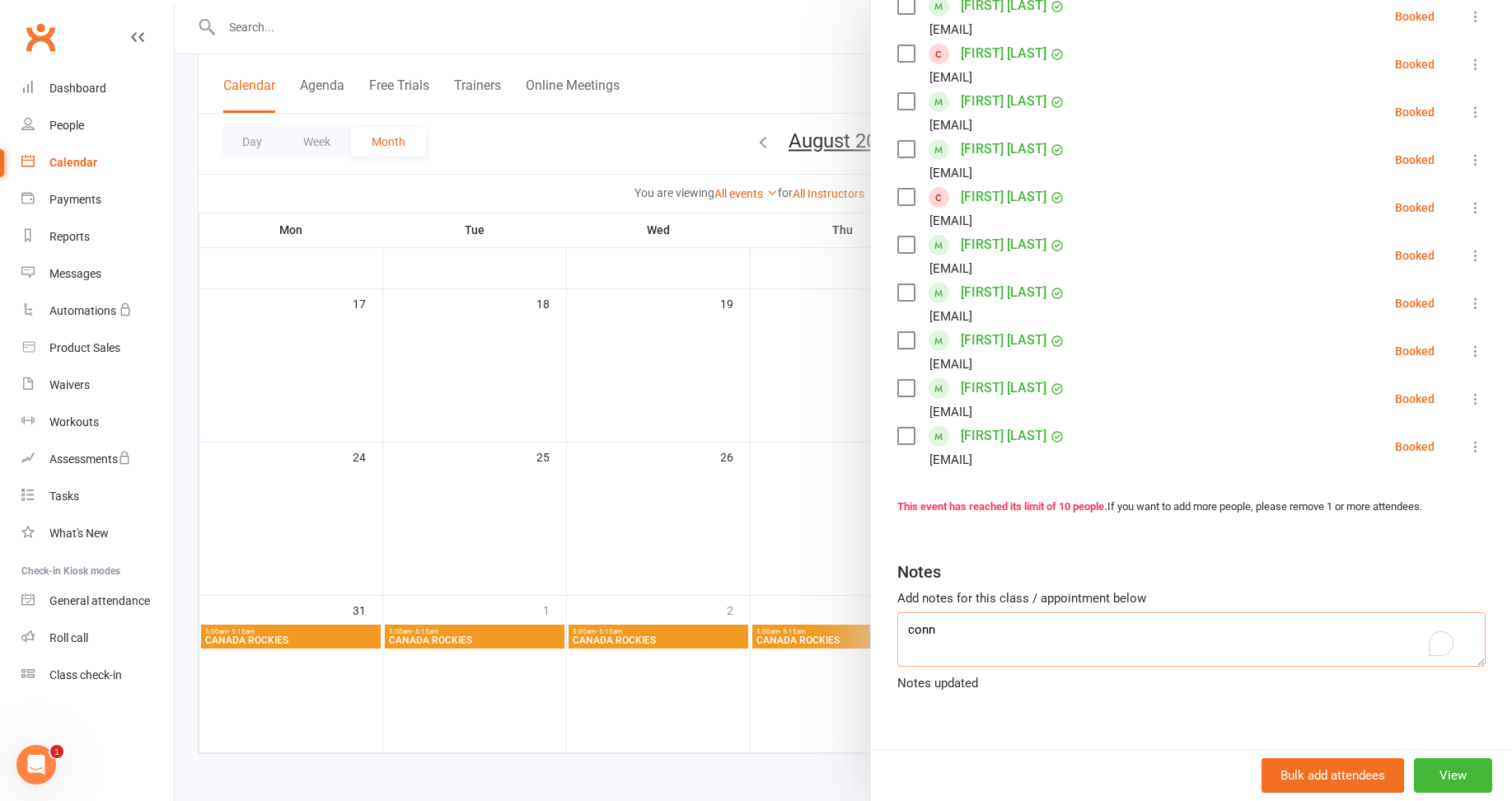 drag, startPoint x: 939, startPoint y: 624, endPoint x: 890, endPoint y: 625, distance: 49.0102 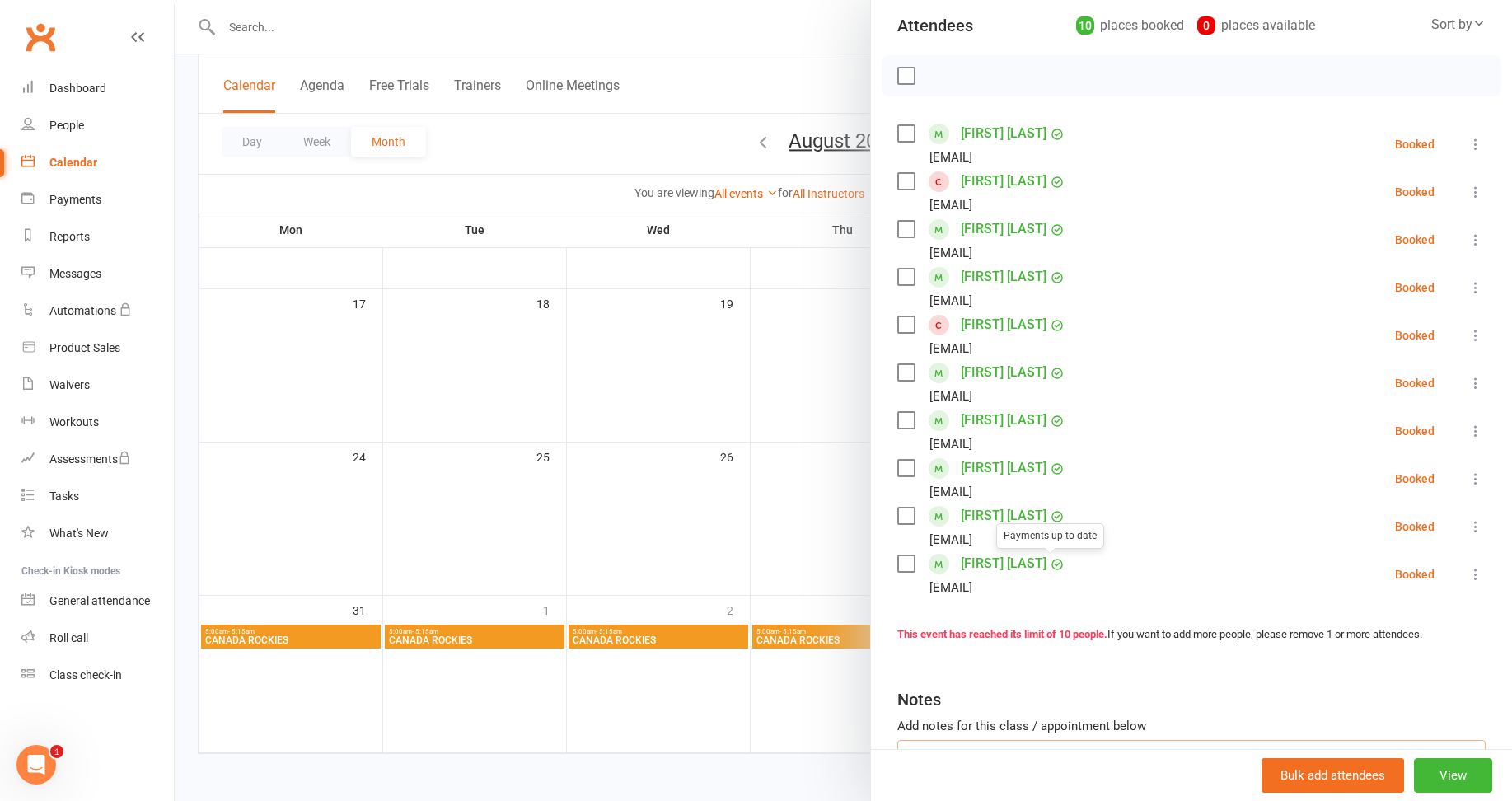 scroll, scrollTop: 149, scrollLeft: 0, axis: vertical 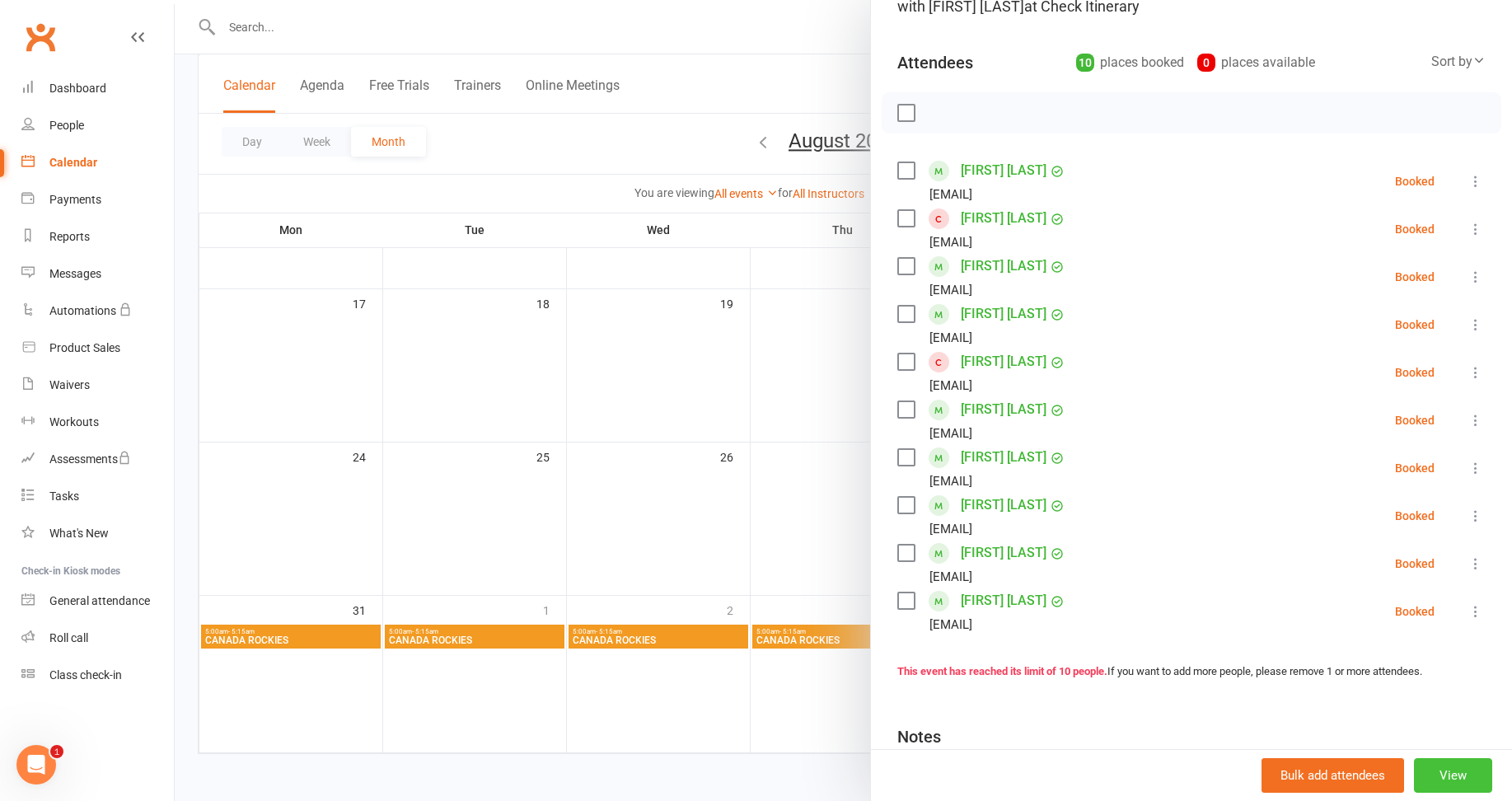 click on "View" at bounding box center (1453, 775) 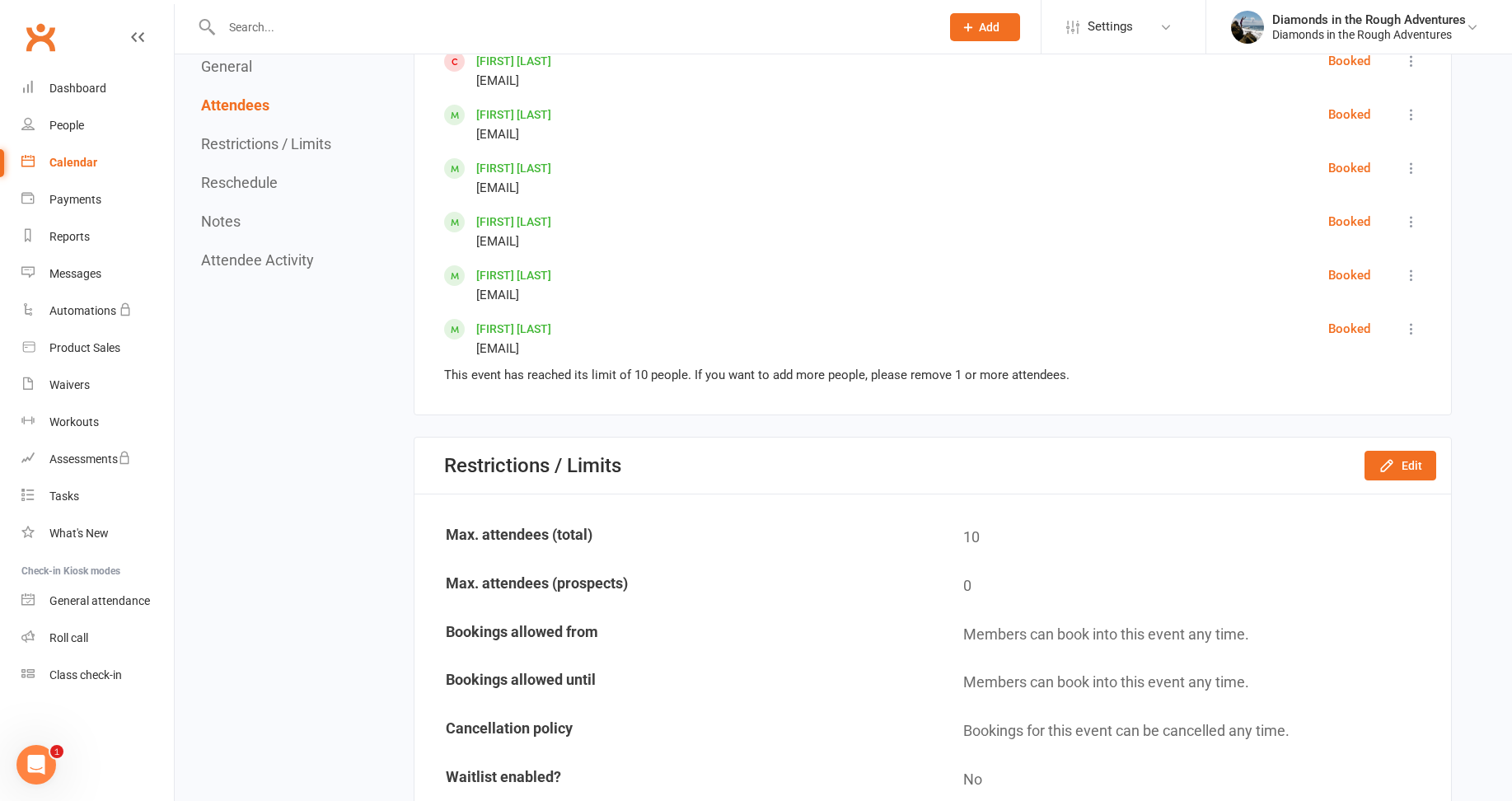 scroll, scrollTop: 1154, scrollLeft: 0, axis: vertical 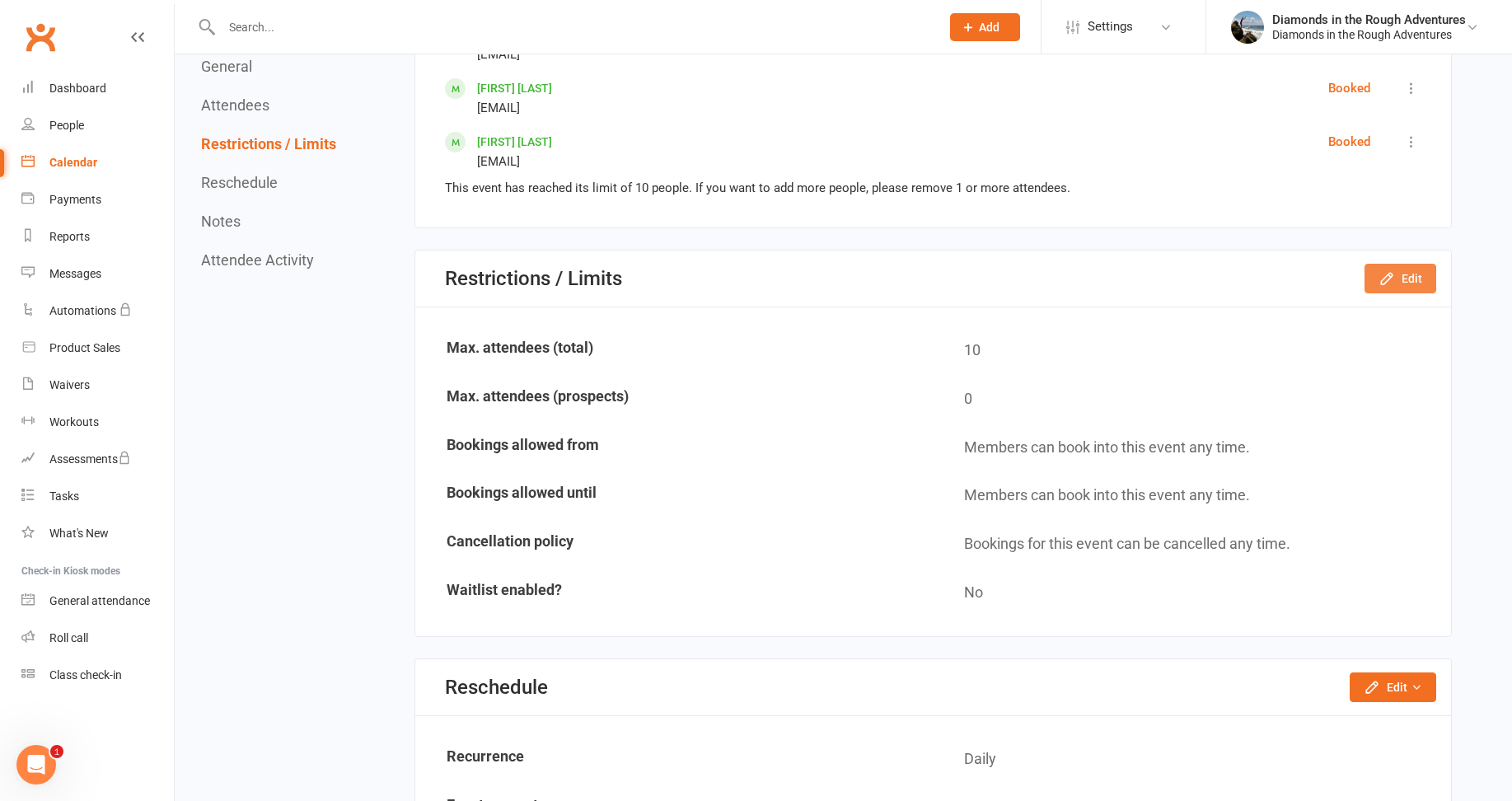 click on "Edit" 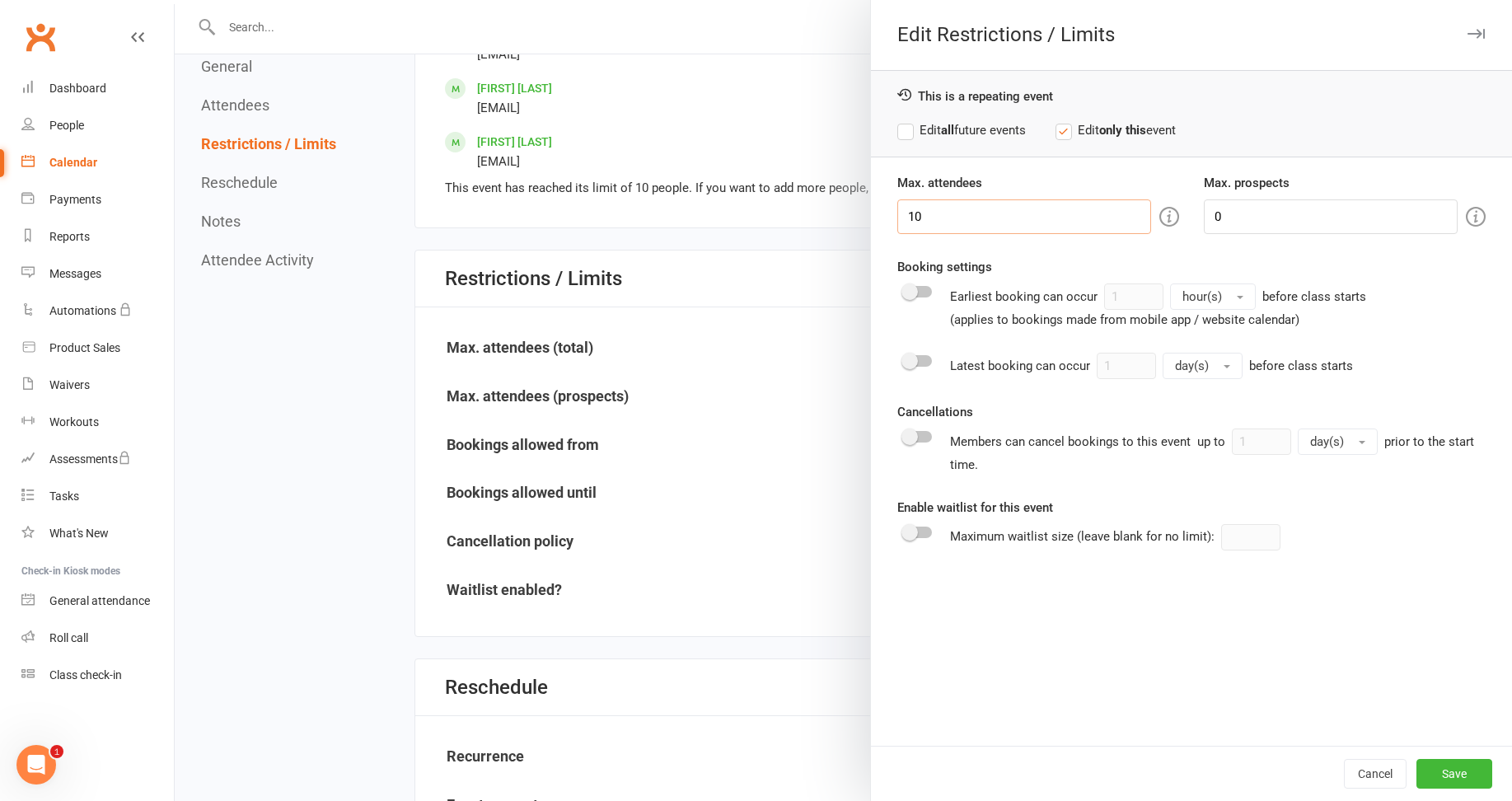 click on "10" at bounding box center [1024, 217] 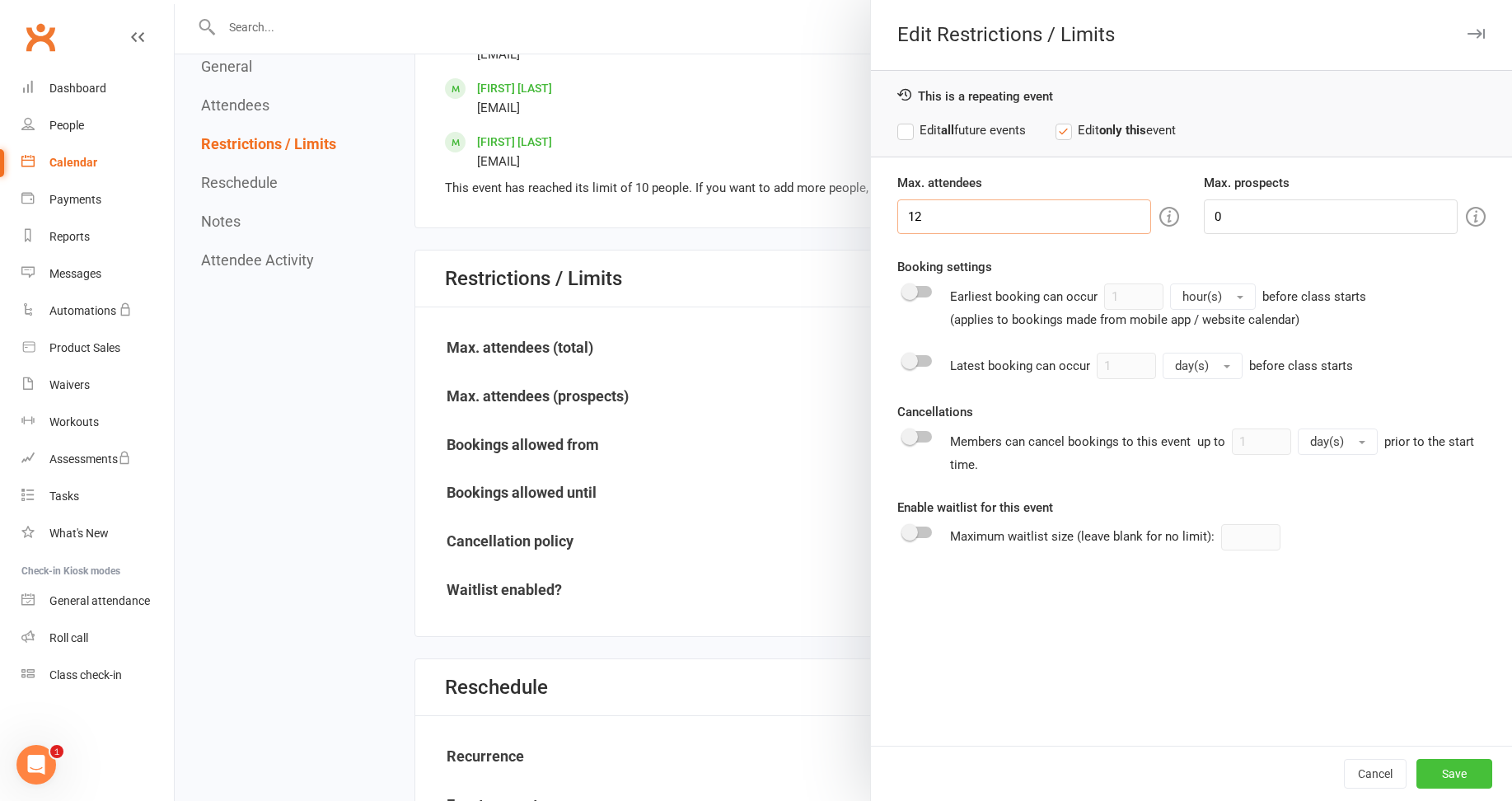 type on "12" 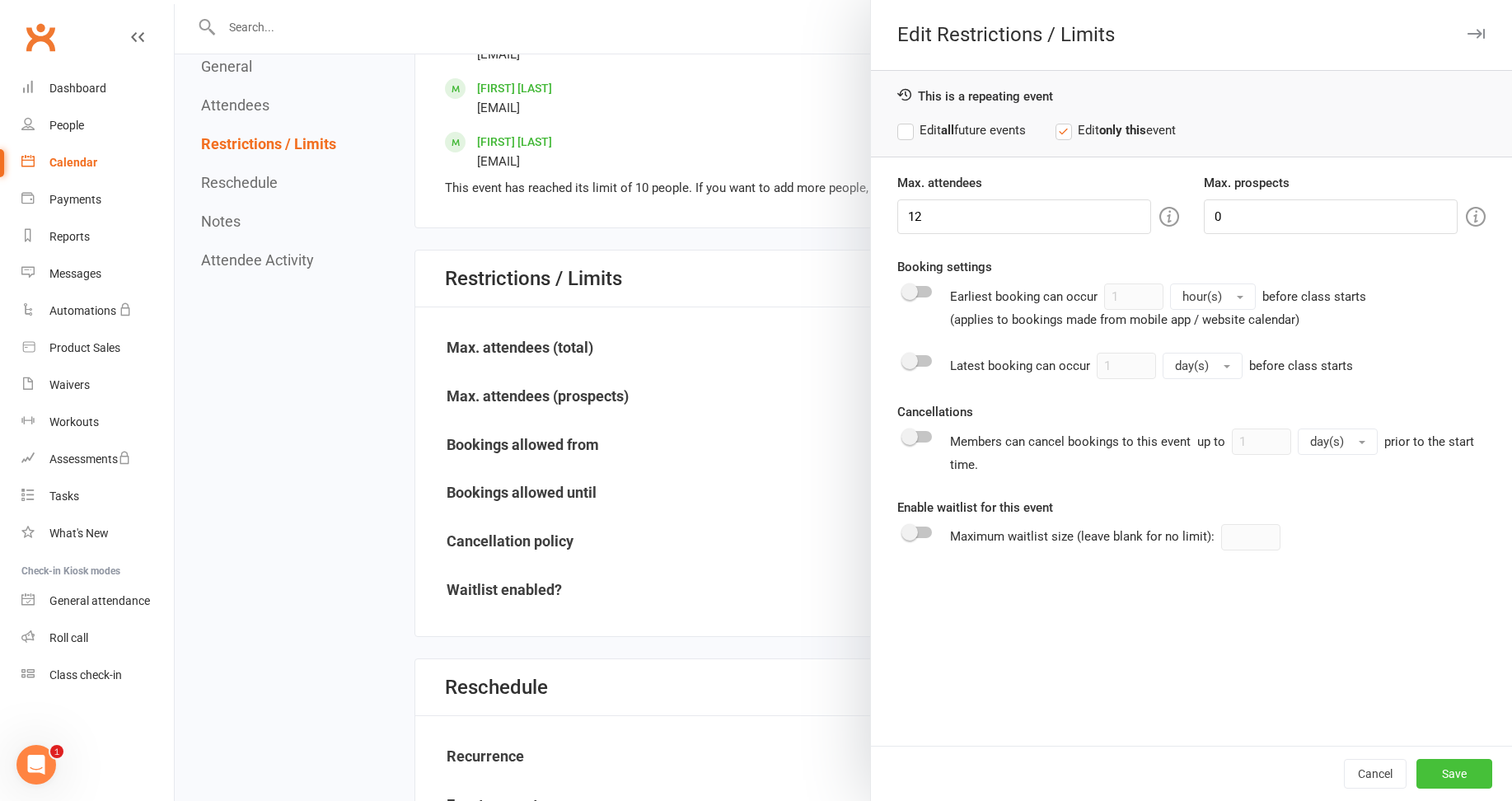 click on "Save" at bounding box center (1454, 774) 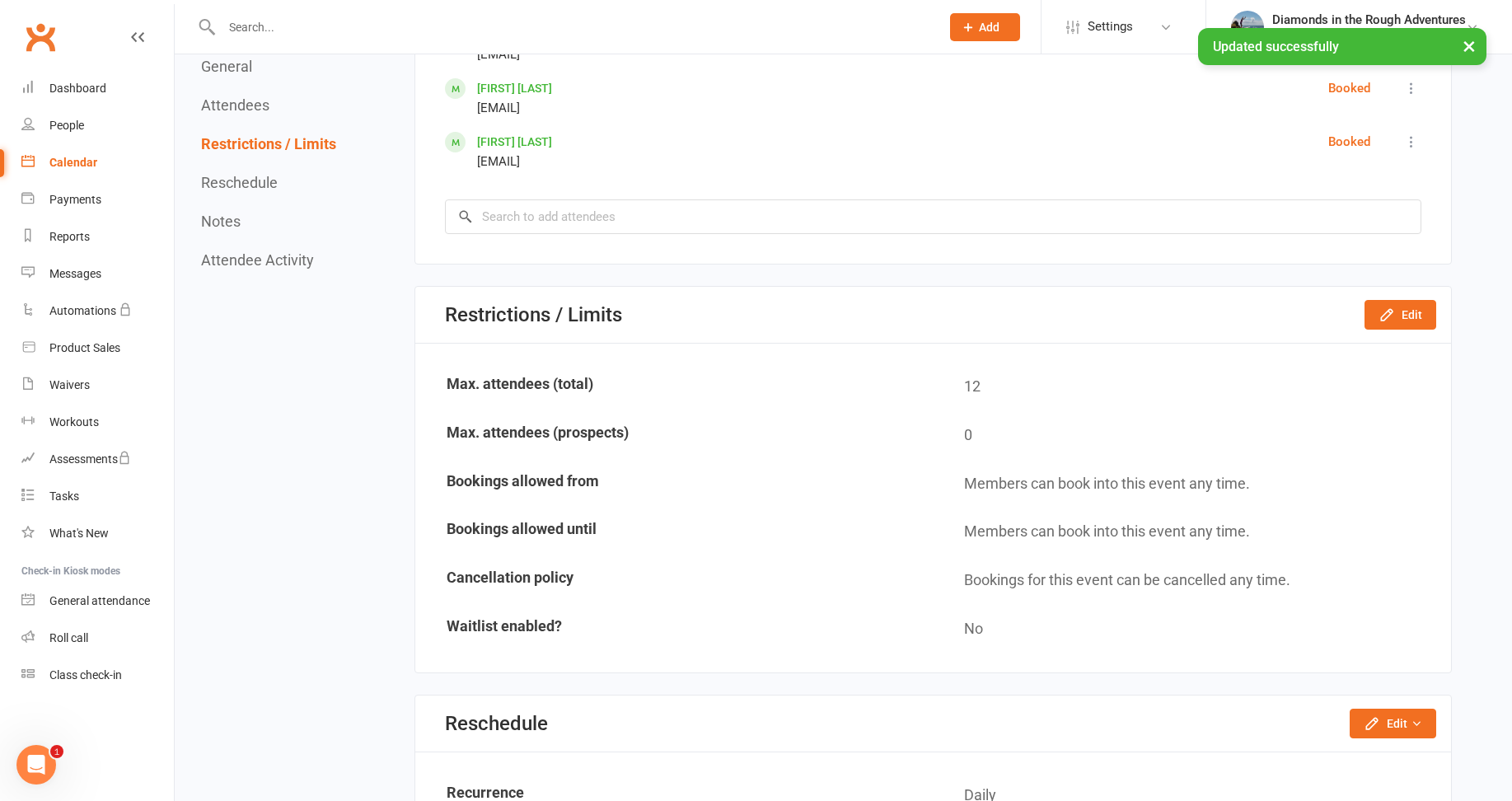 click on "Calendar" at bounding box center (73, 162) 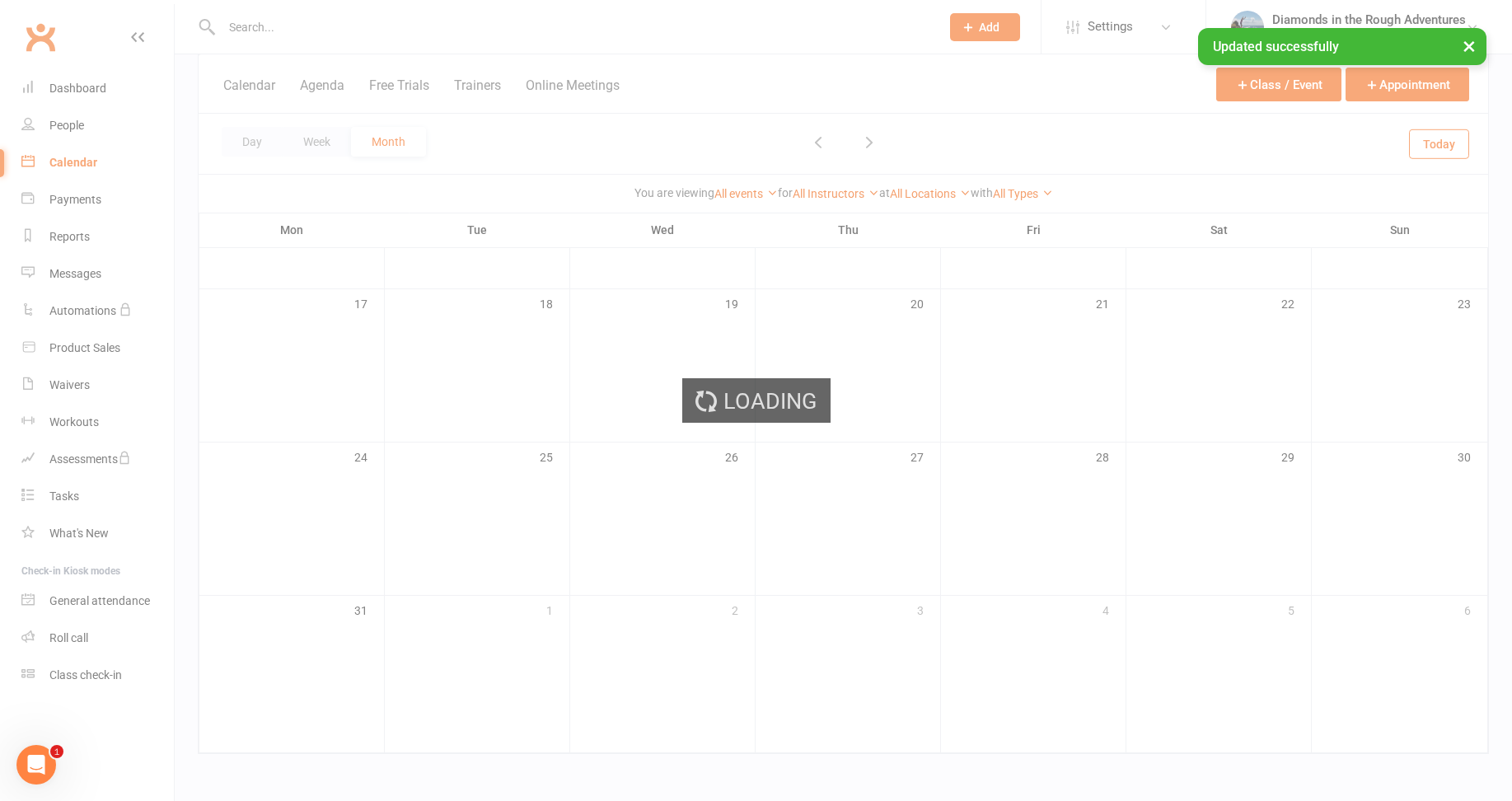 scroll, scrollTop: 0, scrollLeft: 0, axis: both 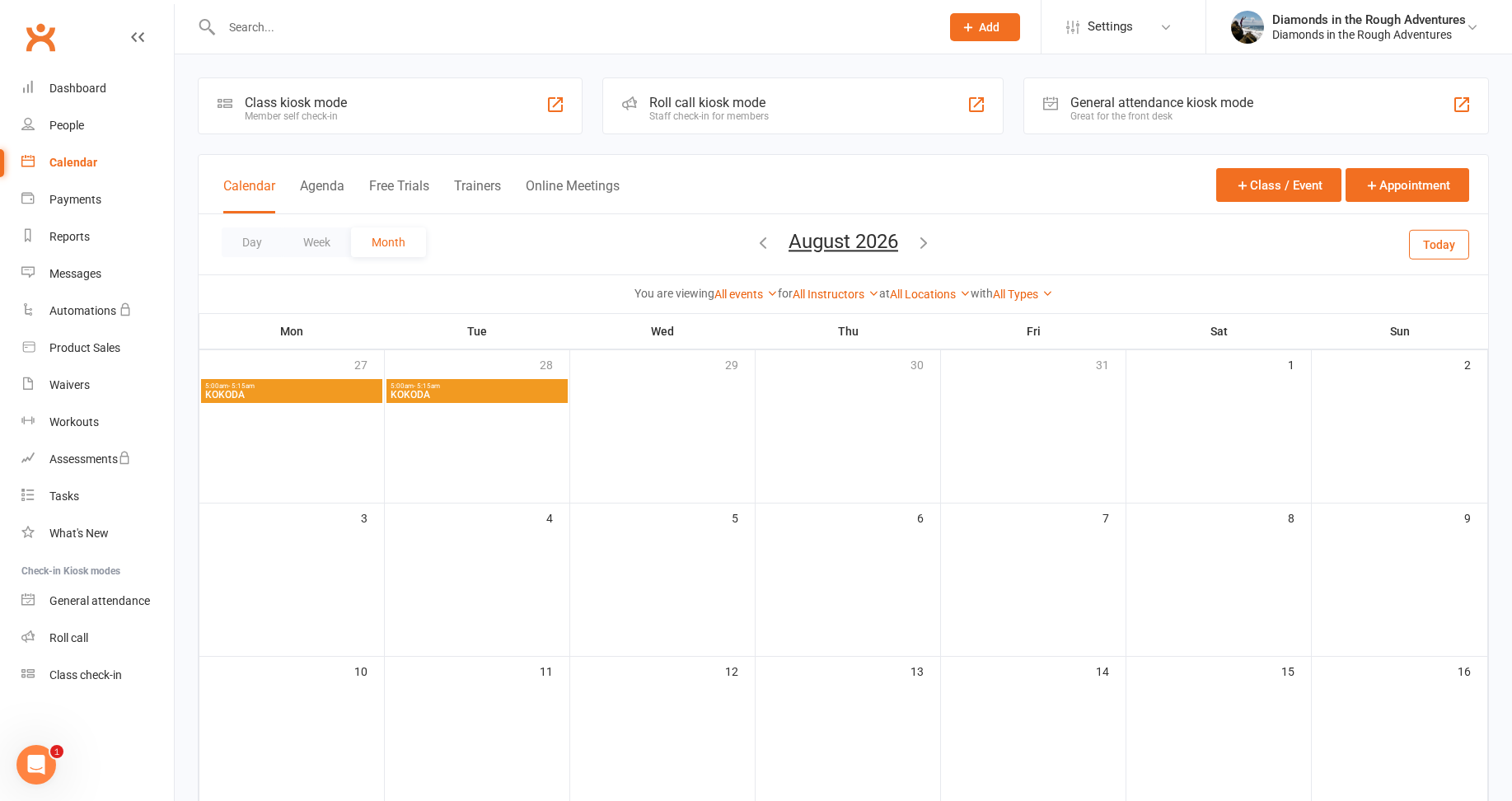 drag, startPoint x: 922, startPoint y: 236, endPoint x: 947, endPoint y: 251, distance: 29.154759 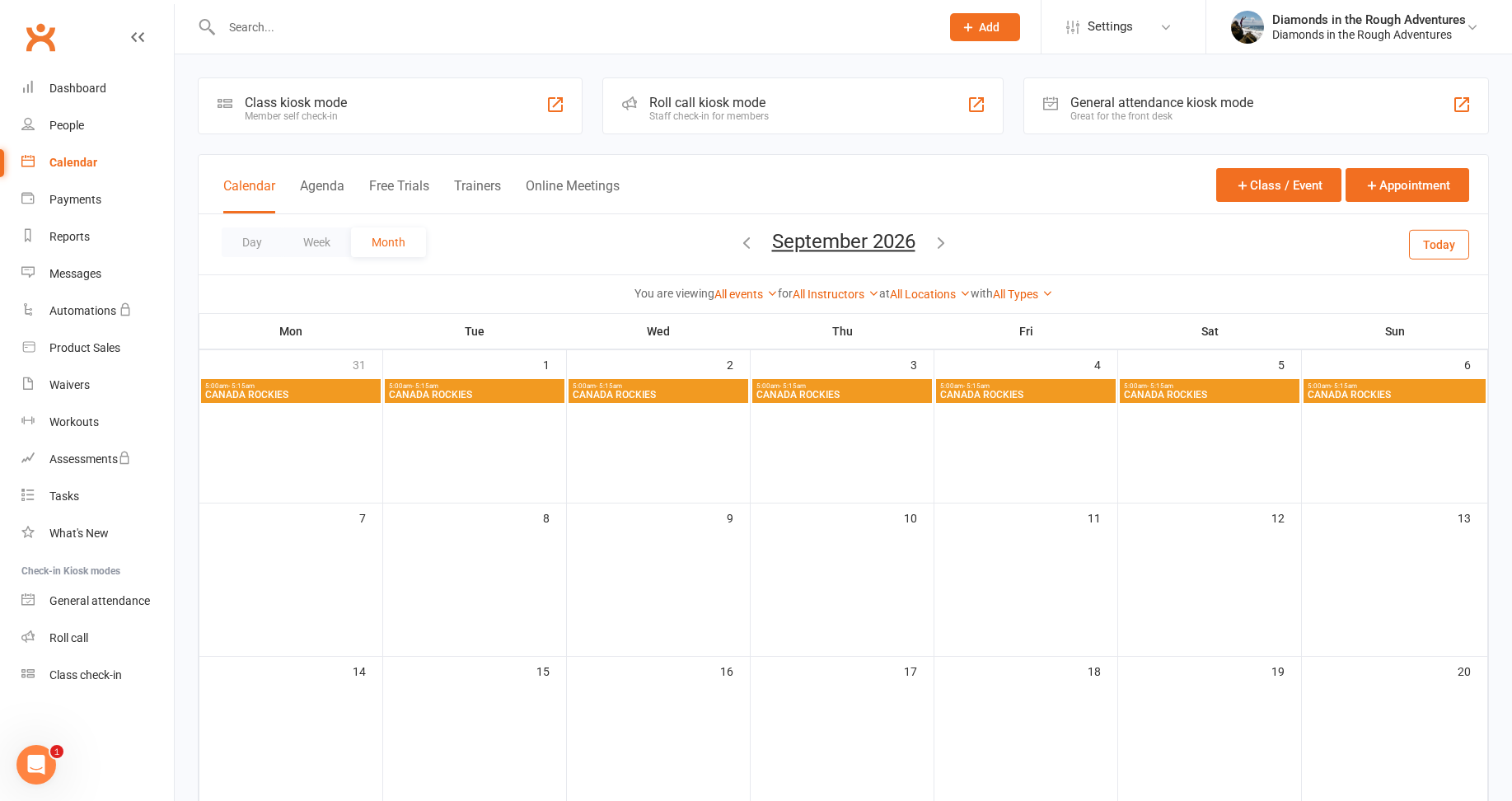 click at bounding box center (747, 242) 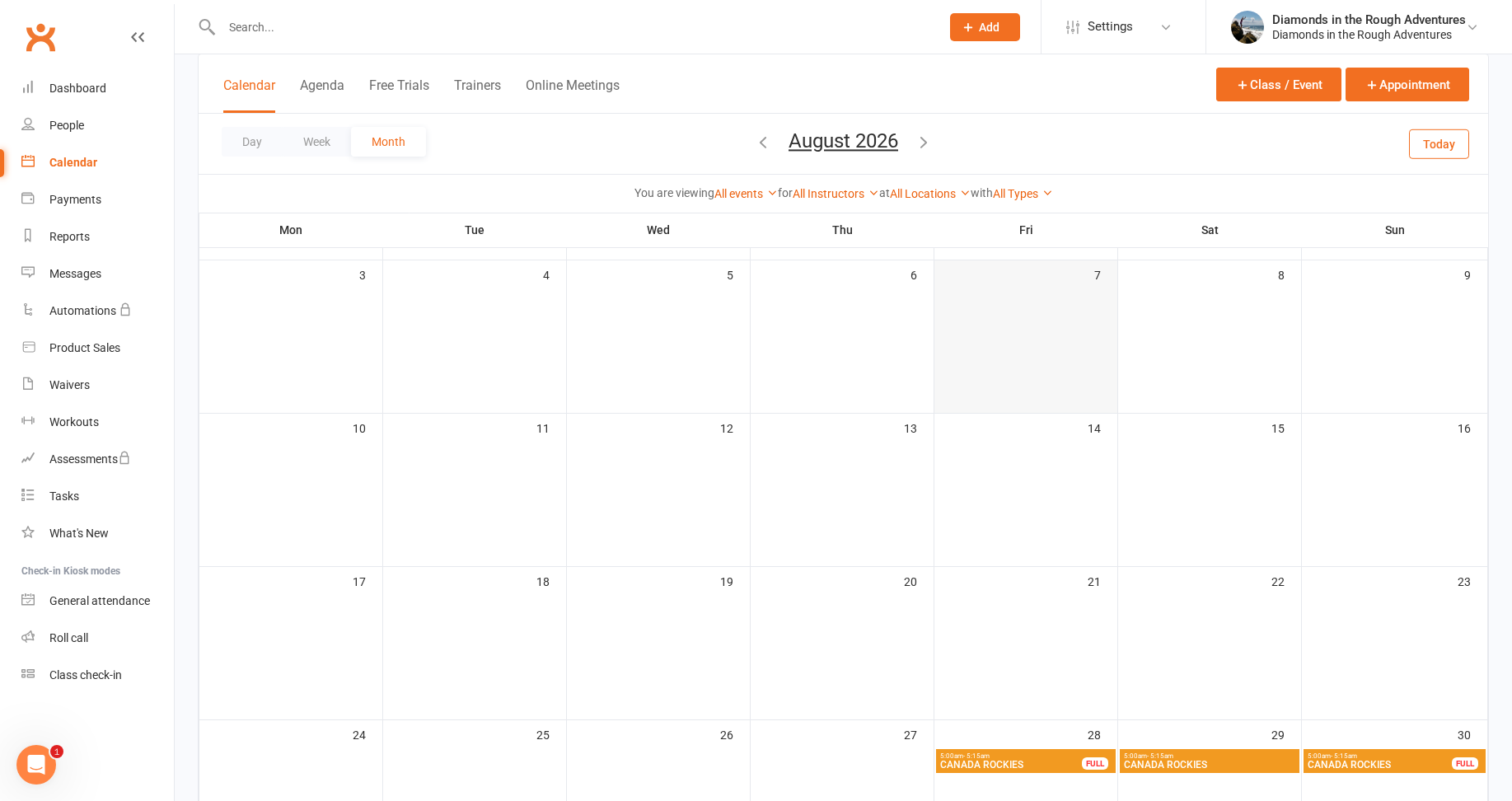 scroll, scrollTop: 412, scrollLeft: 0, axis: vertical 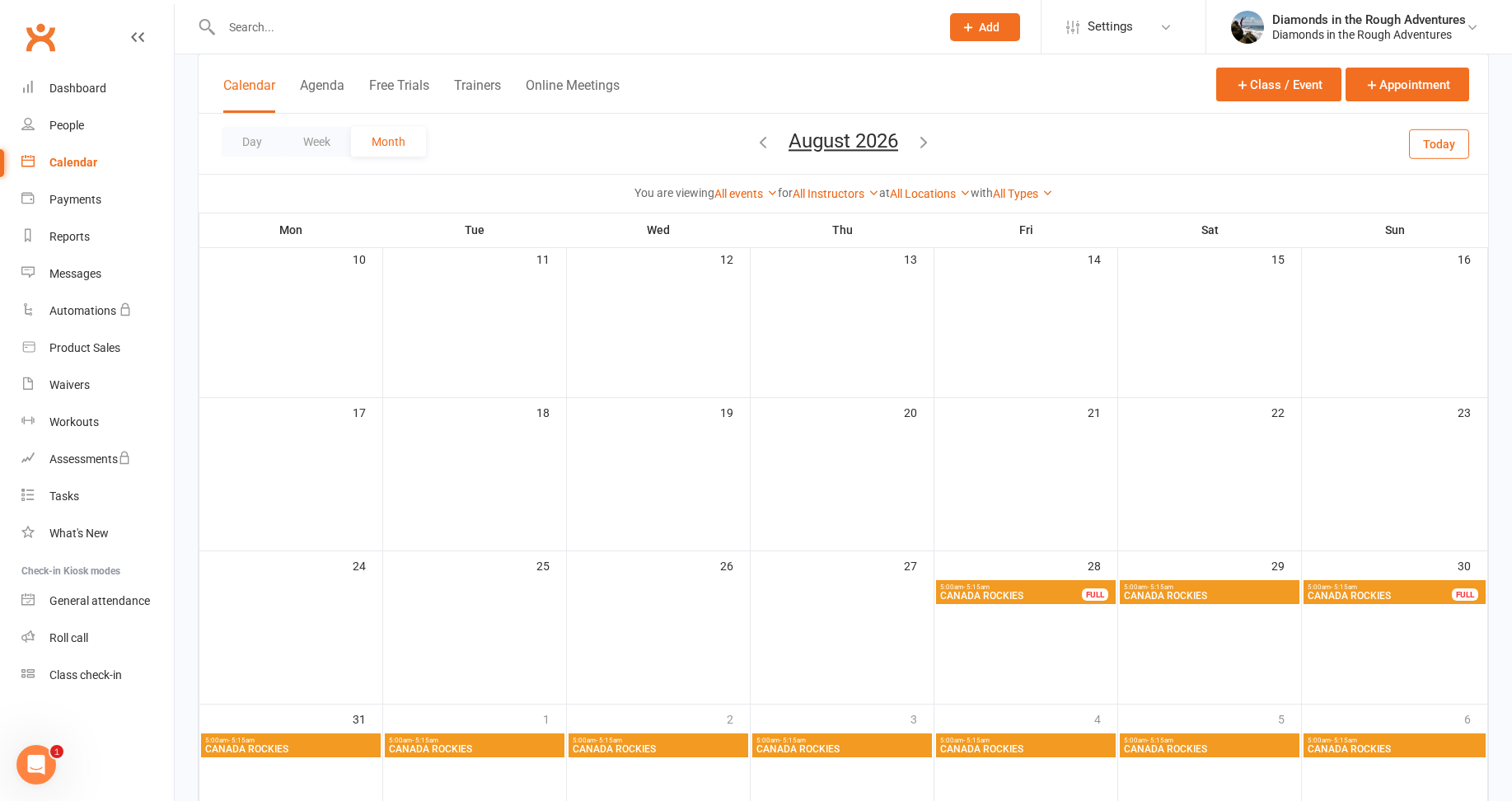 click on "CANADA ROCKIES" at bounding box center (1011, 596) 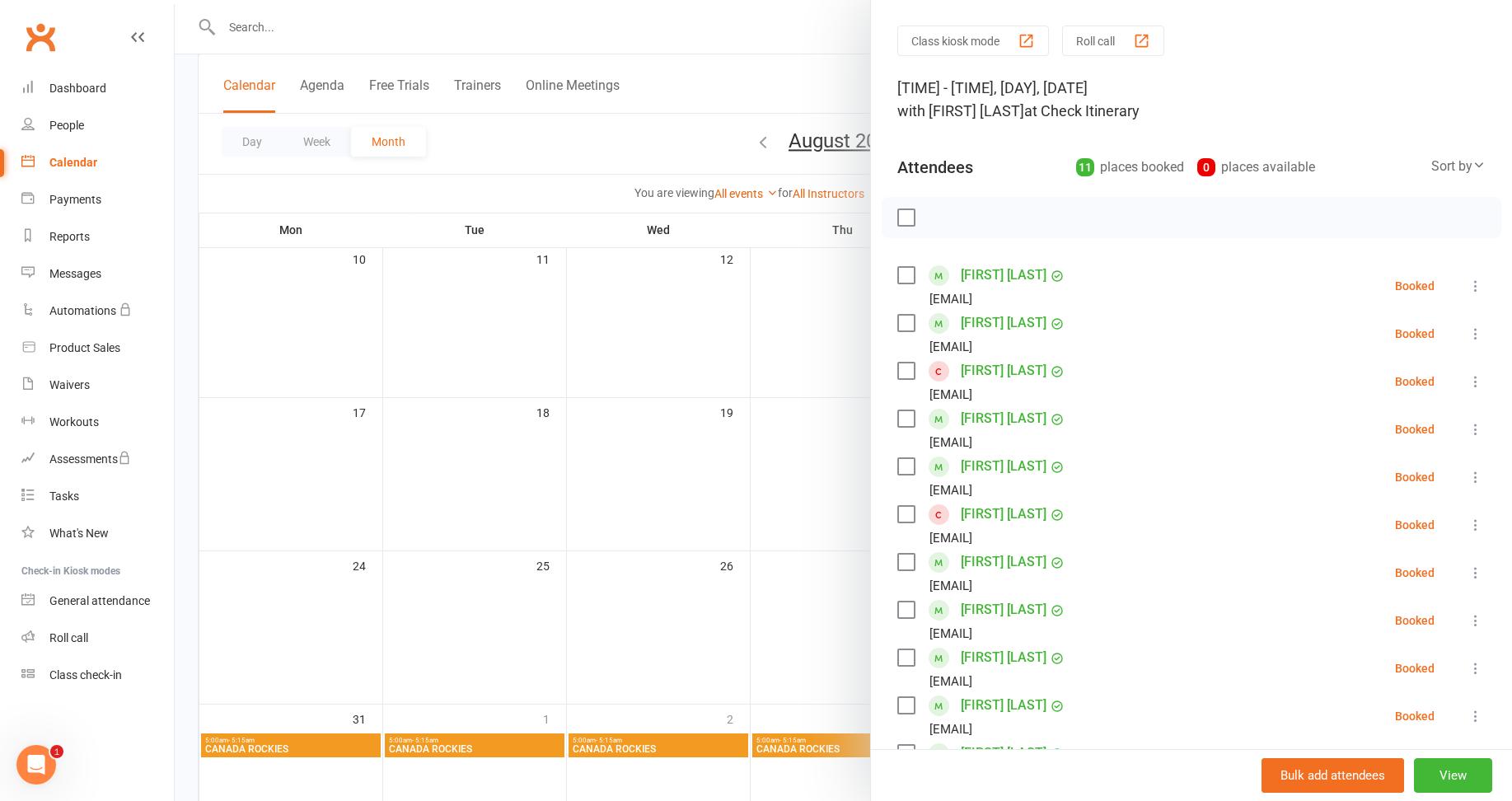scroll, scrollTop: 247, scrollLeft: 0, axis: vertical 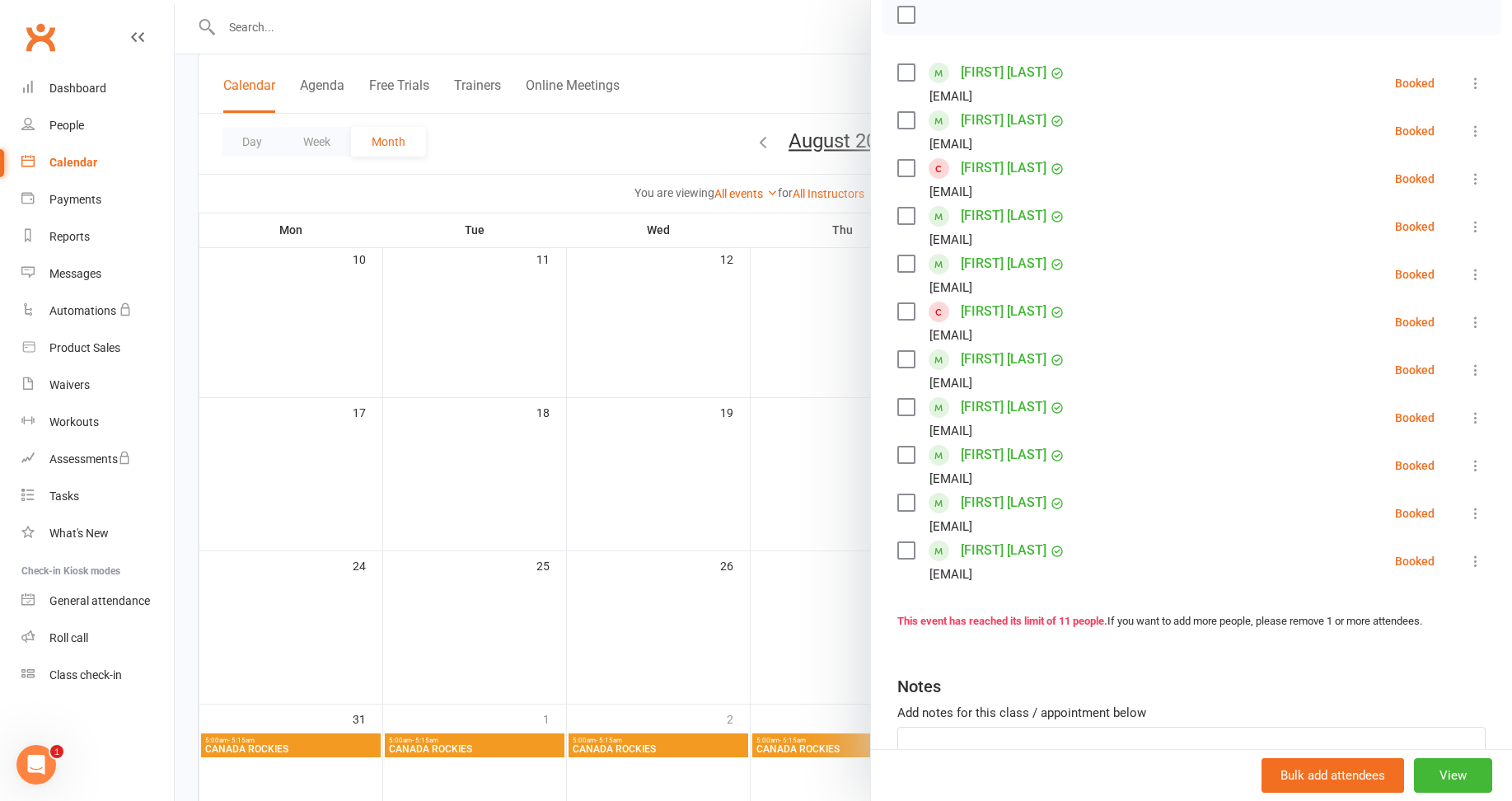 click at bounding box center (843, 400) 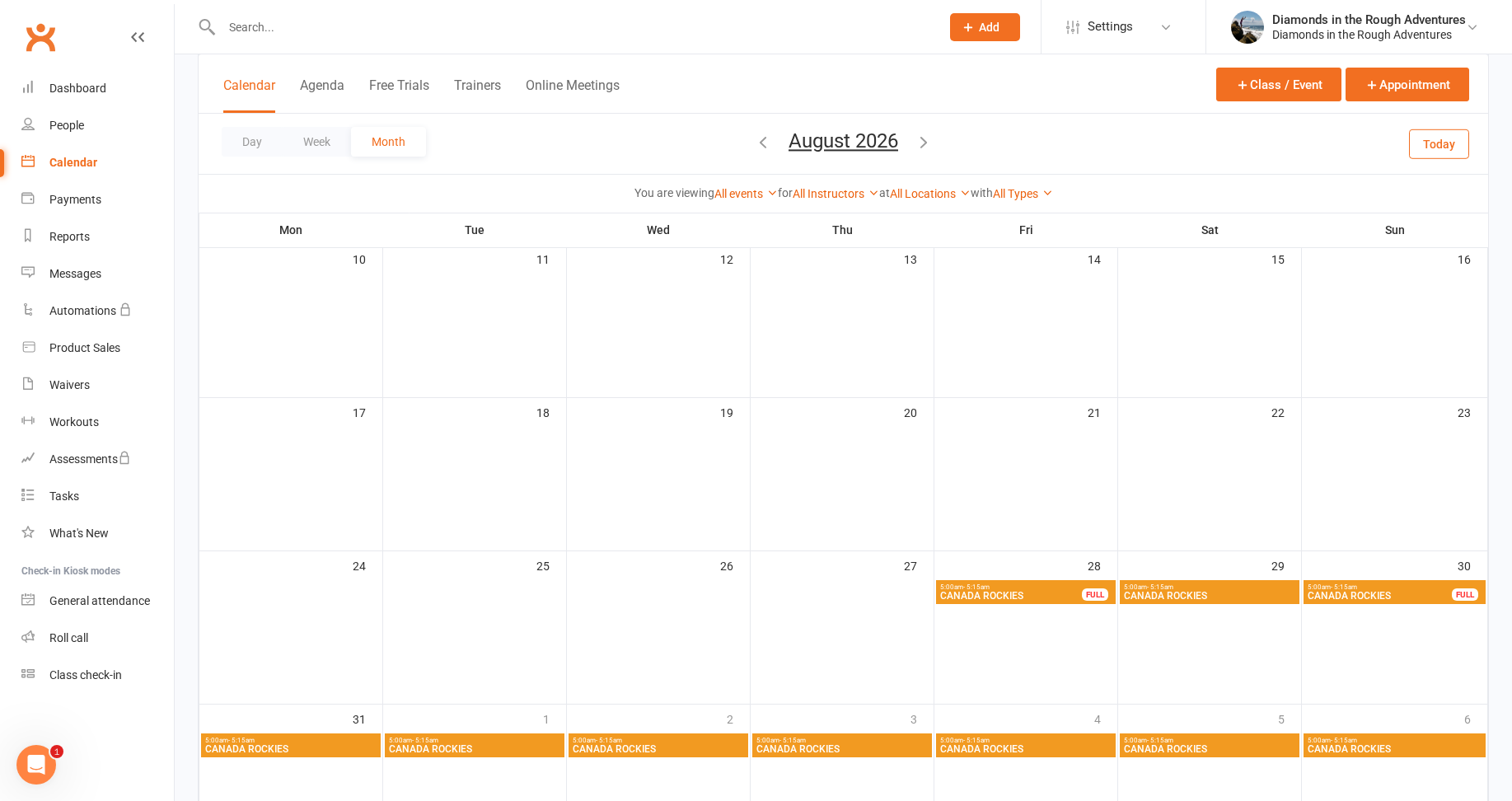 click on "CANADA ROCKIES" at bounding box center (1011, 596) 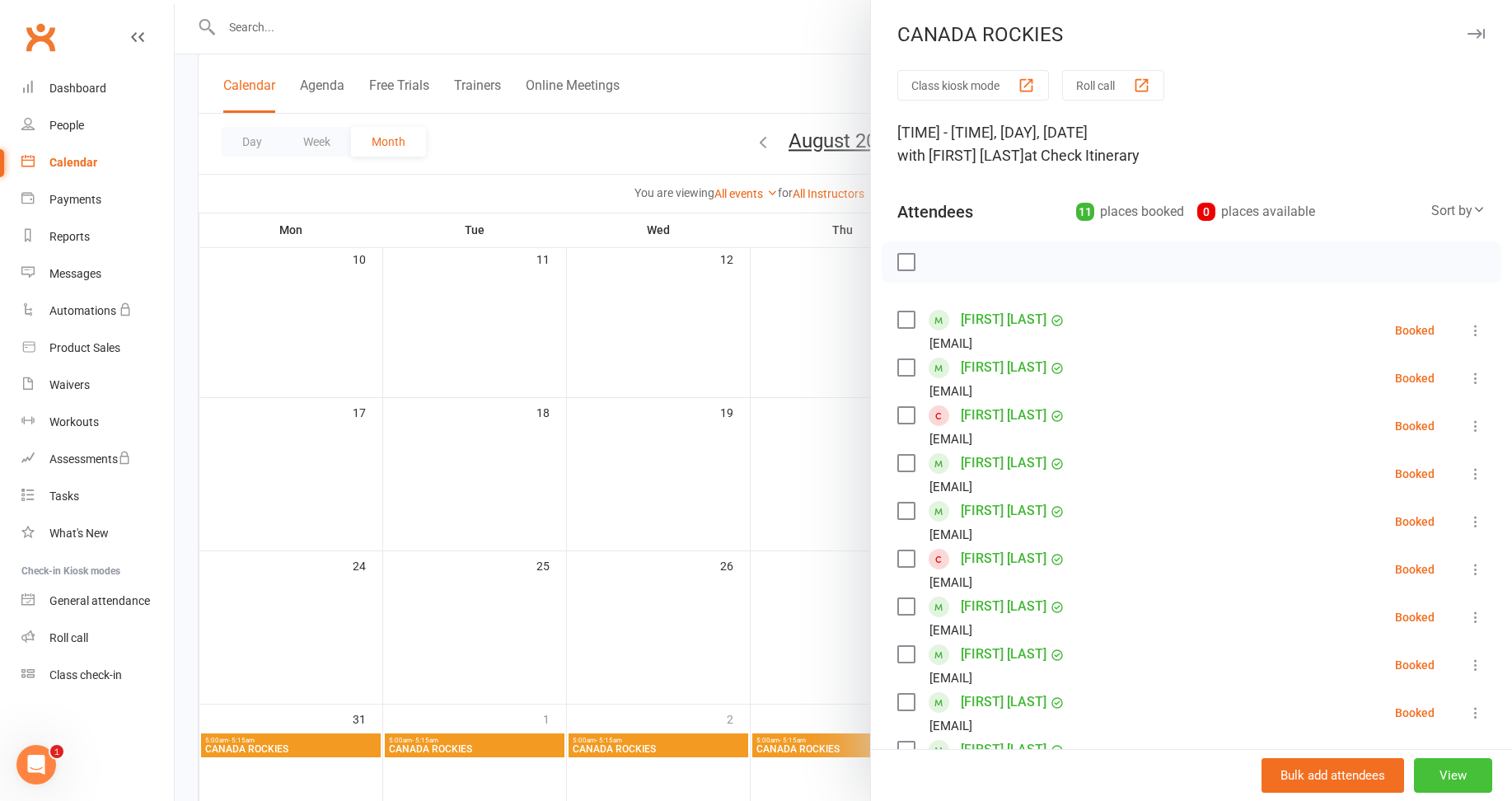 click on "View" at bounding box center (1453, 775) 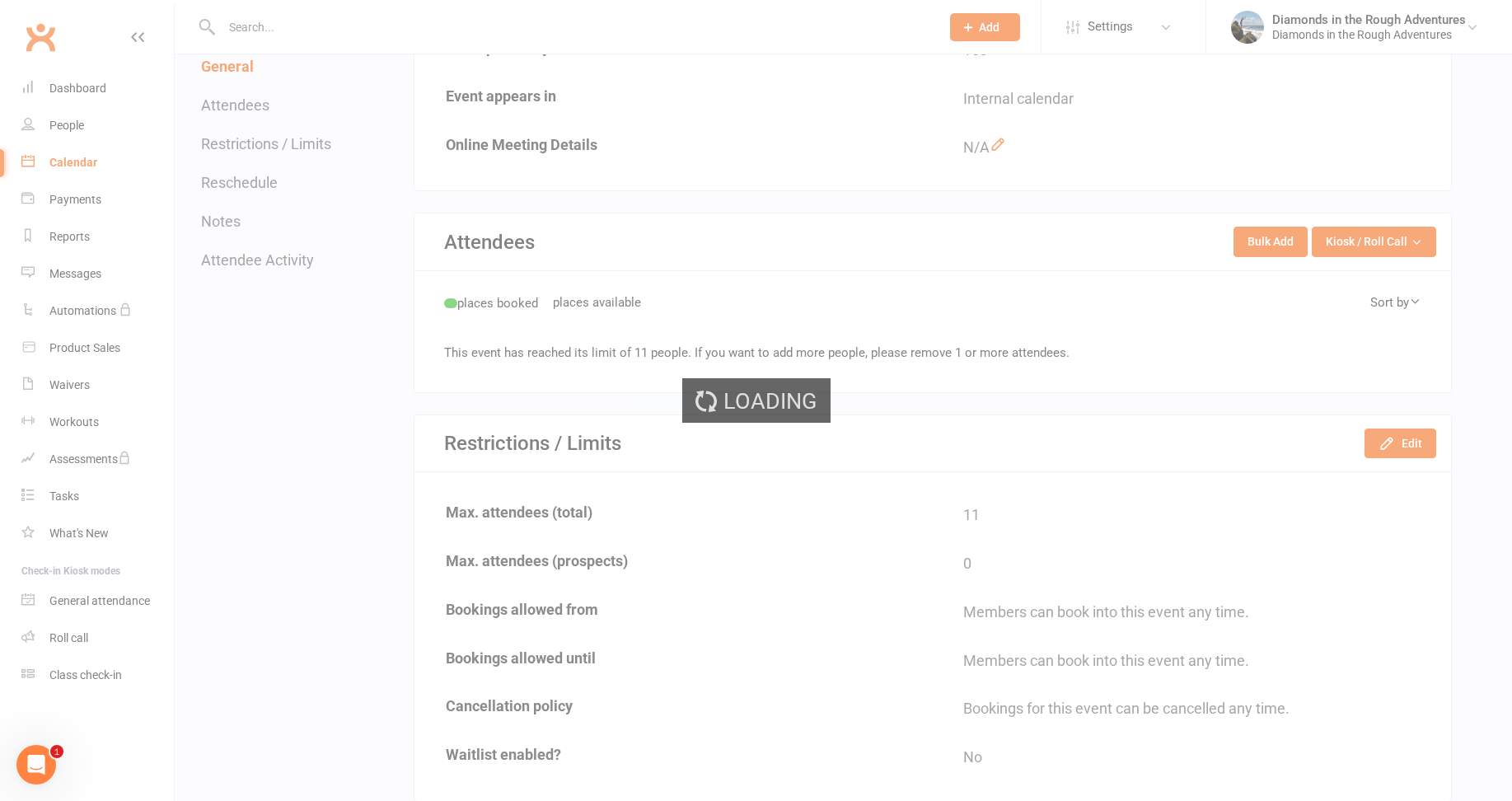 scroll, scrollTop: 0, scrollLeft: 0, axis: both 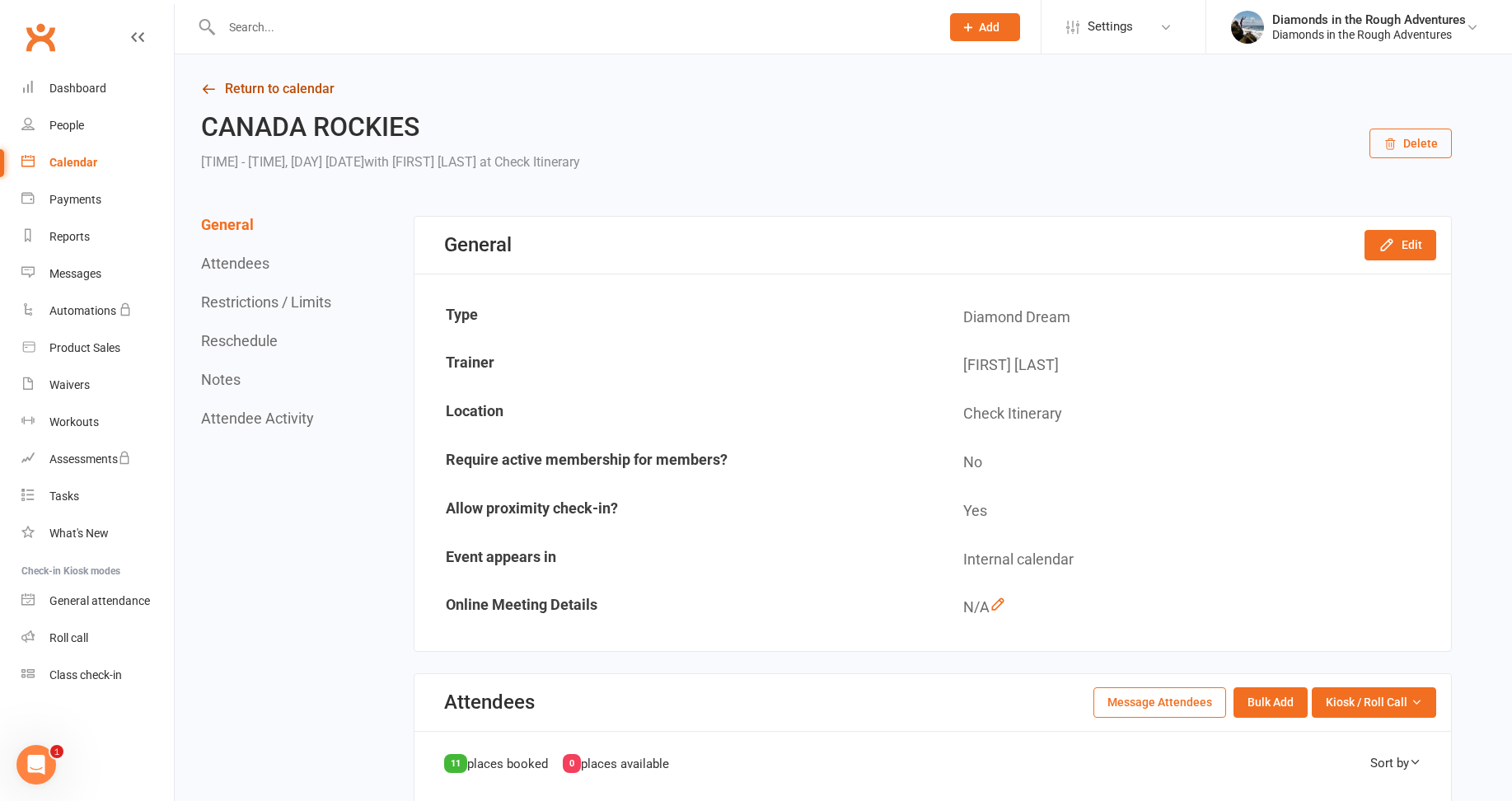 click on "Return to calendar" at bounding box center [826, 89] 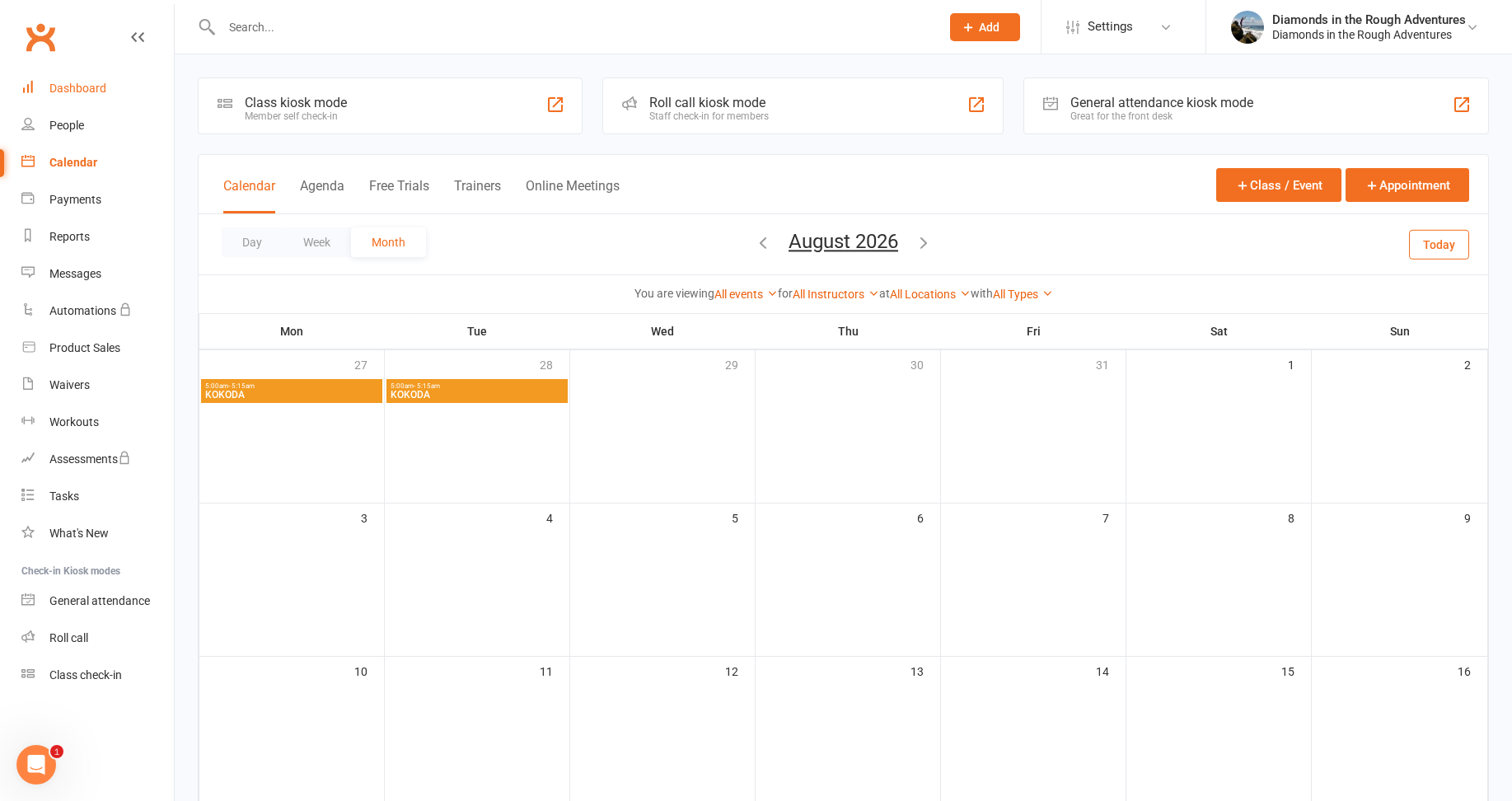 click on "Dashboard" at bounding box center [77, 88] 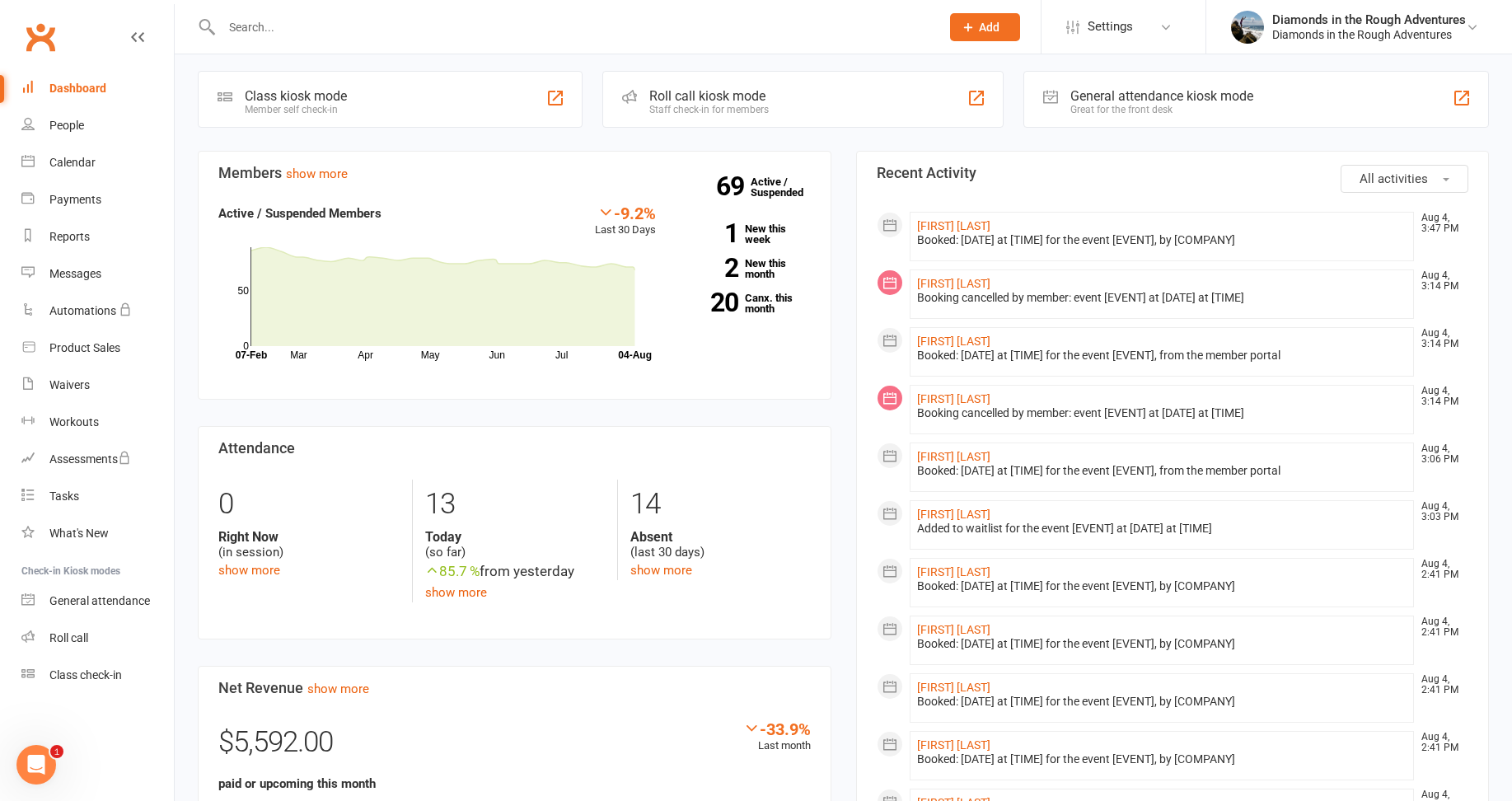 scroll, scrollTop: 0, scrollLeft: 0, axis: both 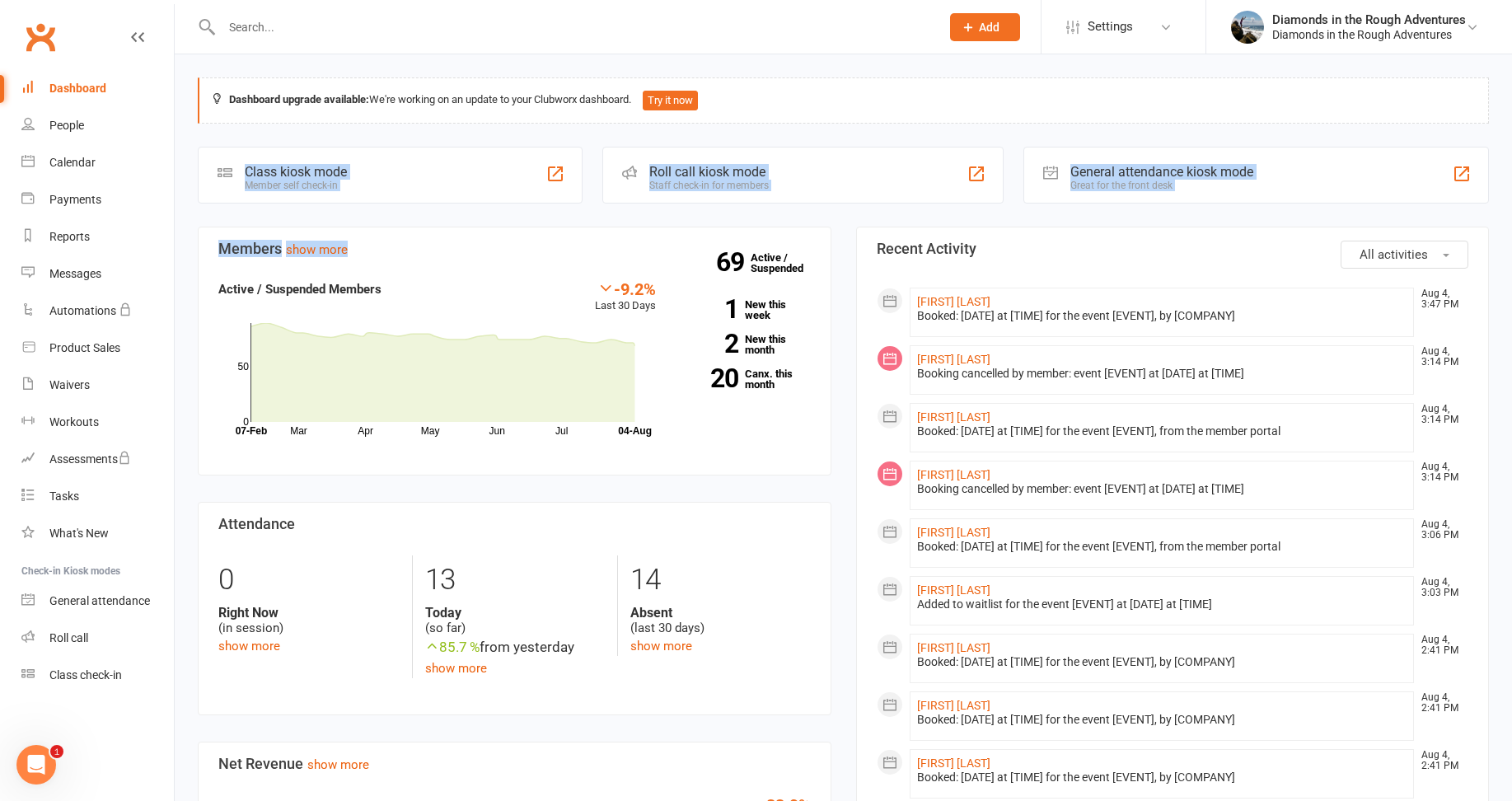 drag, startPoint x: 412, startPoint y: 222, endPoint x: 419, endPoint y: 216, distance: 9.219544 